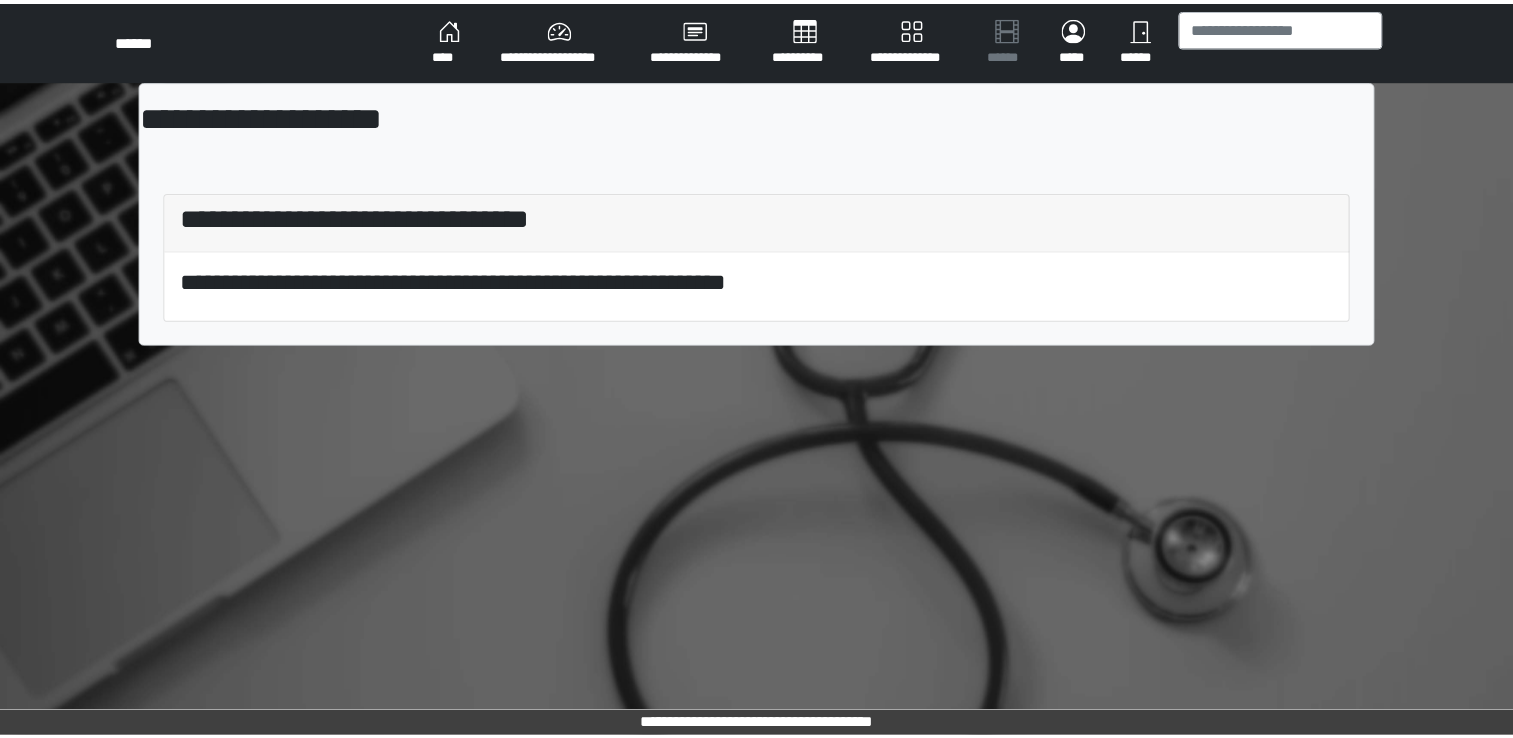 scroll, scrollTop: 0, scrollLeft: 0, axis: both 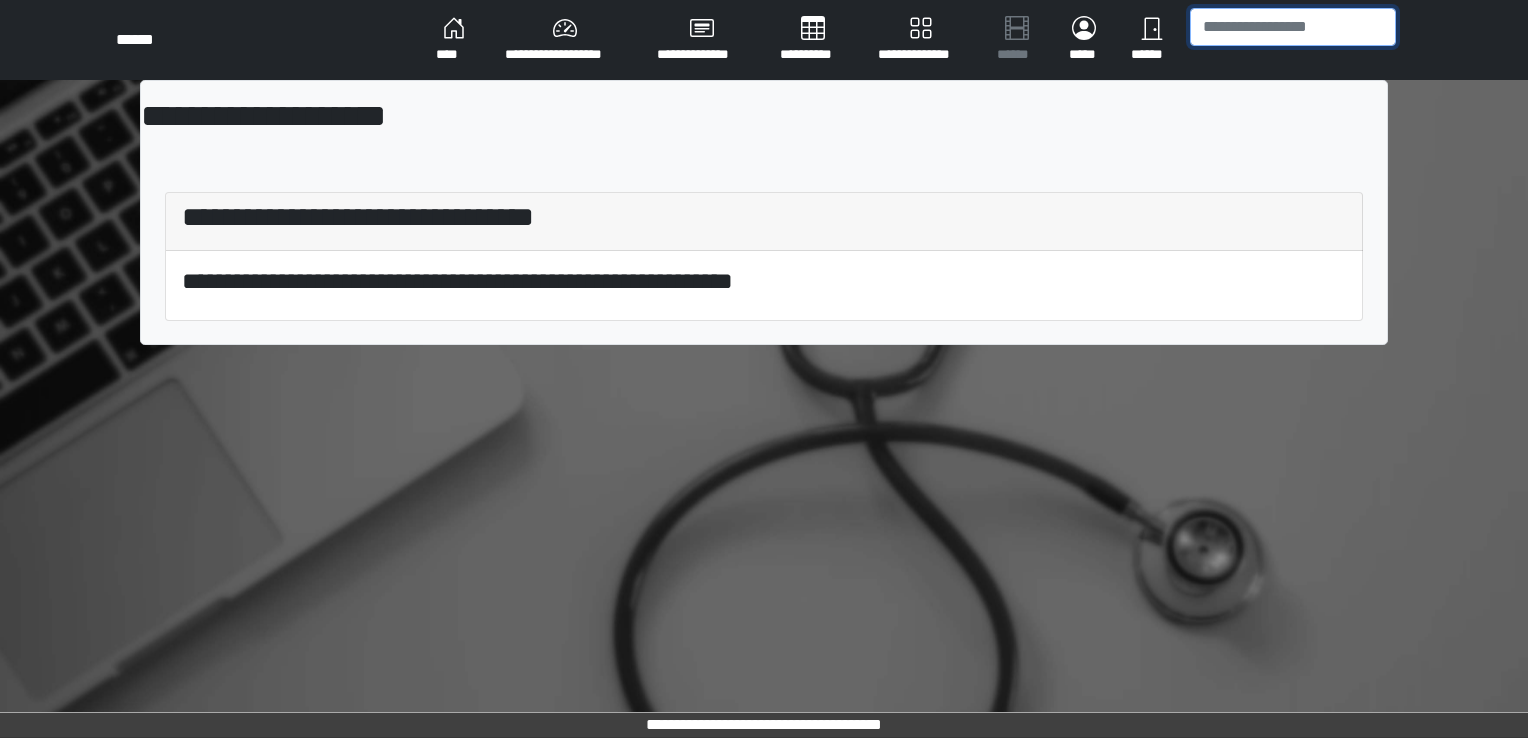 click at bounding box center [1293, 27] 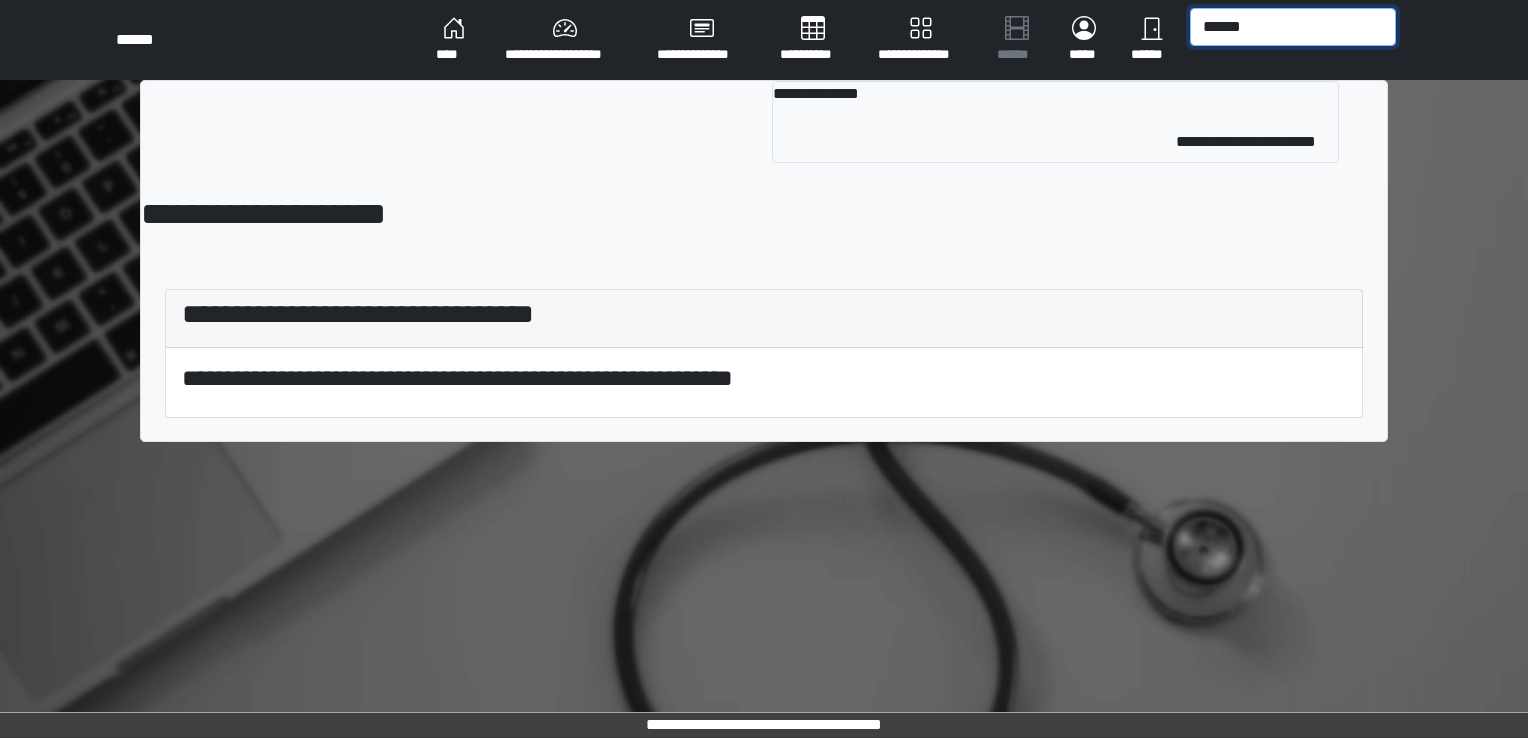 type on "******" 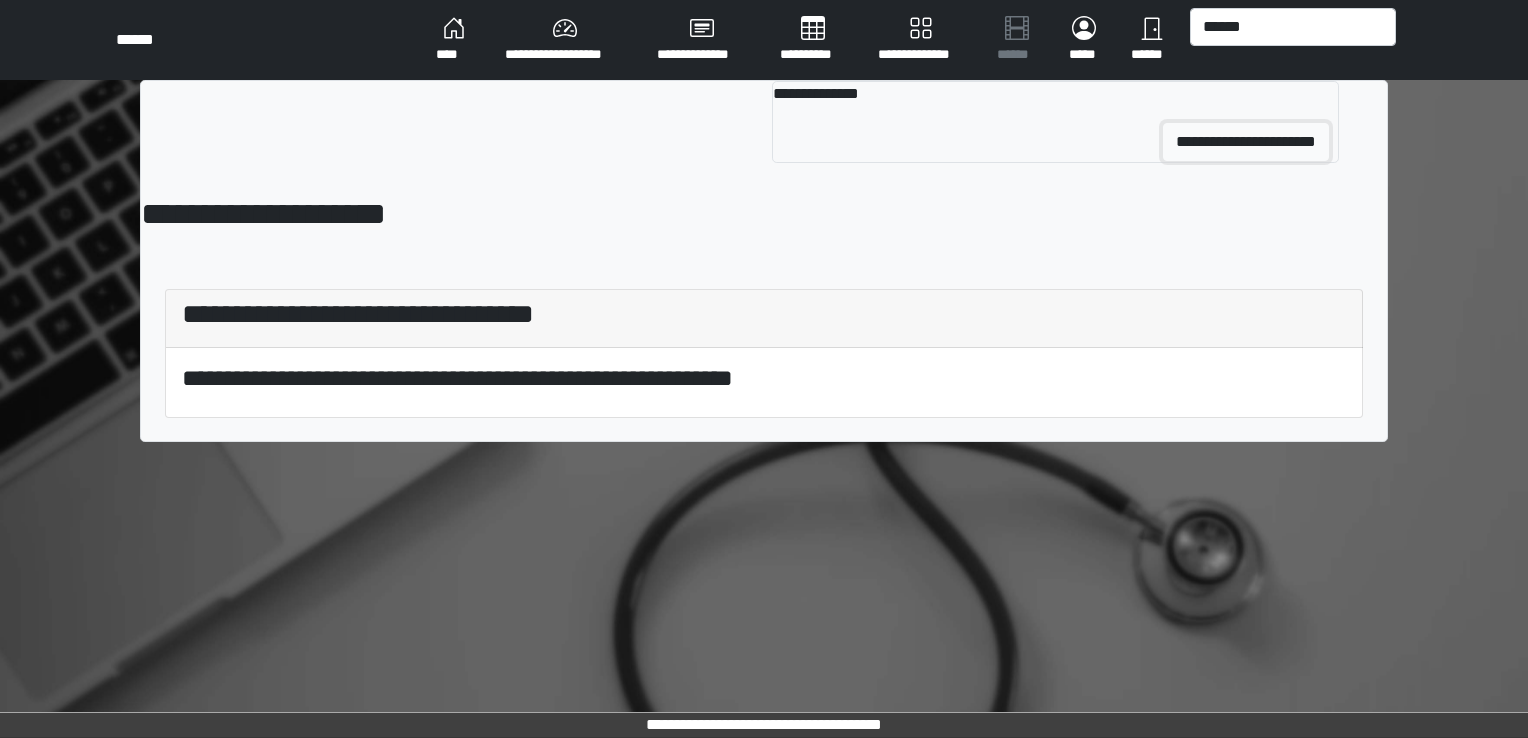 click on "**********" at bounding box center (1246, 142) 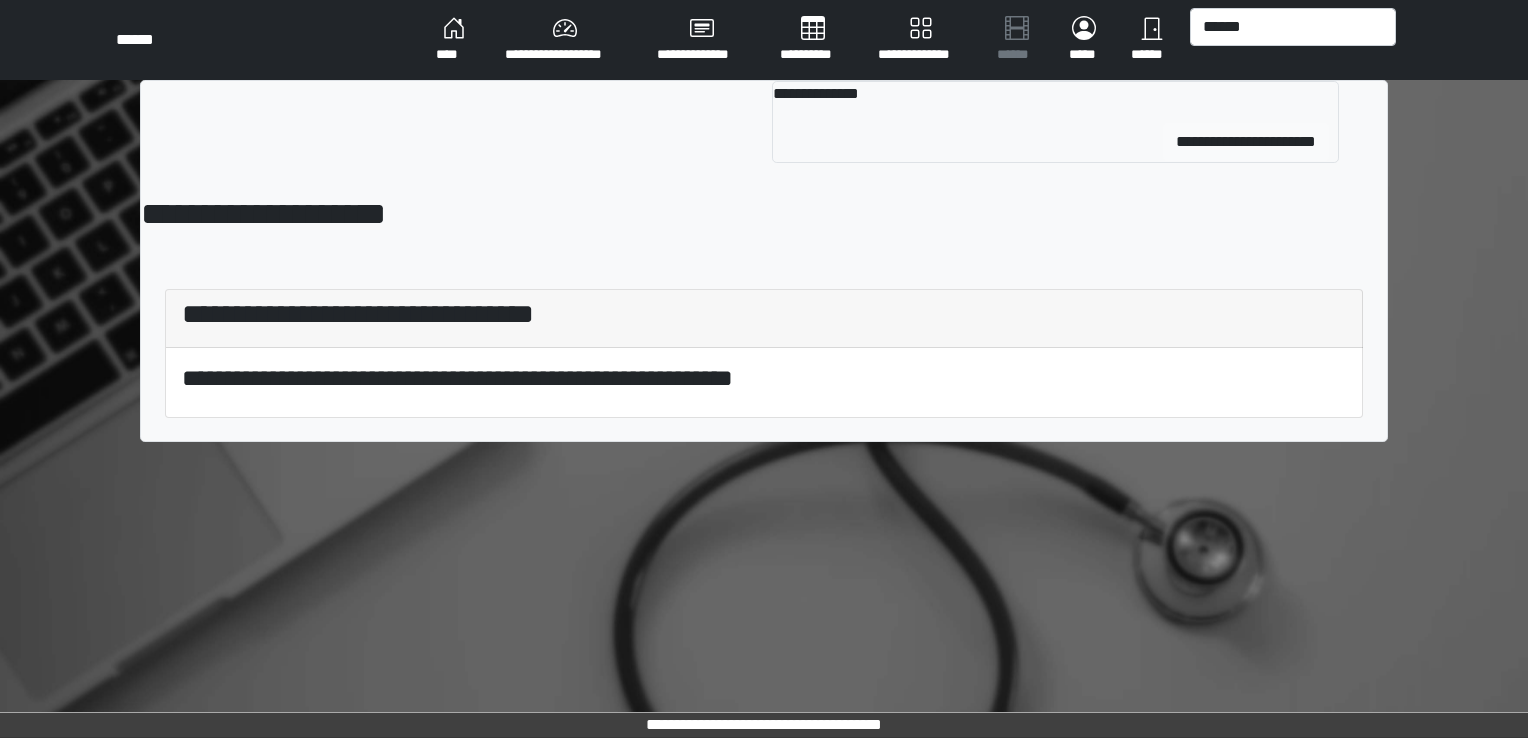 type 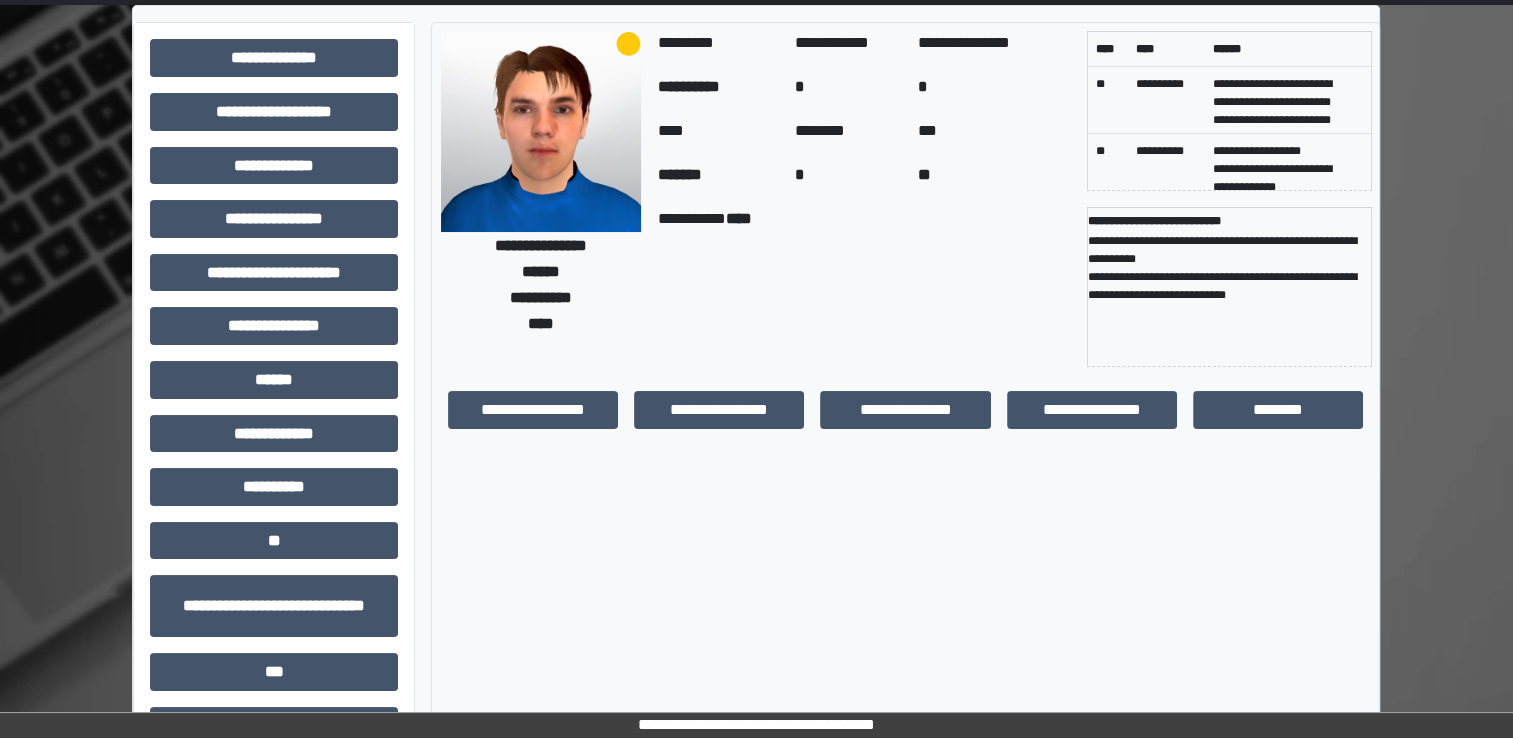 scroll, scrollTop: 102, scrollLeft: 0, axis: vertical 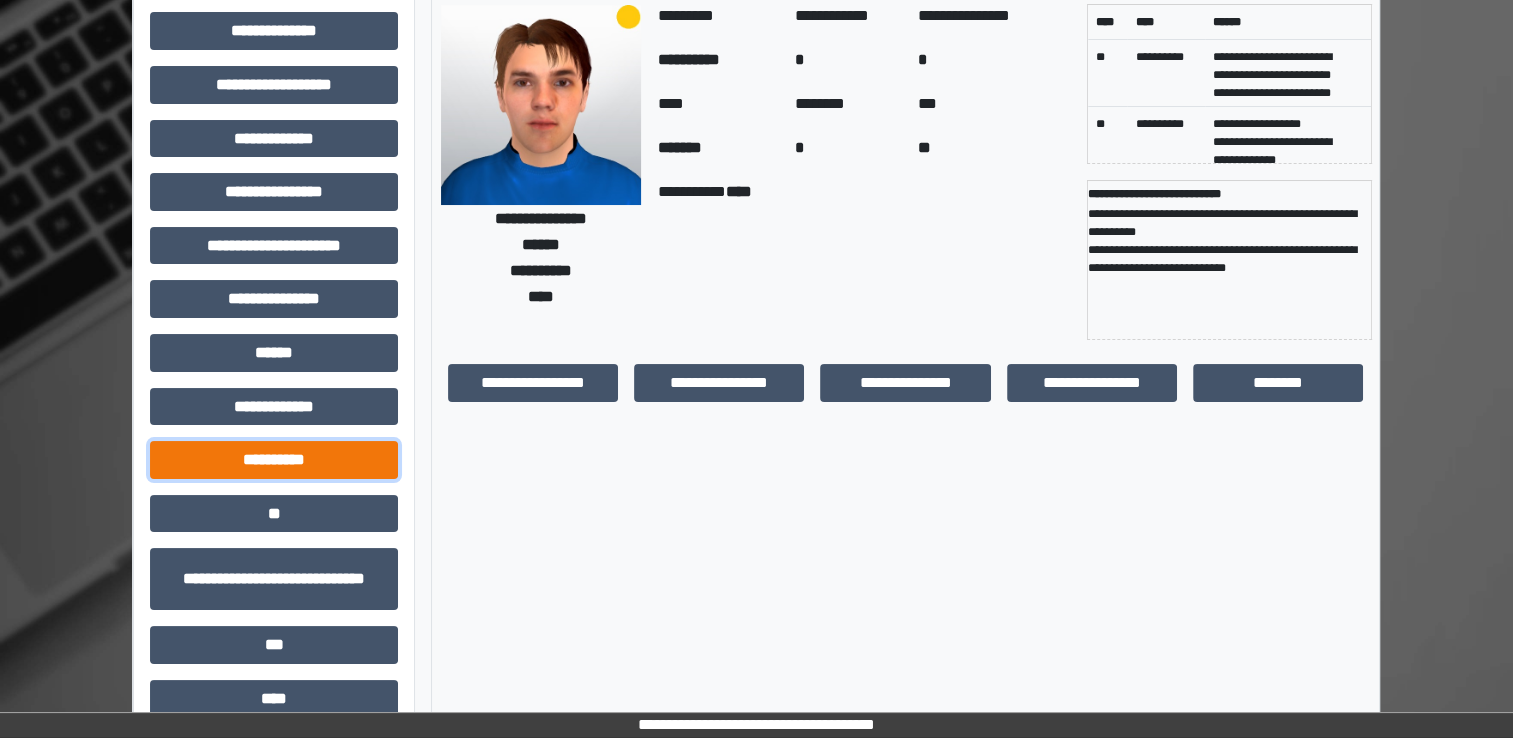 click on "**********" at bounding box center (274, 460) 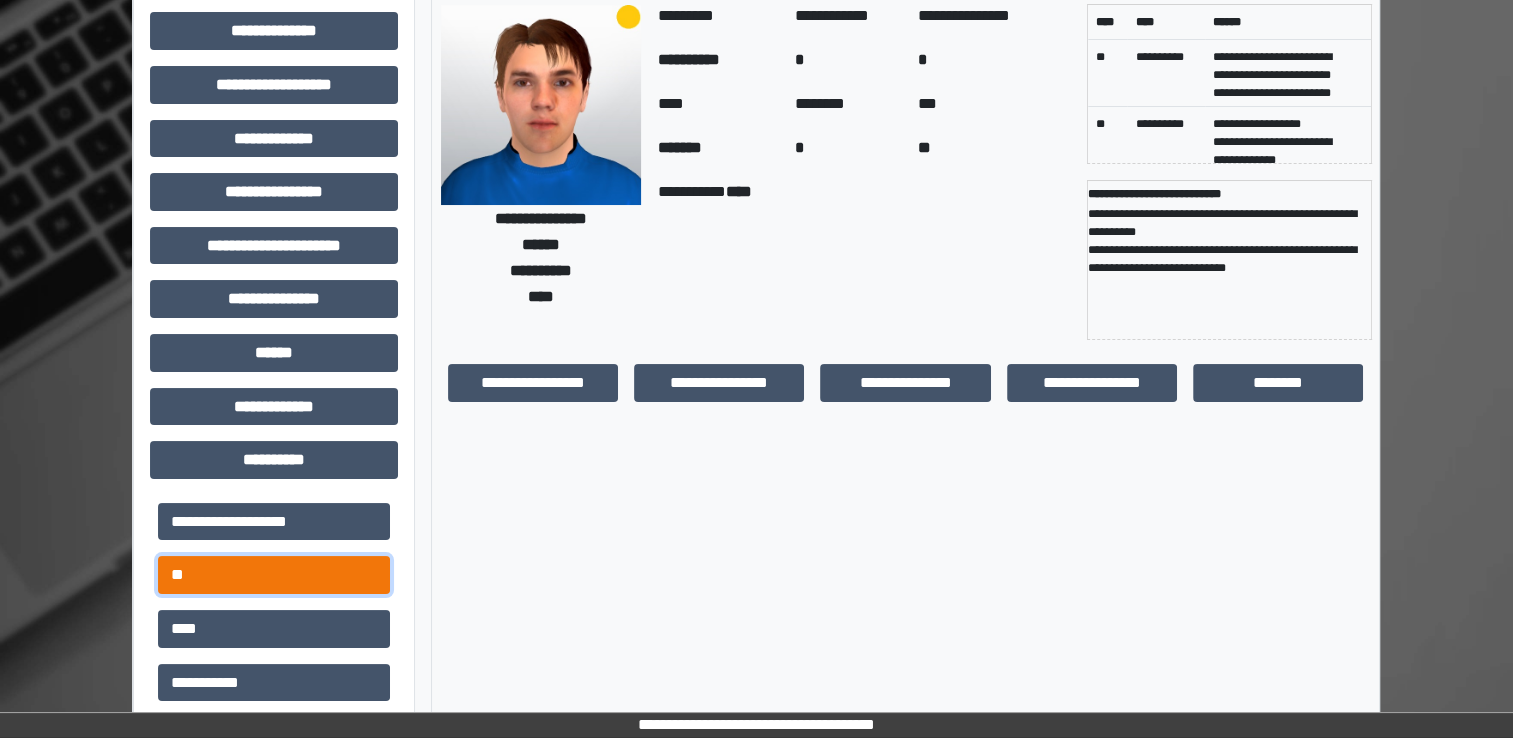 click on "**" at bounding box center [274, 575] 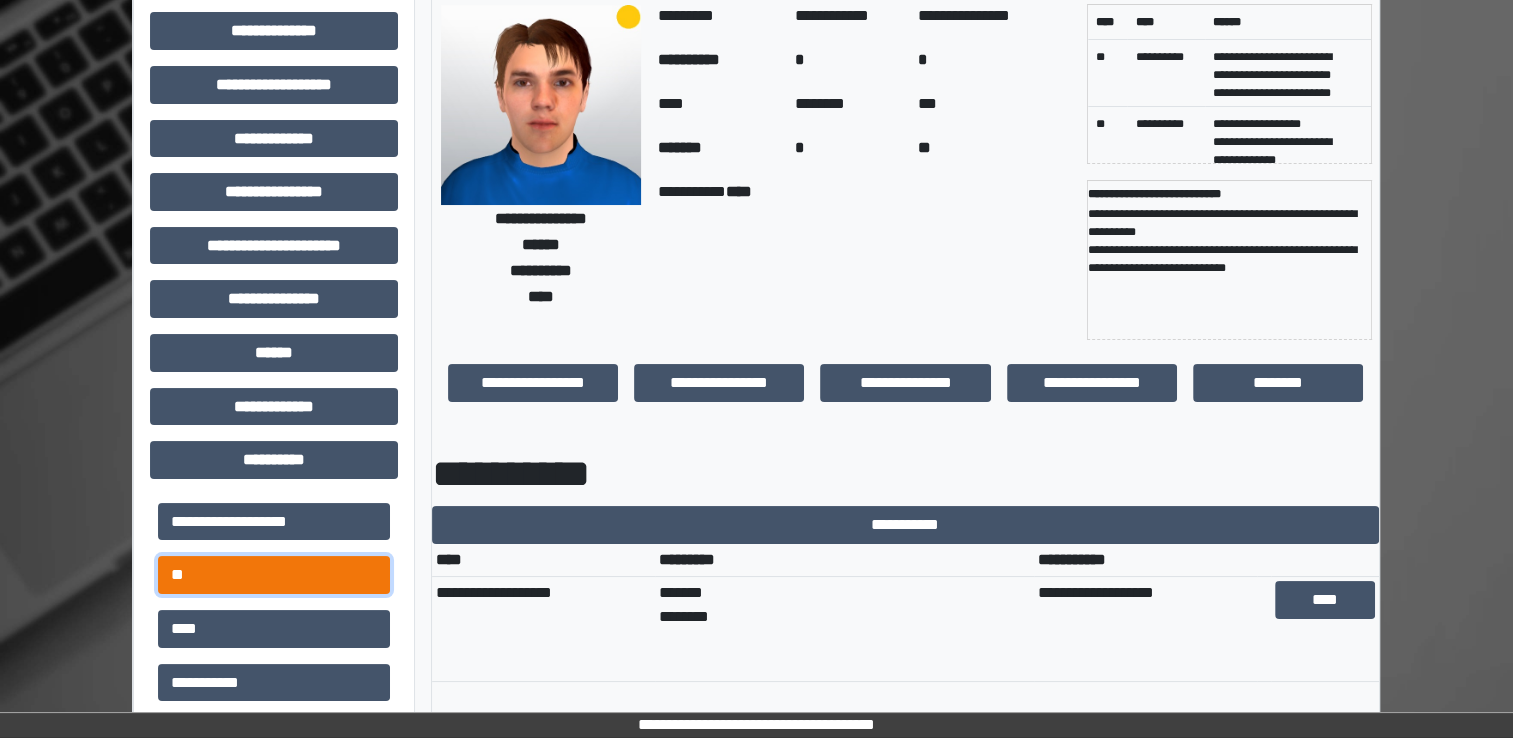 click on "**" at bounding box center [274, 575] 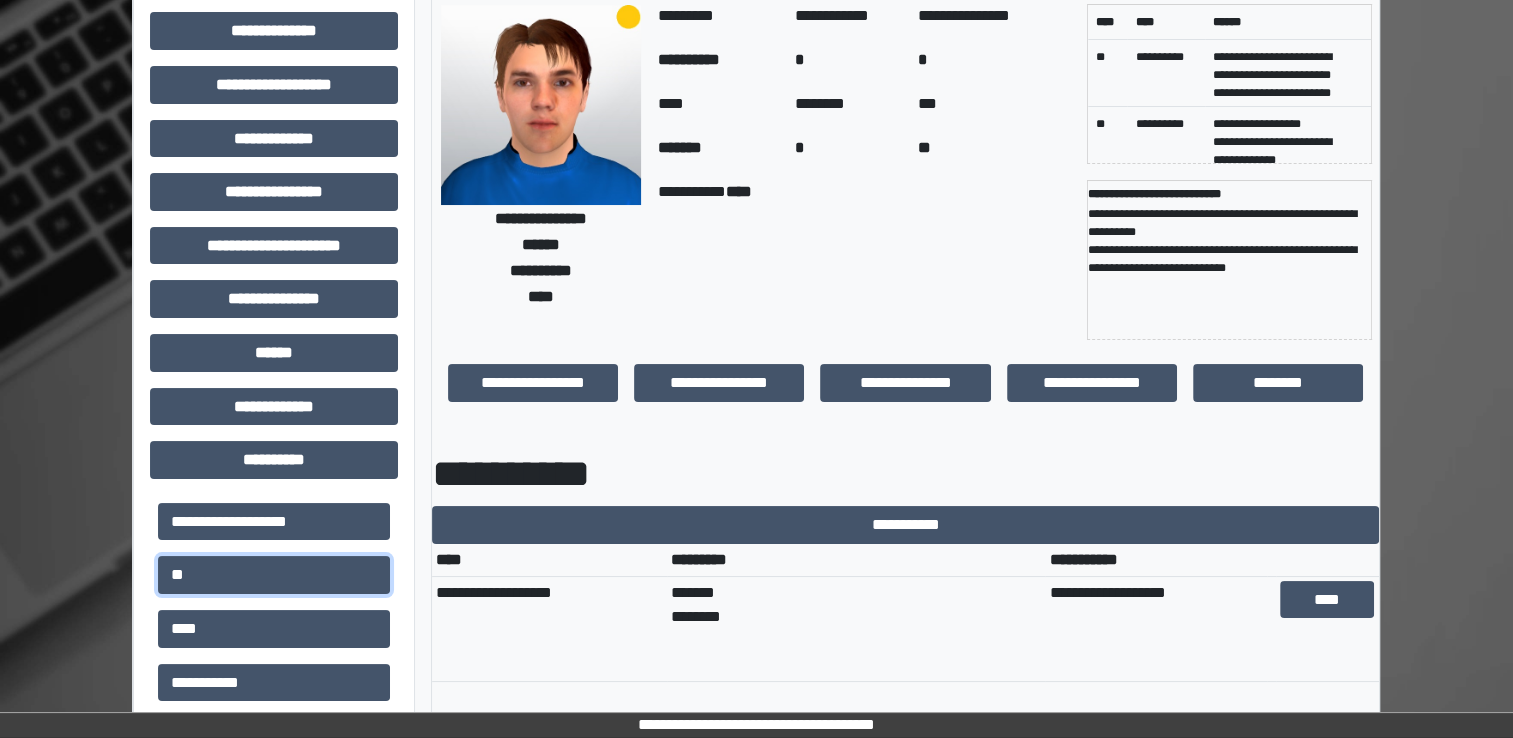 scroll, scrollTop: 320, scrollLeft: 0, axis: vertical 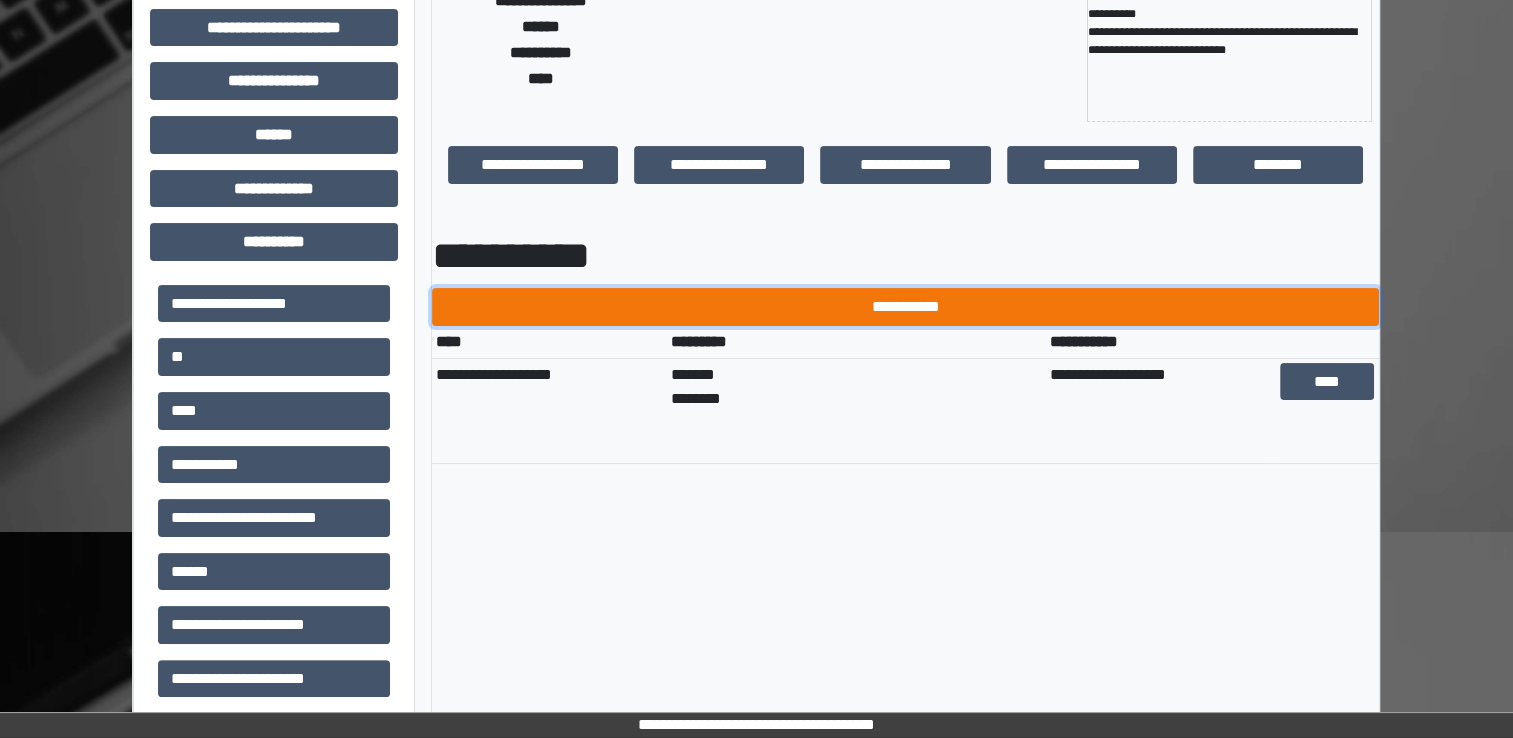 click on "**********" at bounding box center (905, 307) 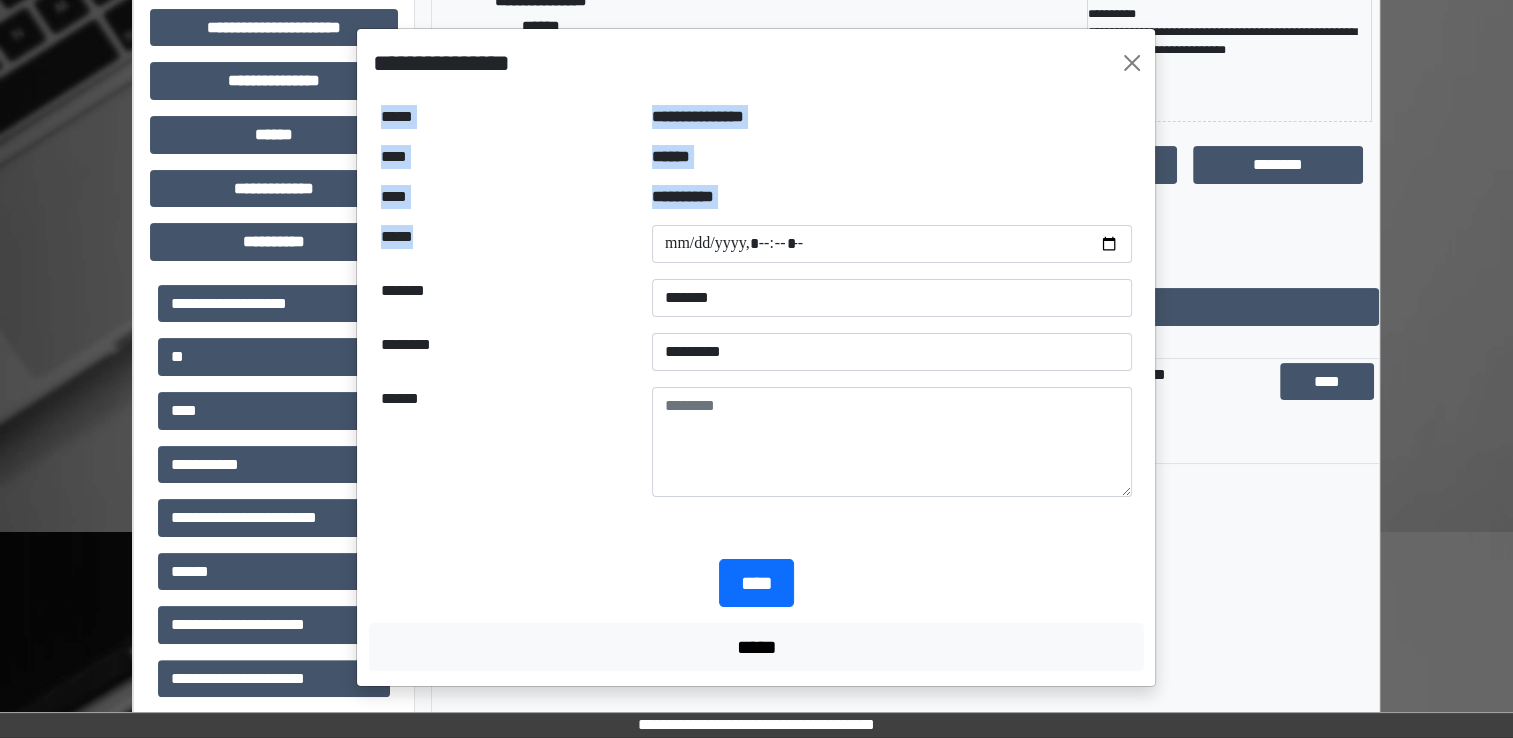drag, startPoint x: 1014, startPoint y: 93, endPoint x: 976, endPoint y: 261, distance: 172.24402 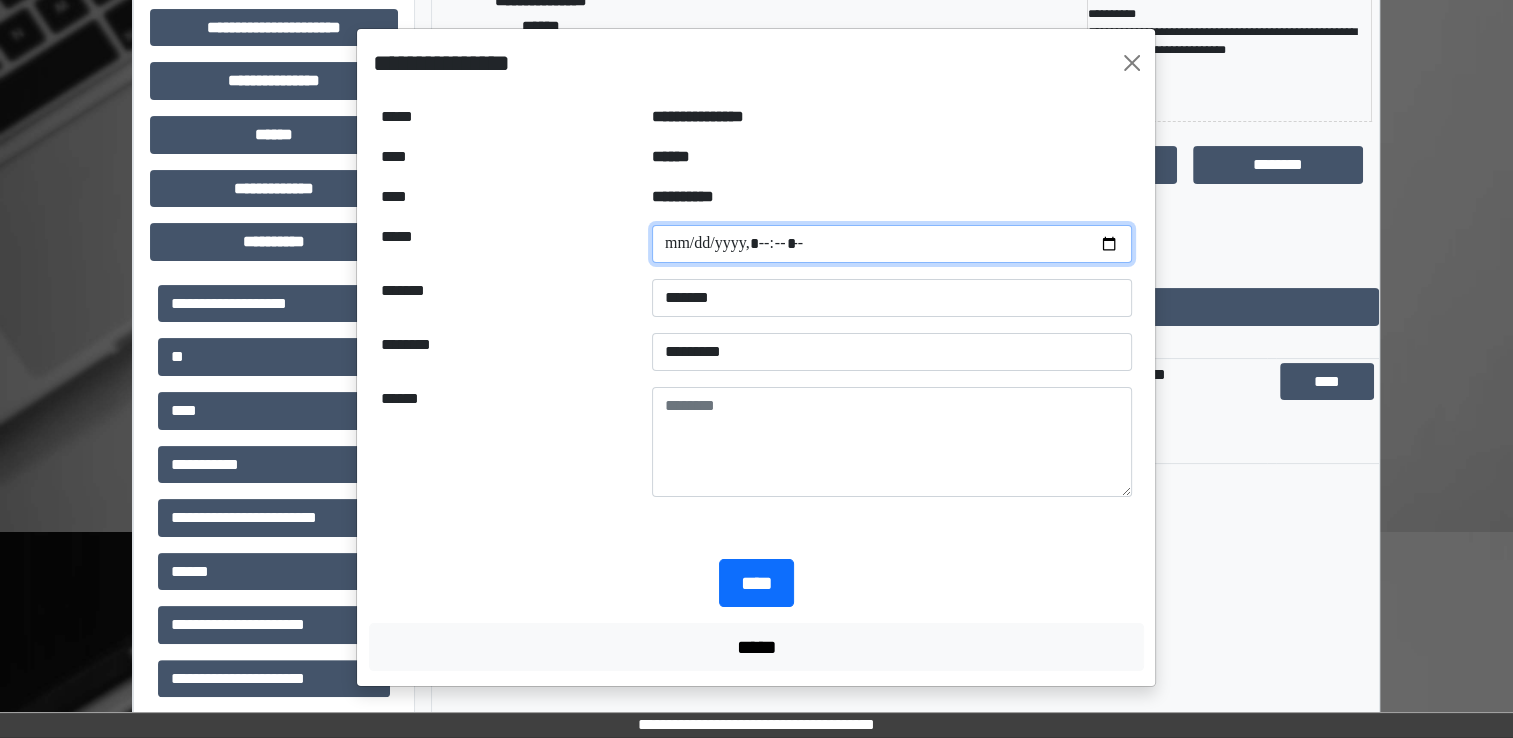 click at bounding box center [892, 244] 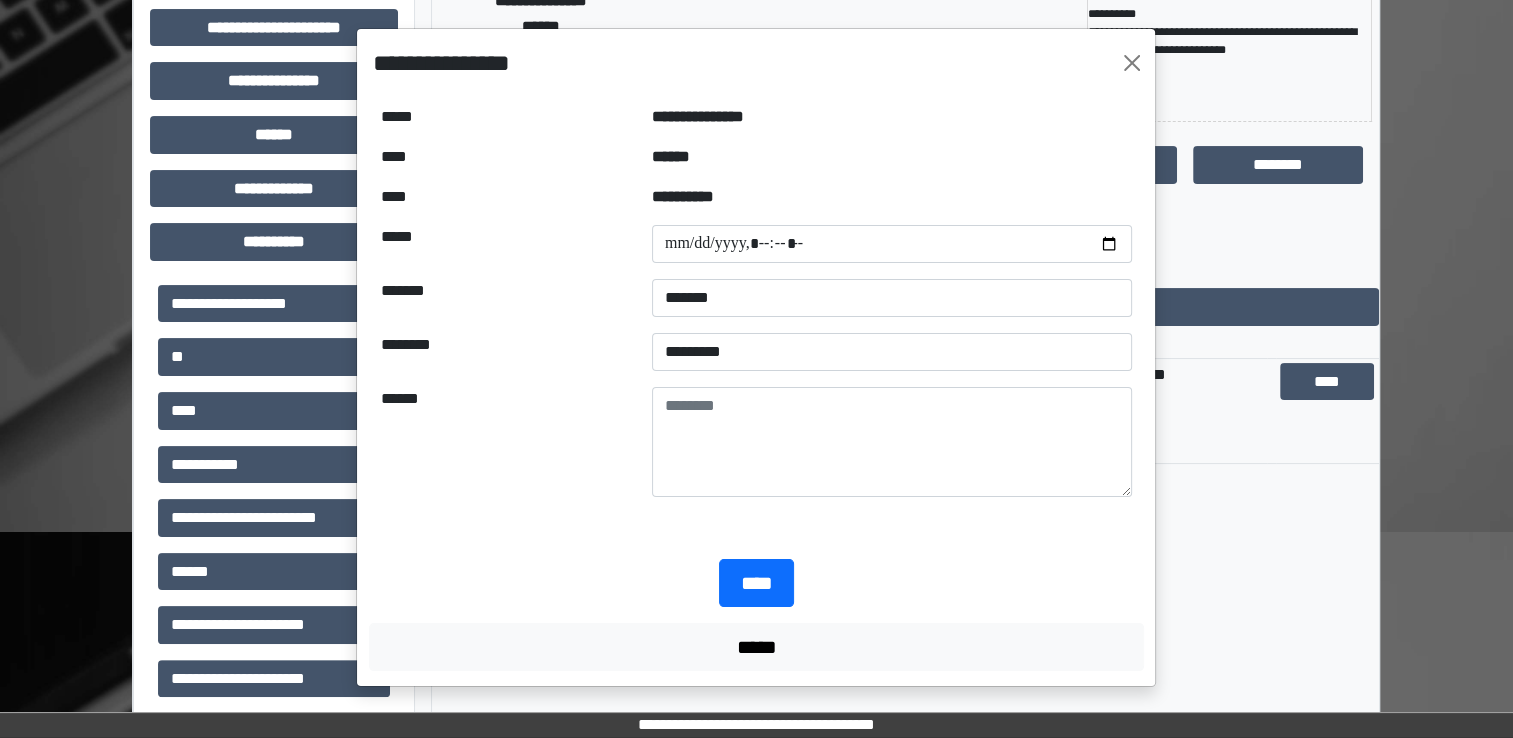 click on "**********" at bounding box center (756, 357) 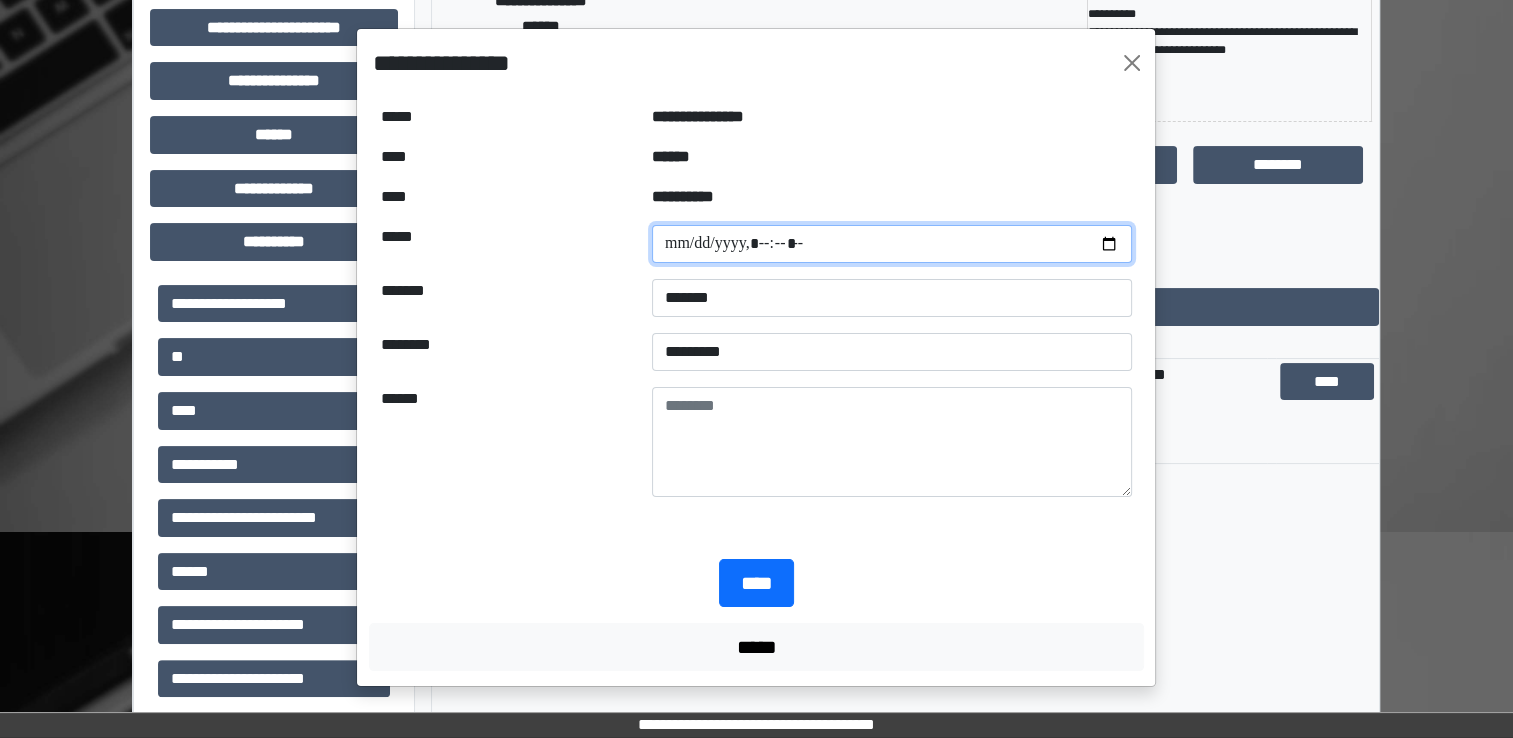 click at bounding box center [892, 244] 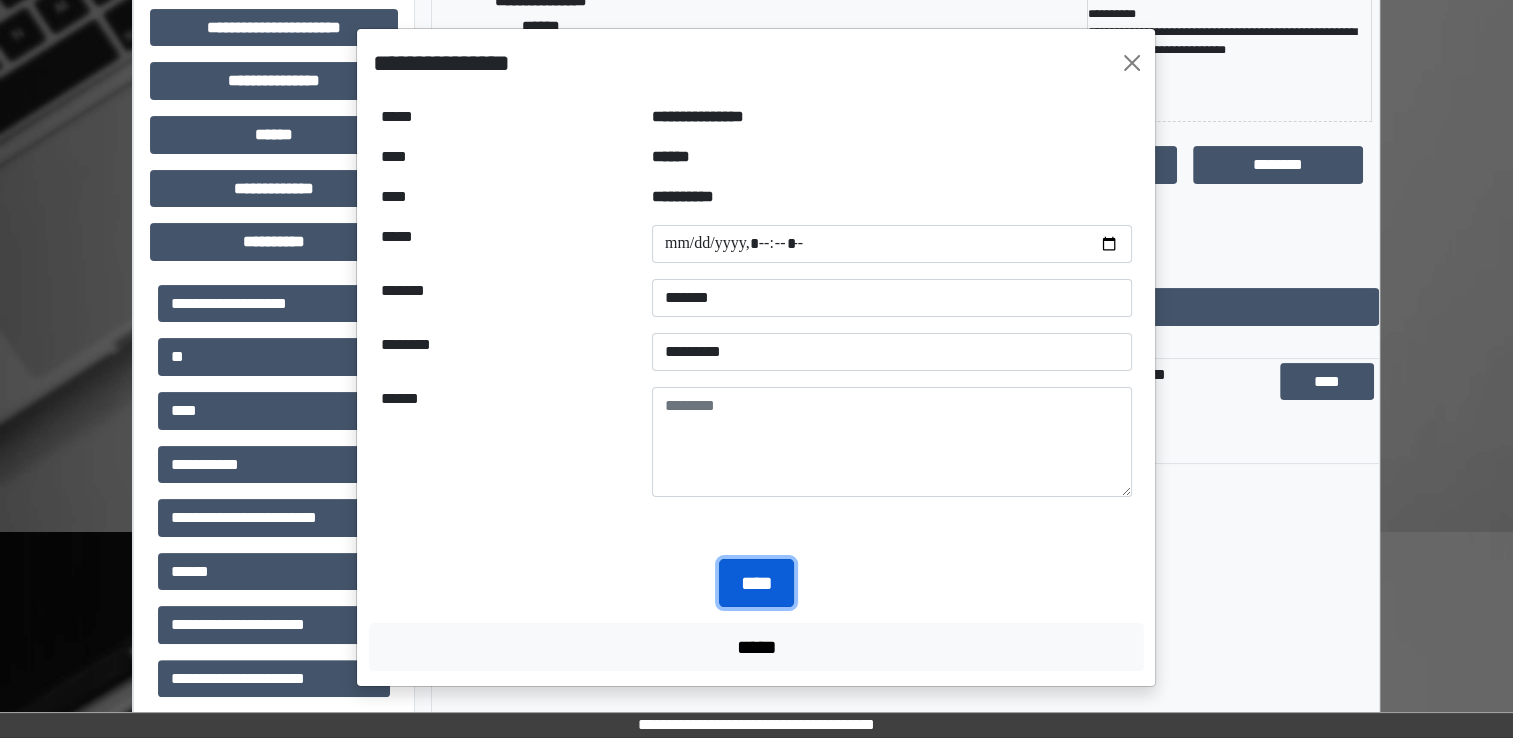 type on "**********" 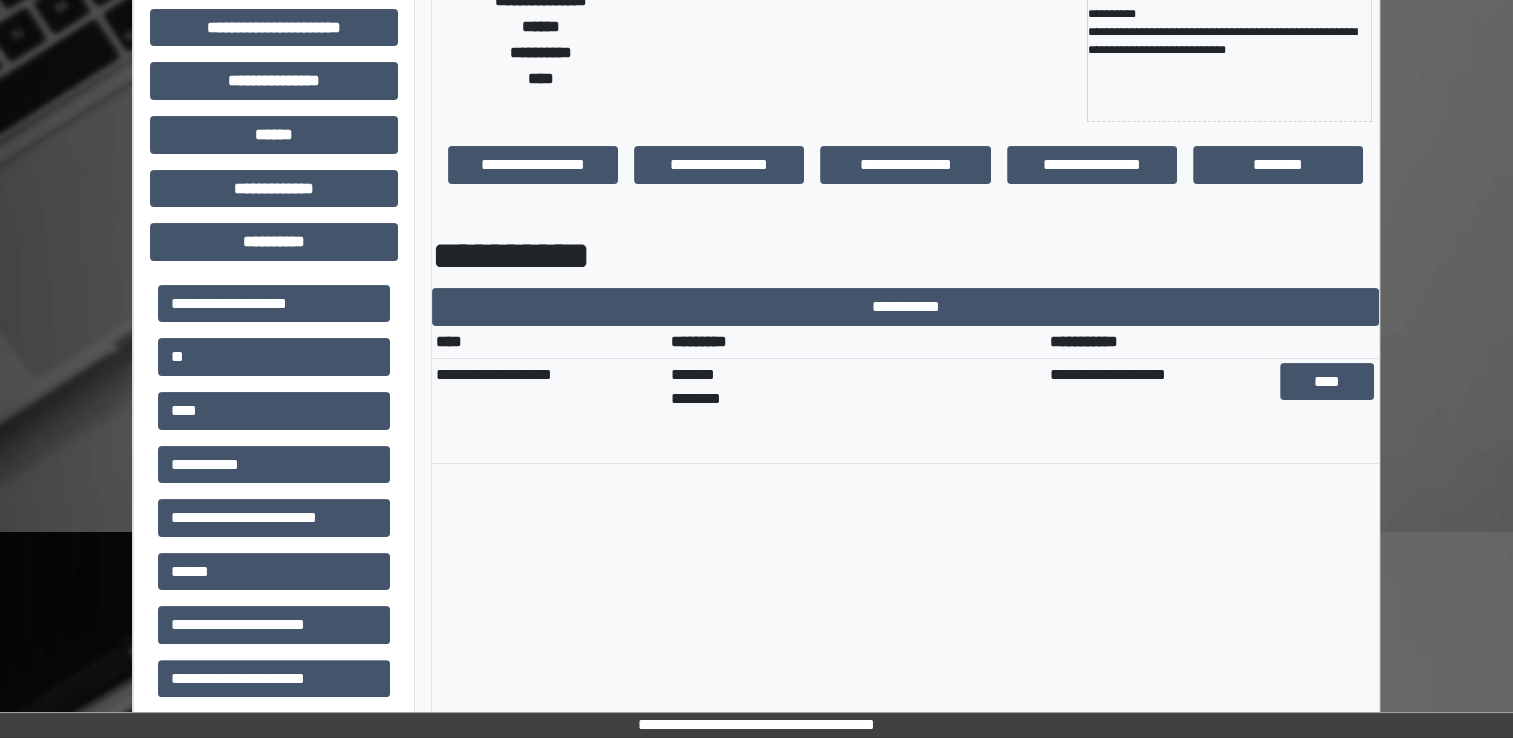 click on "**********" at bounding box center (905, 537) 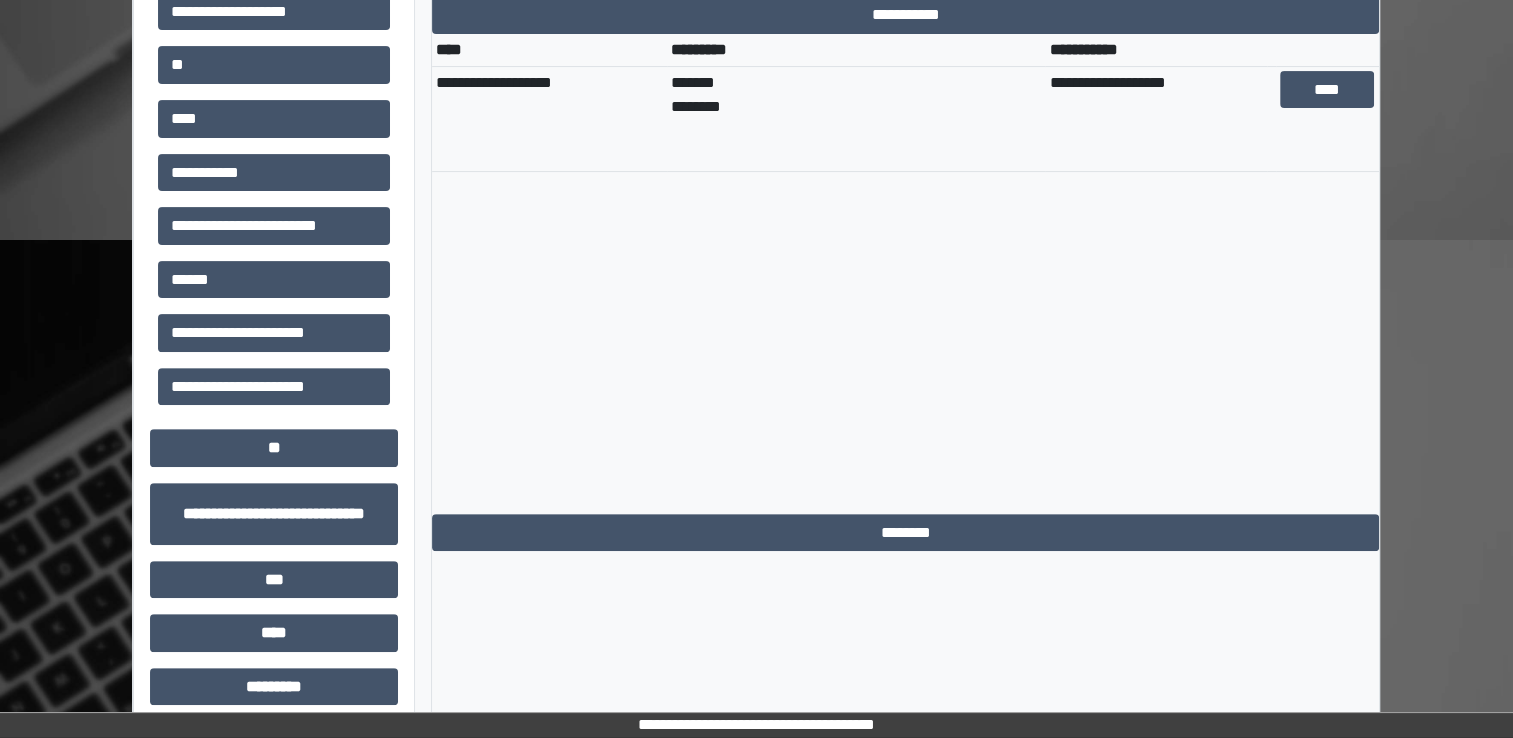 scroll, scrollTop: 614, scrollLeft: 0, axis: vertical 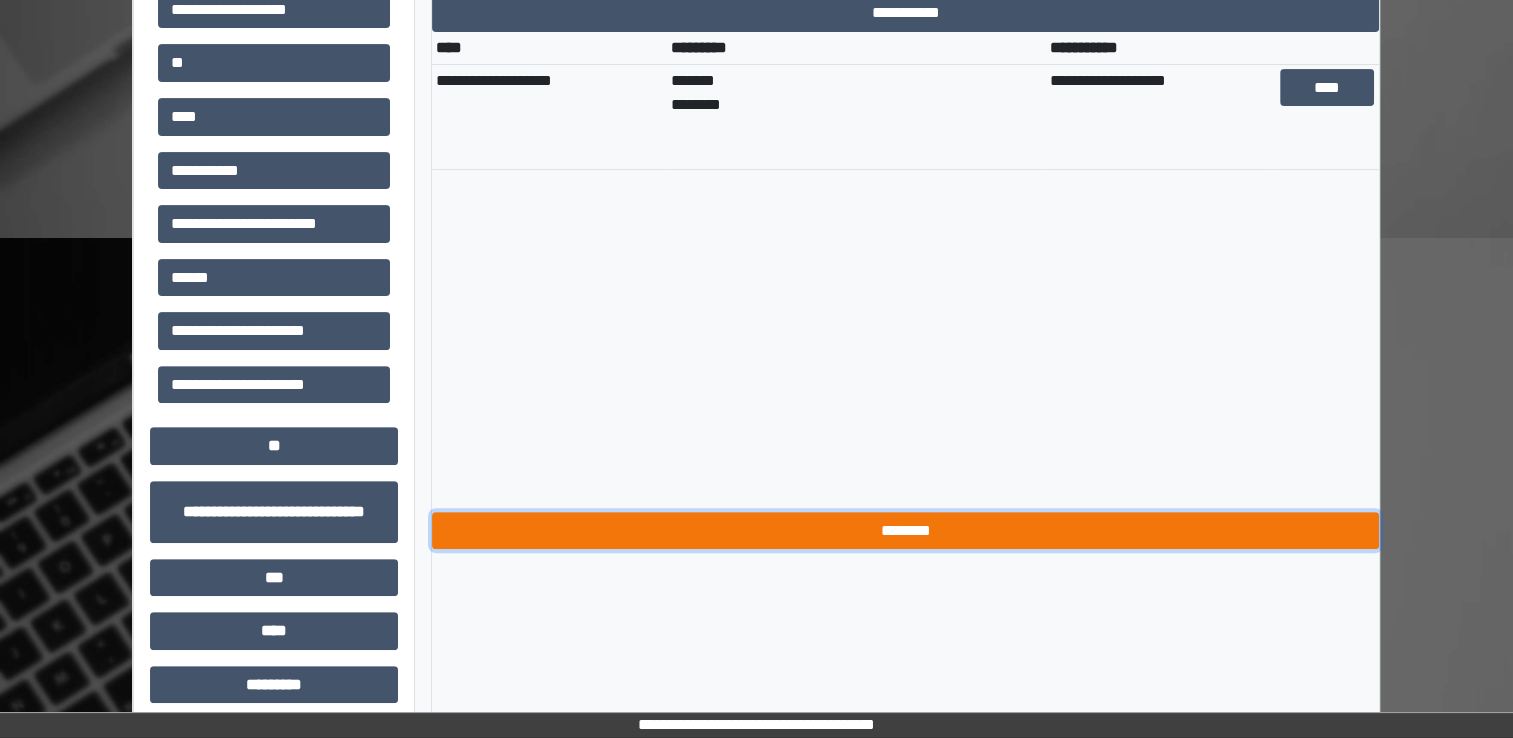 click on "********" at bounding box center (905, 531) 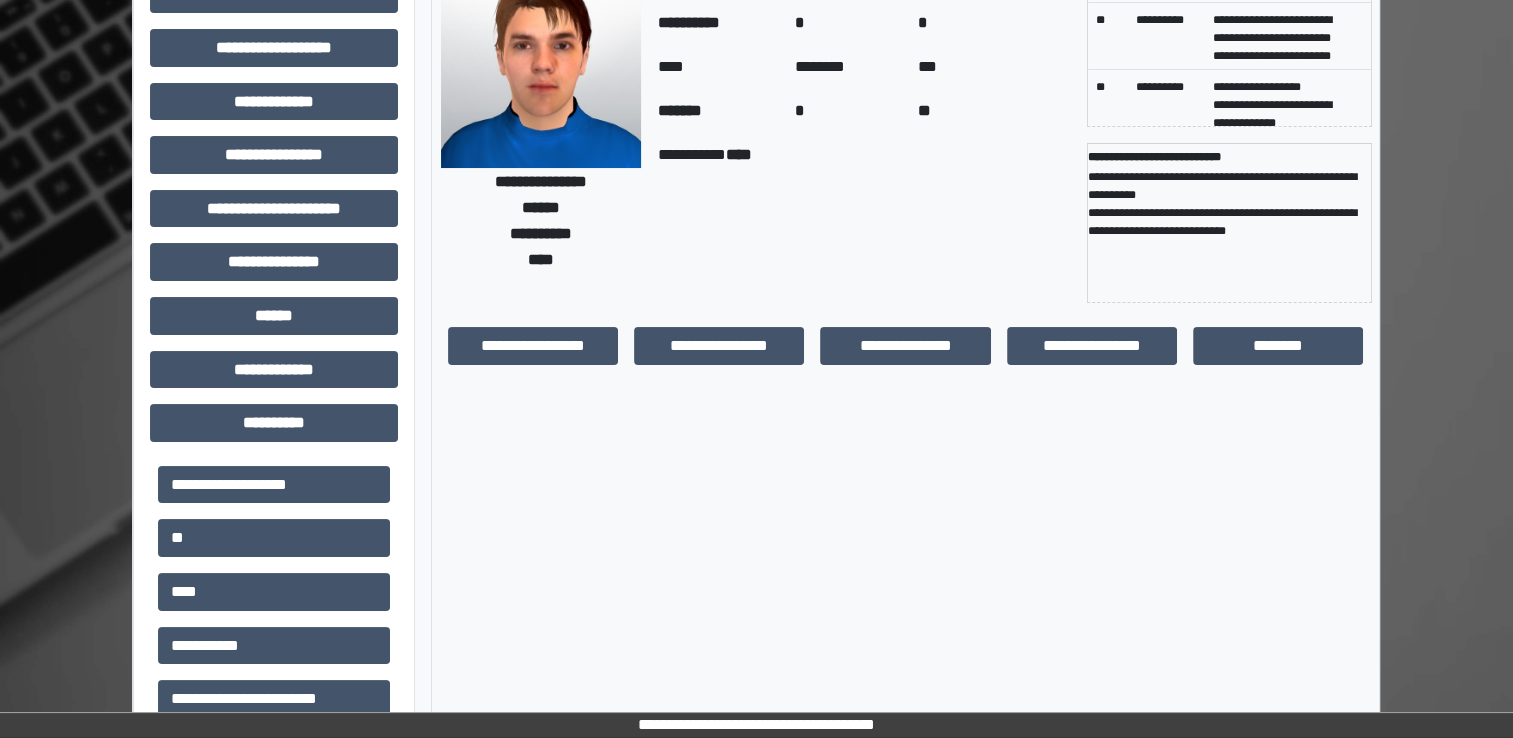 scroll, scrollTop: 0, scrollLeft: 0, axis: both 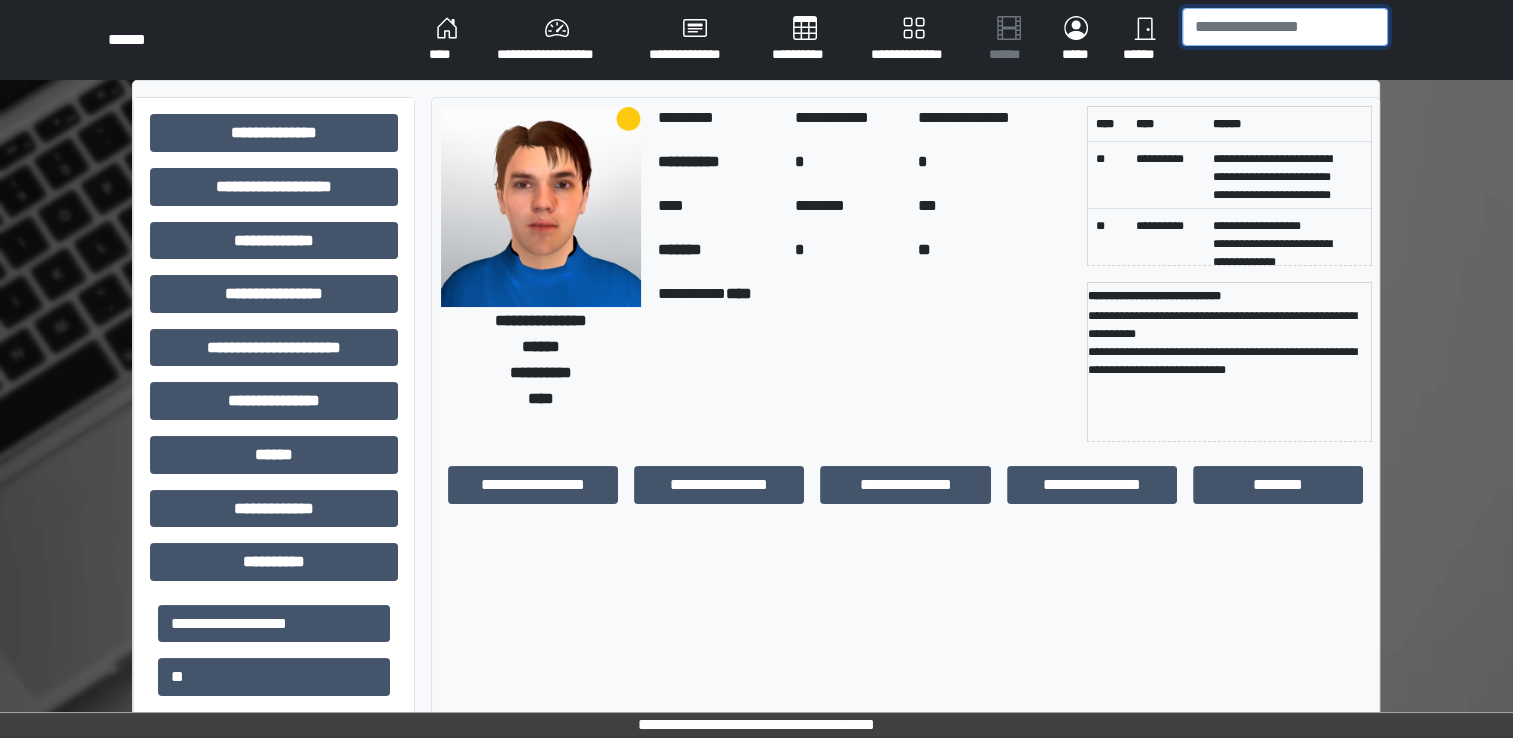click at bounding box center (1285, 27) 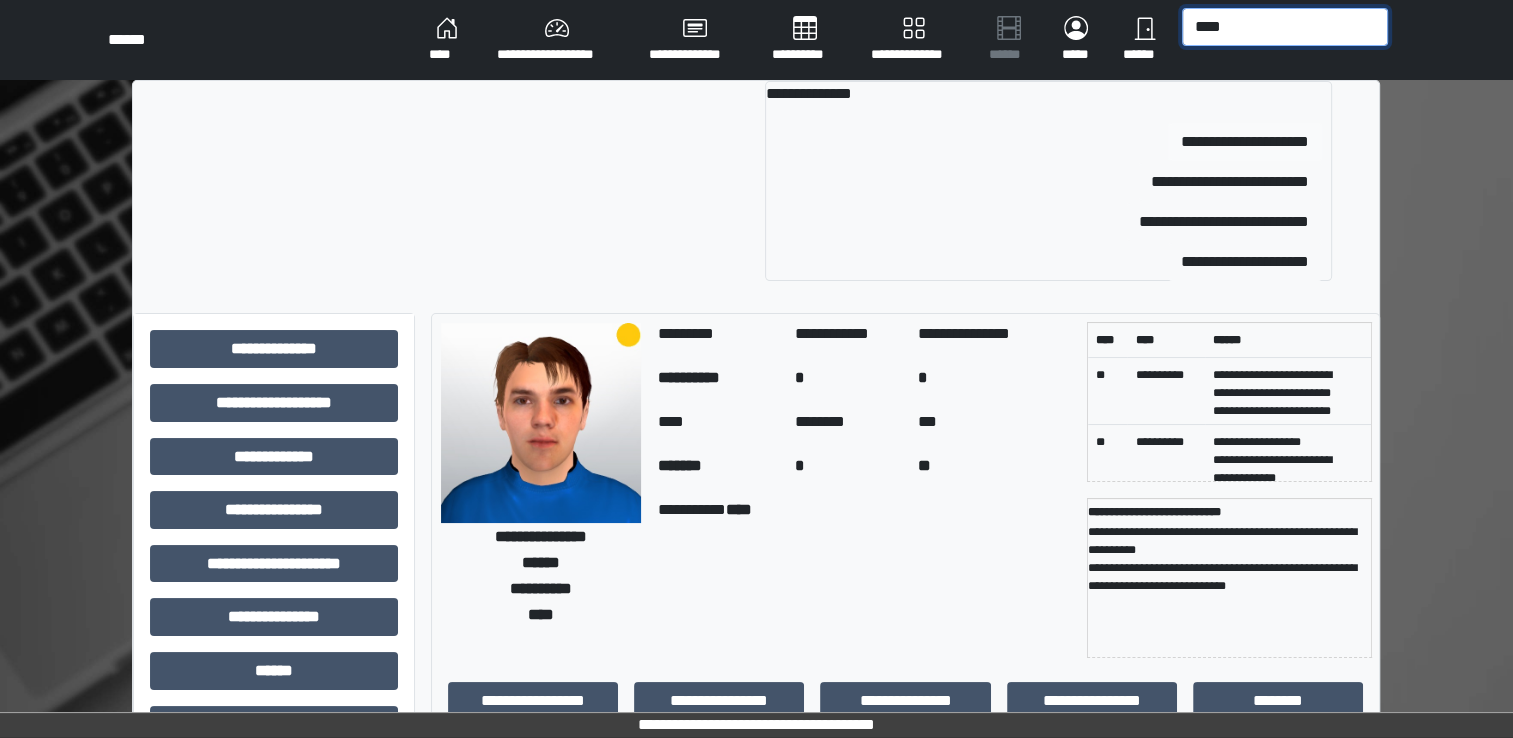 type on "****" 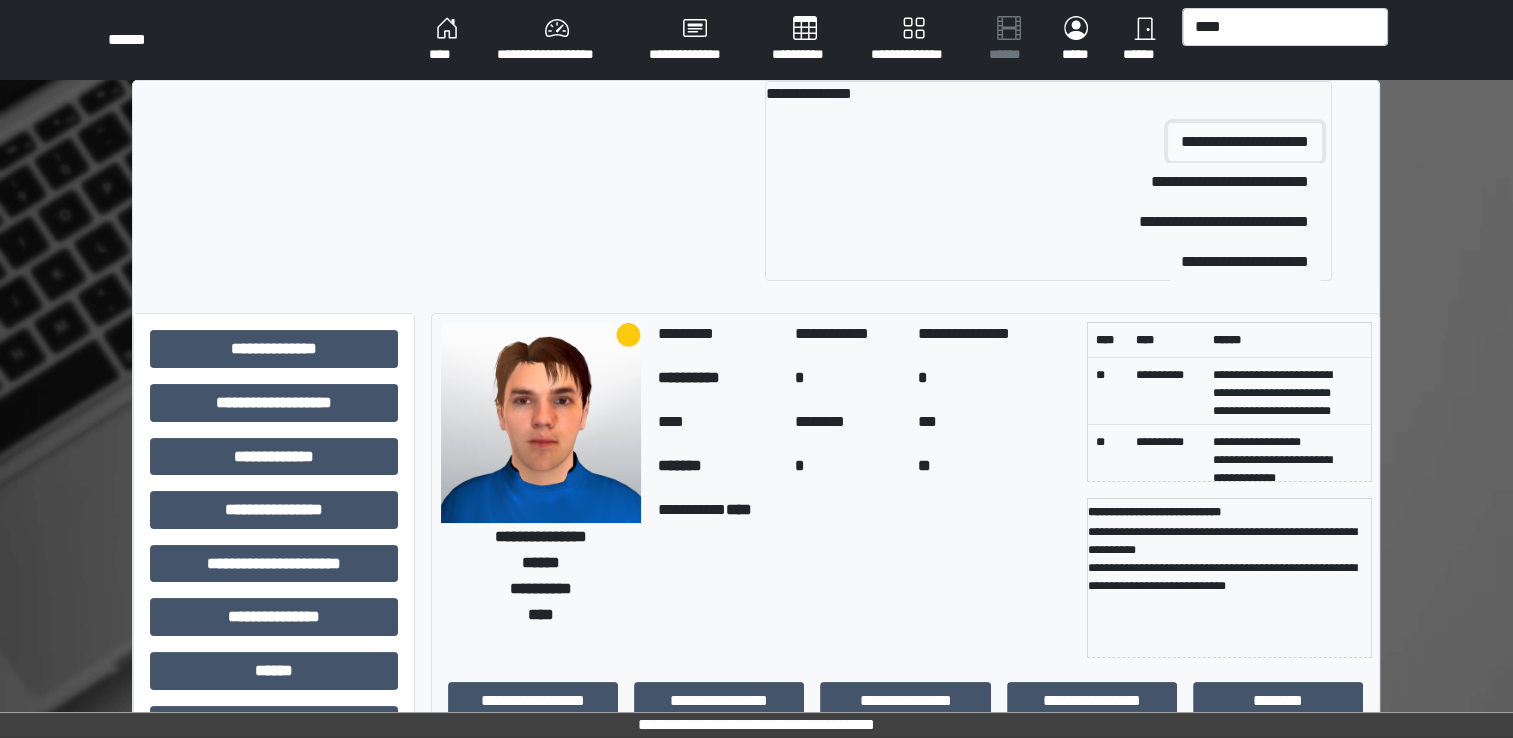 click on "**********" at bounding box center [1245, 142] 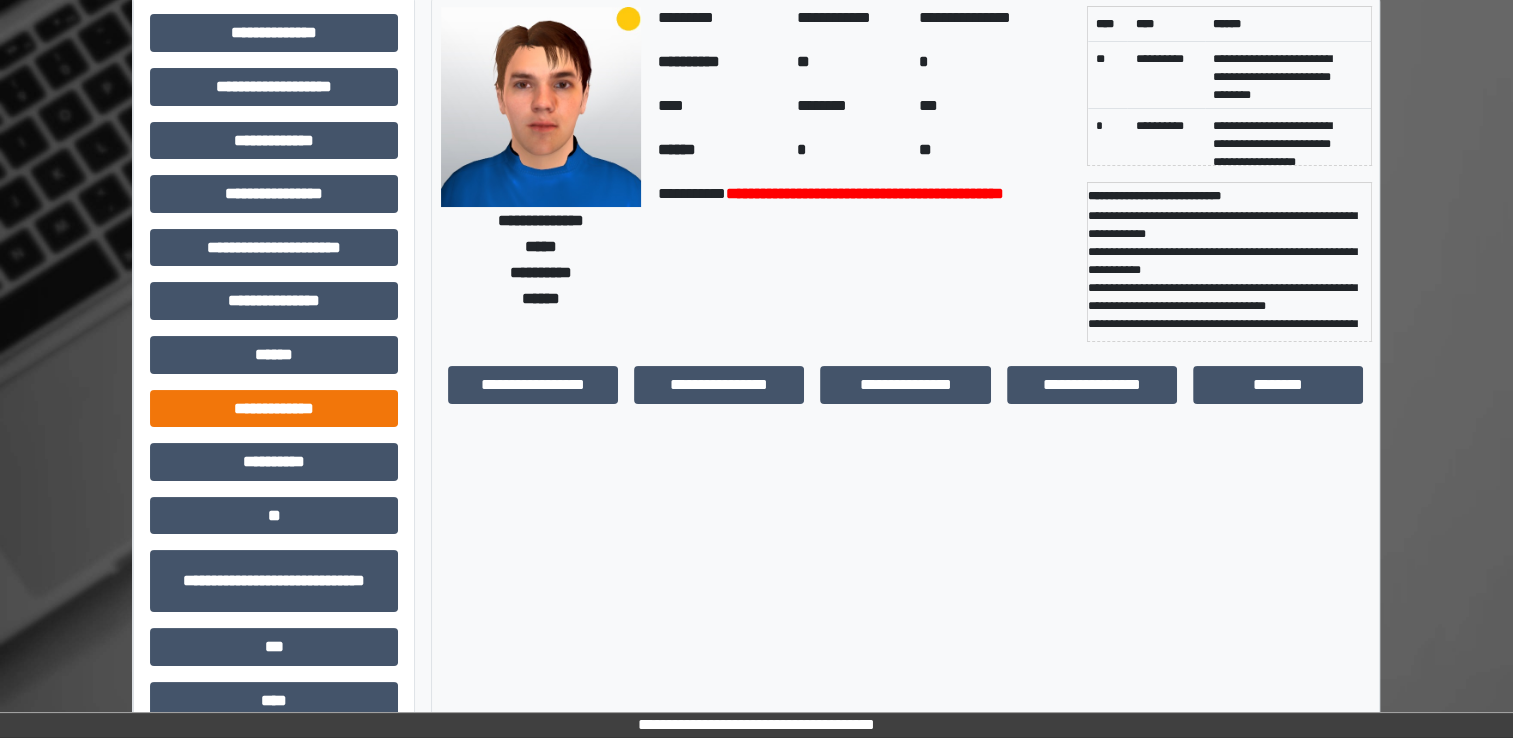 scroll, scrollTop: 99, scrollLeft: 0, axis: vertical 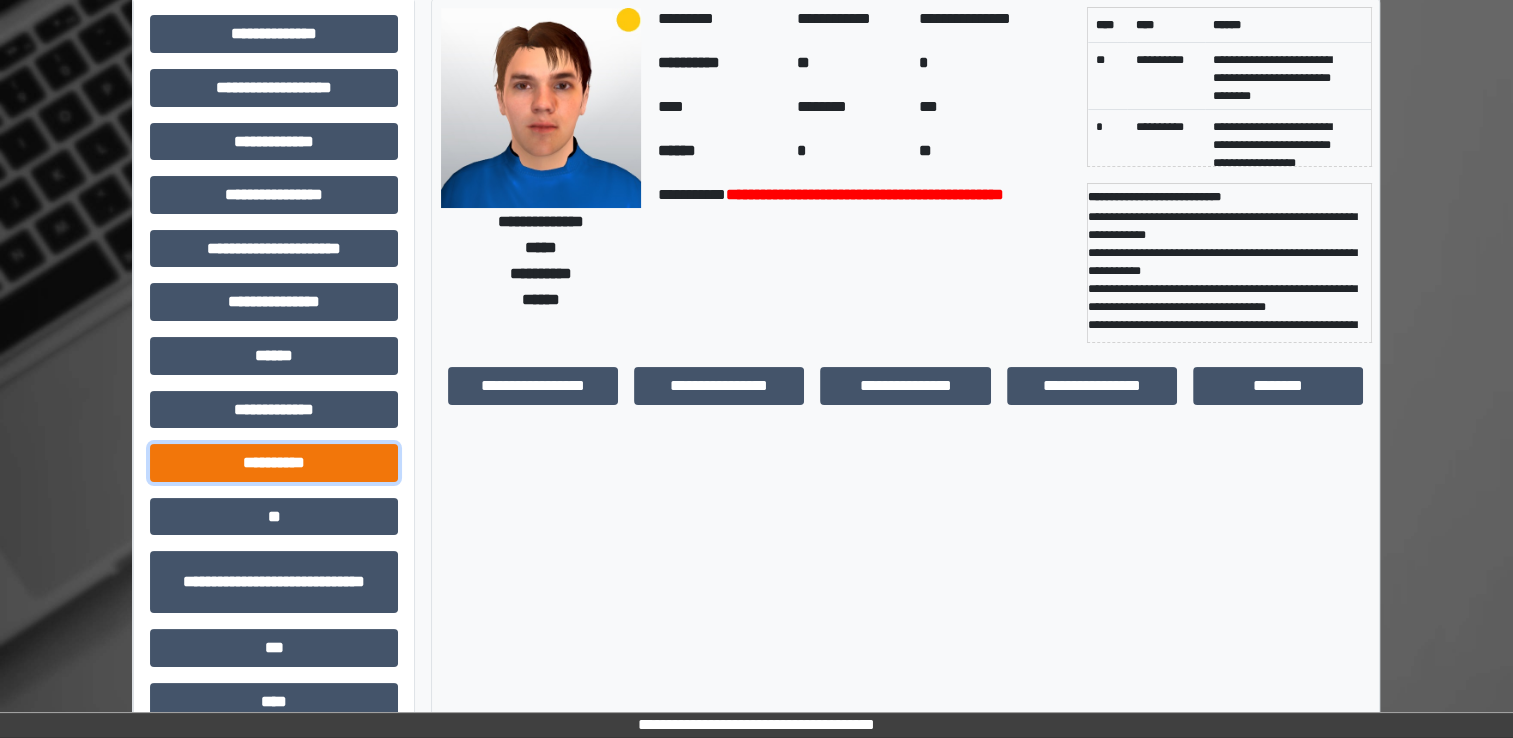 click on "**********" at bounding box center [274, 463] 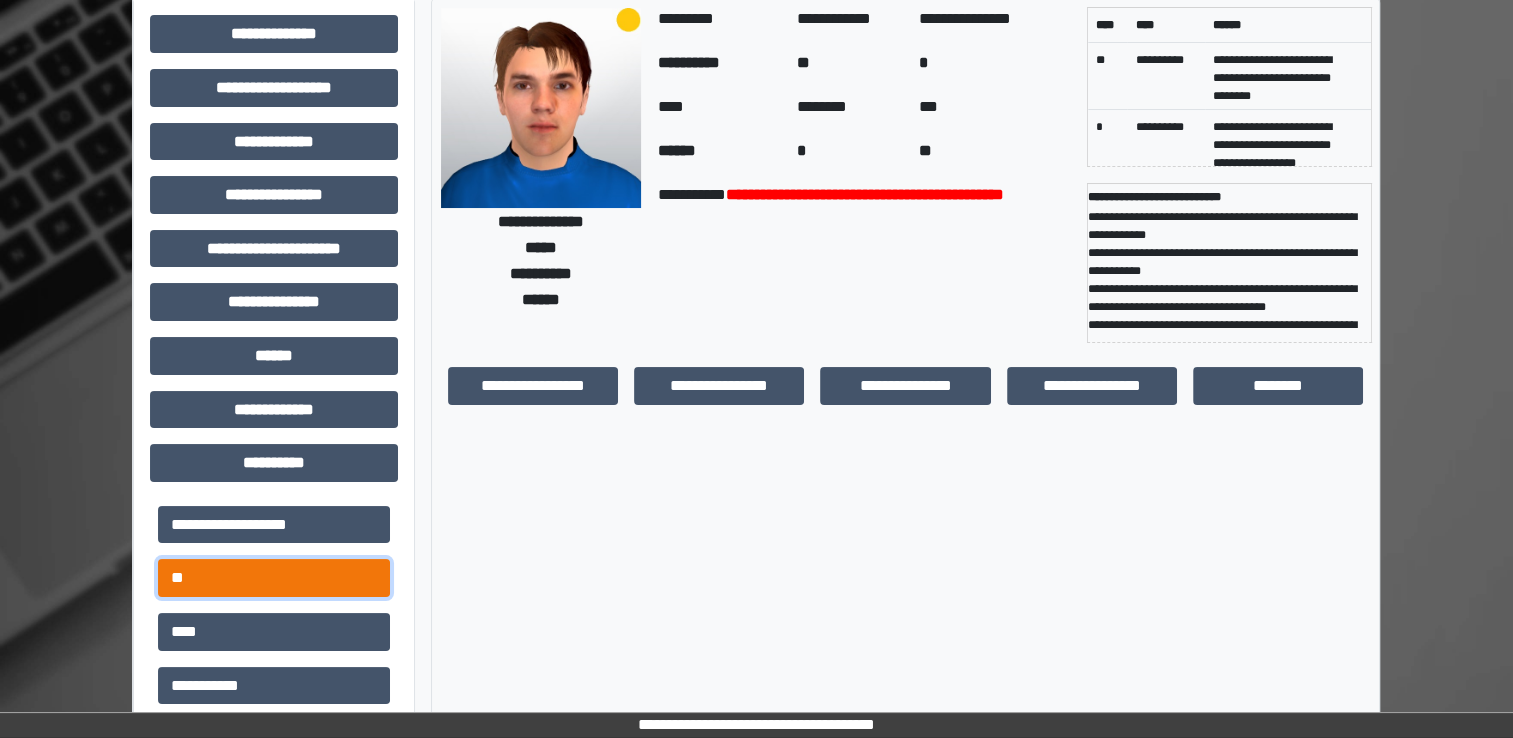 click on "**" at bounding box center (274, 578) 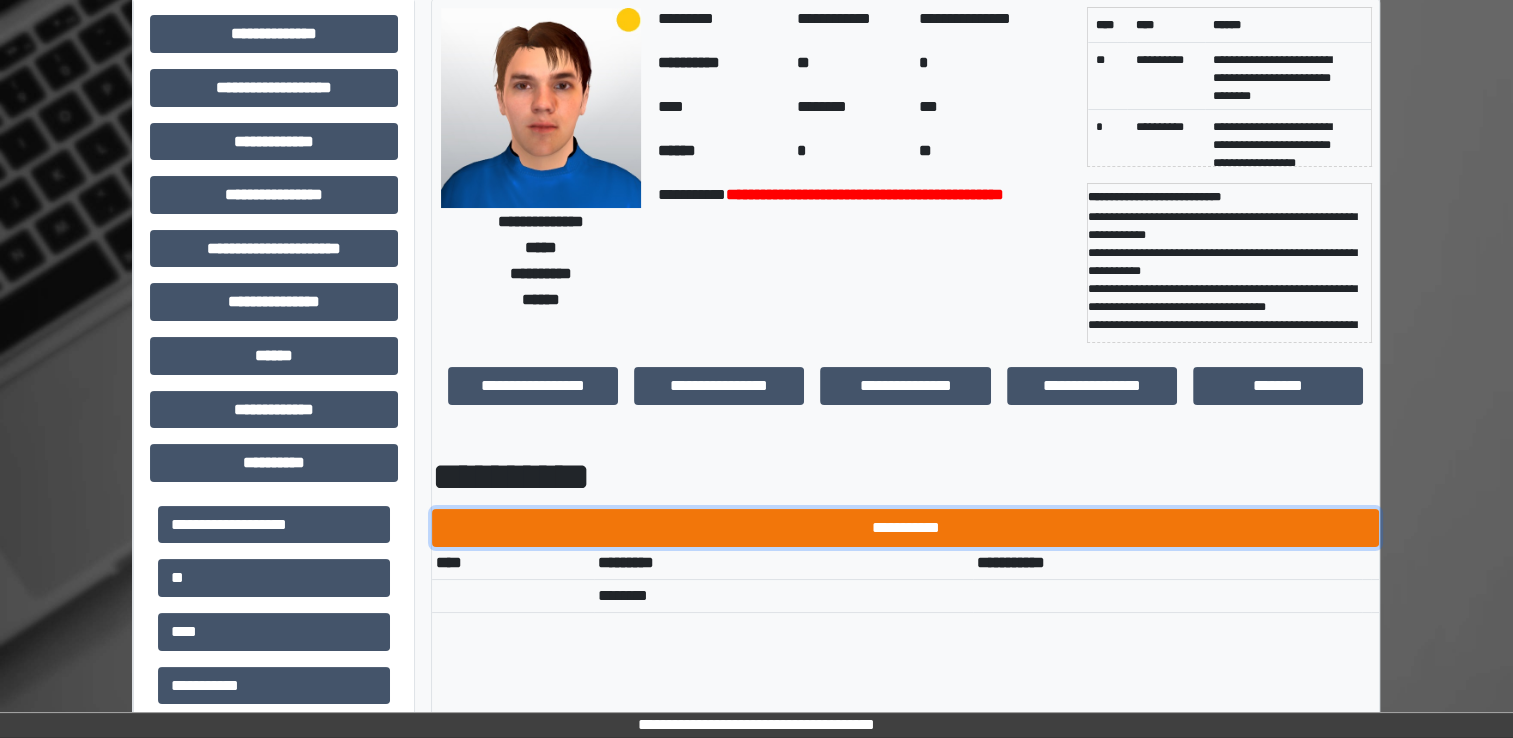 click on "**********" at bounding box center (905, 528) 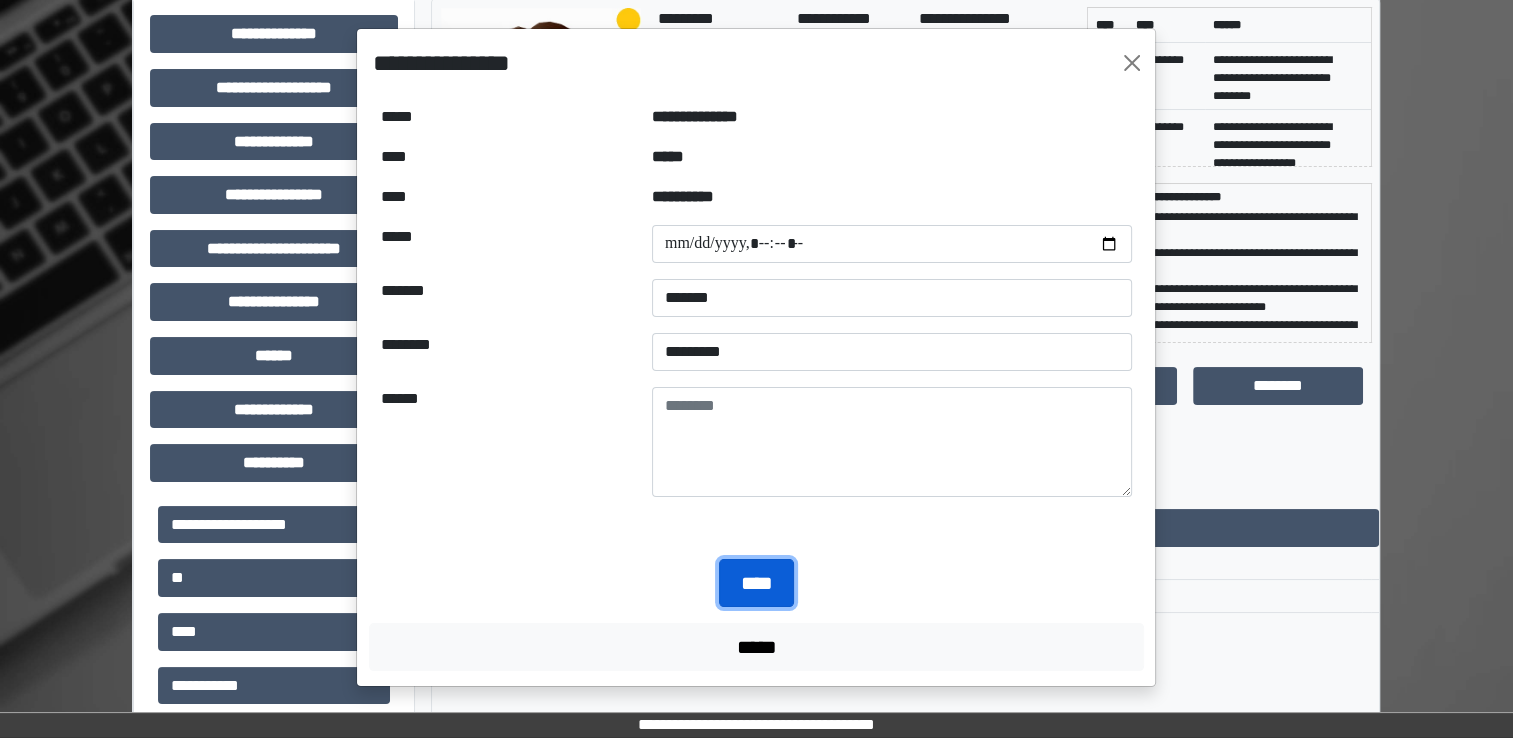 click on "****" at bounding box center [756, 583] 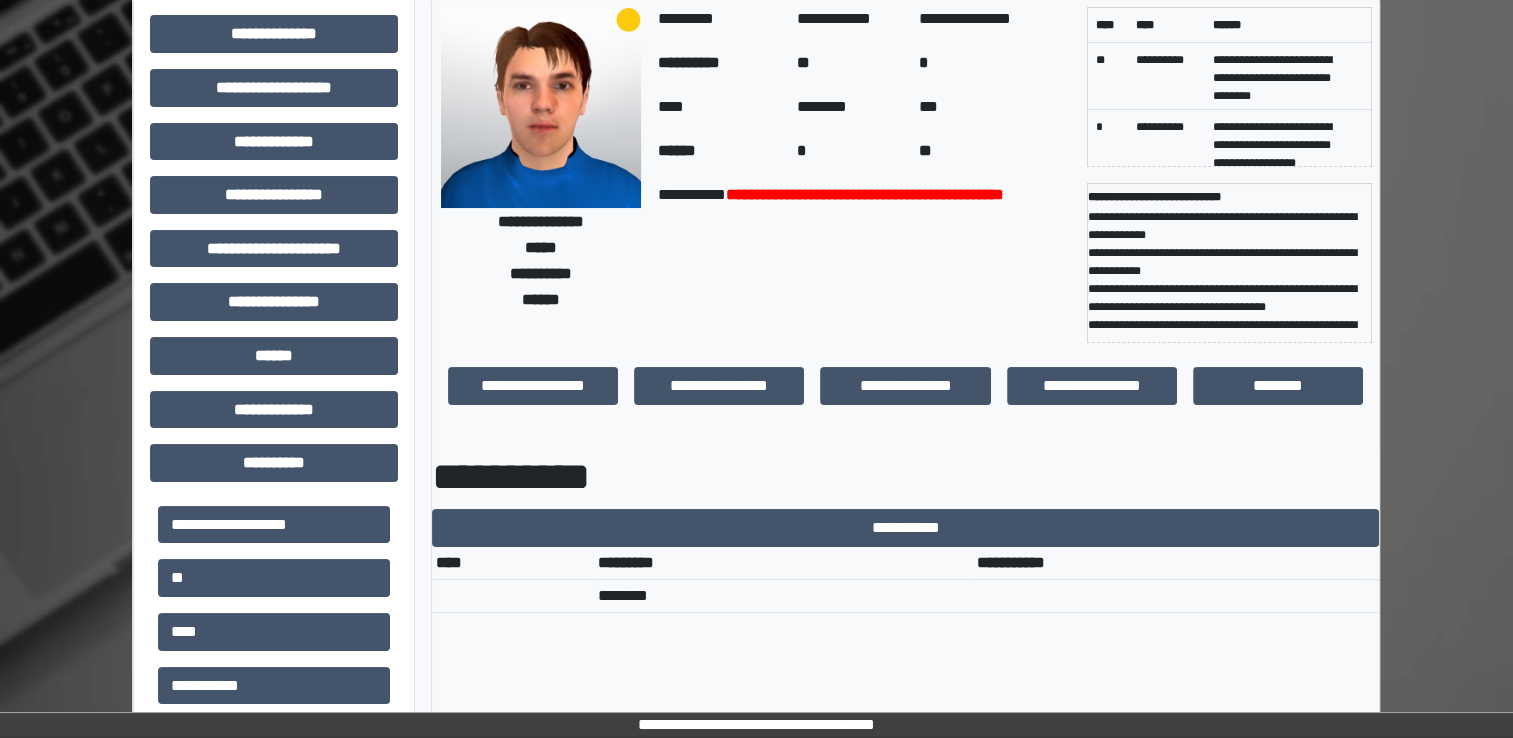 scroll, scrollTop: 0, scrollLeft: 0, axis: both 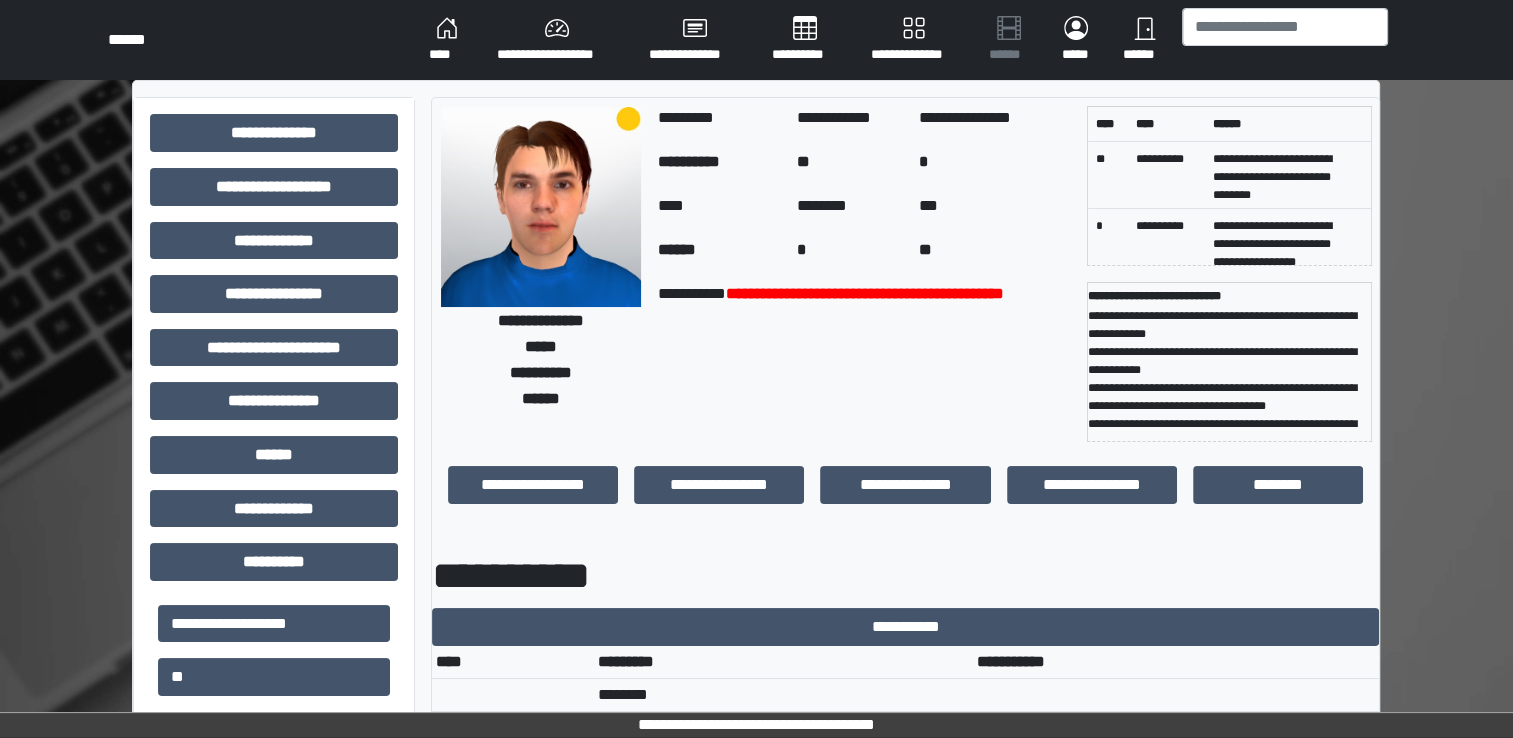 click on "****" at bounding box center [447, 40] 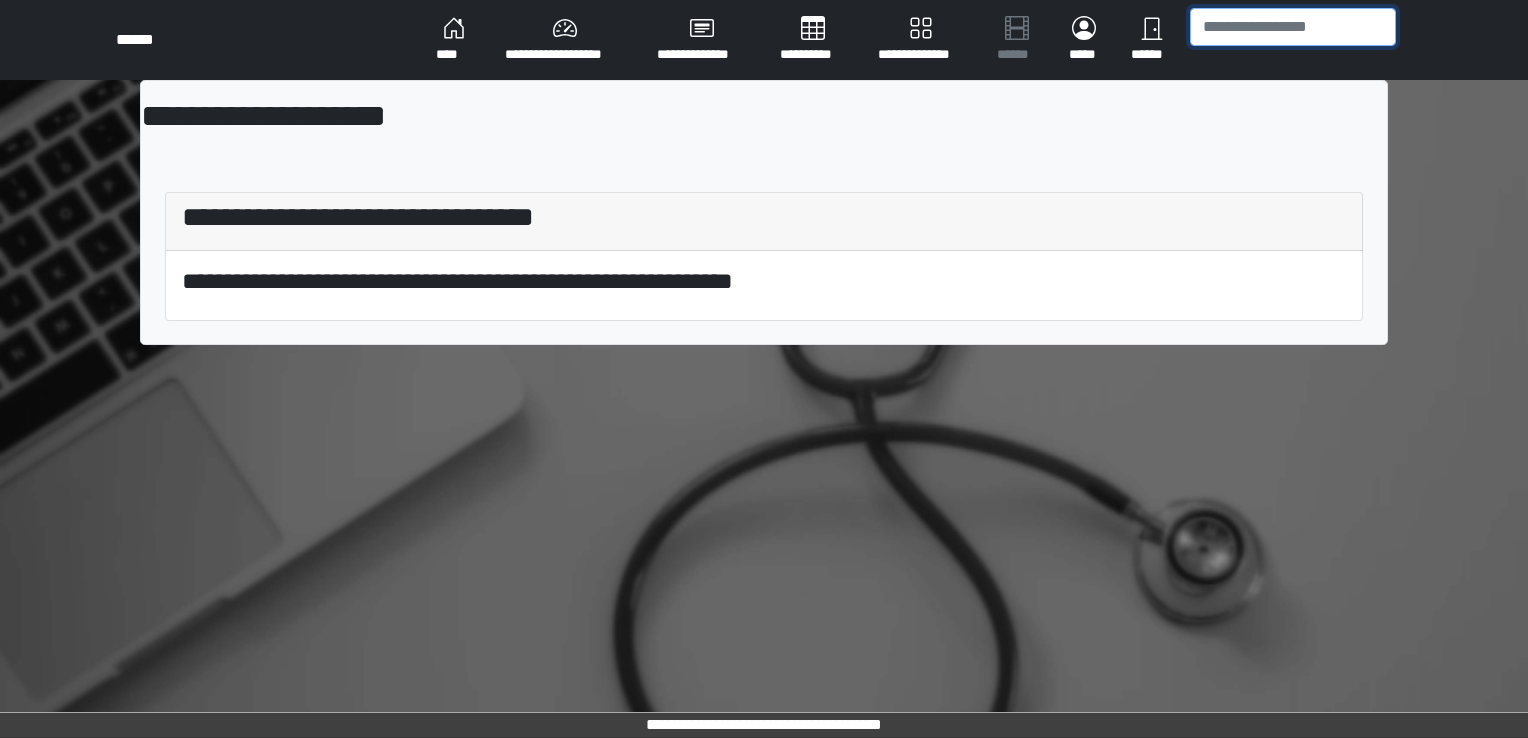 click at bounding box center [1293, 27] 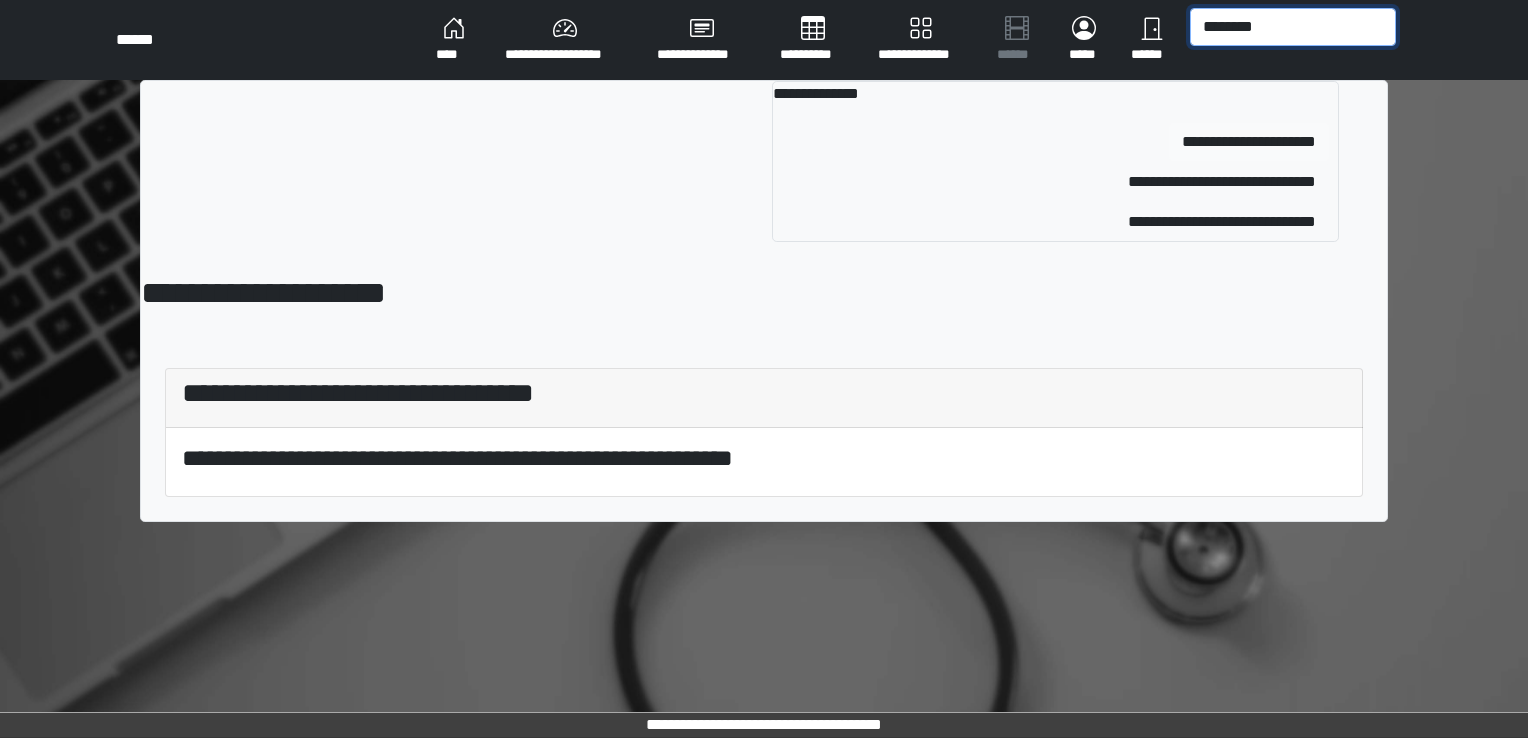 type on "********" 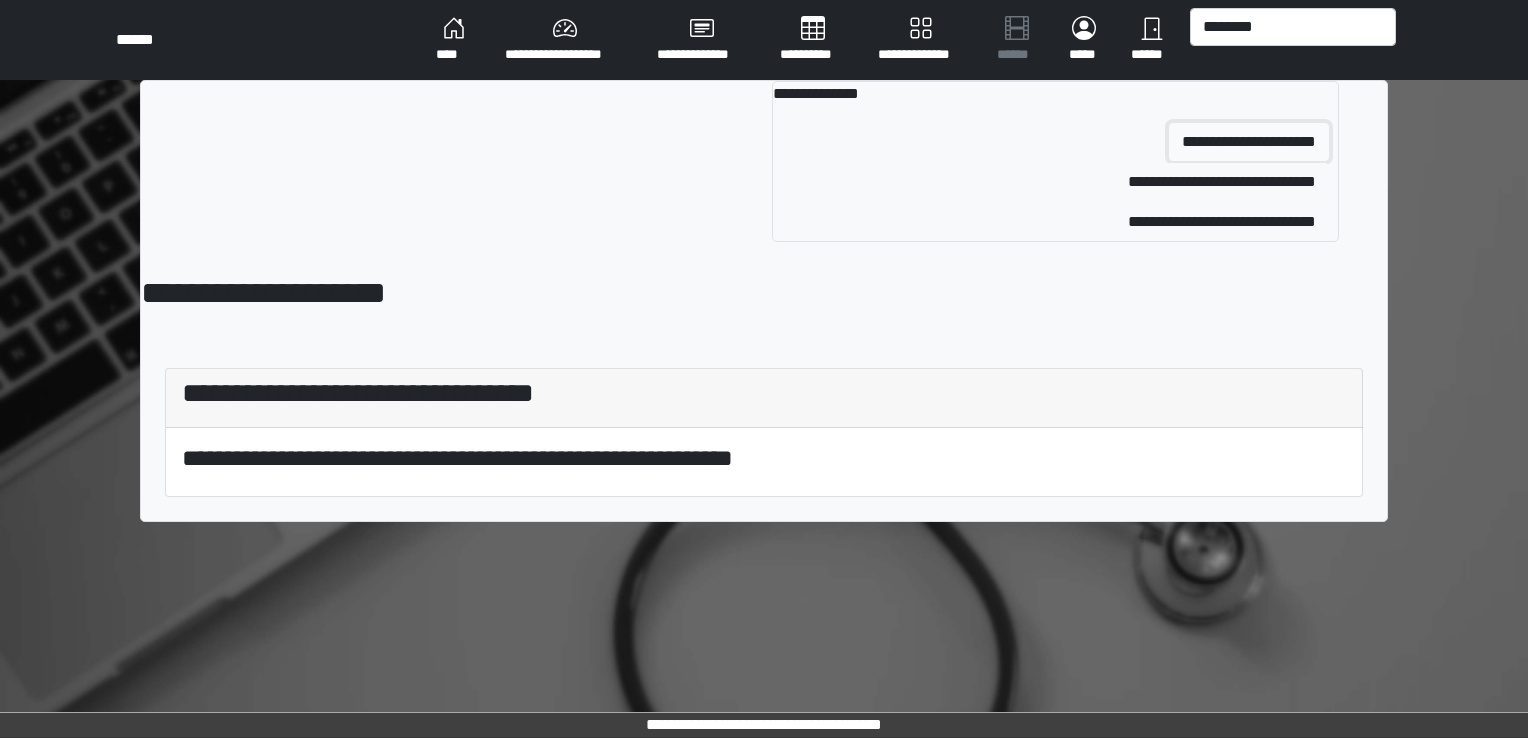 click on "**********" at bounding box center (1249, 142) 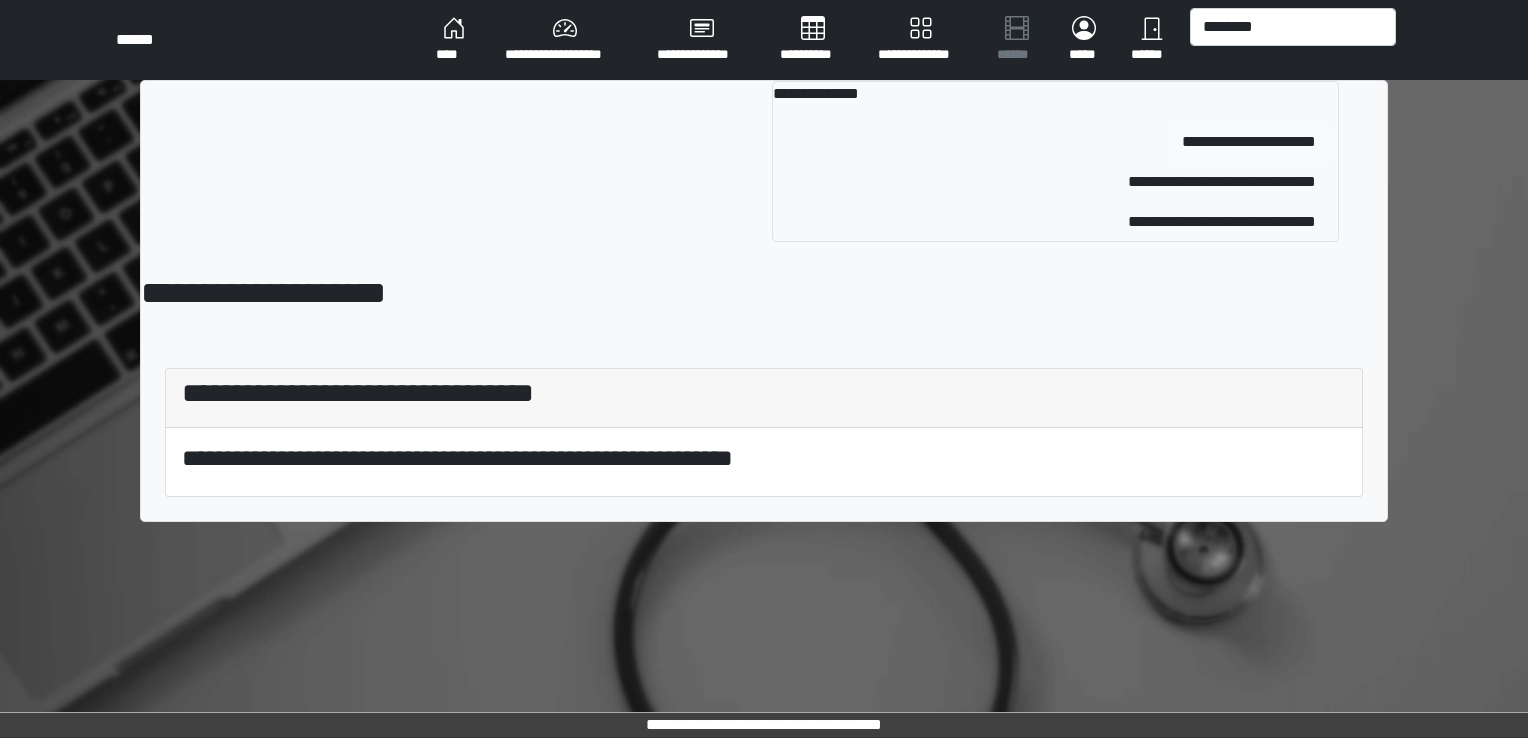 type 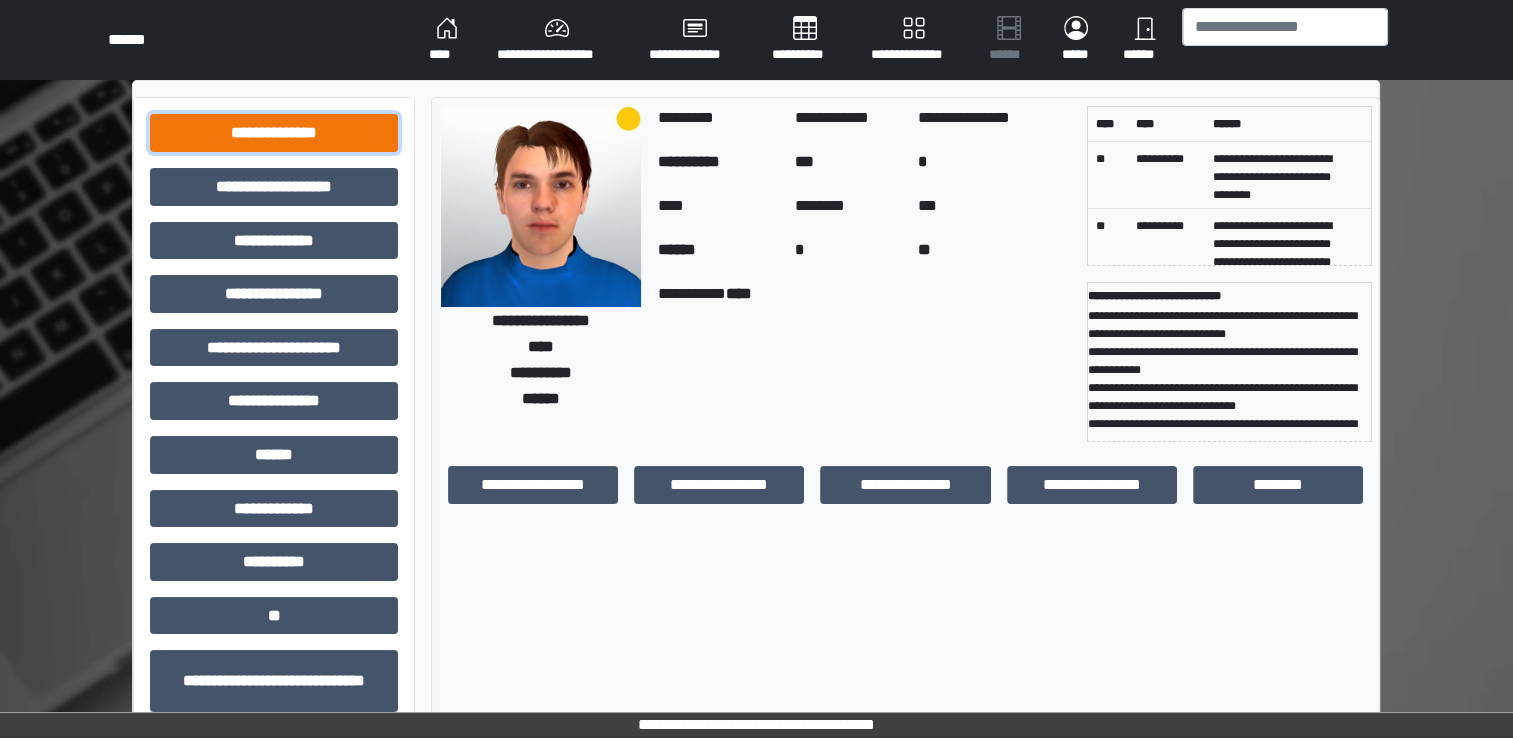 click on "**********" at bounding box center (274, 133) 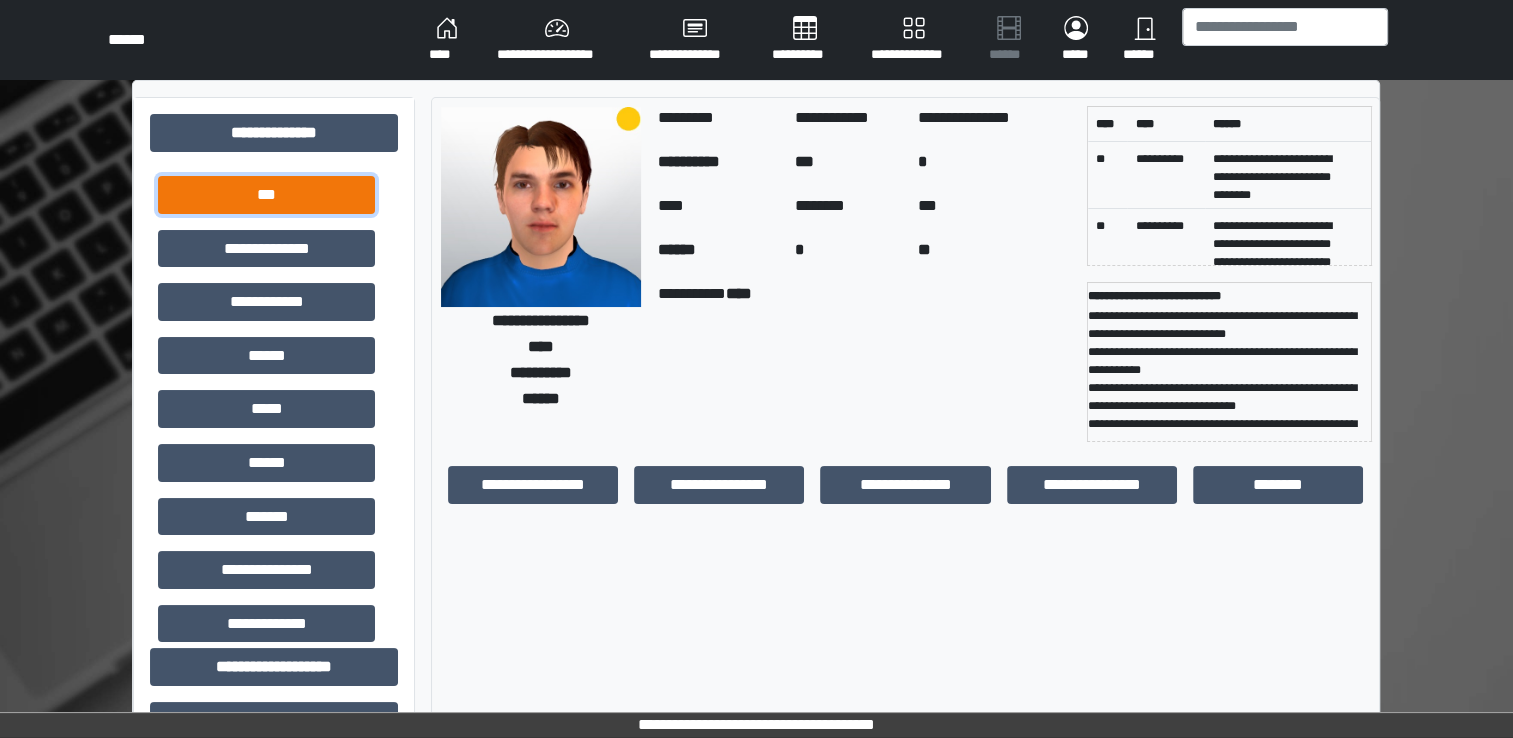 click on "***" at bounding box center (266, 195) 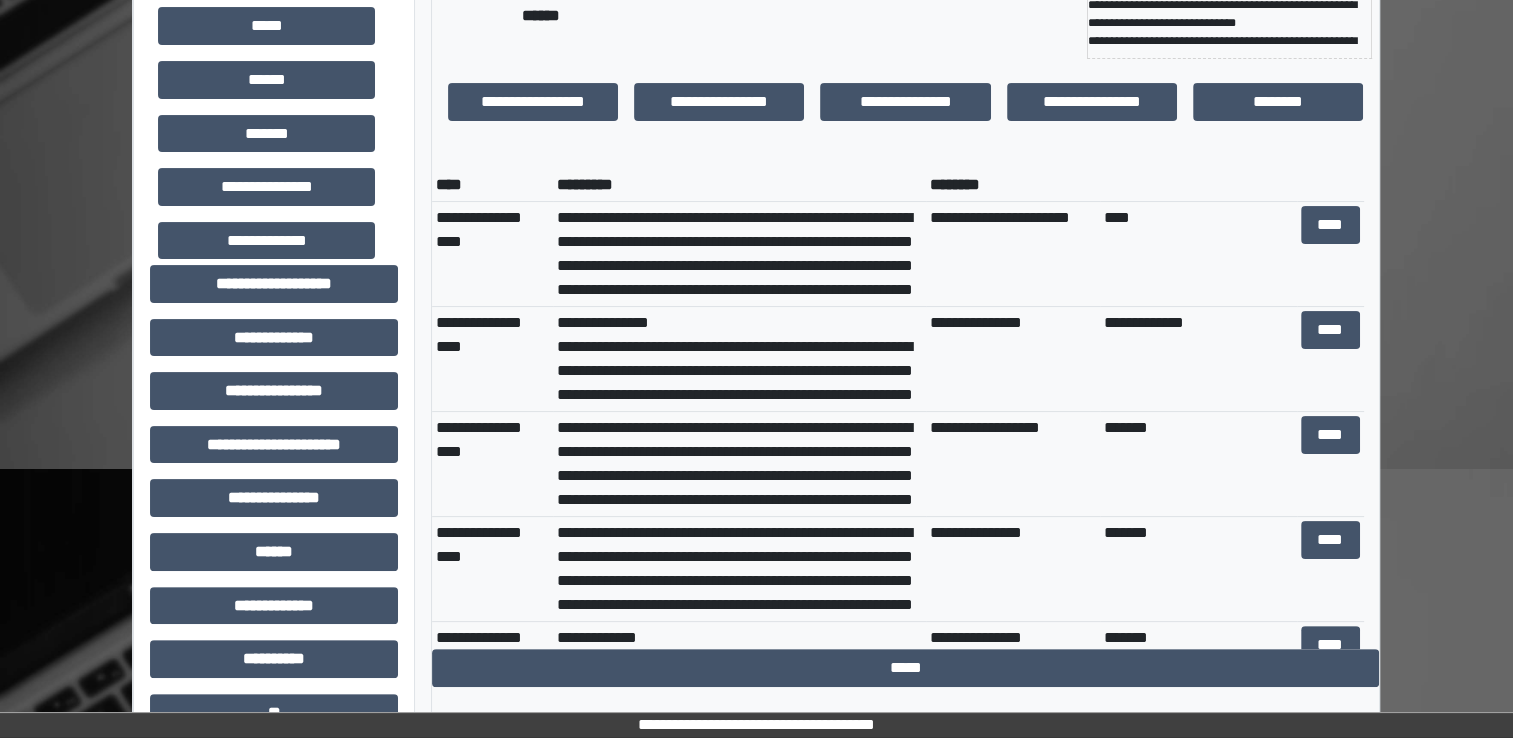 scroll, scrollTop: 440, scrollLeft: 0, axis: vertical 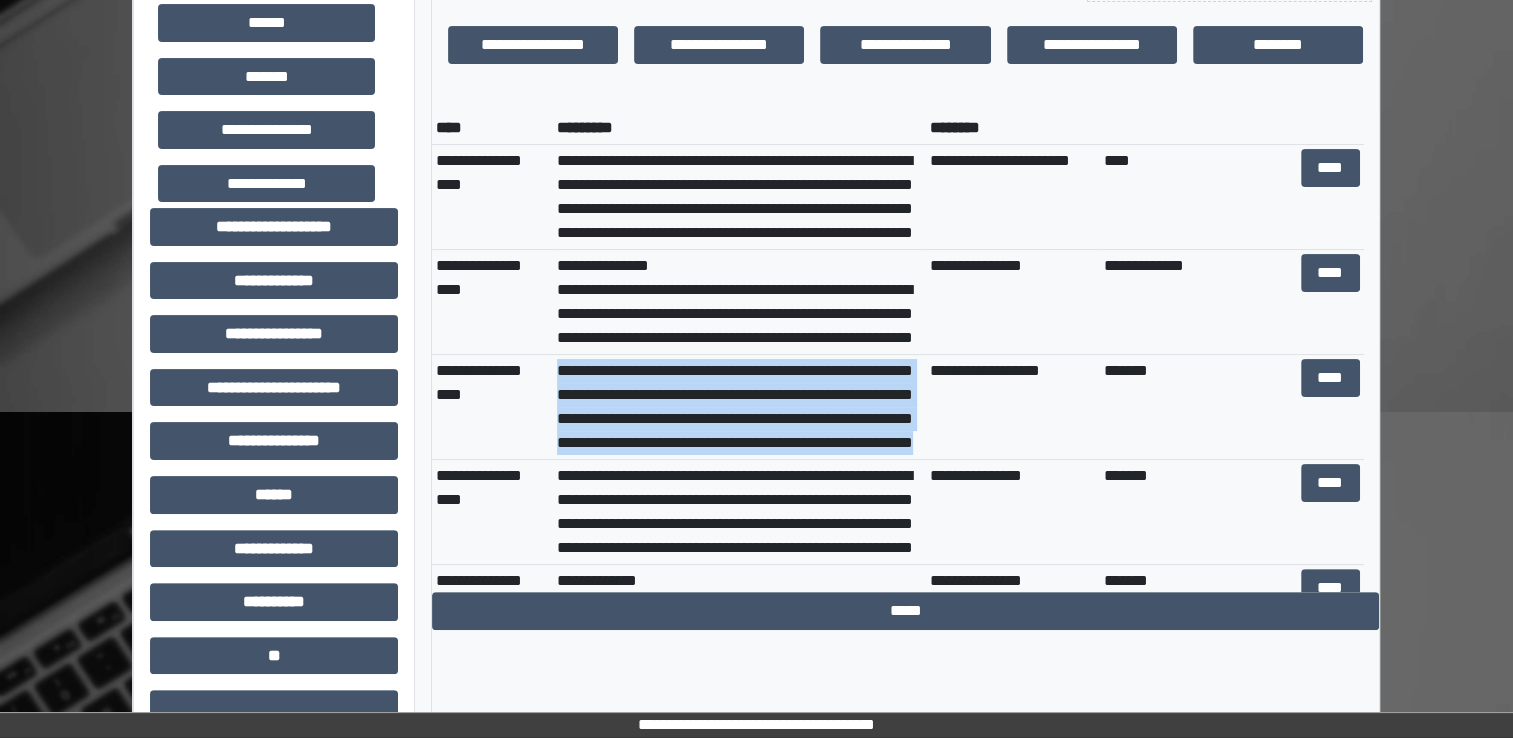 drag, startPoint x: 556, startPoint y: 371, endPoint x: 803, endPoint y: 444, distance: 257.56165 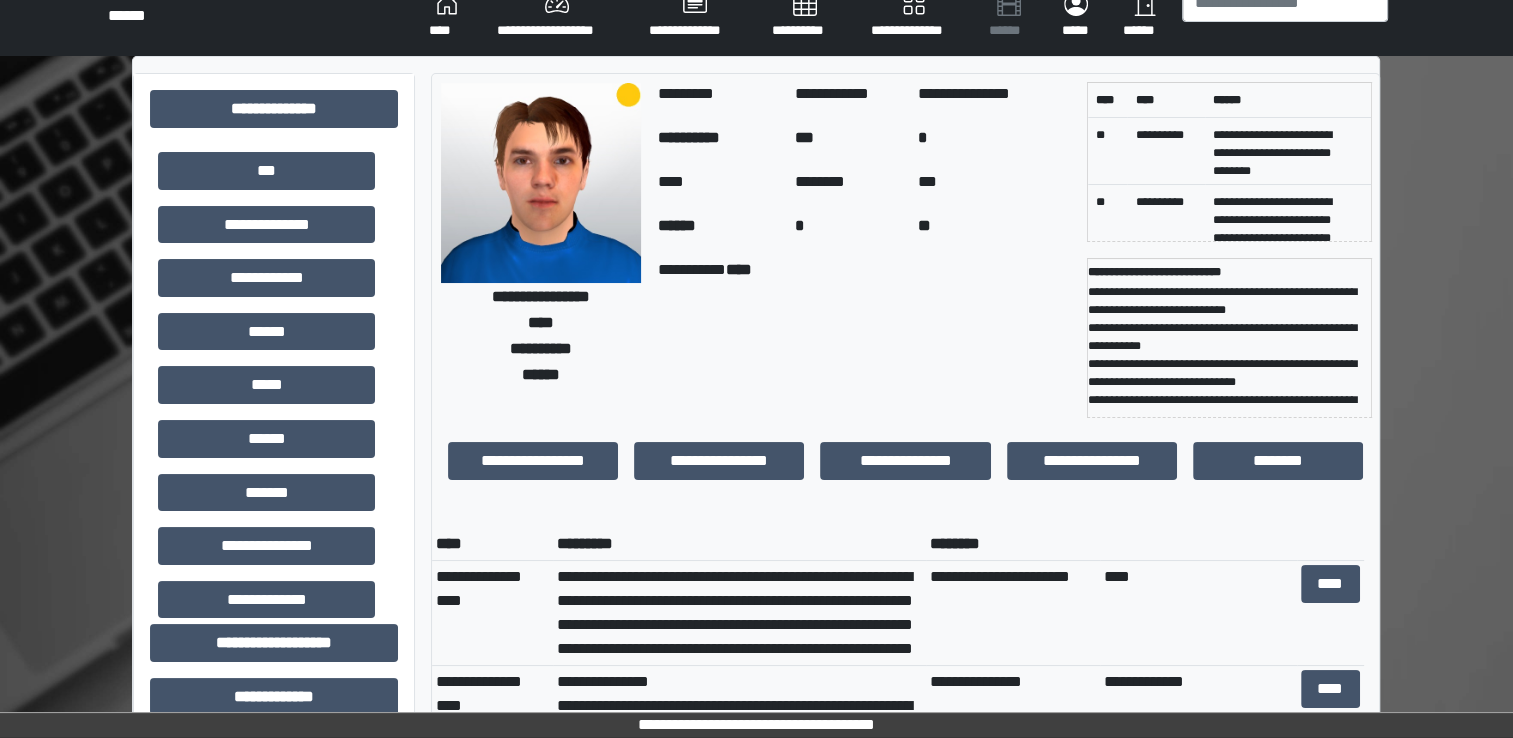 scroll, scrollTop: 0, scrollLeft: 0, axis: both 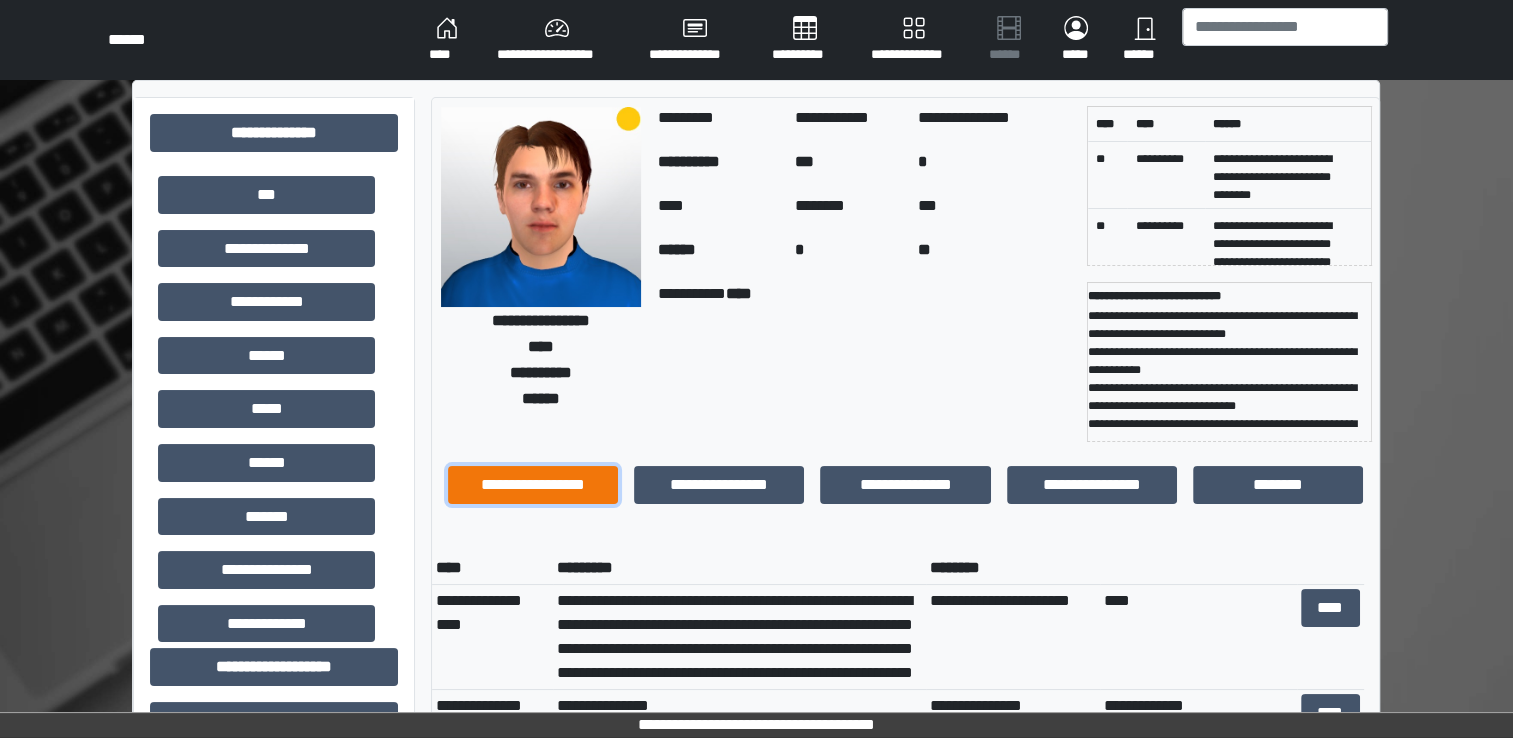 click on "**********" at bounding box center [533, 485] 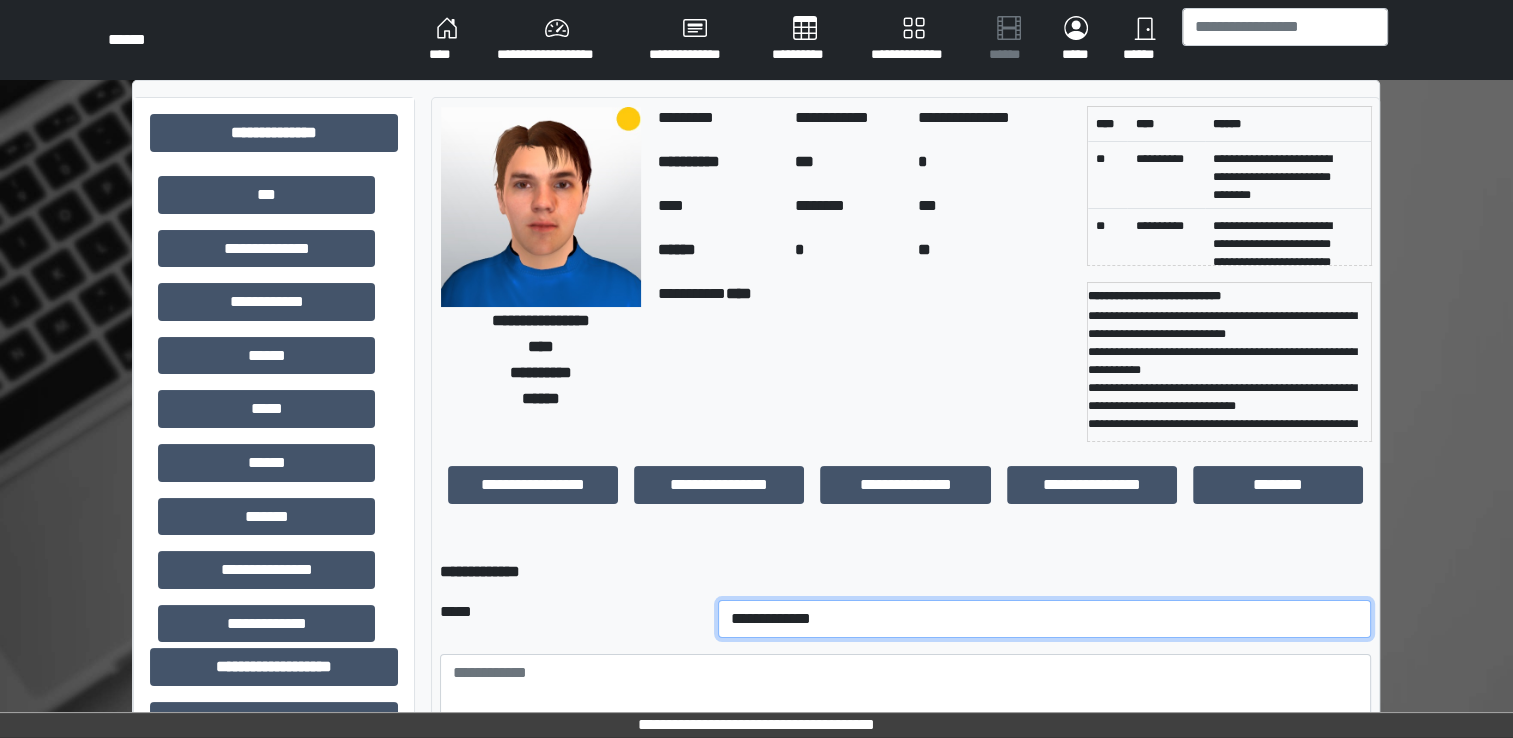 drag, startPoint x: 735, startPoint y: 618, endPoint x: 620, endPoint y: 615, distance: 115.03912 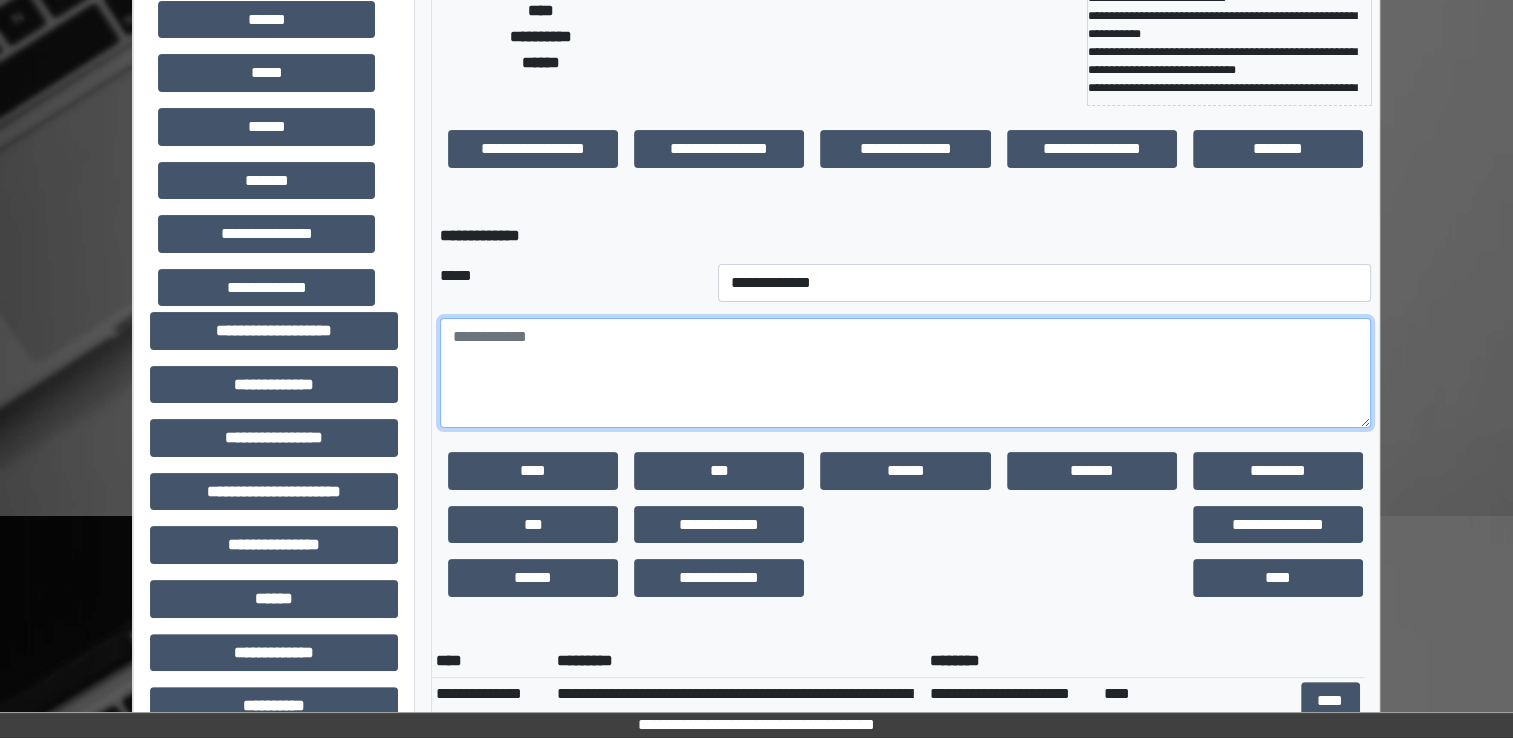 click at bounding box center [905, 373] 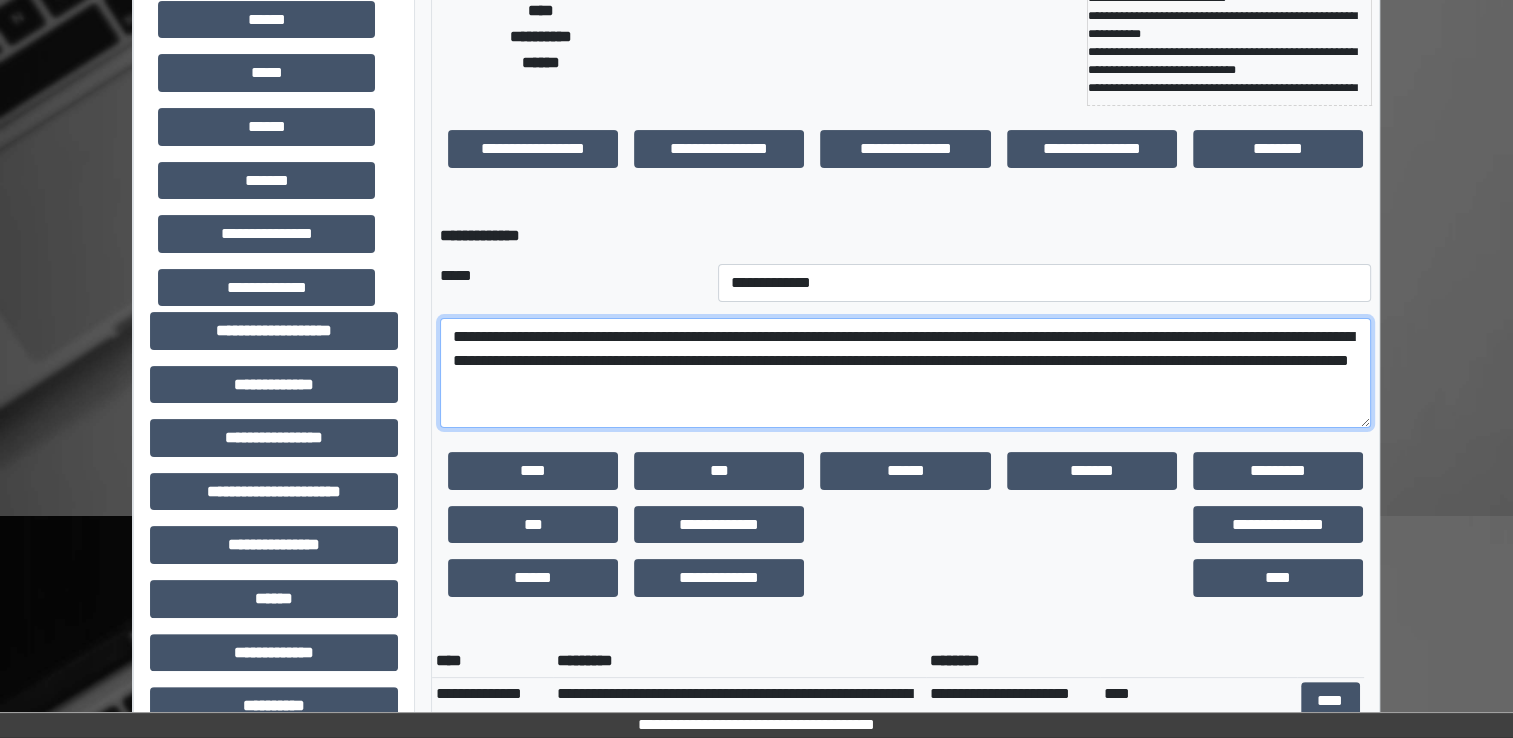 drag, startPoint x: 865, startPoint y: 377, endPoint x: 1264, endPoint y: 365, distance: 399.18042 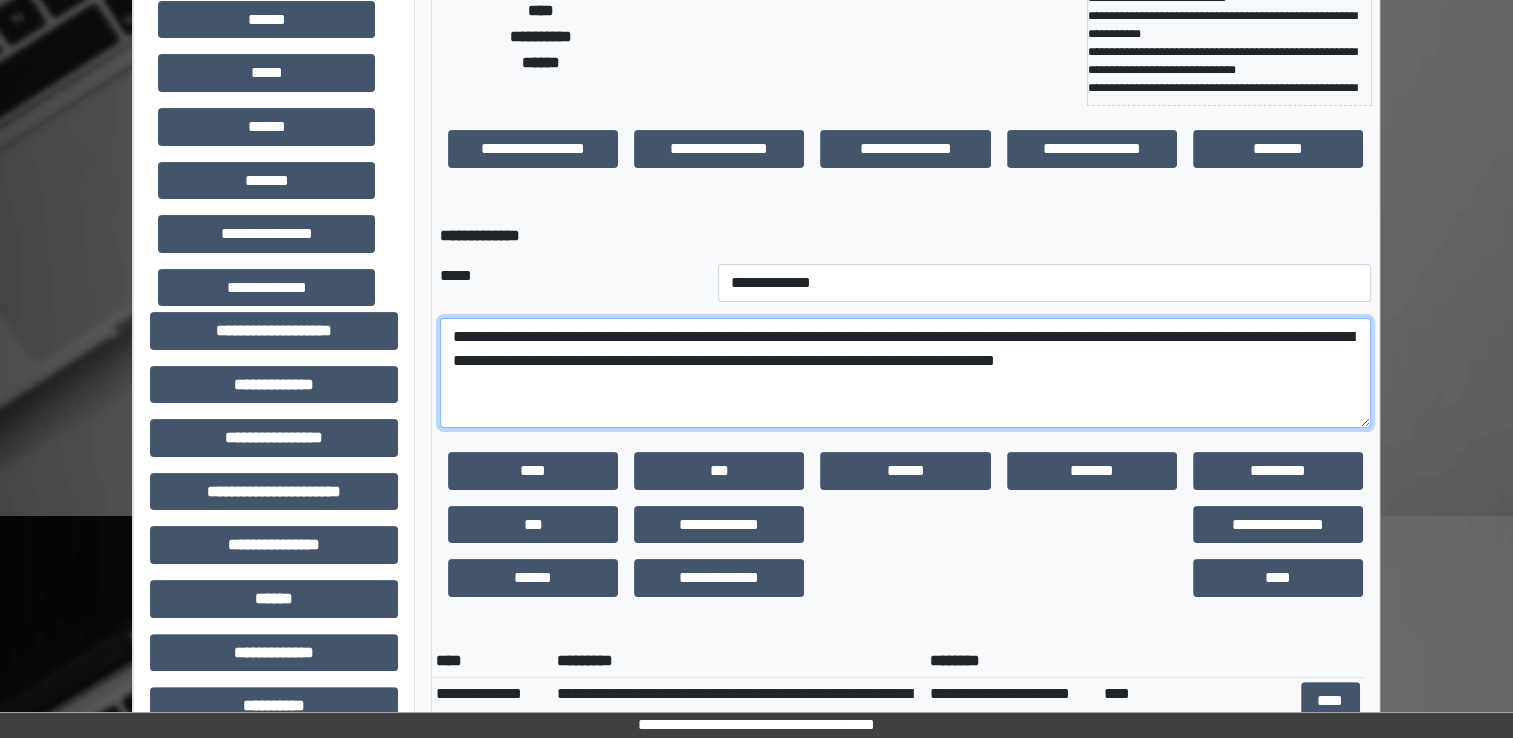 click on "**********" at bounding box center [905, 373] 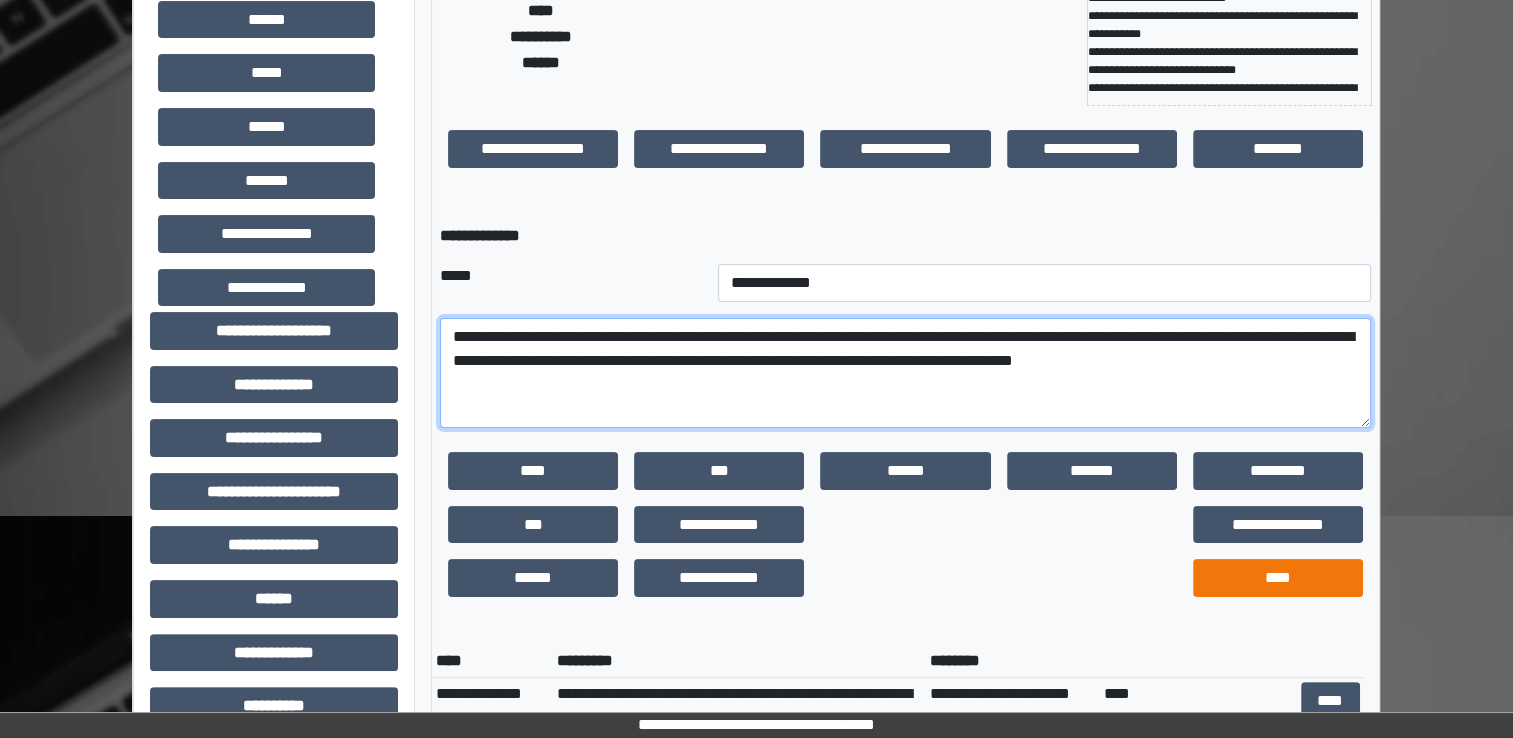 type on "**********" 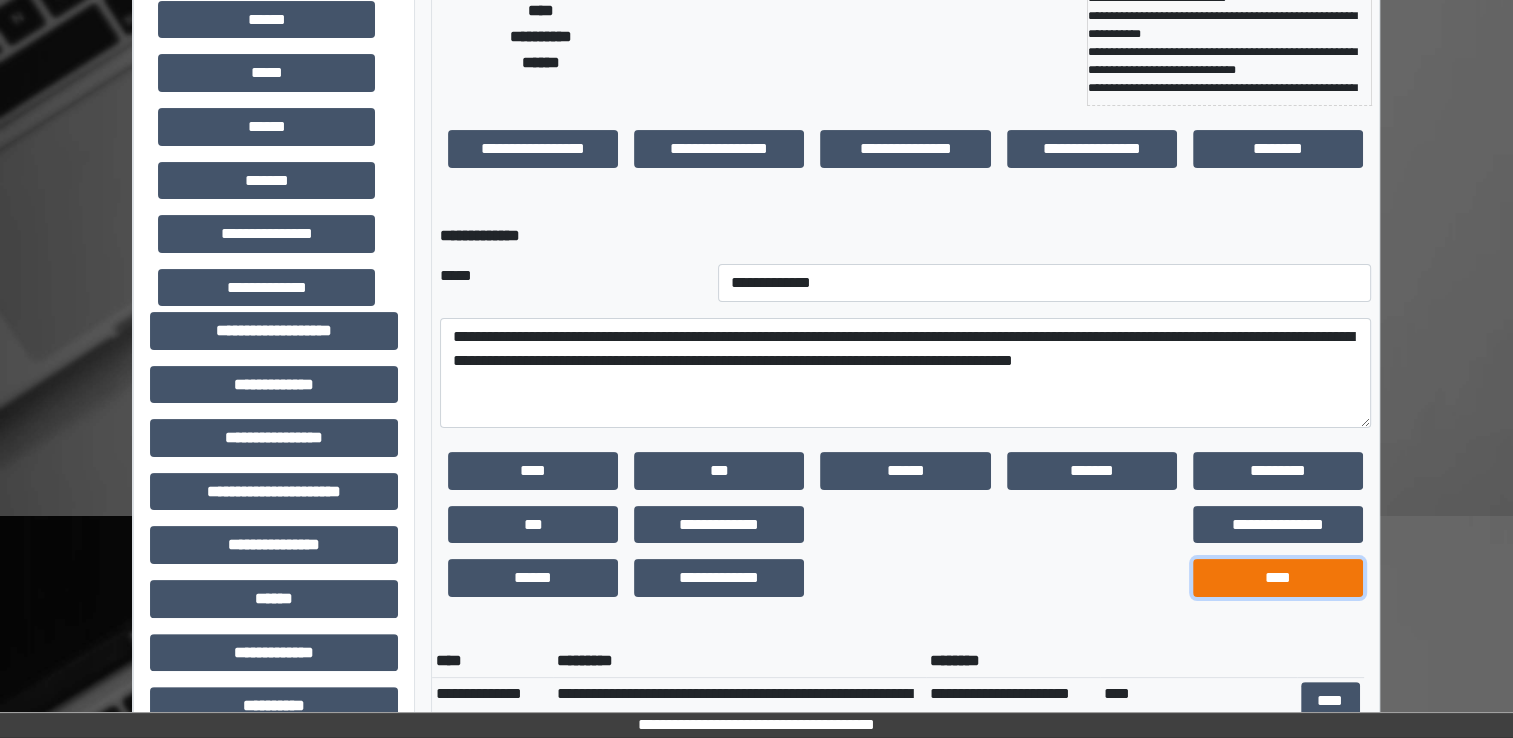 click on "****" at bounding box center [1278, 578] 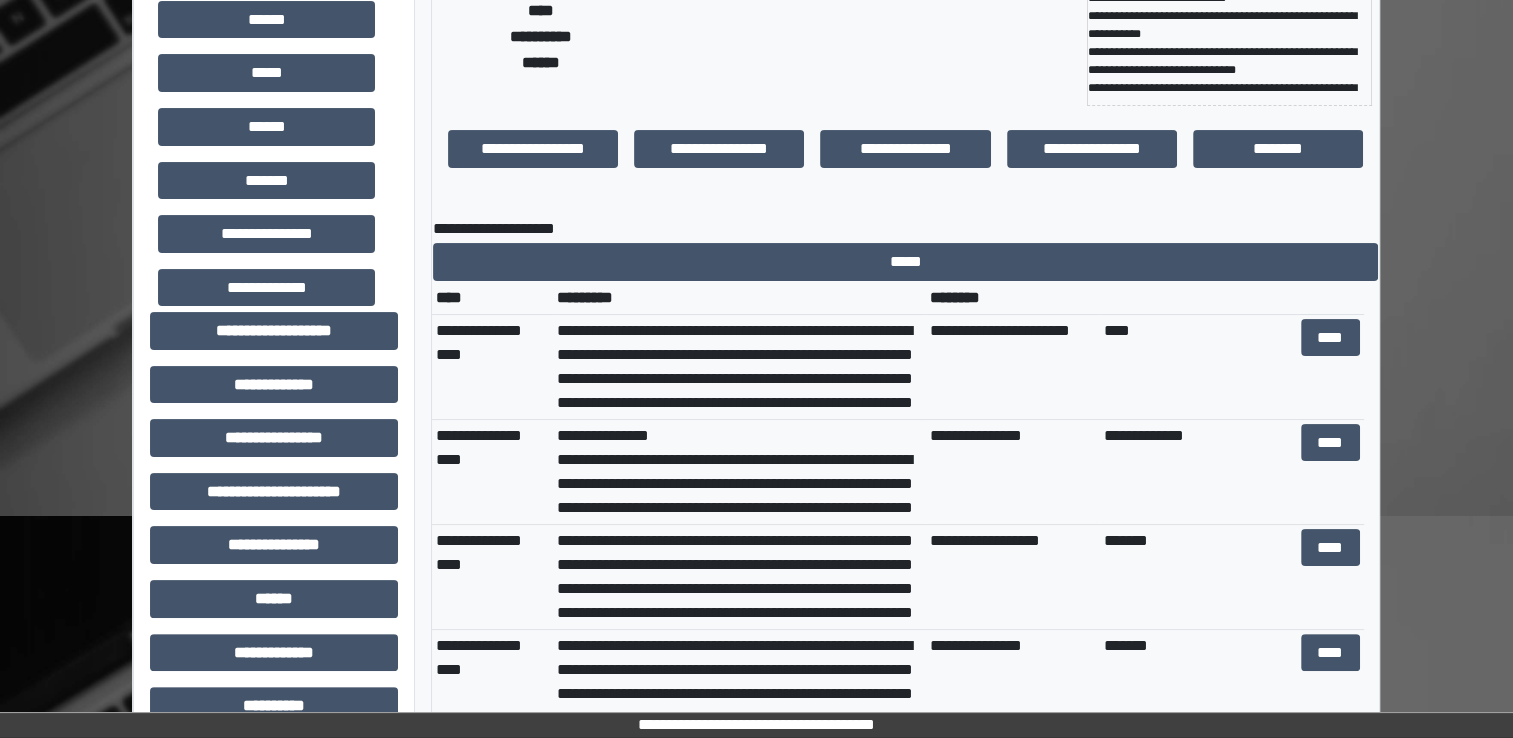 scroll, scrollTop: 0, scrollLeft: 0, axis: both 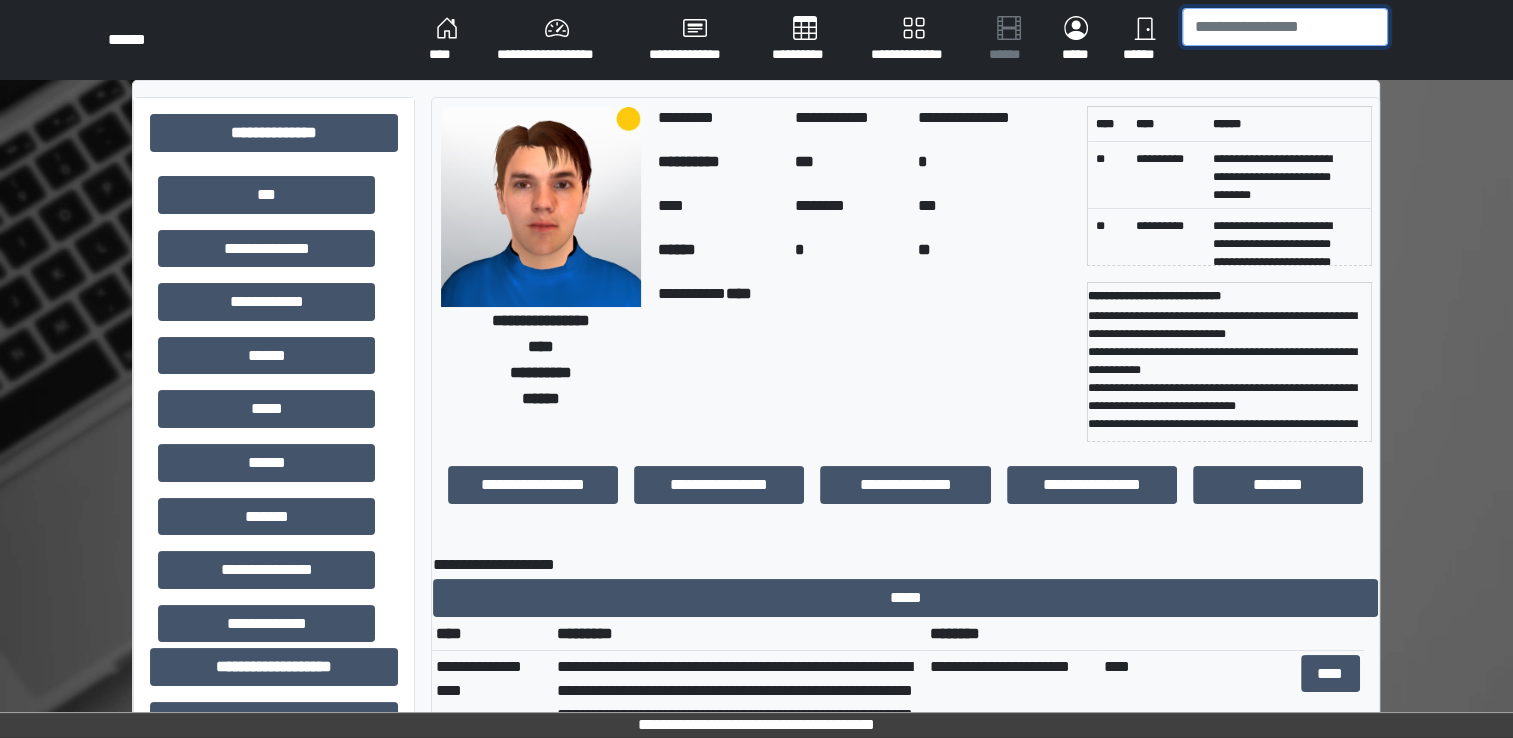 click at bounding box center (1285, 27) 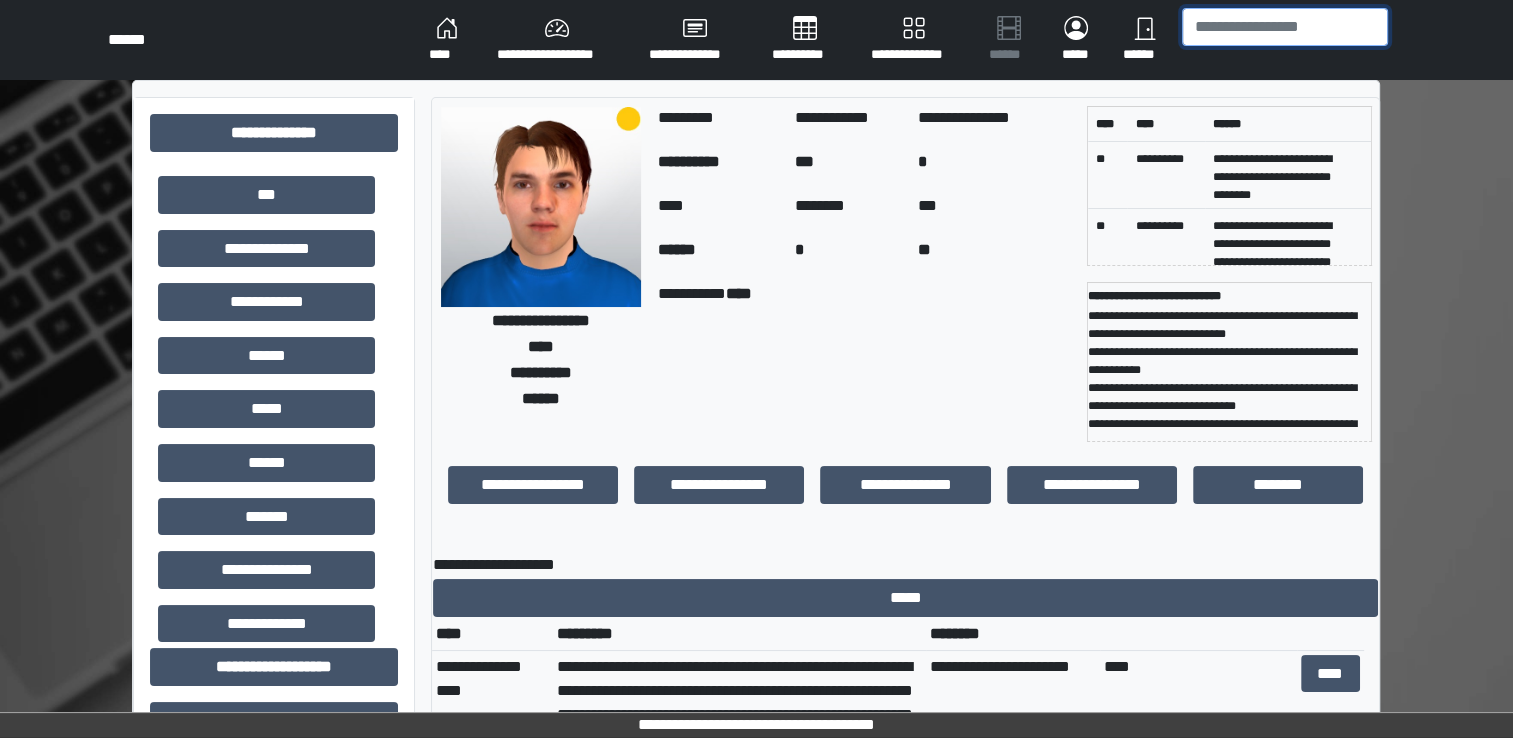 type on "*" 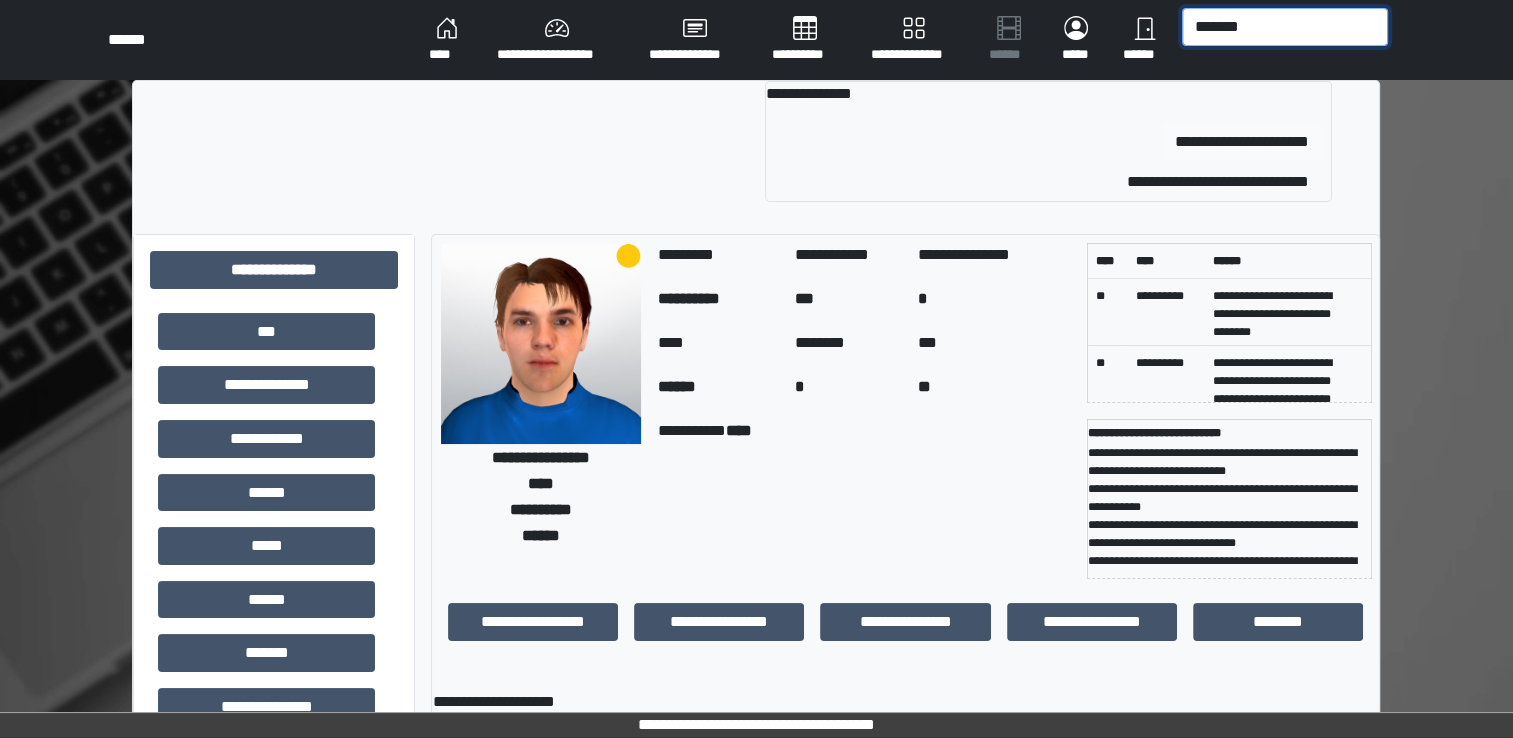 type on "*******" 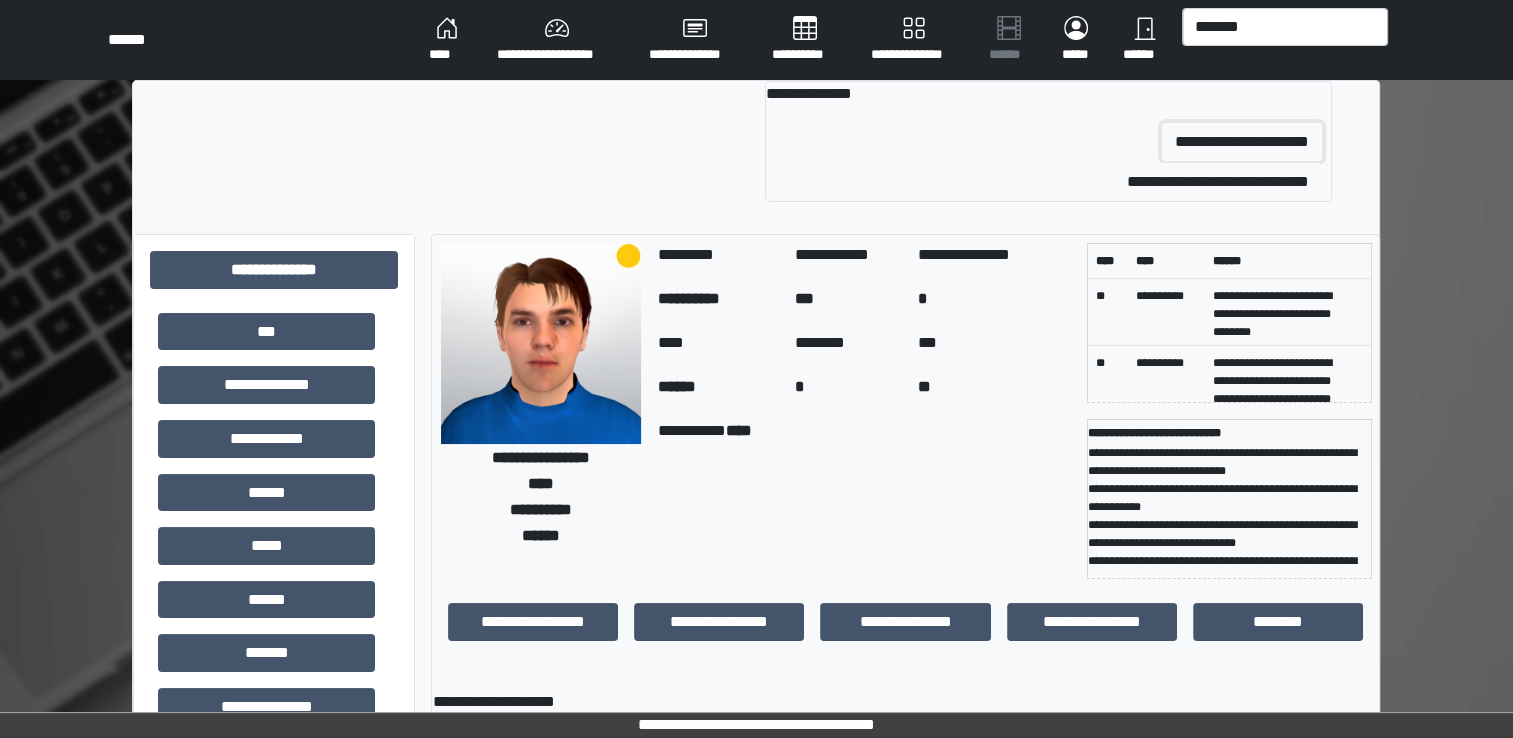 click on "**********" at bounding box center (1242, 142) 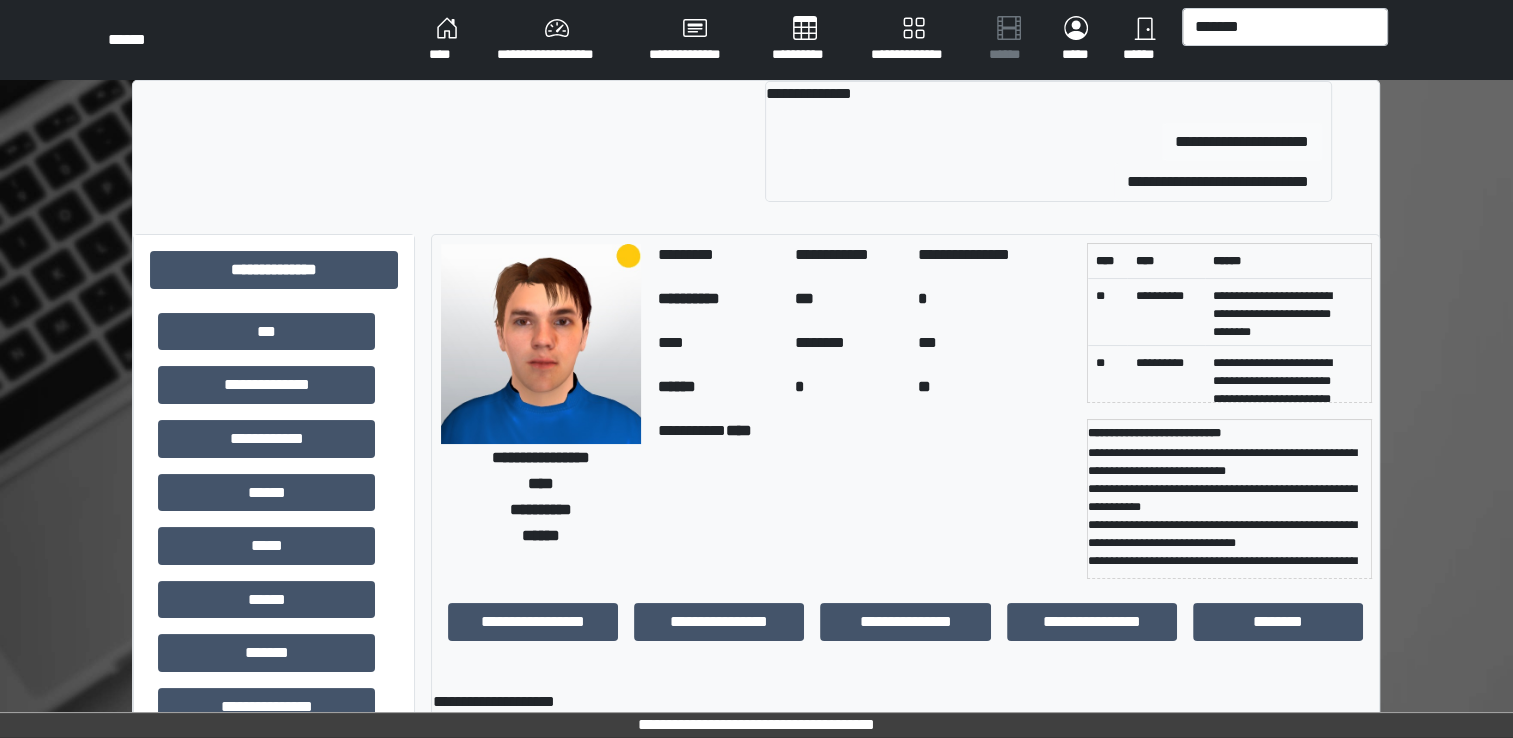 type 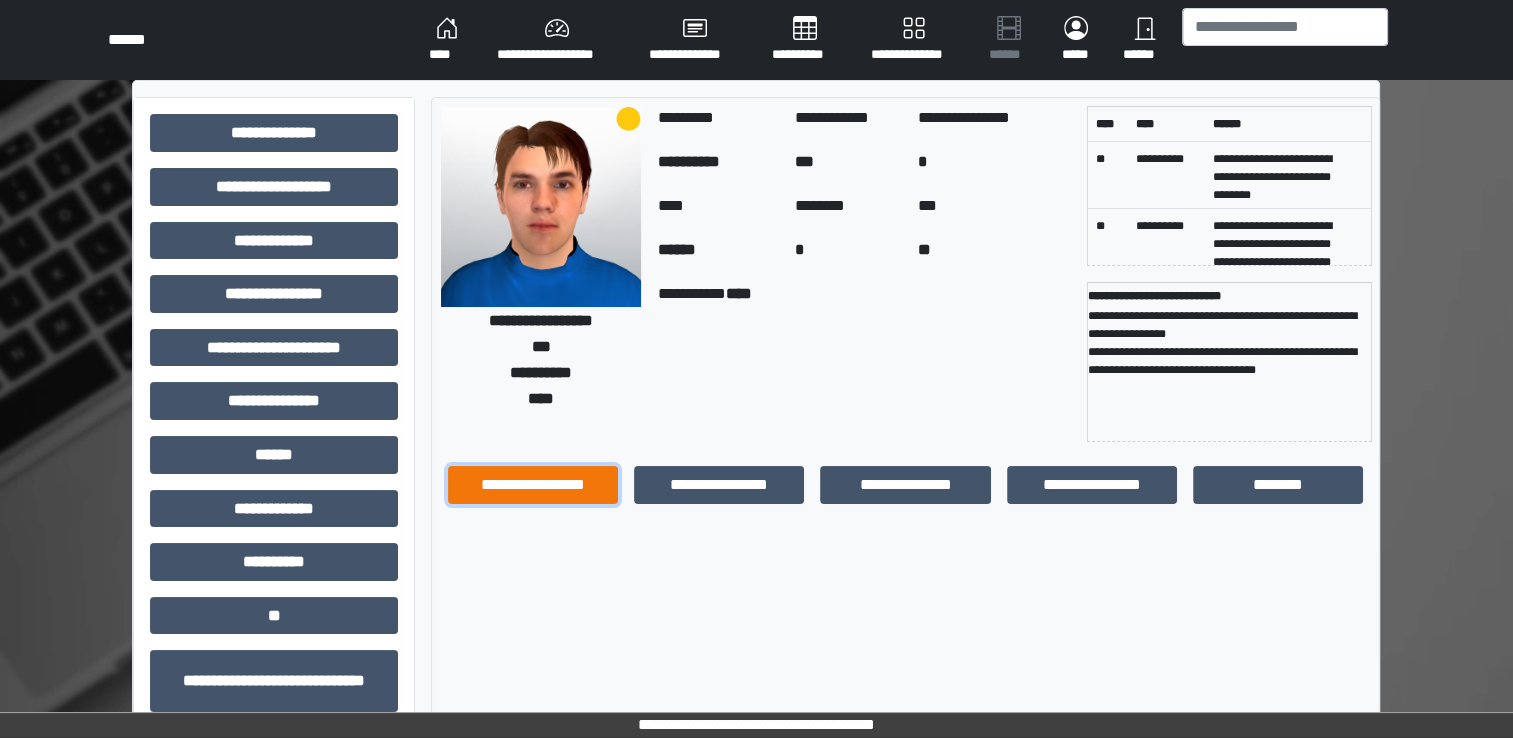 click on "**********" at bounding box center (533, 485) 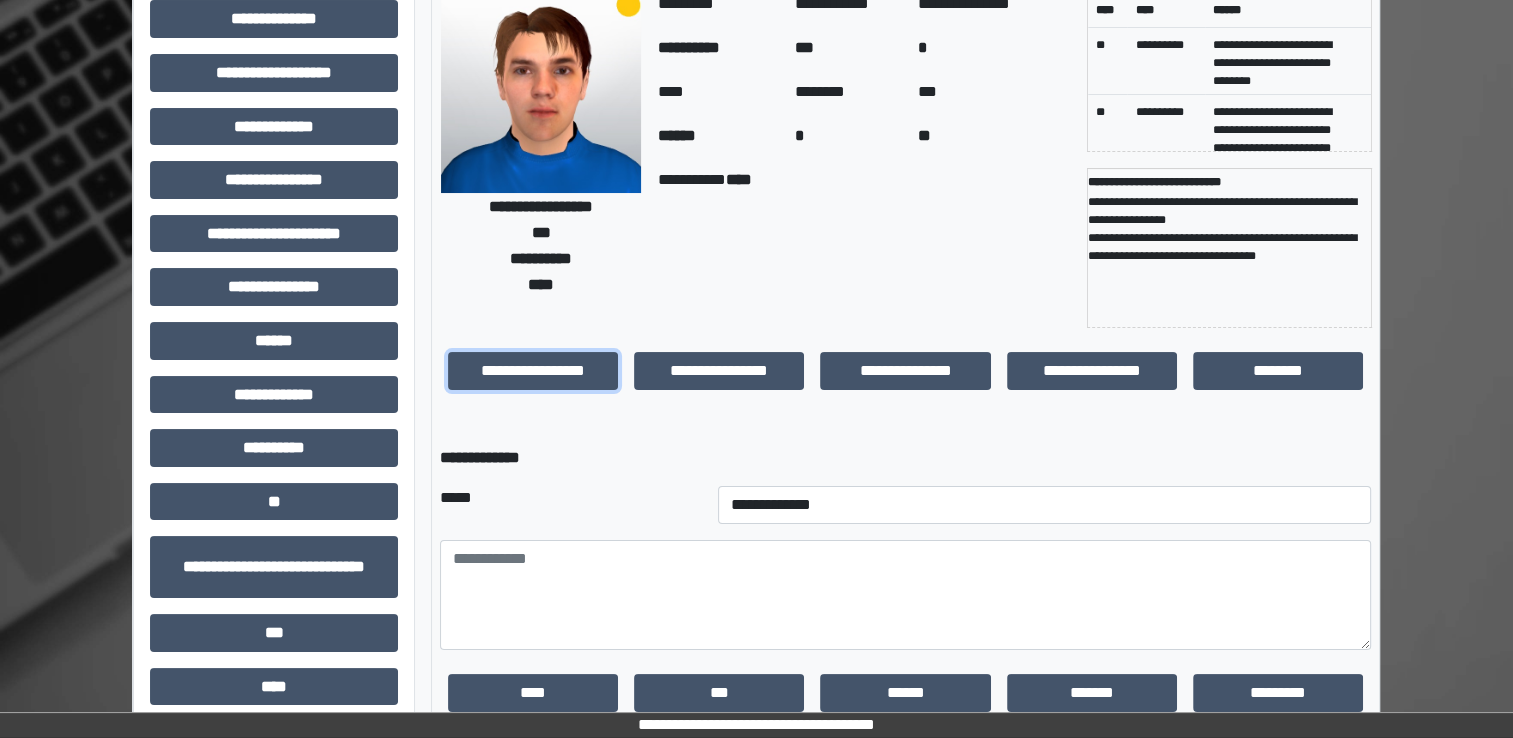scroll, scrollTop: 143, scrollLeft: 0, axis: vertical 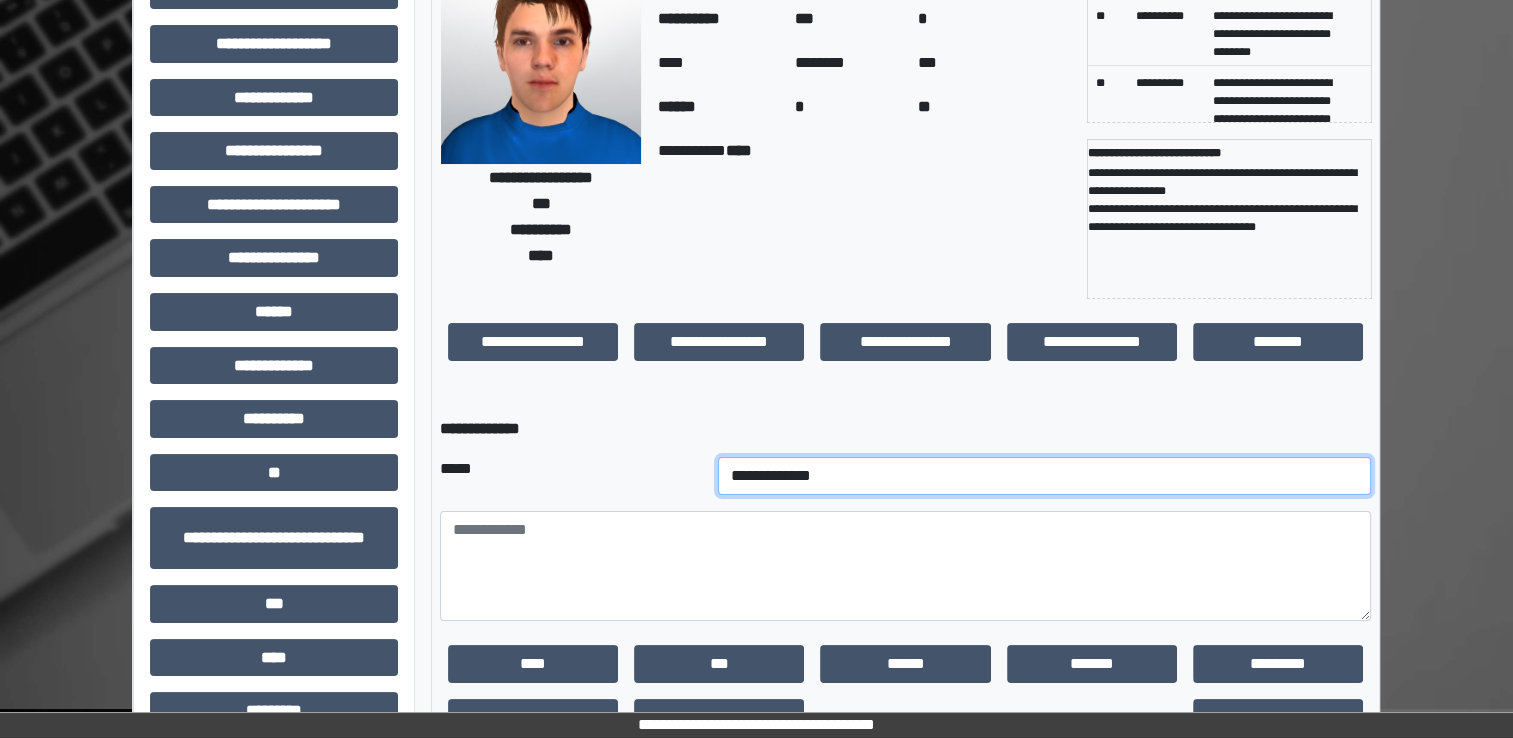 click on "**********" at bounding box center (1045, 476) 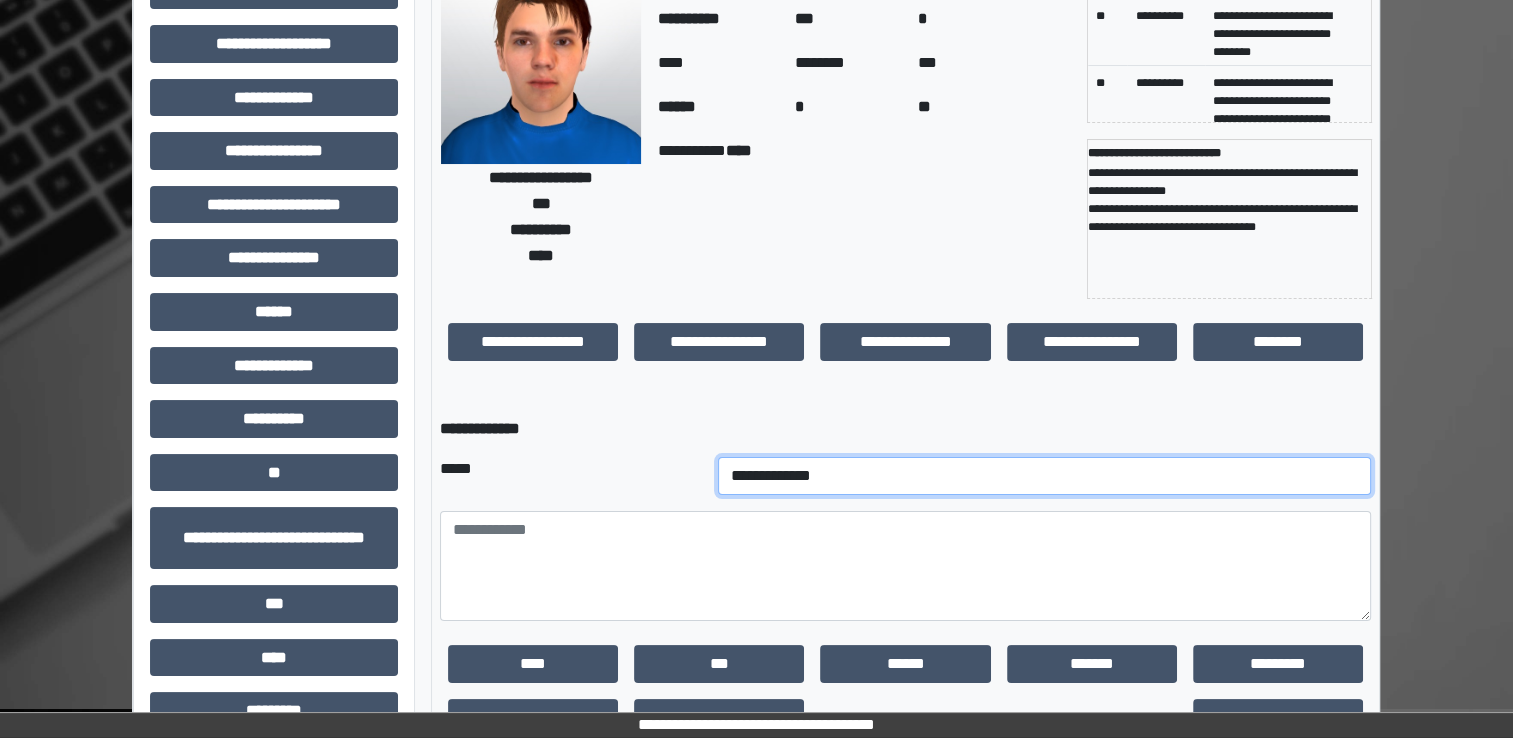 select on "*" 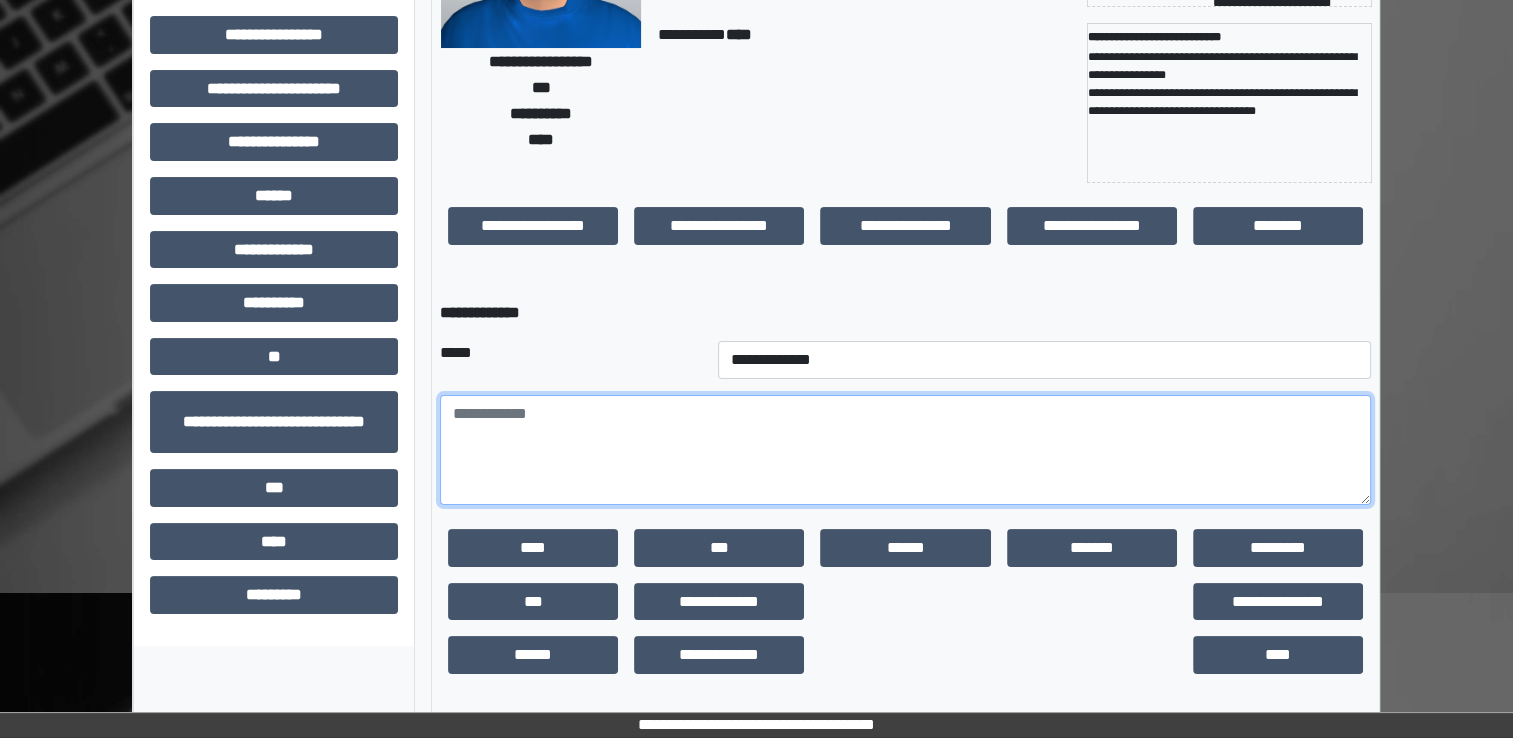 click at bounding box center [905, 450] 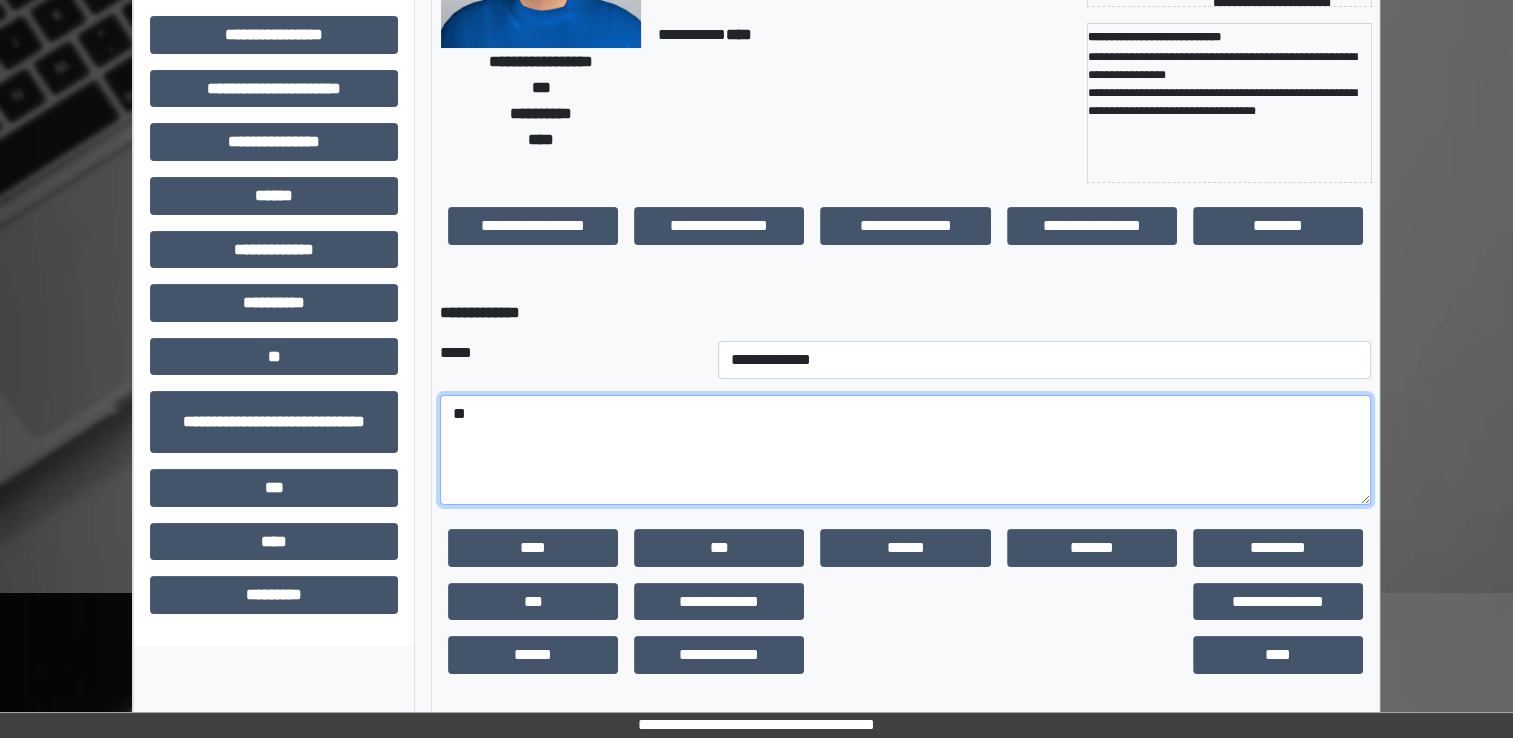 type on "*" 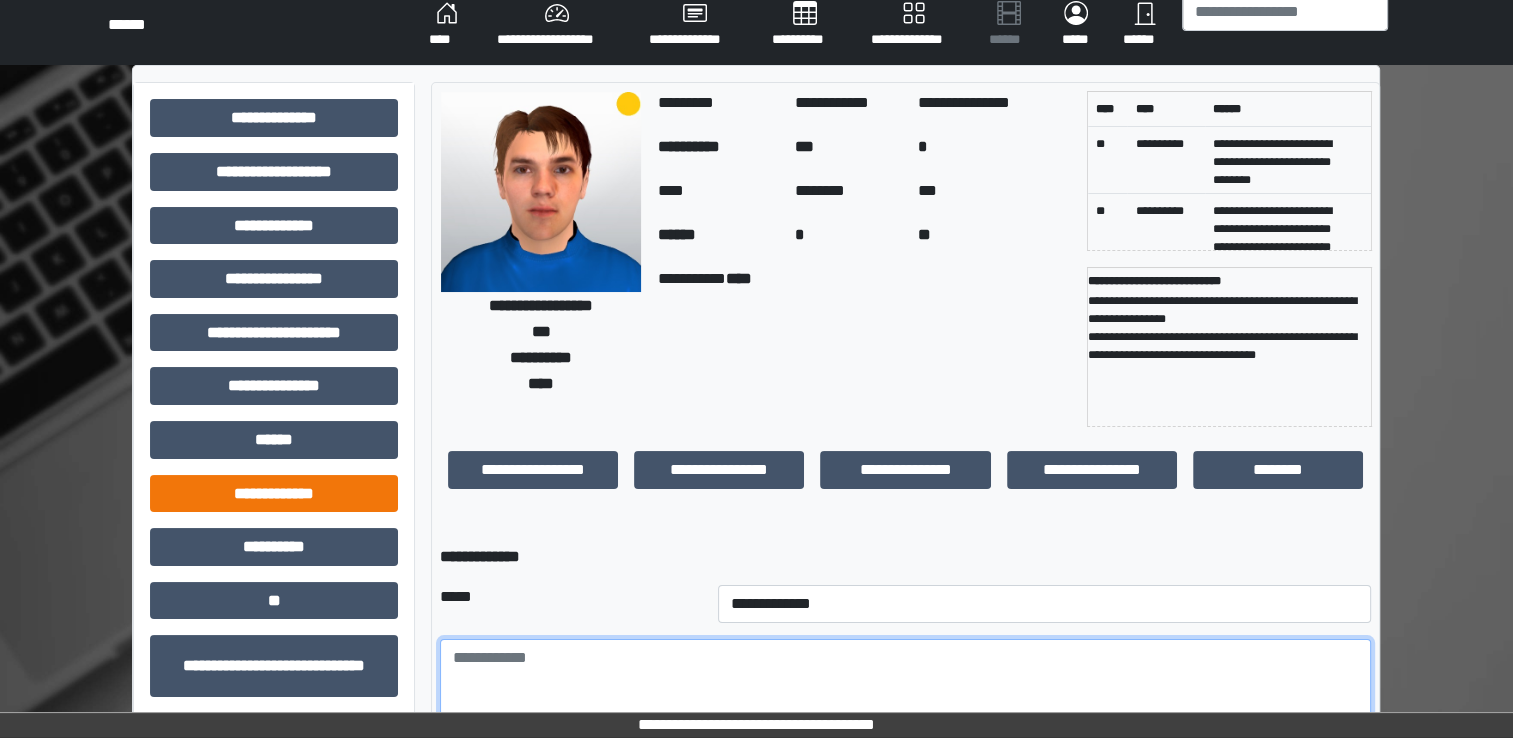 scroll, scrollTop: 7, scrollLeft: 0, axis: vertical 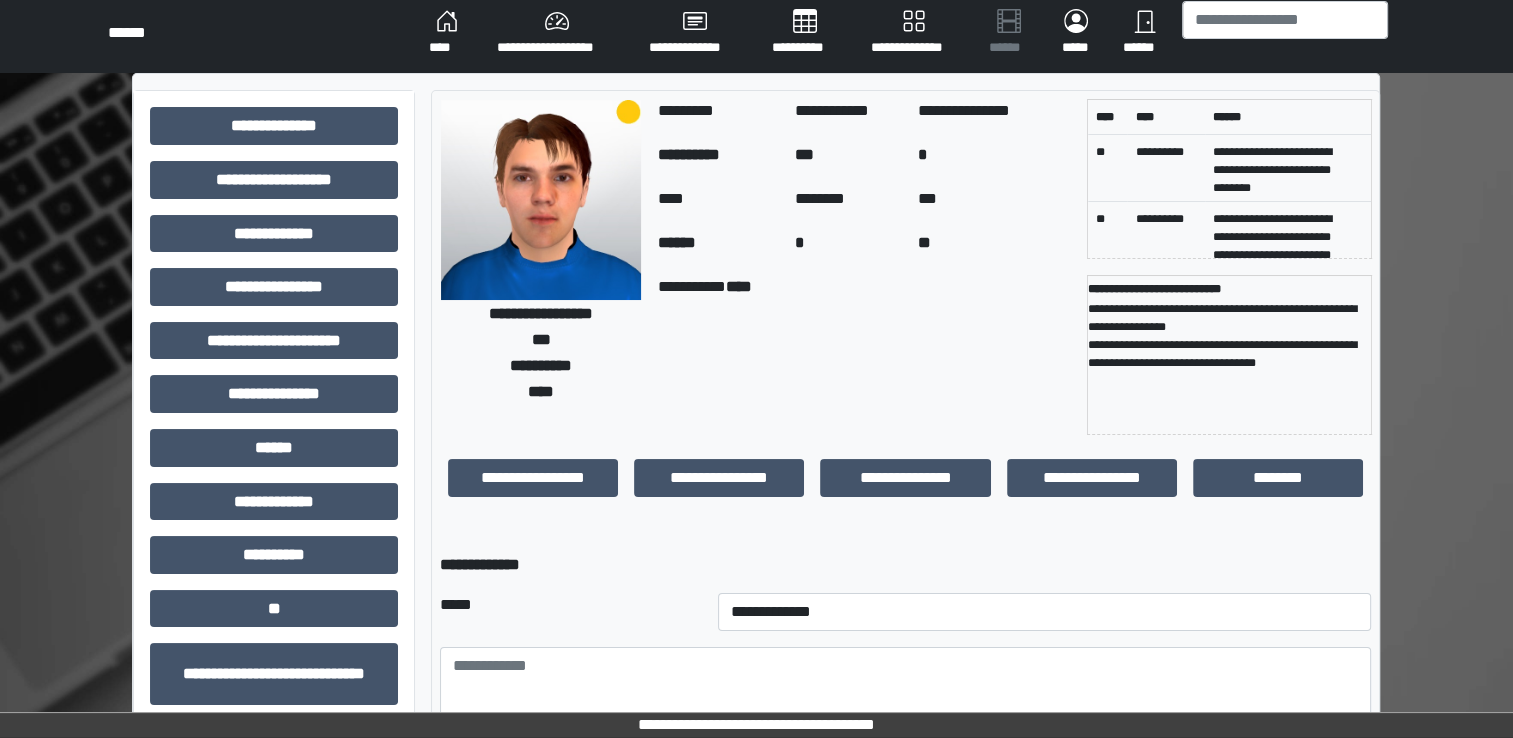 click on "**********" at bounding box center (274, 494) 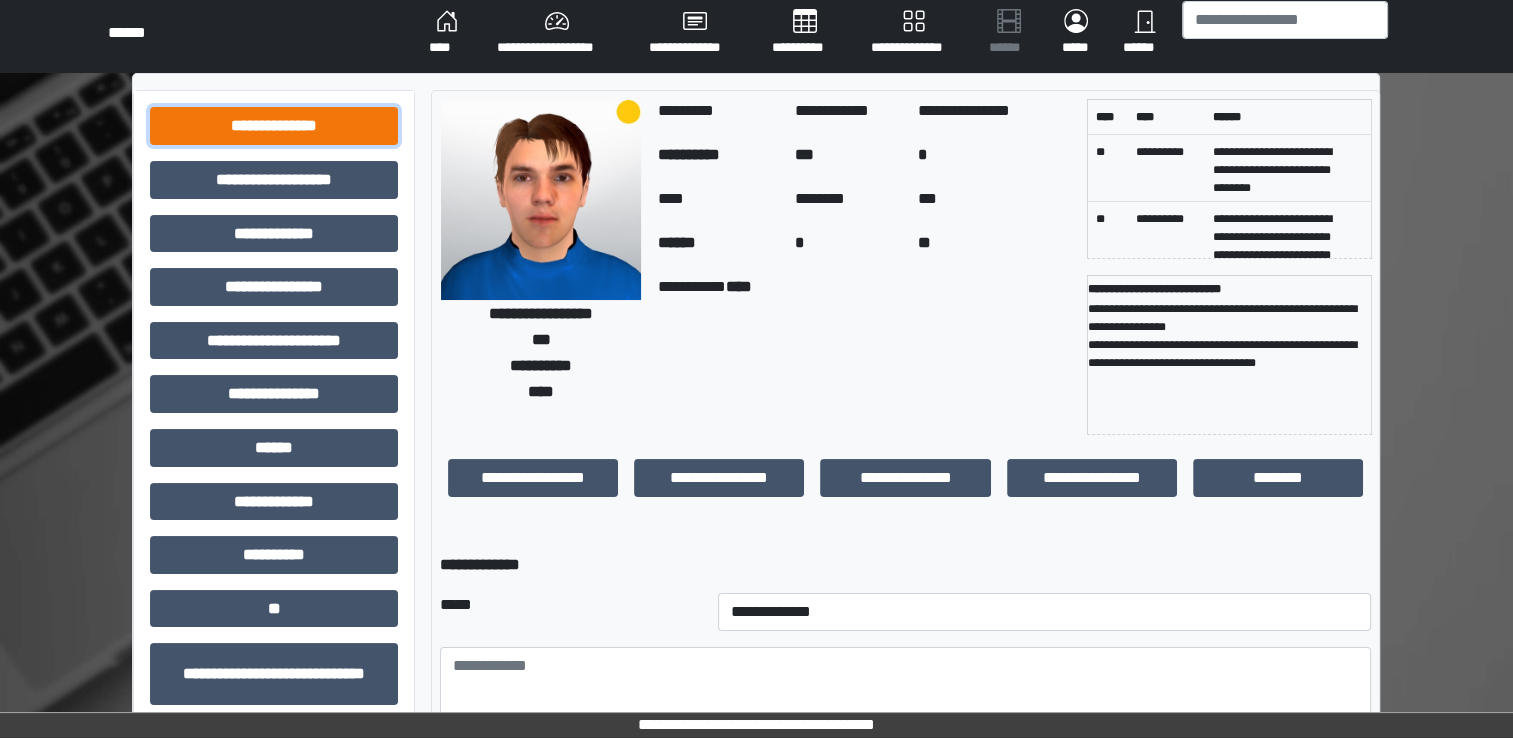 click on "**********" at bounding box center [274, 126] 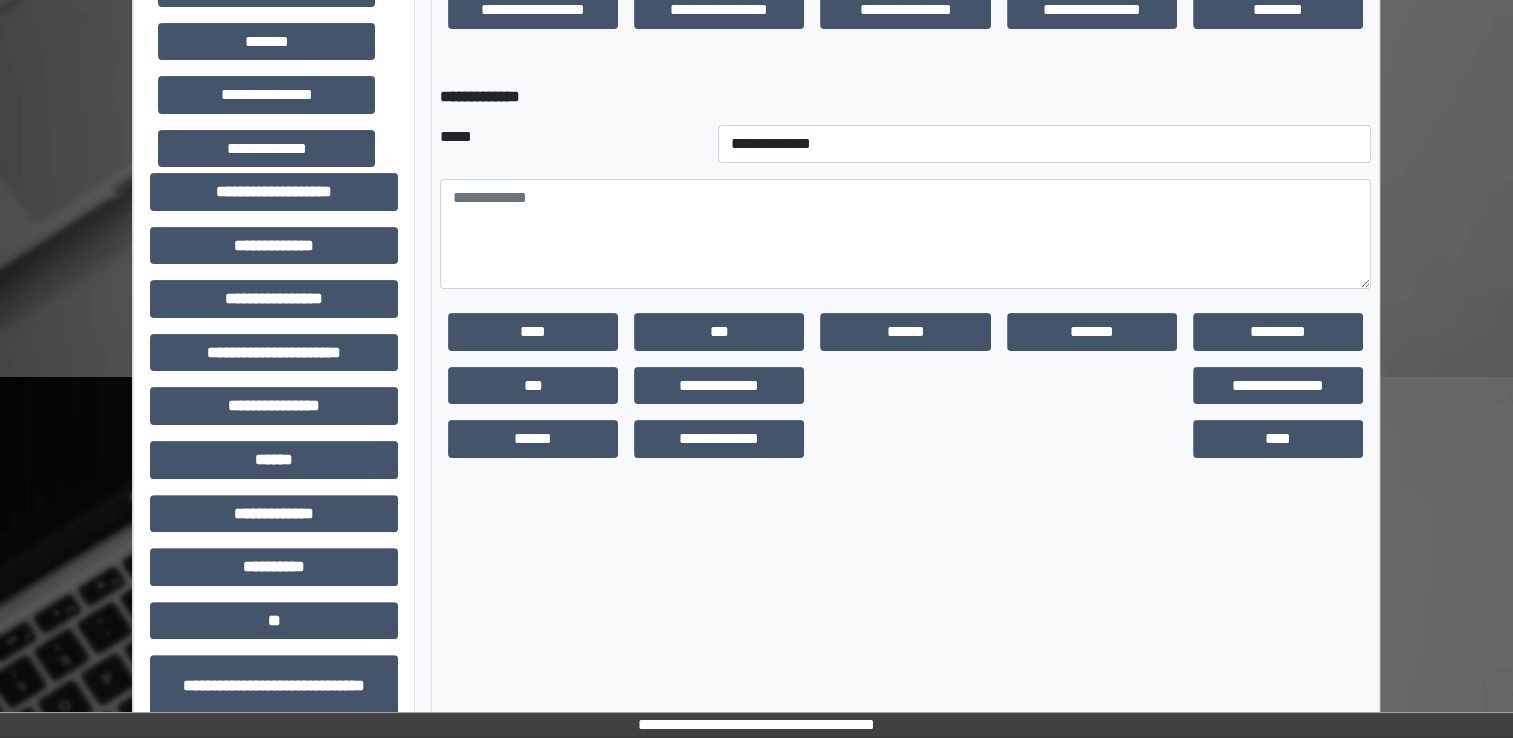 scroll, scrollTop: 21, scrollLeft: 0, axis: vertical 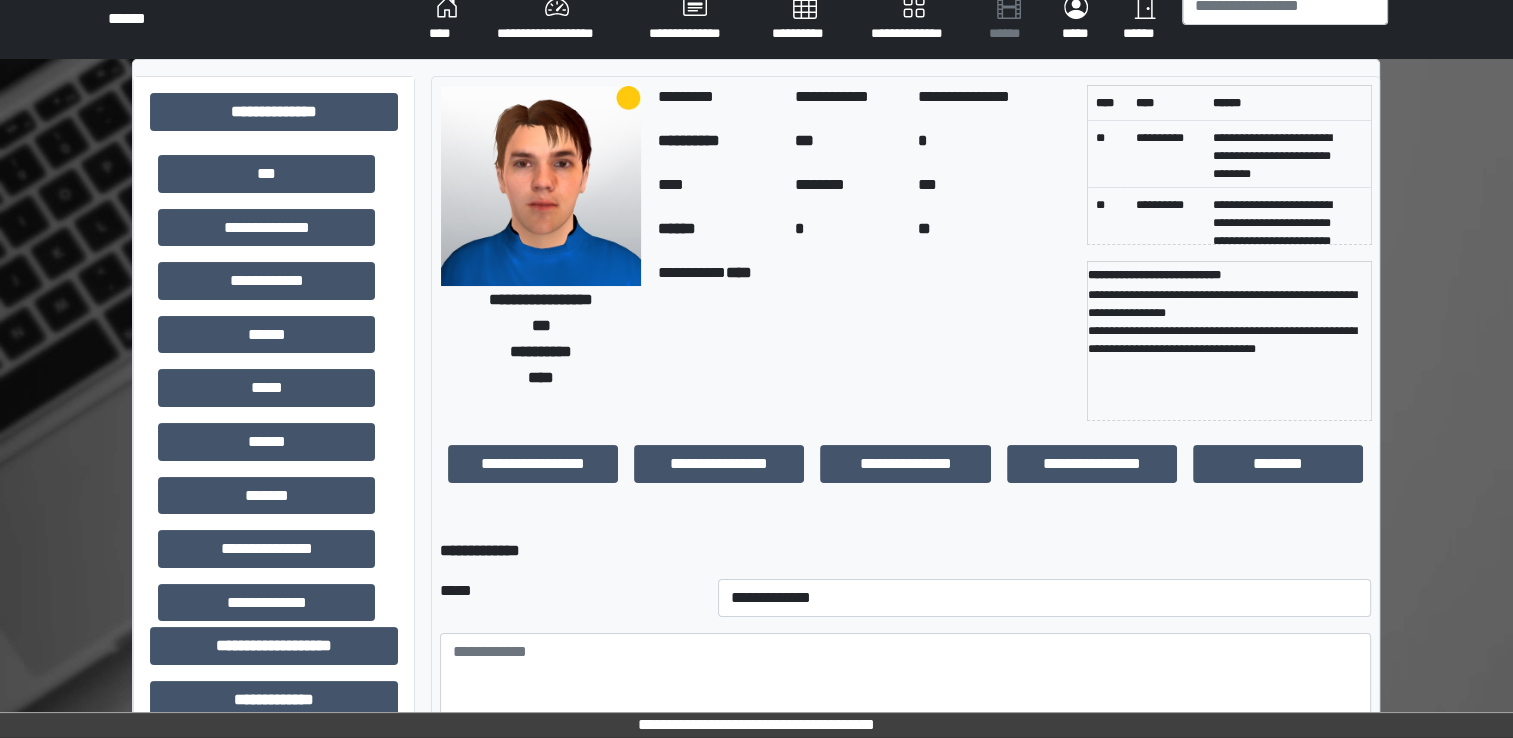 click on "***" at bounding box center [266, 174] 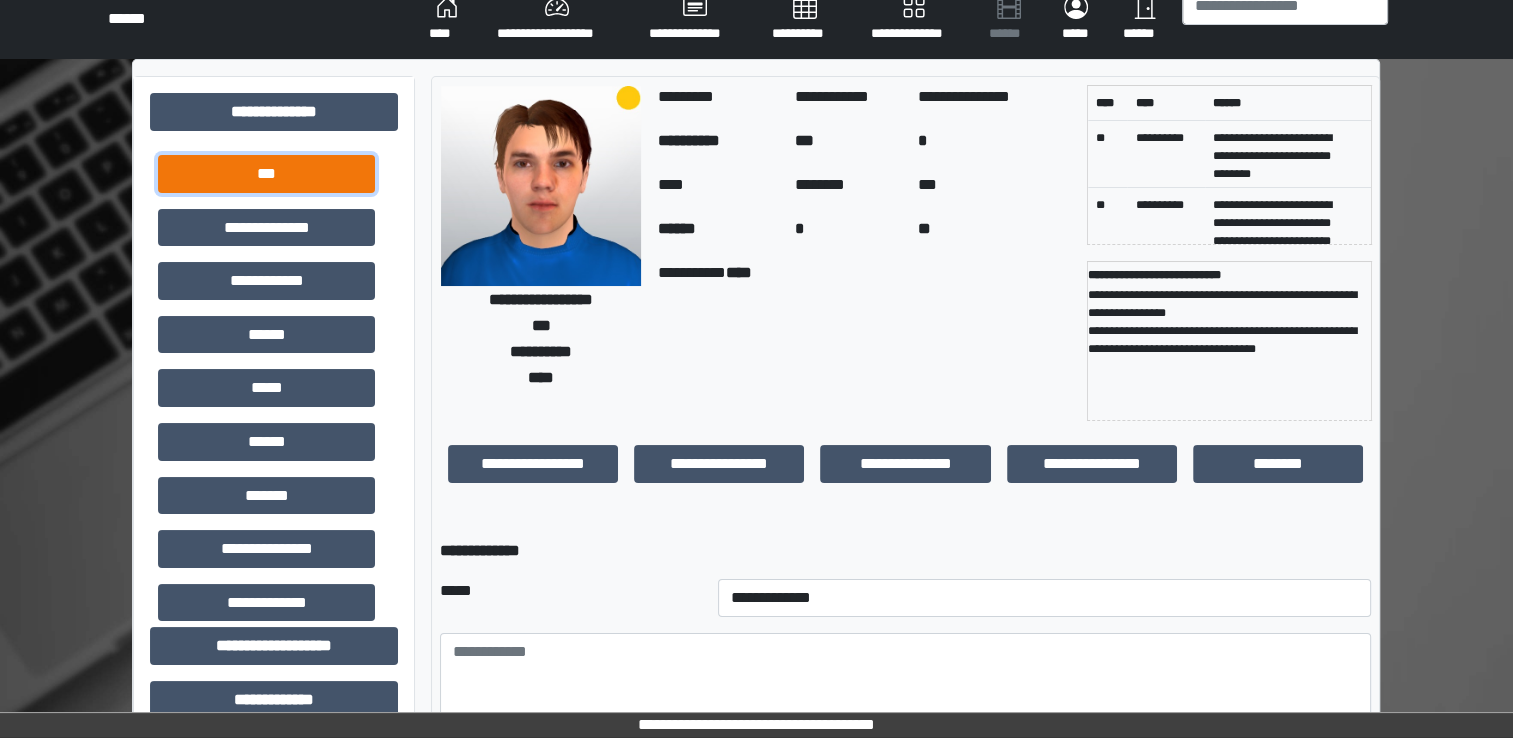 click on "***" at bounding box center [266, 174] 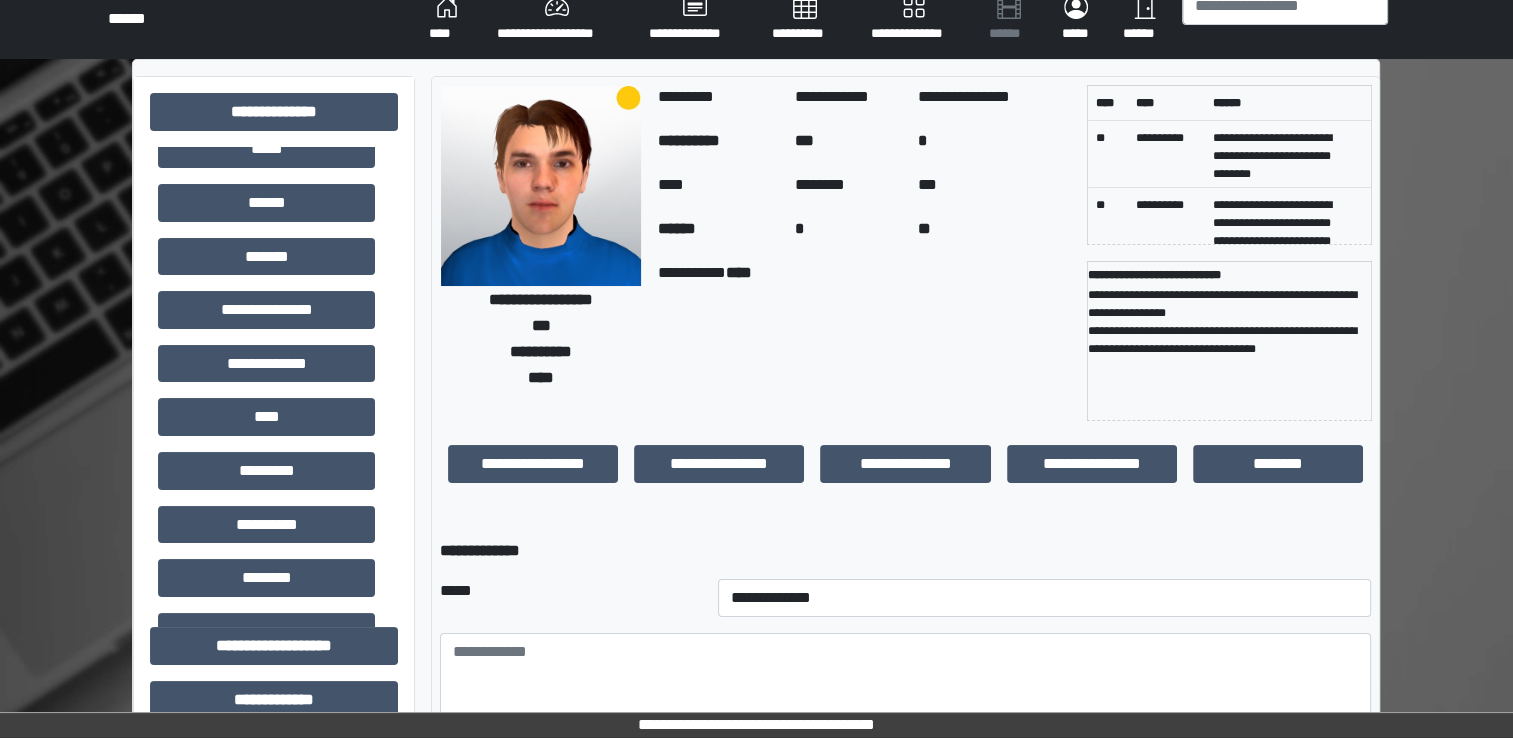 scroll, scrollTop: 244, scrollLeft: 0, axis: vertical 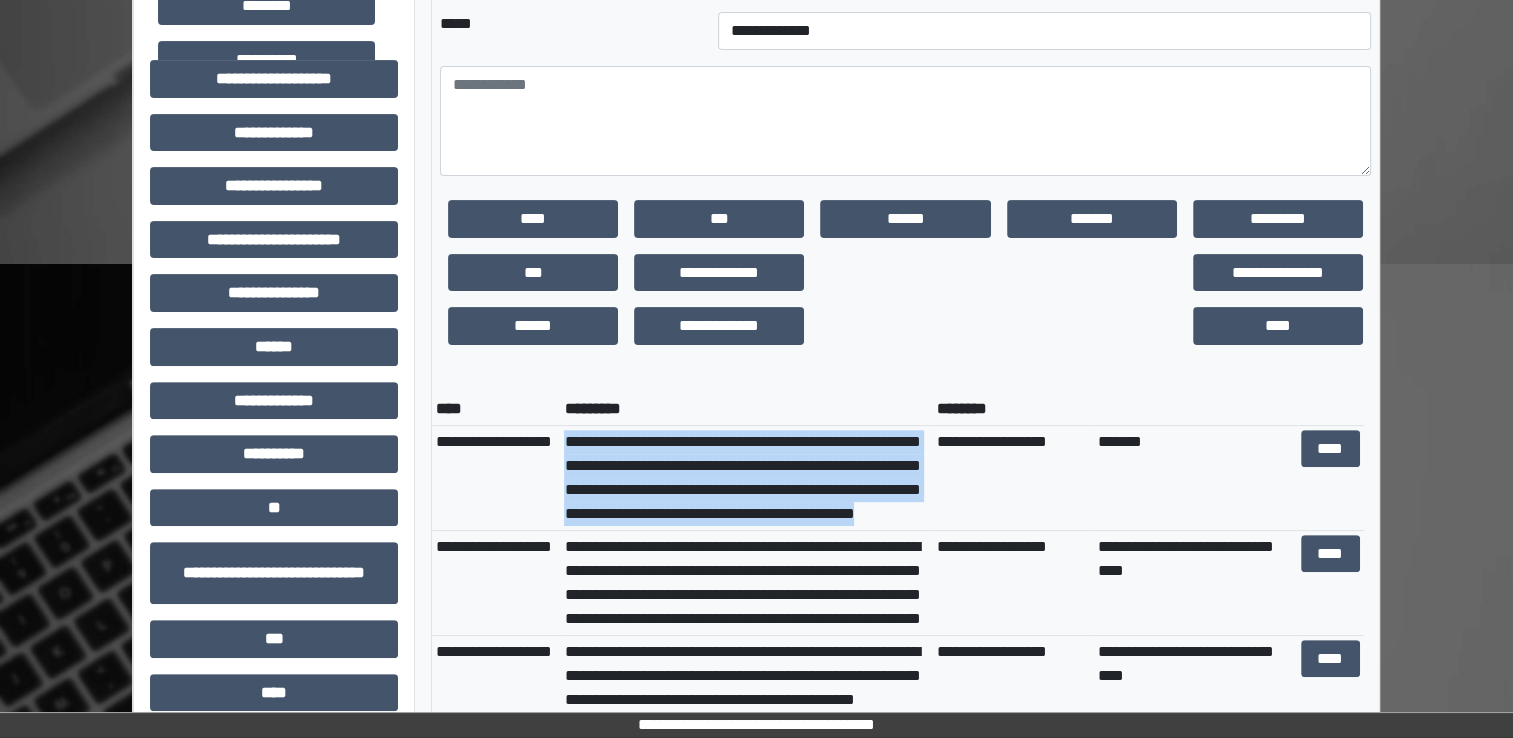 drag, startPoint x: 563, startPoint y: 437, endPoint x: 820, endPoint y: 515, distance: 268.57587 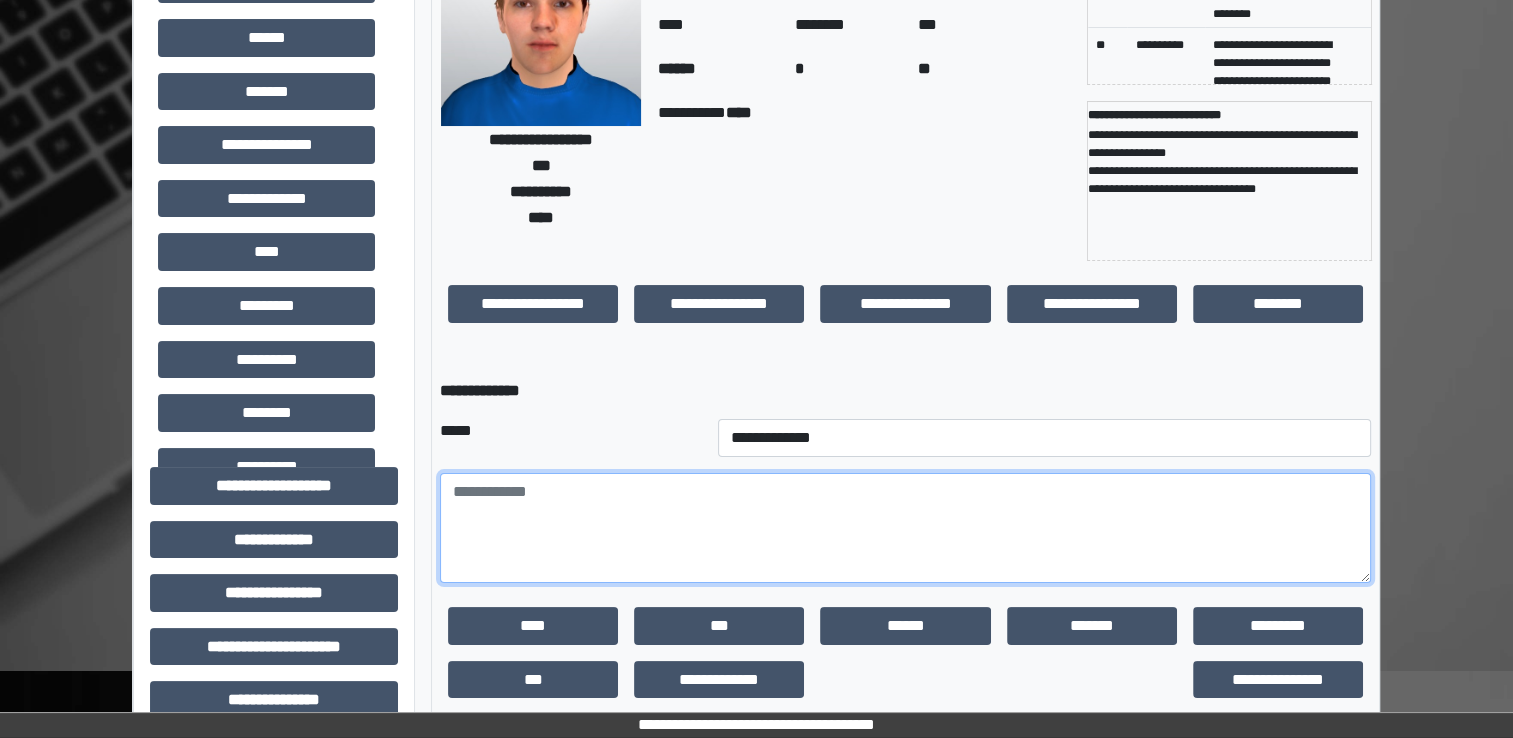 scroll, scrollTop: 180, scrollLeft: 0, axis: vertical 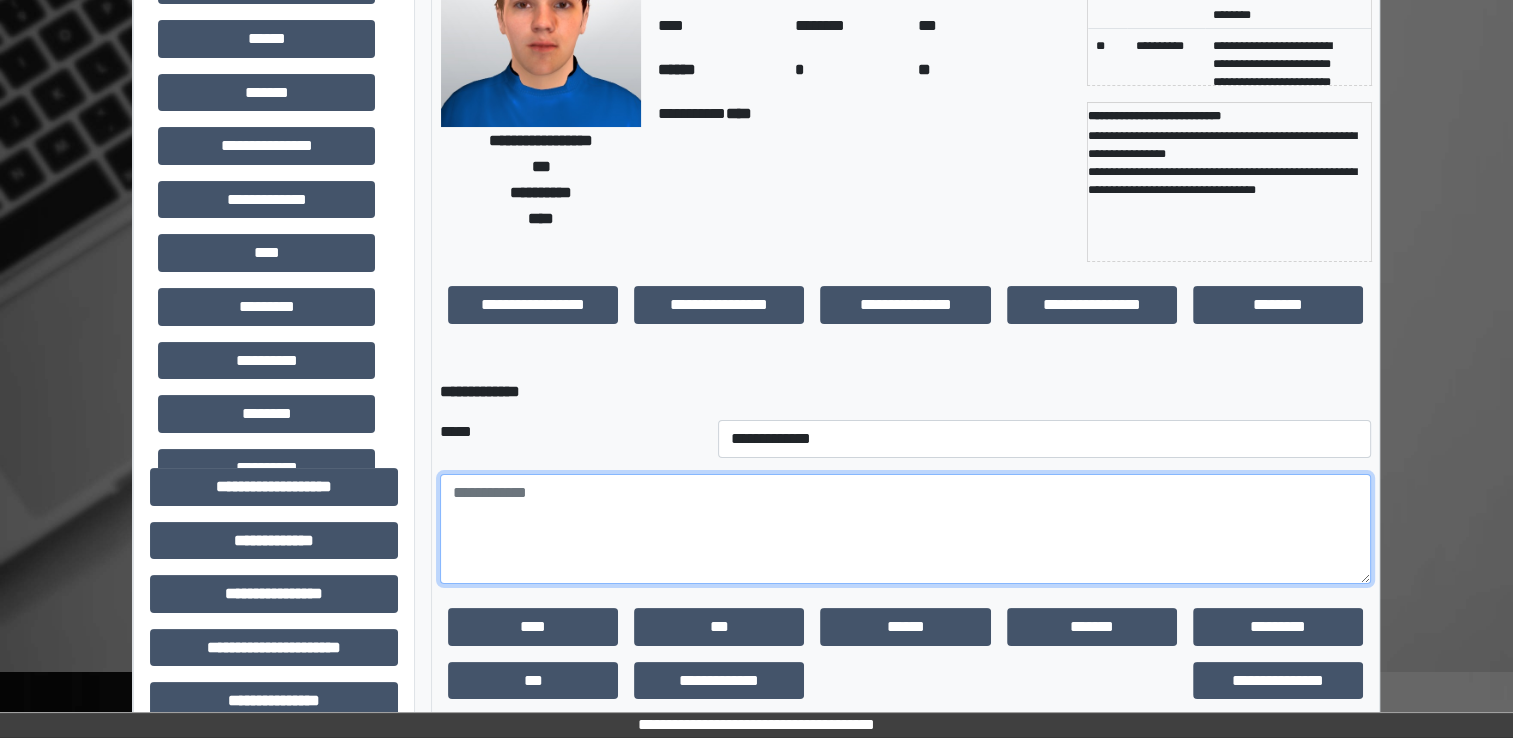 click at bounding box center (905, 529) 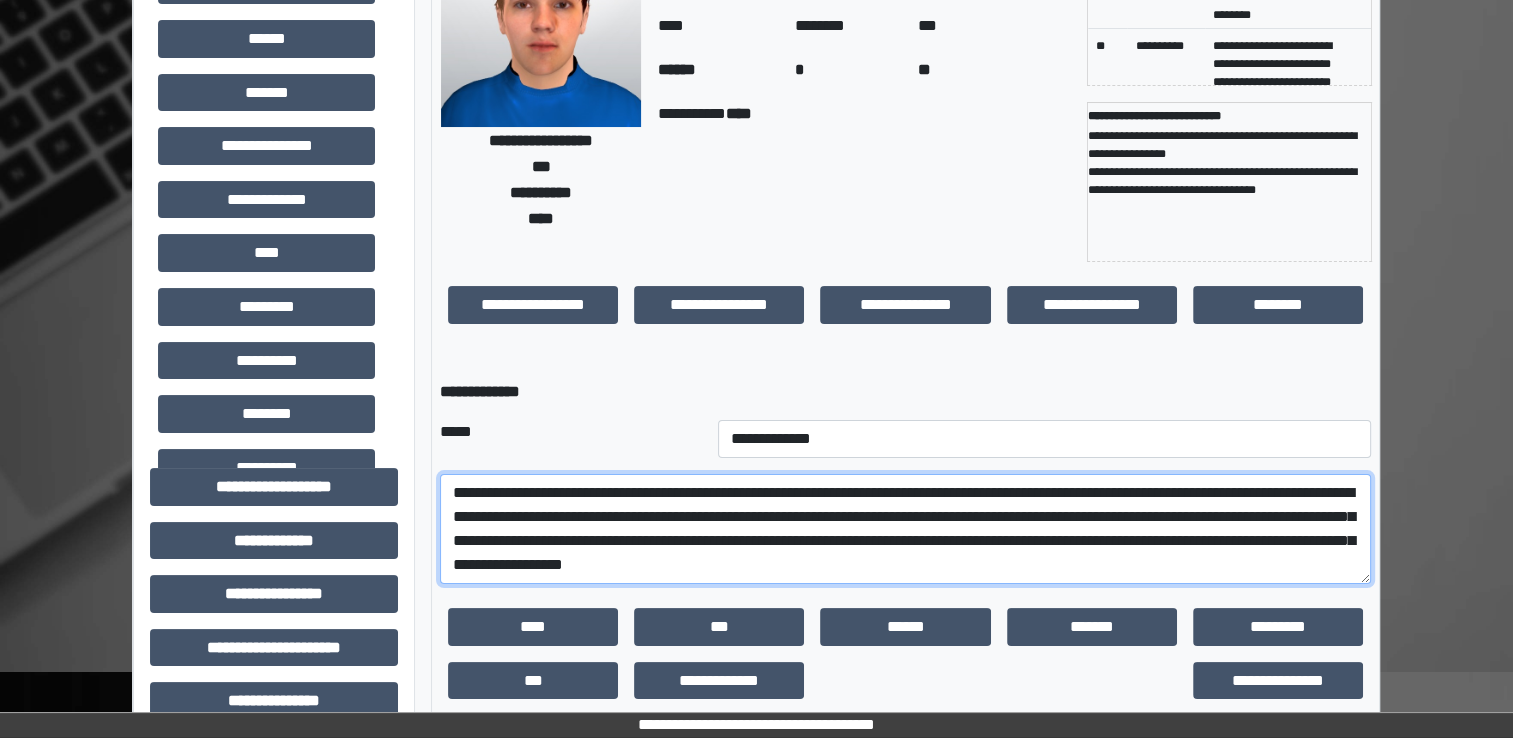 drag, startPoint x: 1181, startPoint y: 566, endPoint x: 602, endPoint y: 525, distance: 580.4498 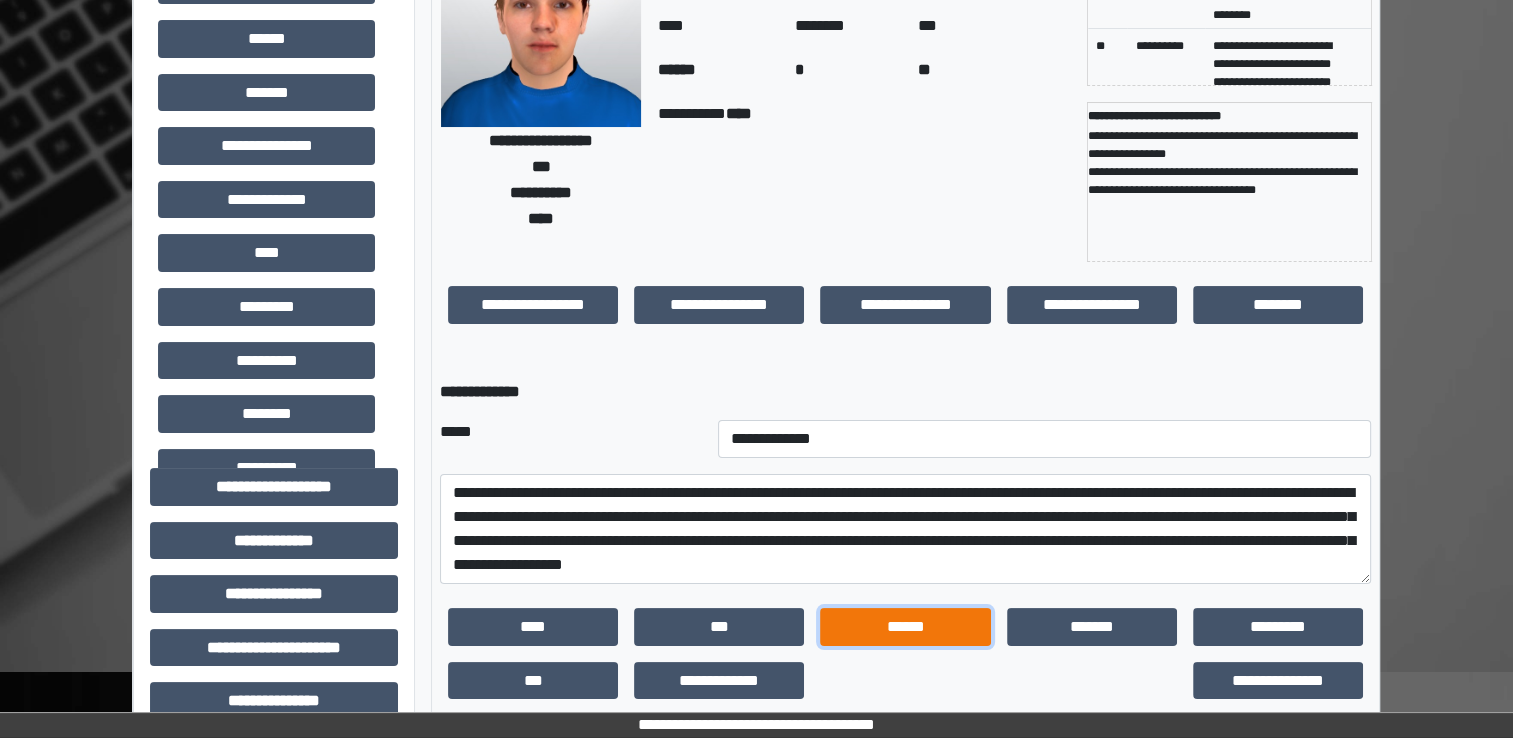 click on "******" at bounding box center (905, 627) 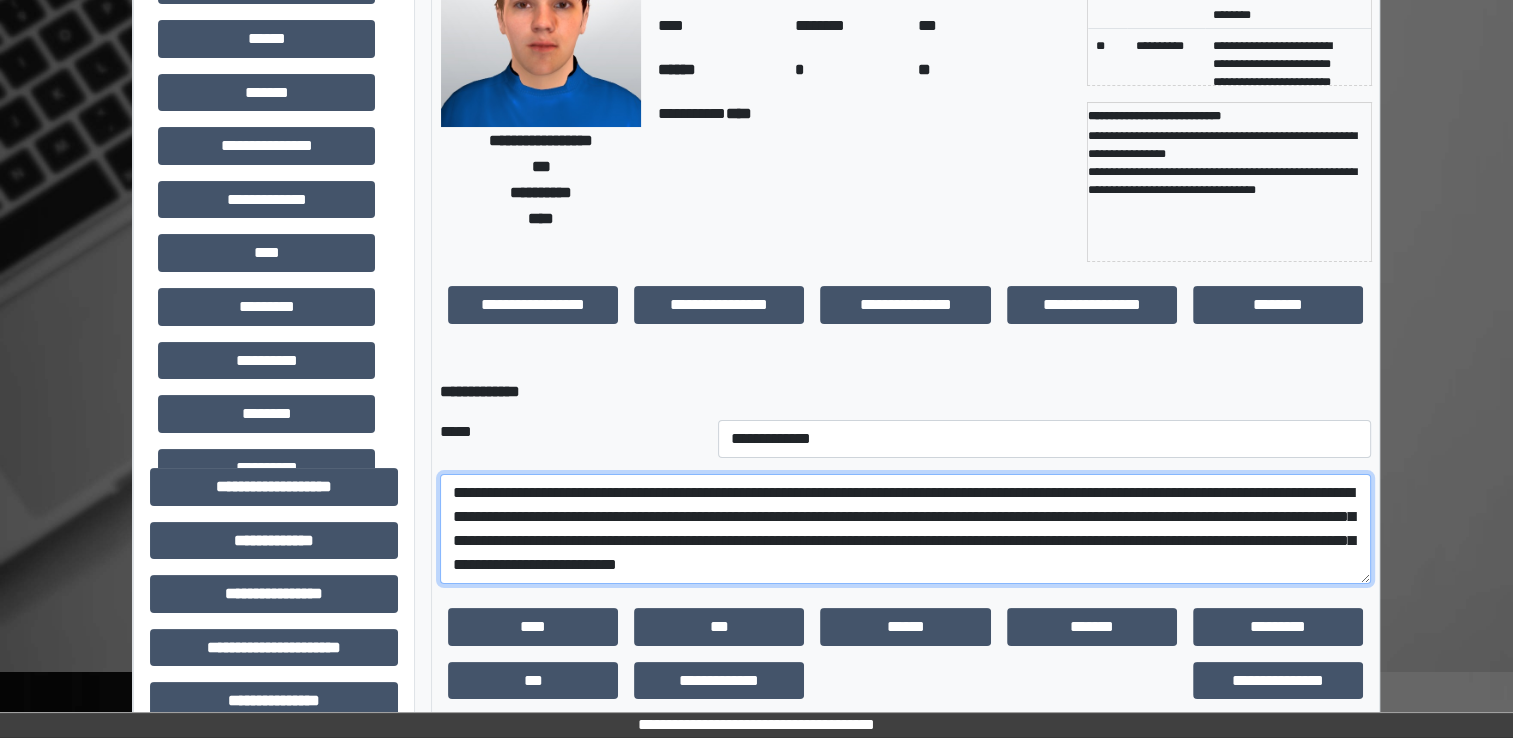 drag, startPoint x: 1223, startPoint y: 565, endPoint x: 1038, endPoint y: 537, distance: 187.10692 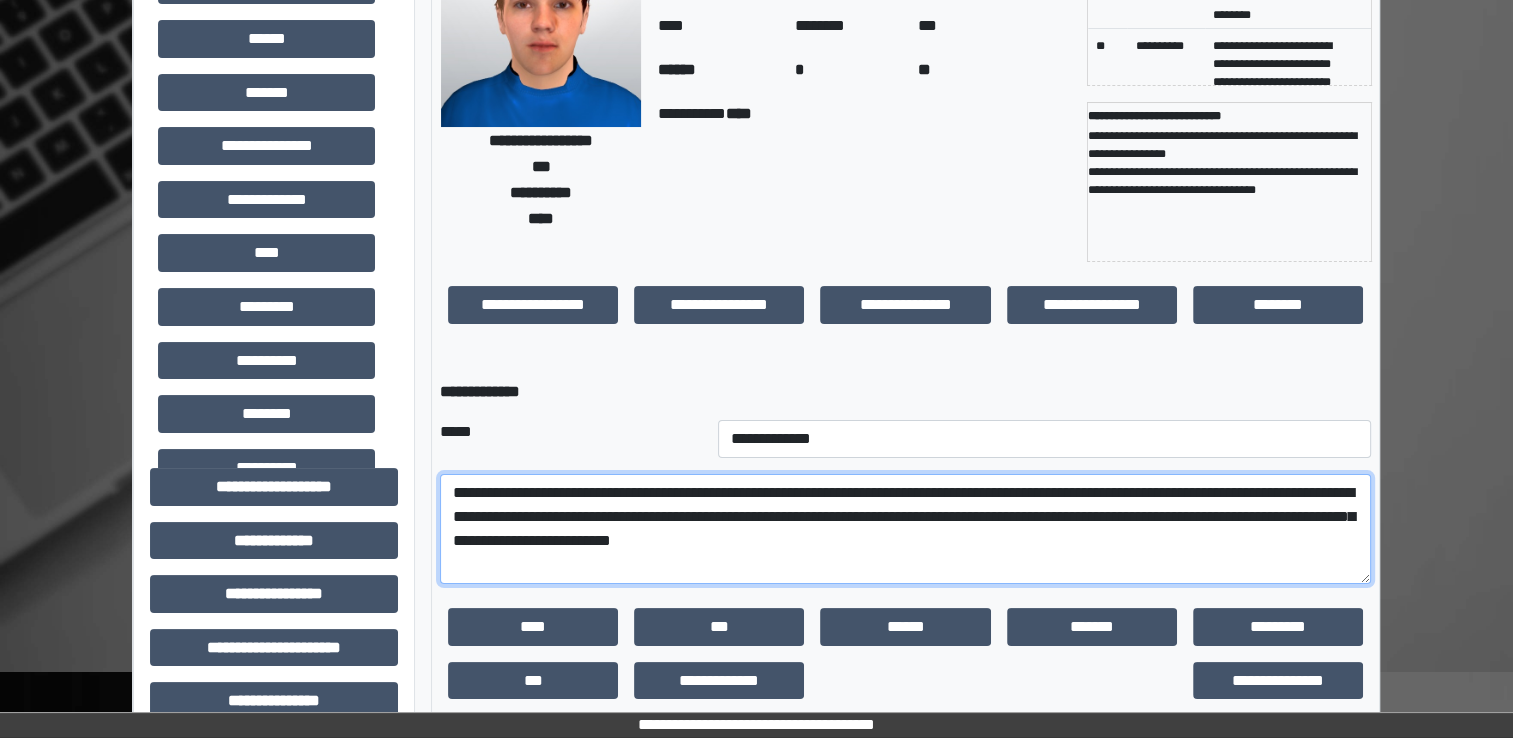 drag, startPoint x: 492, startPoint y: 544, endPoint x: 516, endPoint y: 514, distance: 38.418747 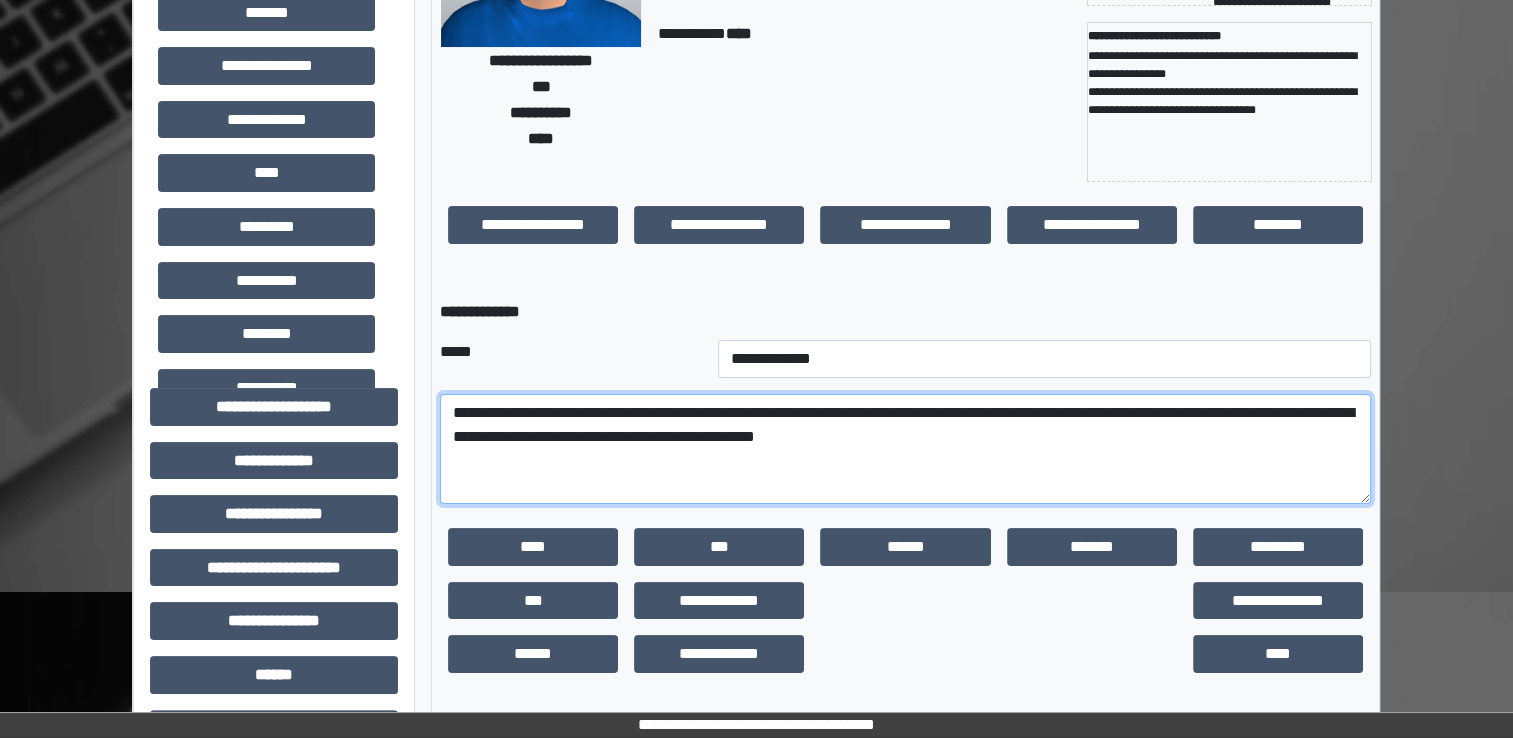 scroll, scrollTop: 263, scrollLeft: 0, axis: vertical 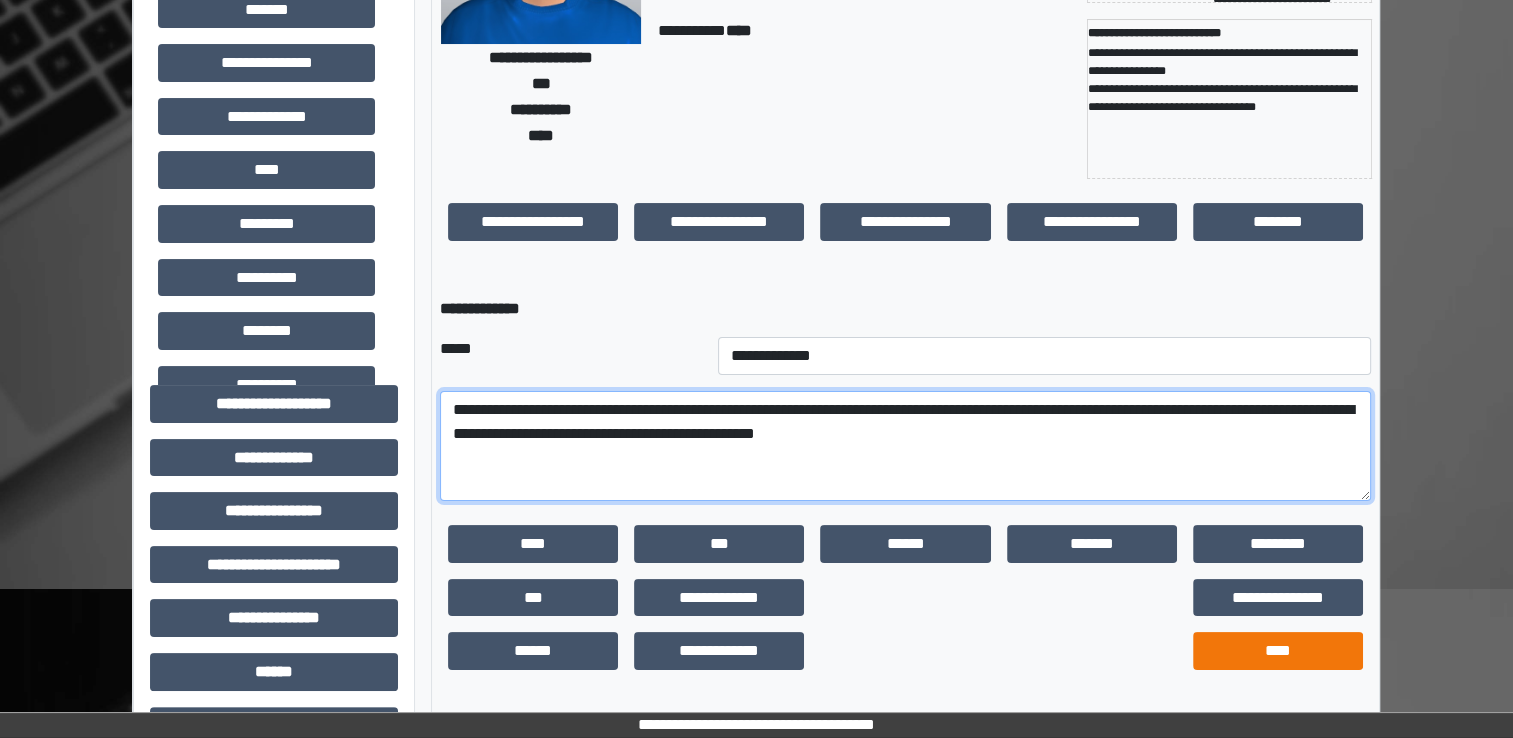 type on "**********" 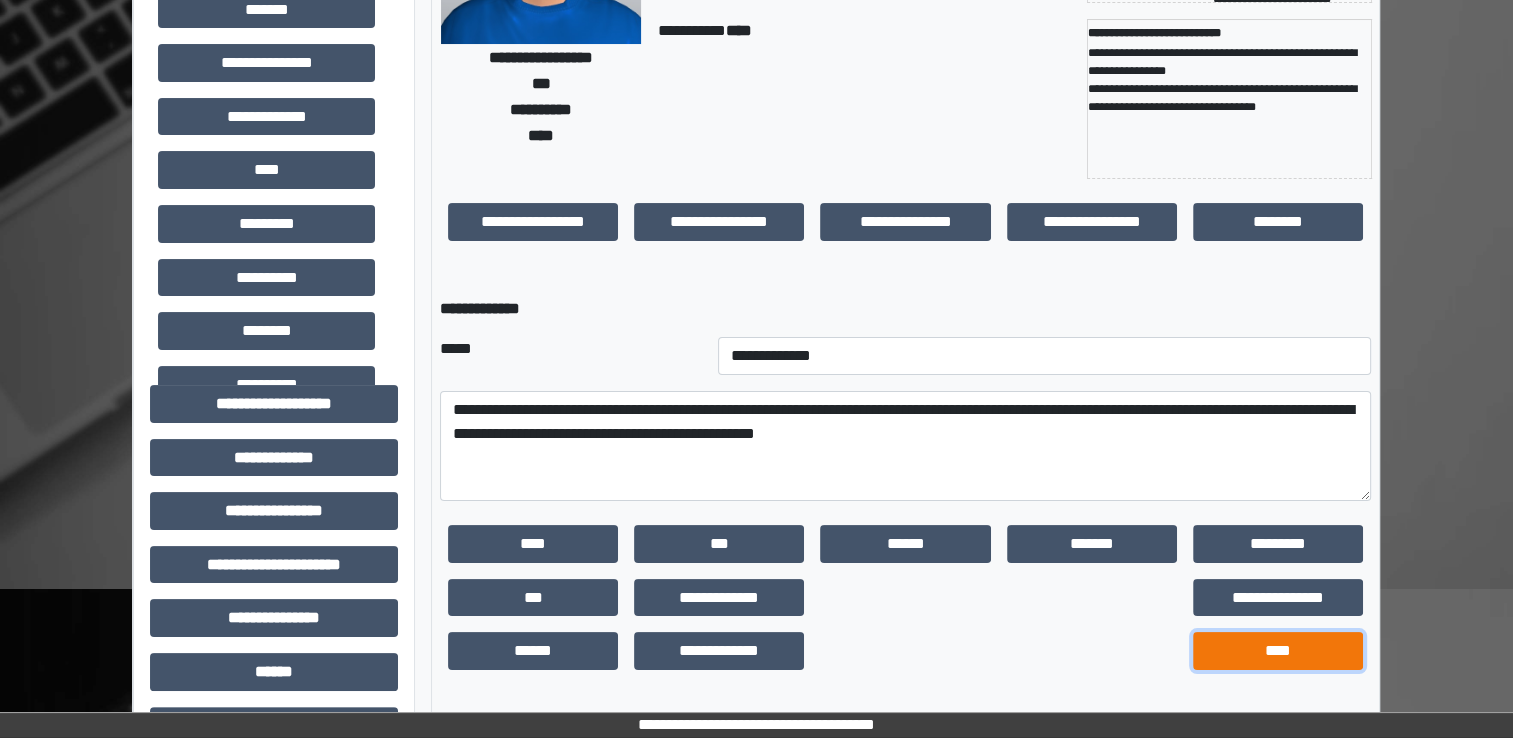 click on "****" at bounding box center (1278, 651) 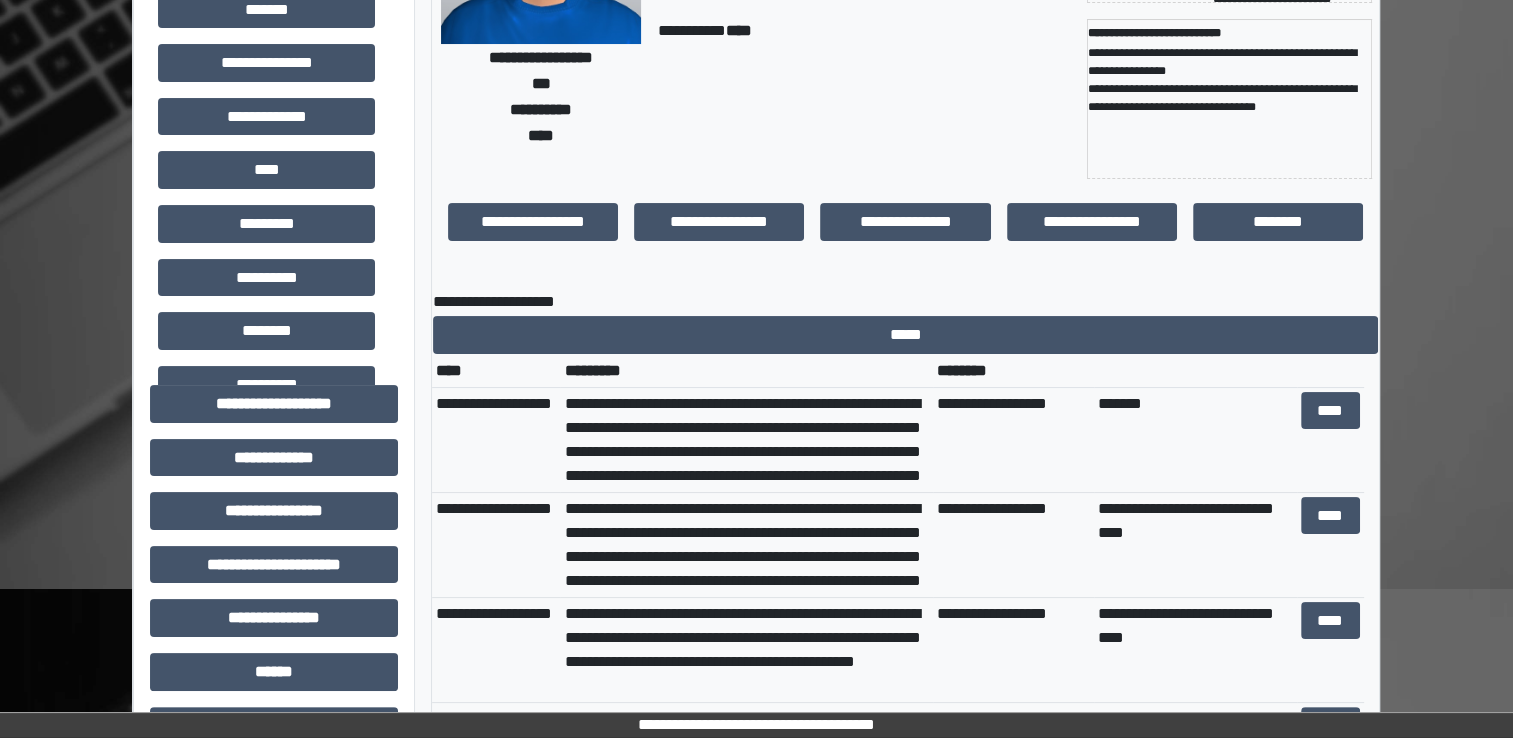 scroll, scrollTop: 0, scrollLeft: 0, axis: both 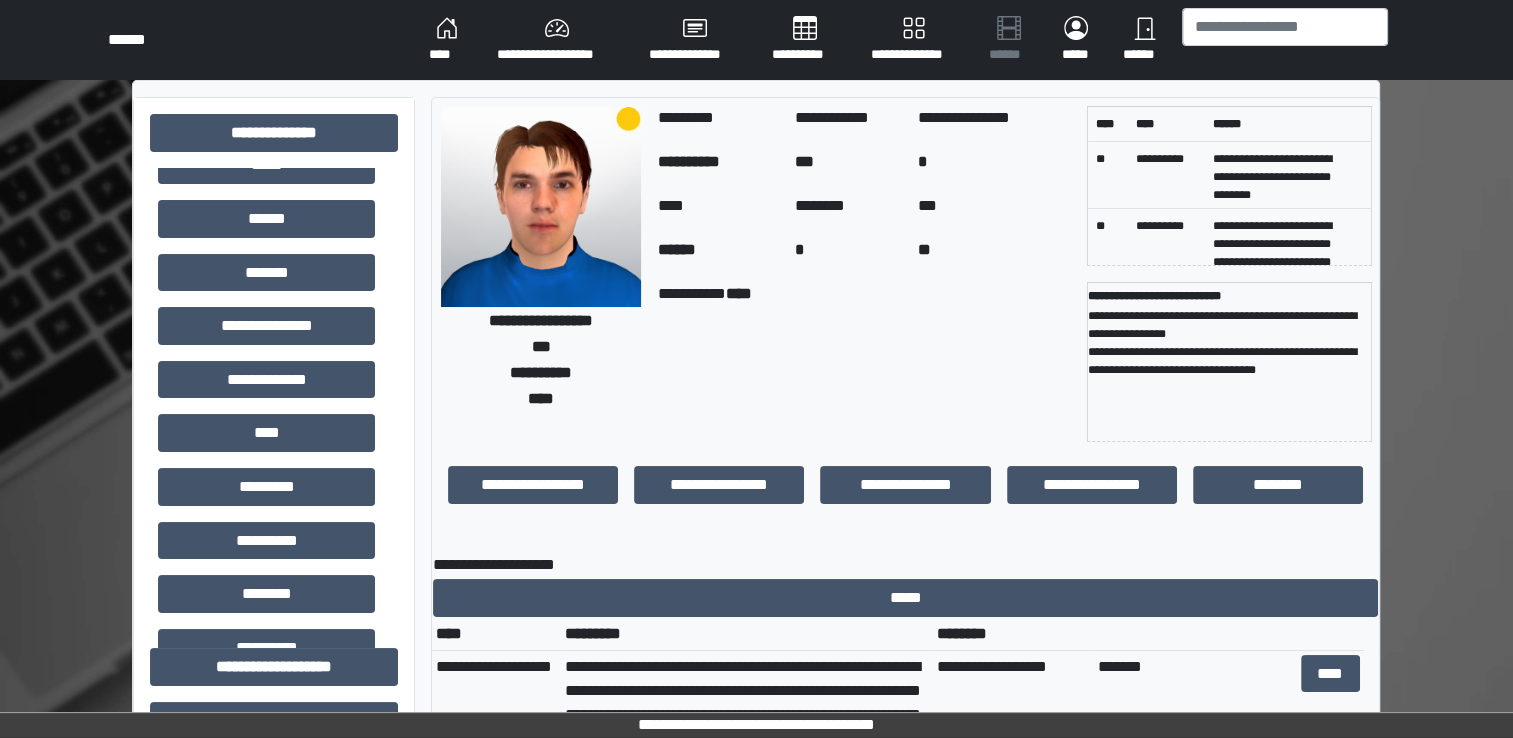 click on "****" at bounding box center (447, 40) 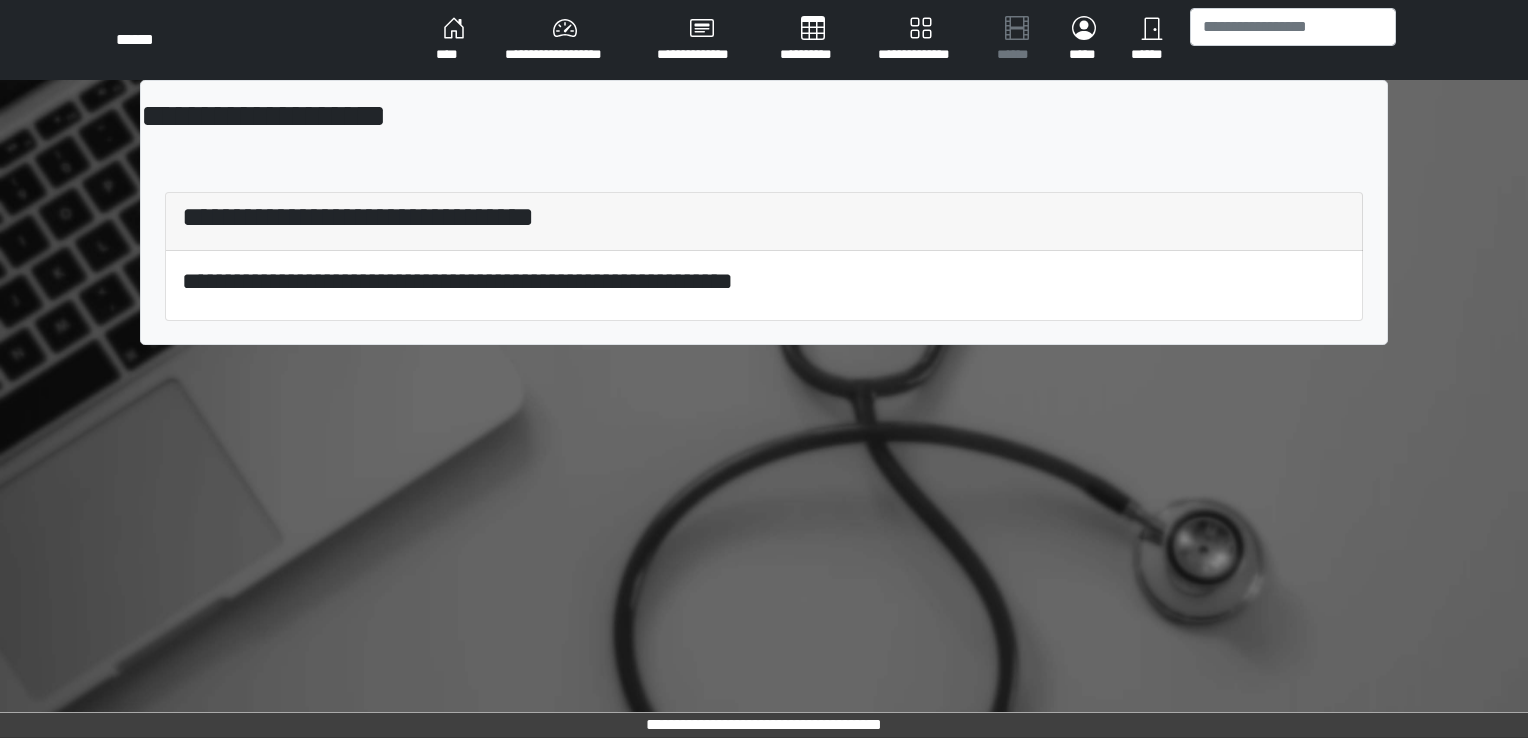 click on "****" at bounding box center (454, 40) 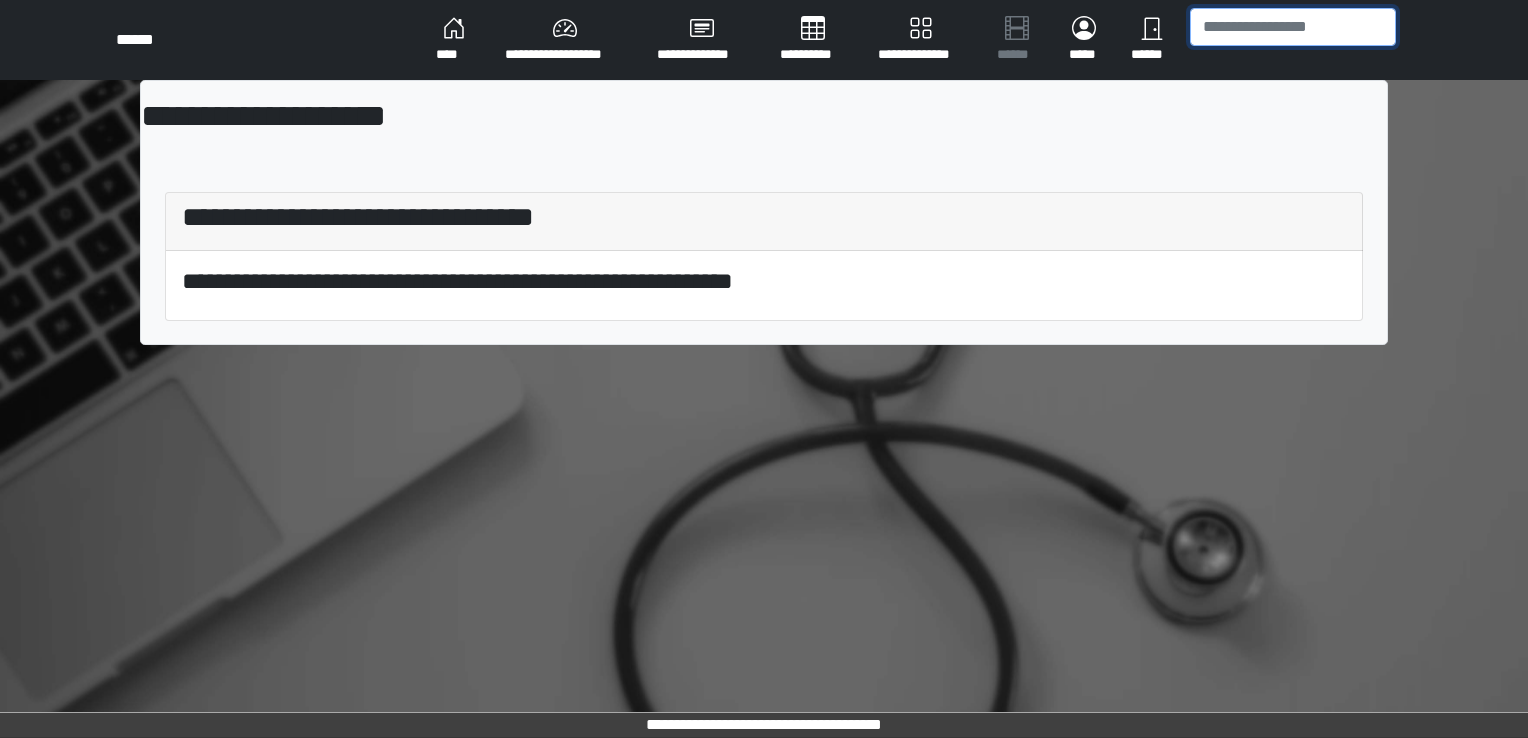 click at bounding box center (1293, 27) 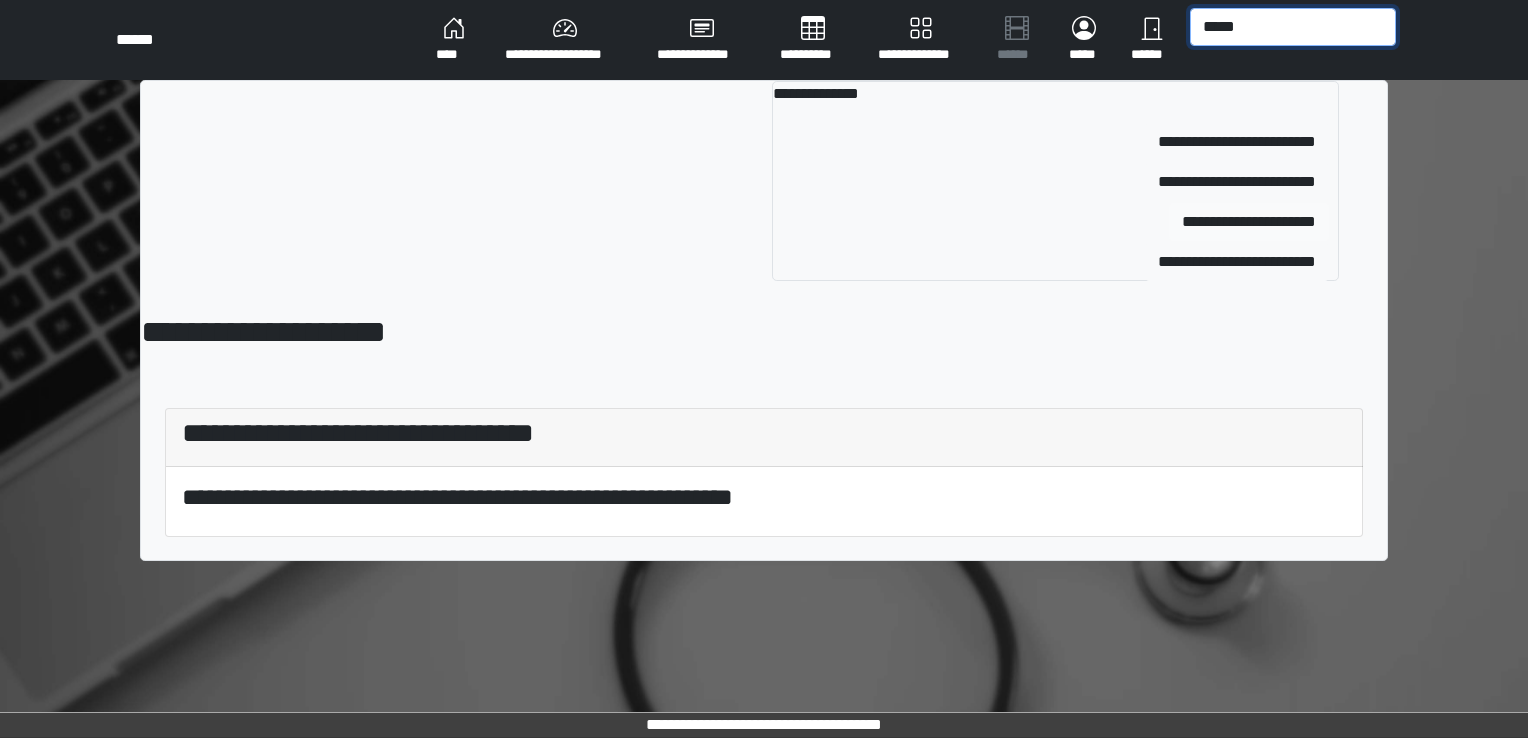 type on "*****" 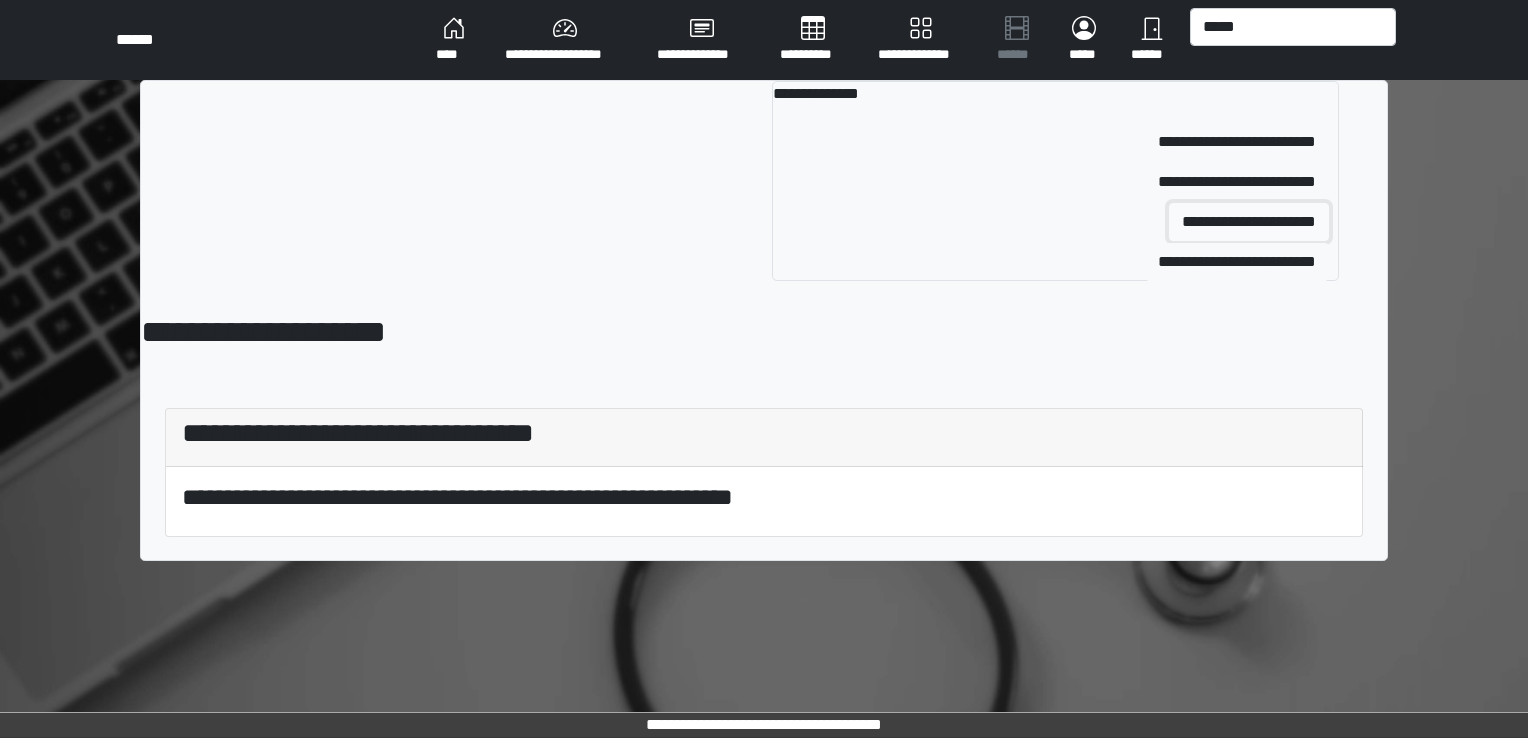 click on "**********" at bounding box center [1249, 222] 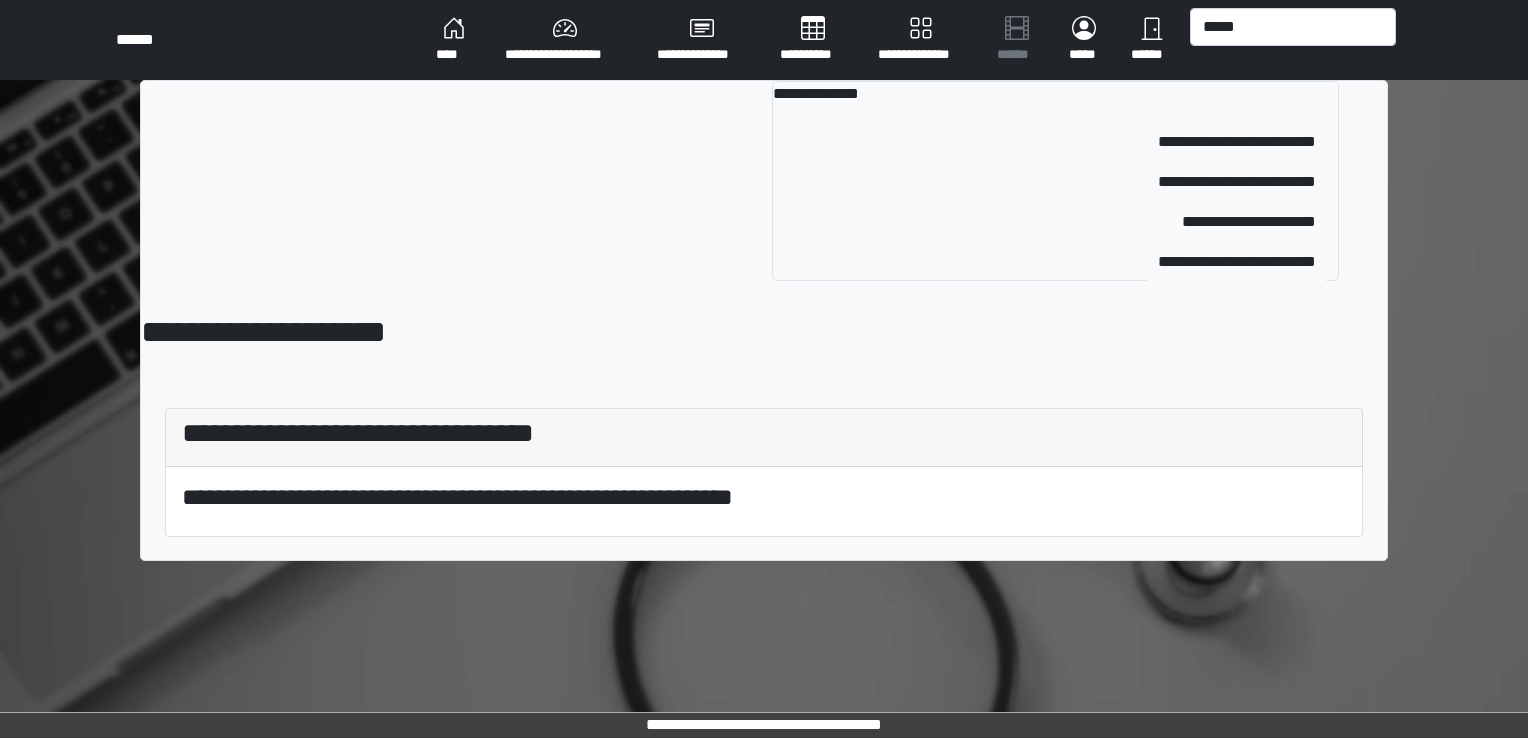 type 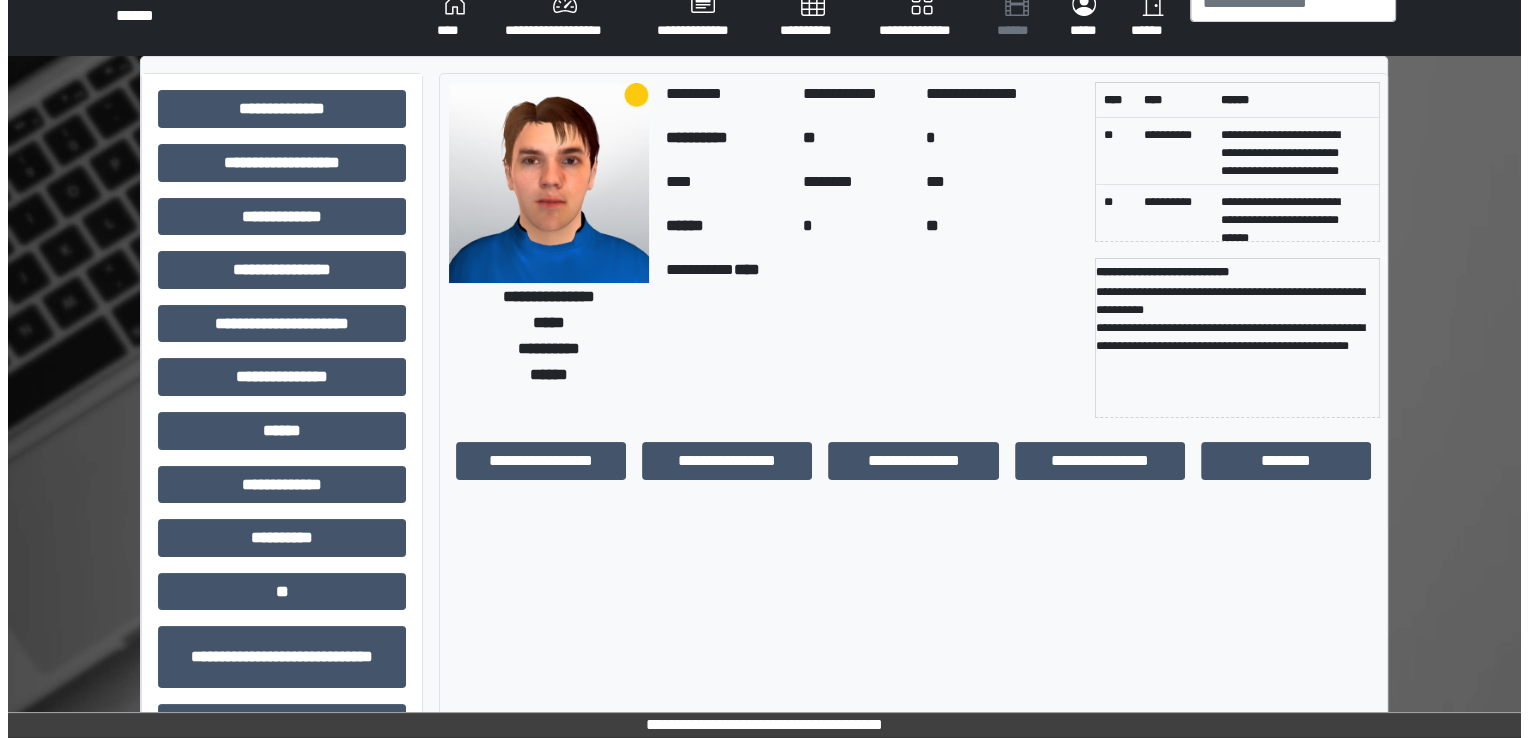 scroll, scrollTop: 0, scrollLeft: 0, axis: both 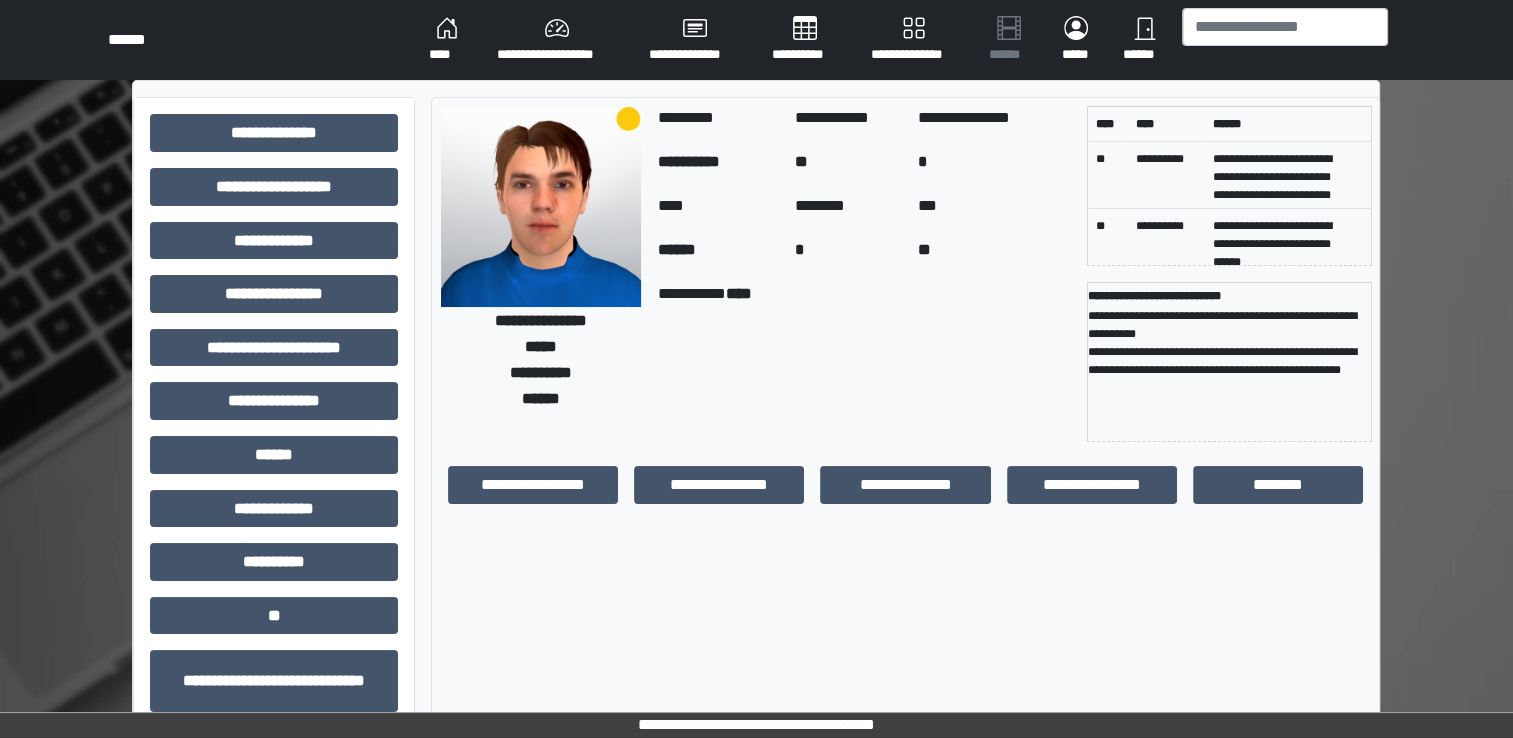 click on "****" at bounding box center [447, 40] 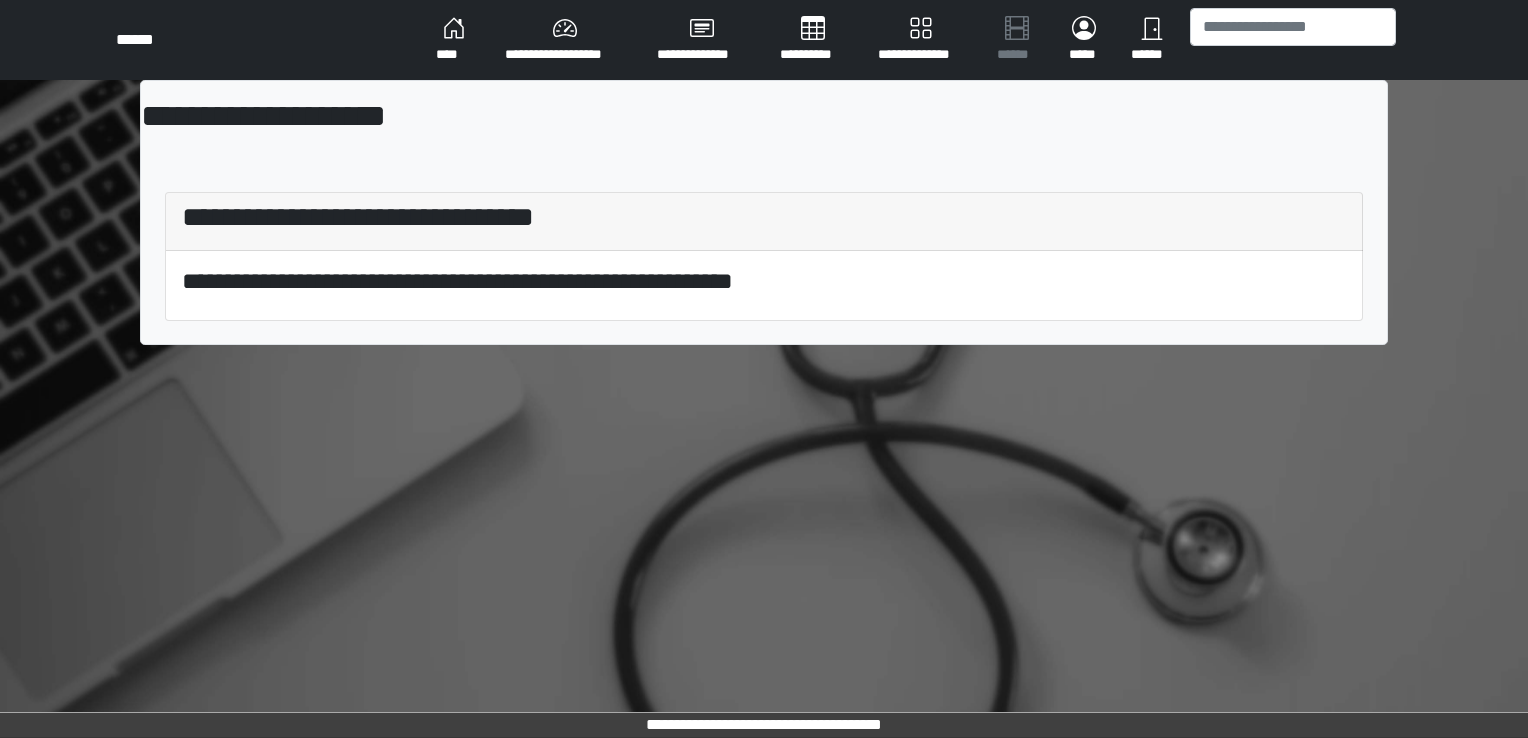 click on "****" at bounding box center [454, 40] 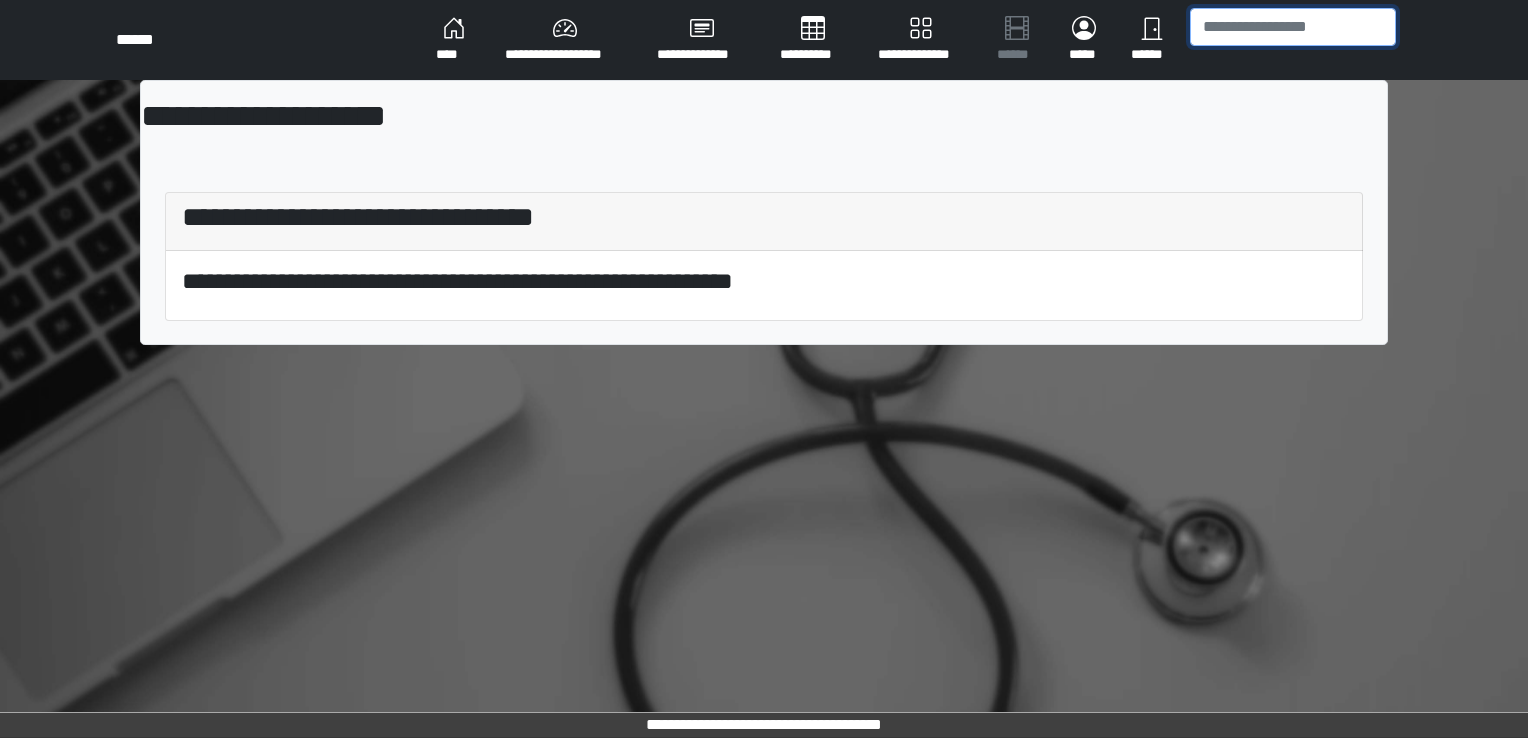 click at bounding box center (1293, 27) 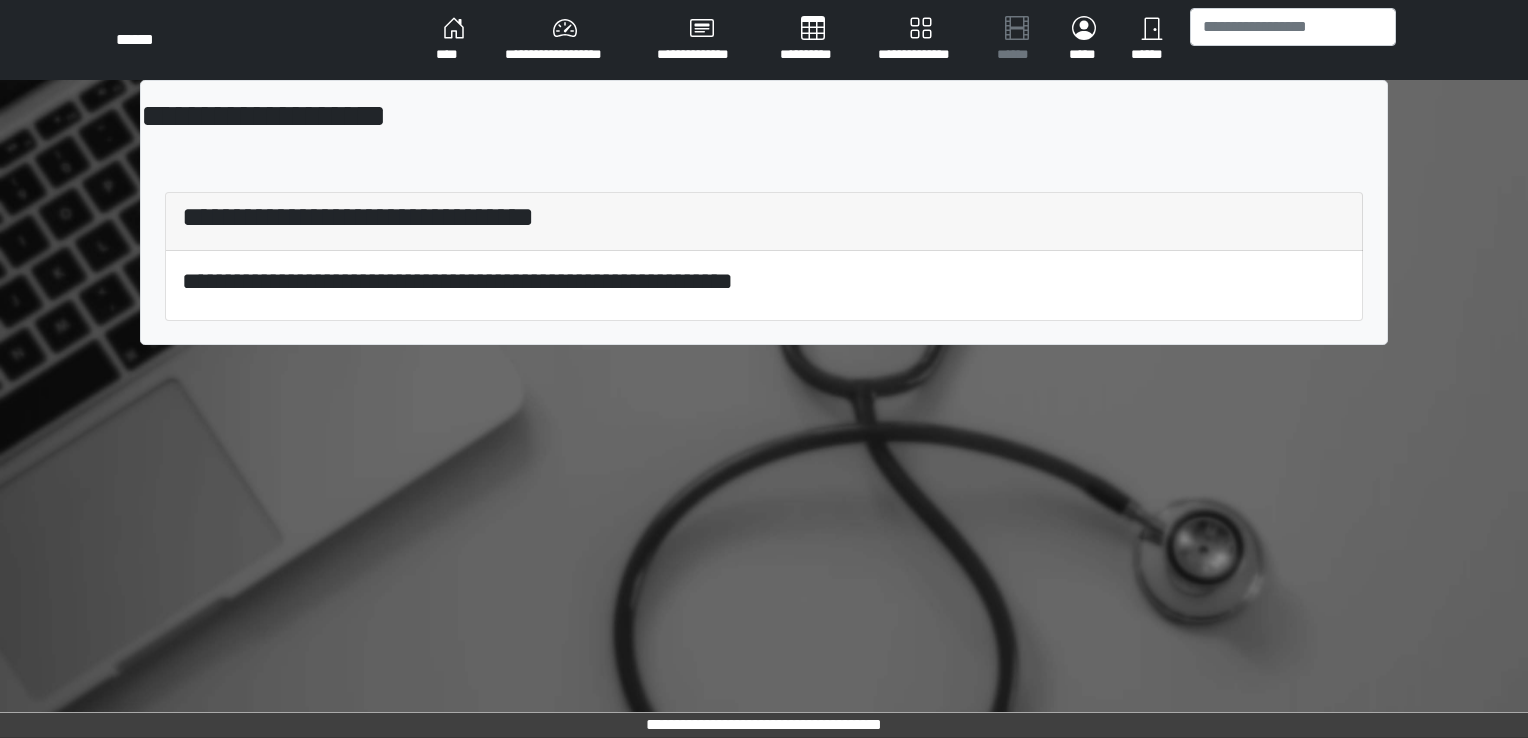 click on "**********" at bounding box center (565, 40) 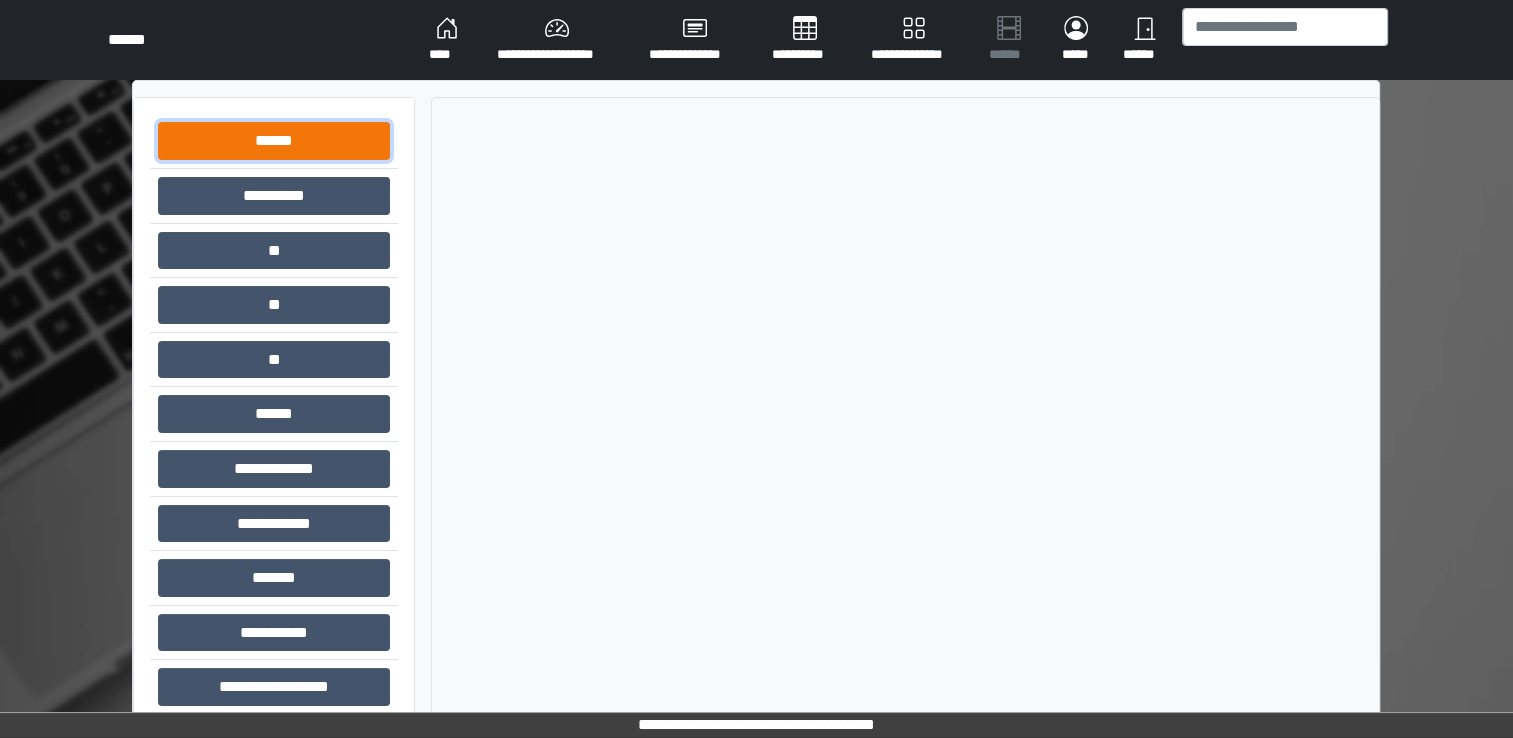 click on "******" at bounding box center [274, 141] 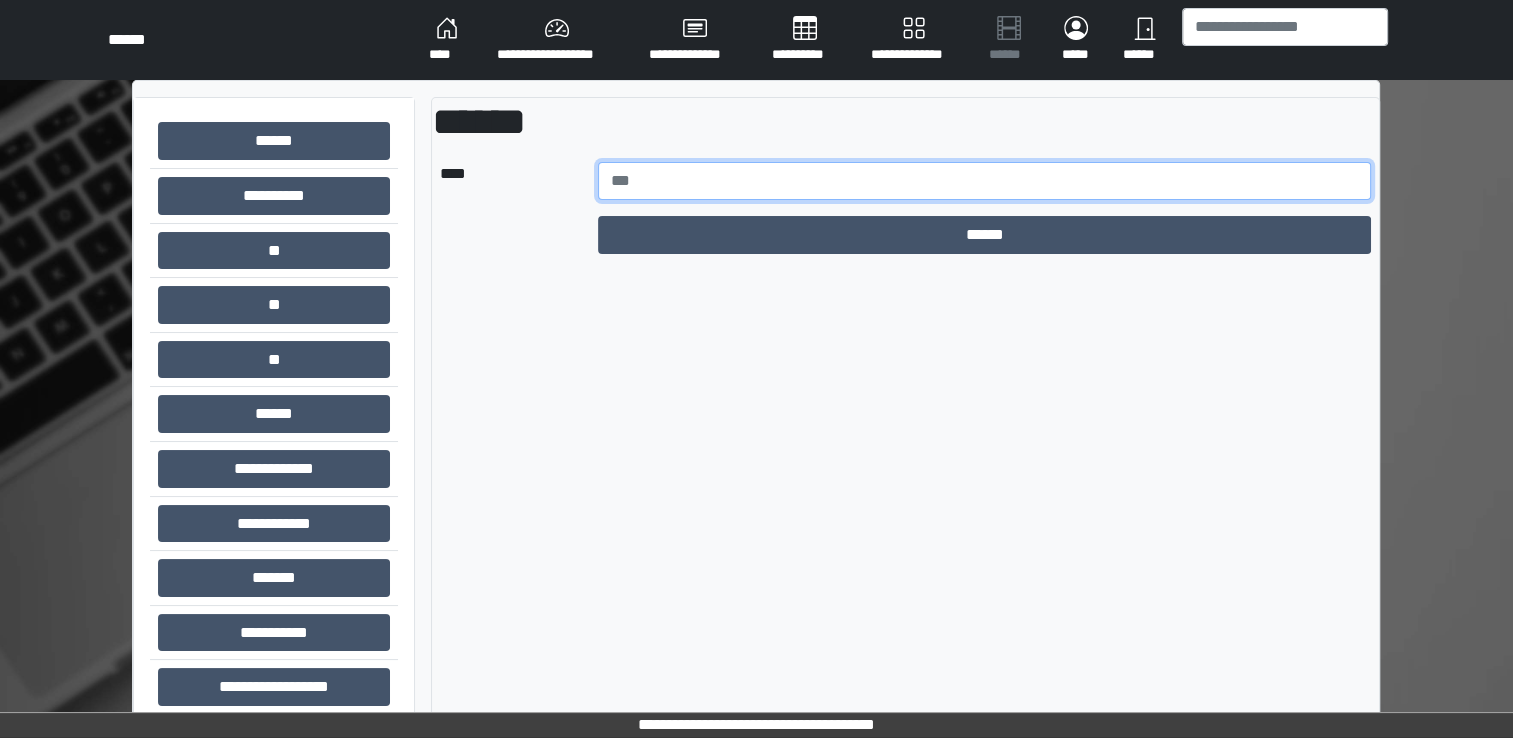 click at bounding box center (985, 181) 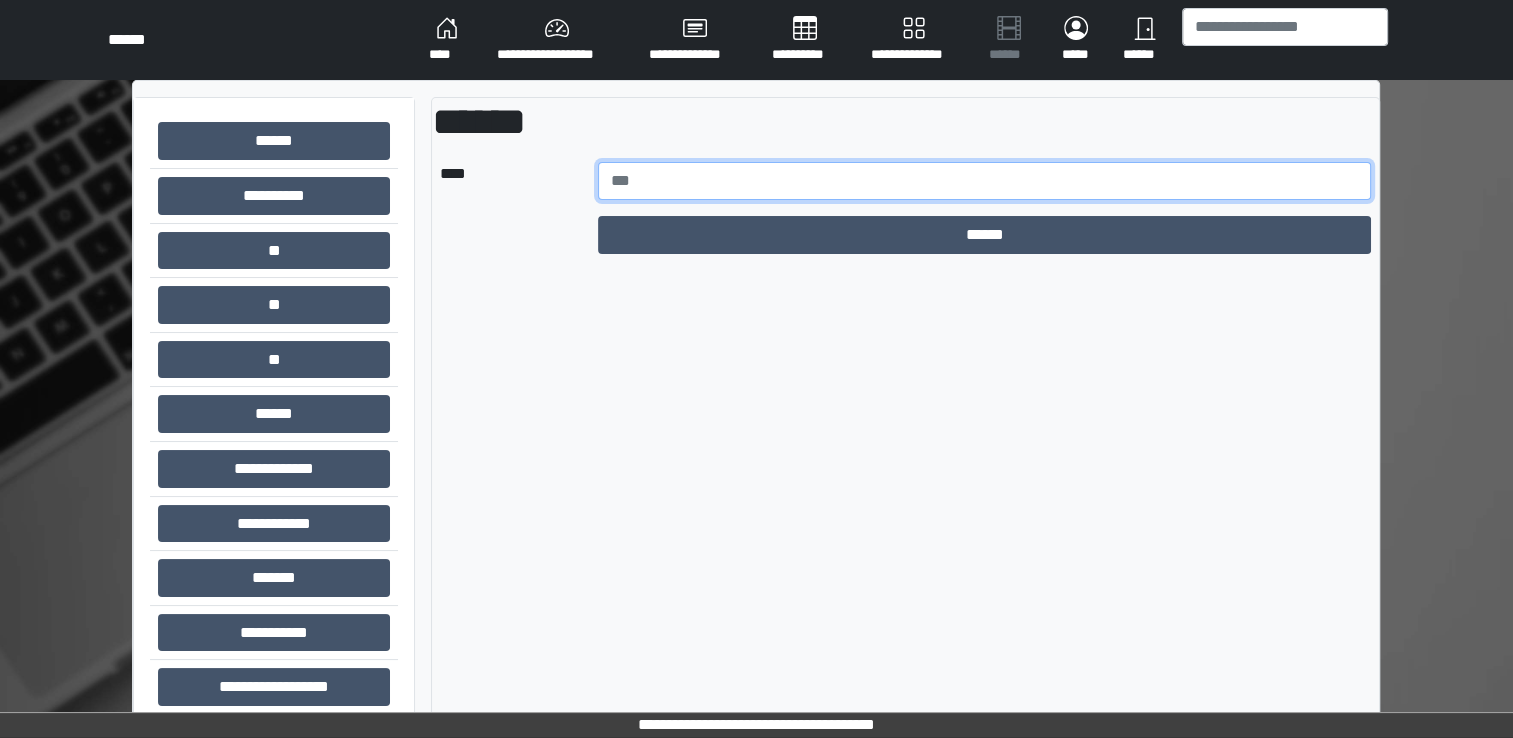 type on "*****" 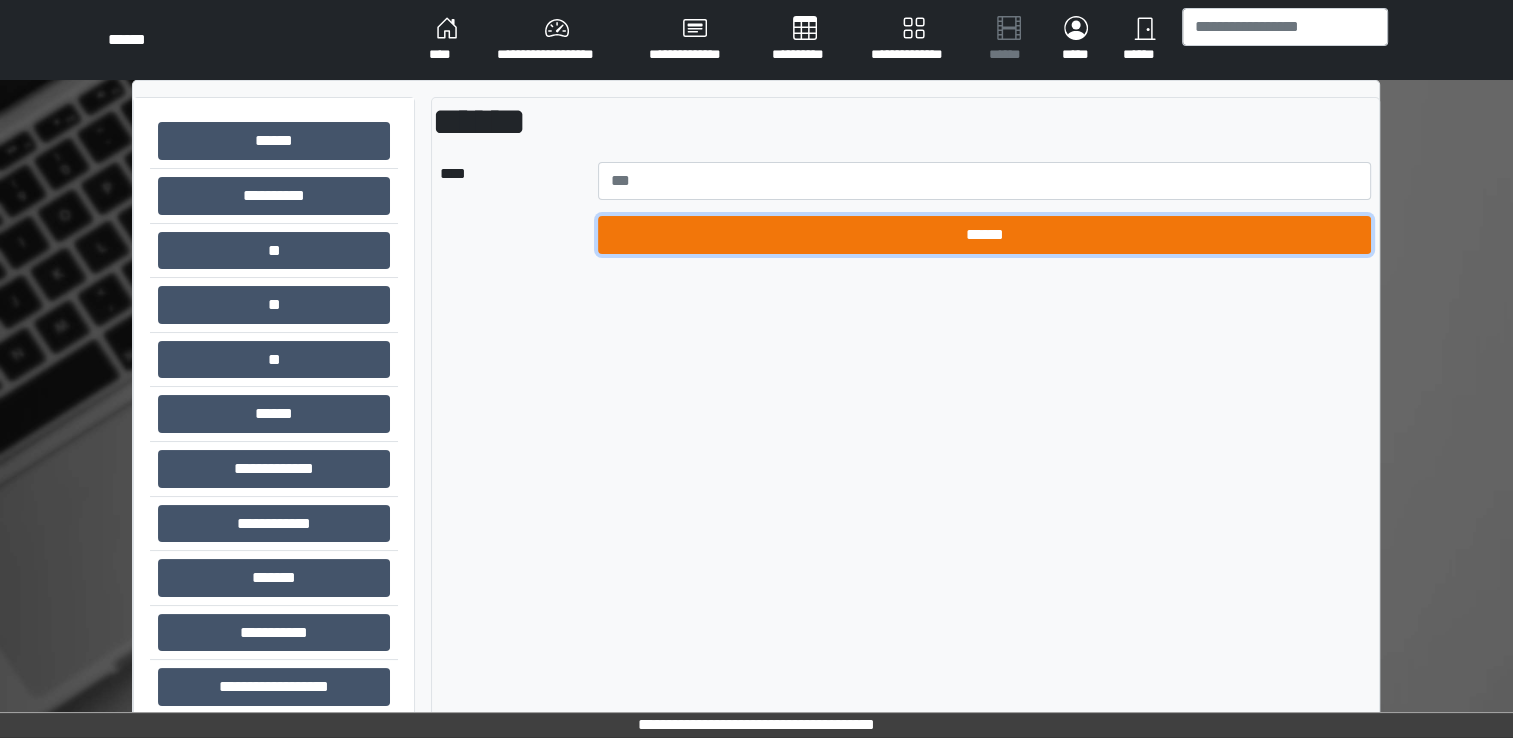 click on "******" at bounding box center (985, 235) 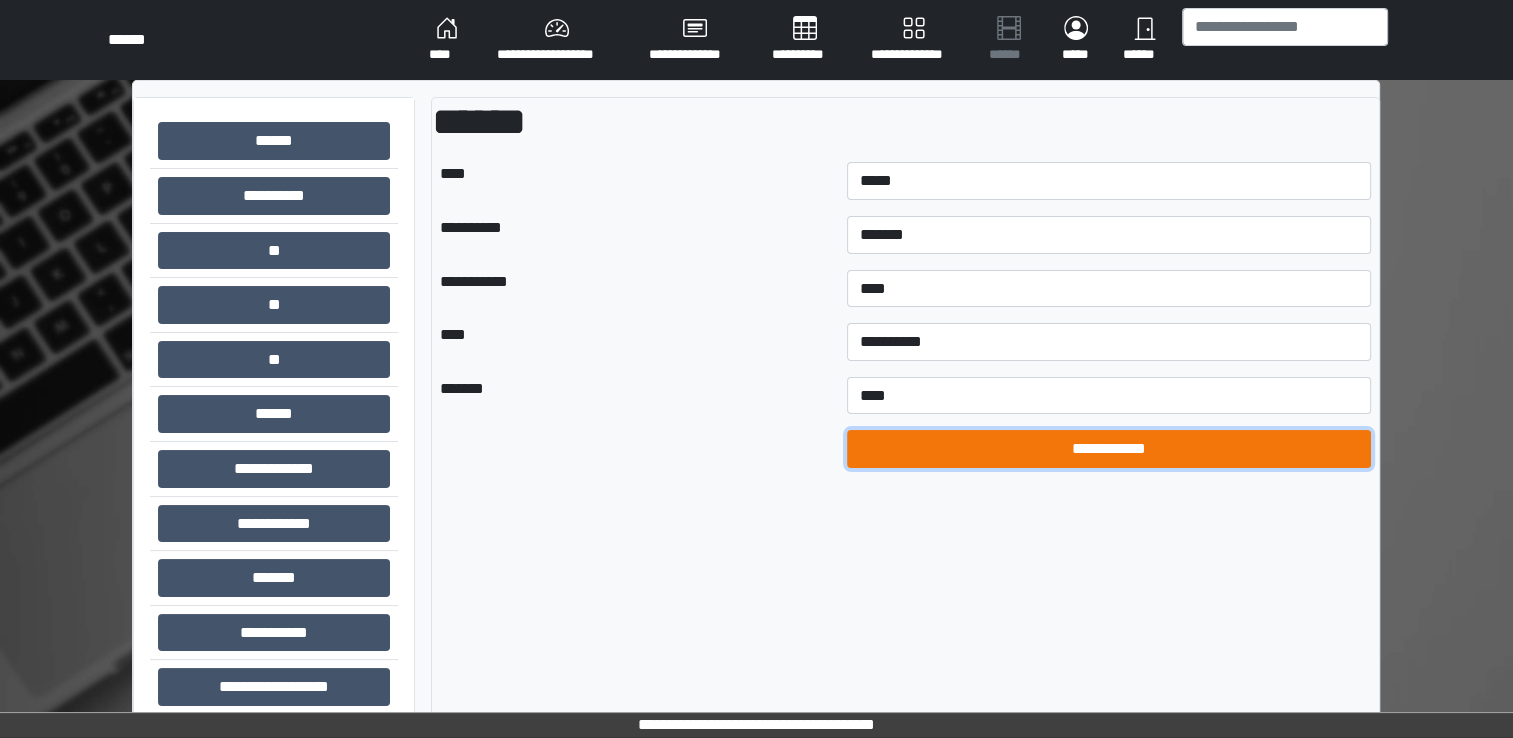 click on "**********" at bounding box center (1109, 449) 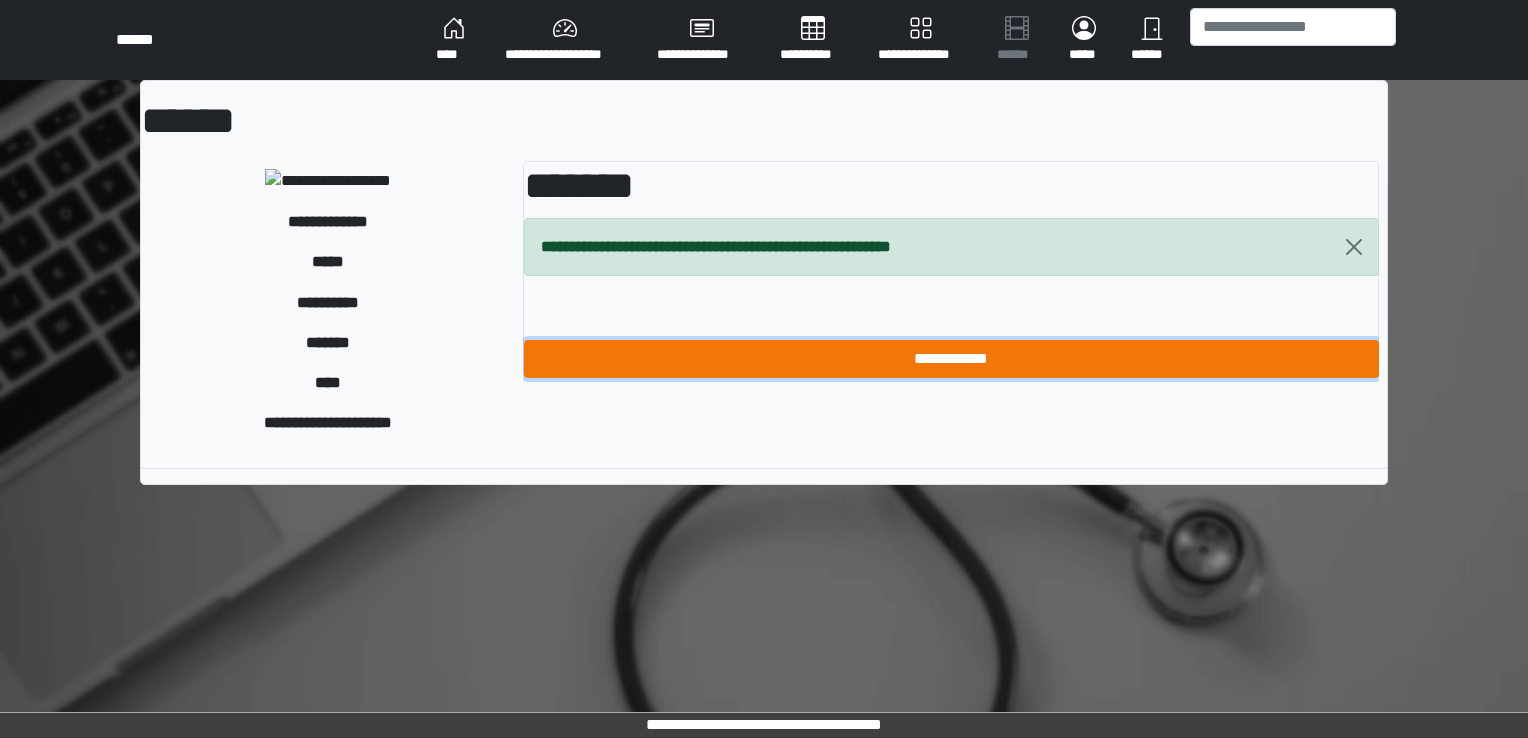 click on "**********" at bounding box center [951, 359] 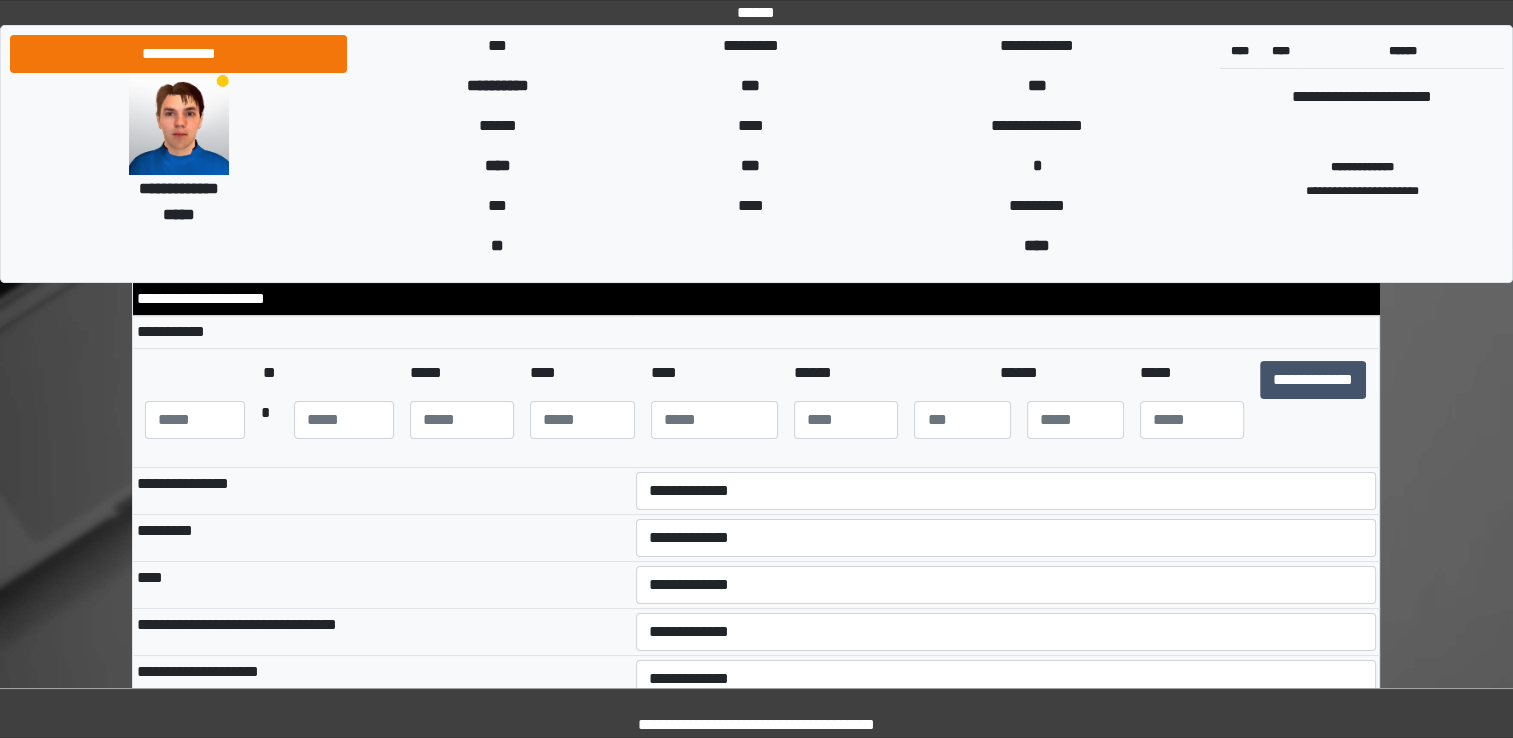scroll, scrollTop: 168, scrollLeft: 0, axis: vertical 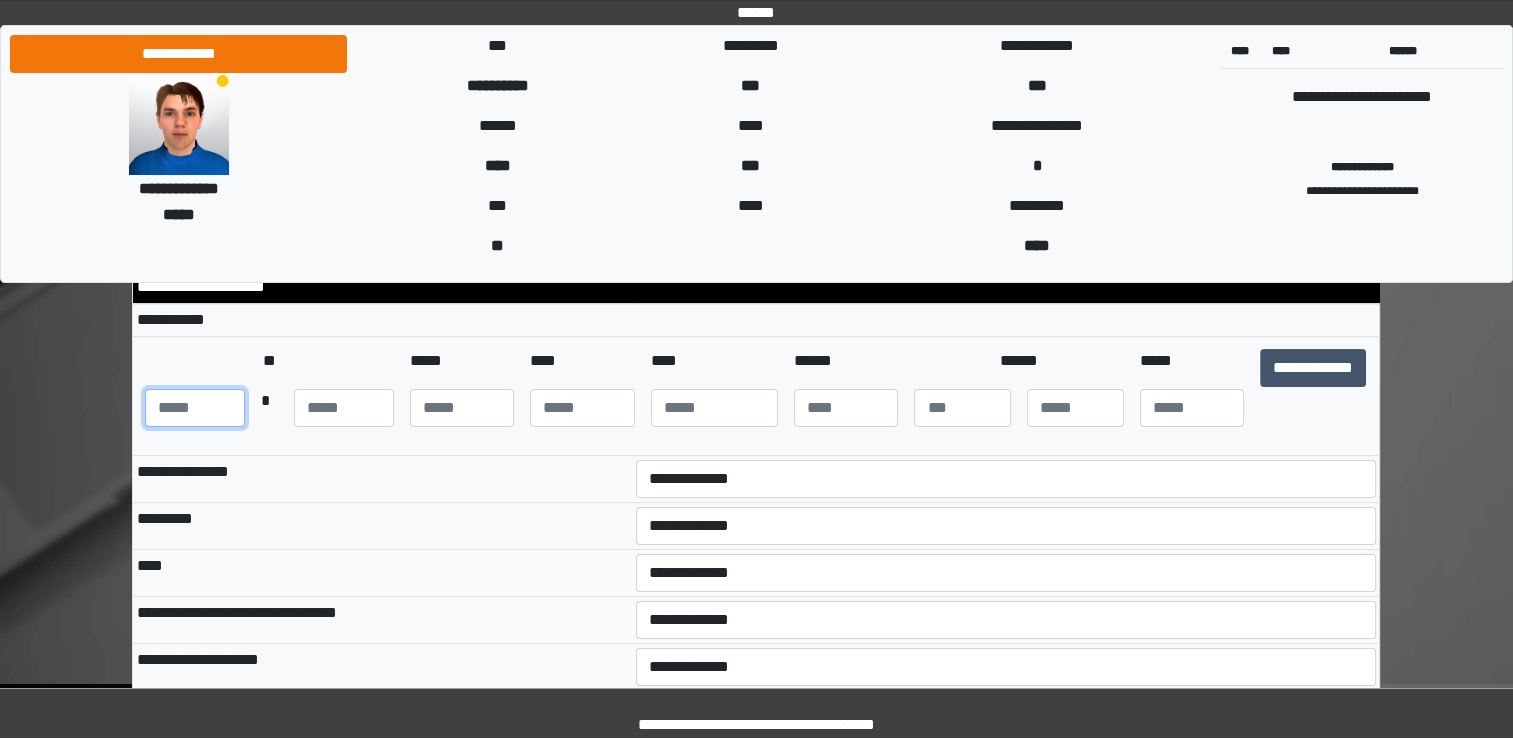 click at bounding box center [195, 408] 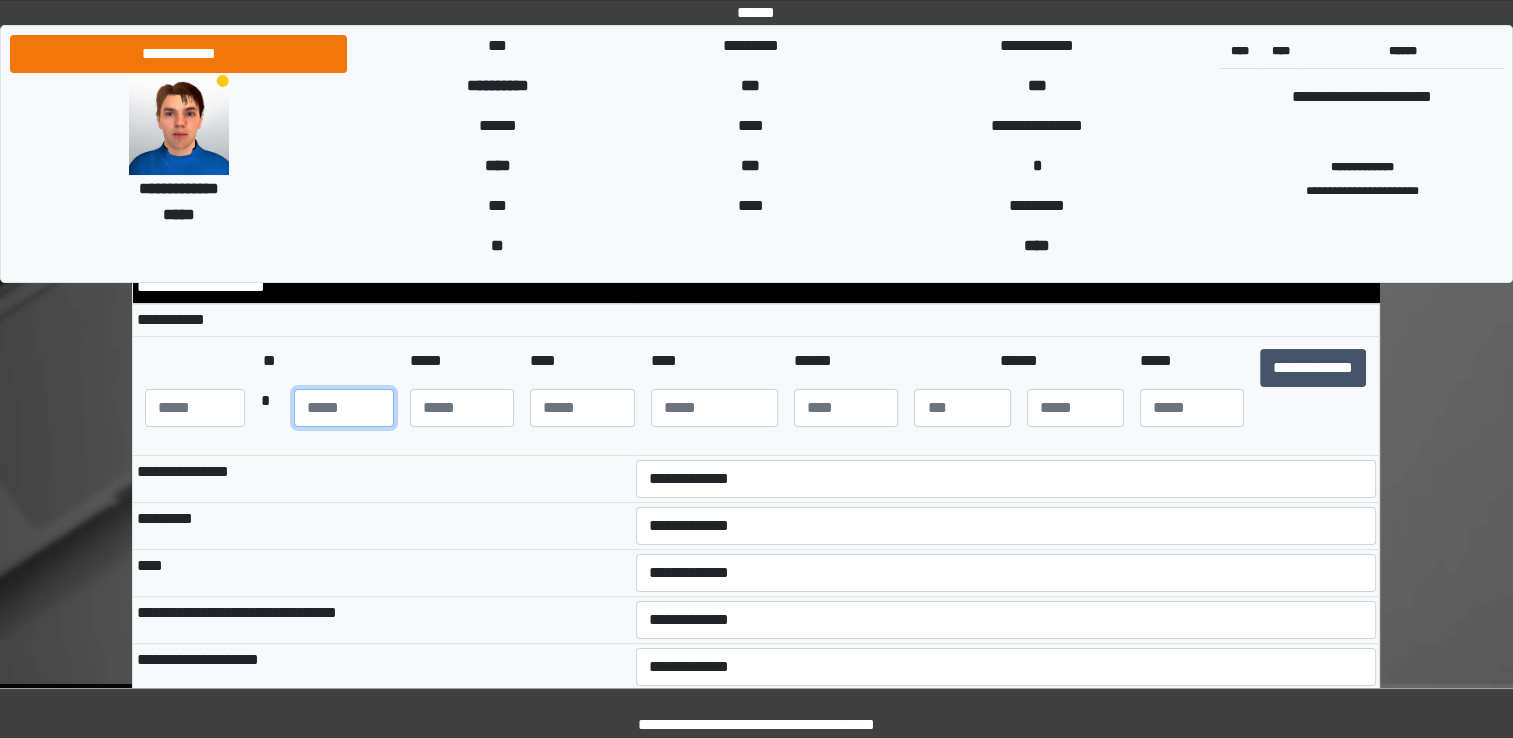 type on "**" 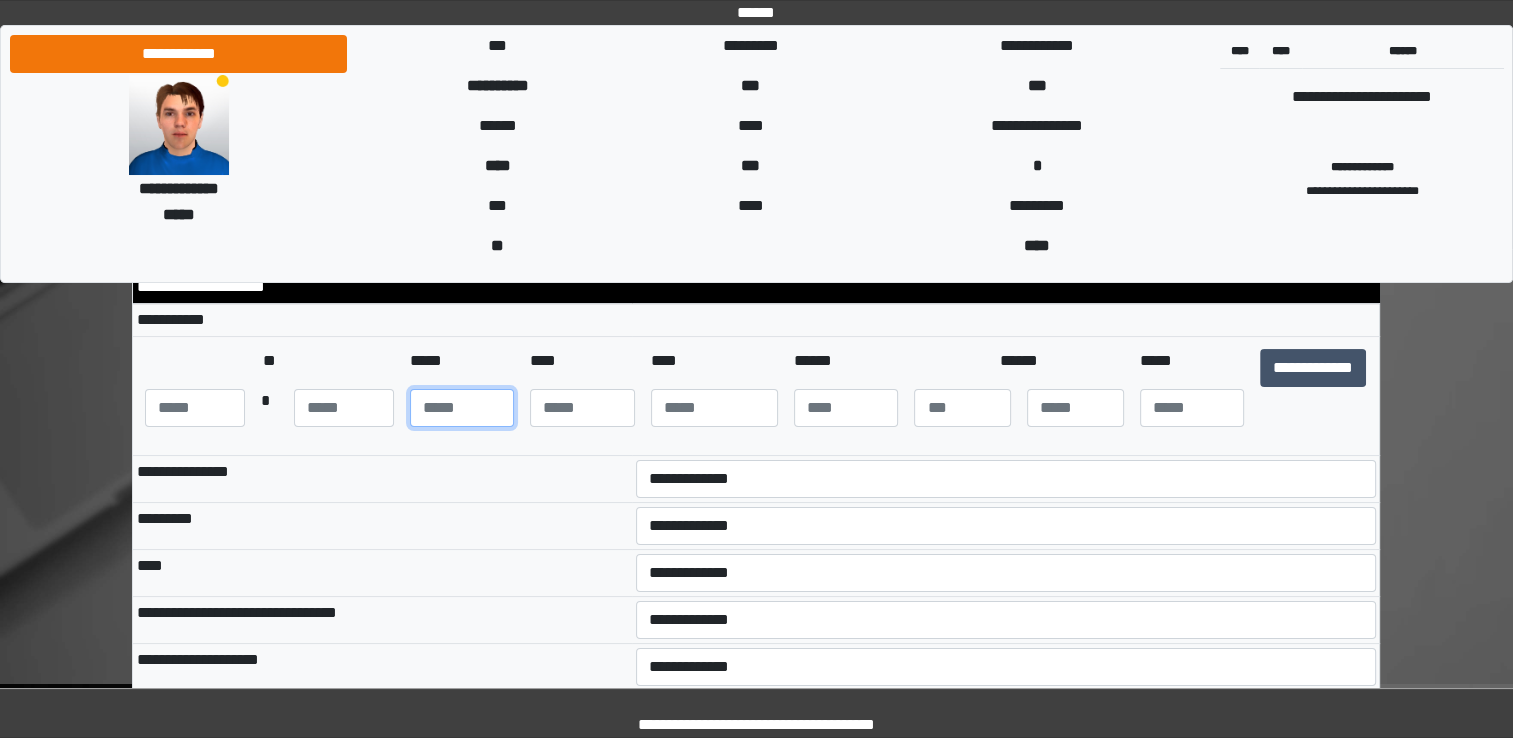 type on "**" 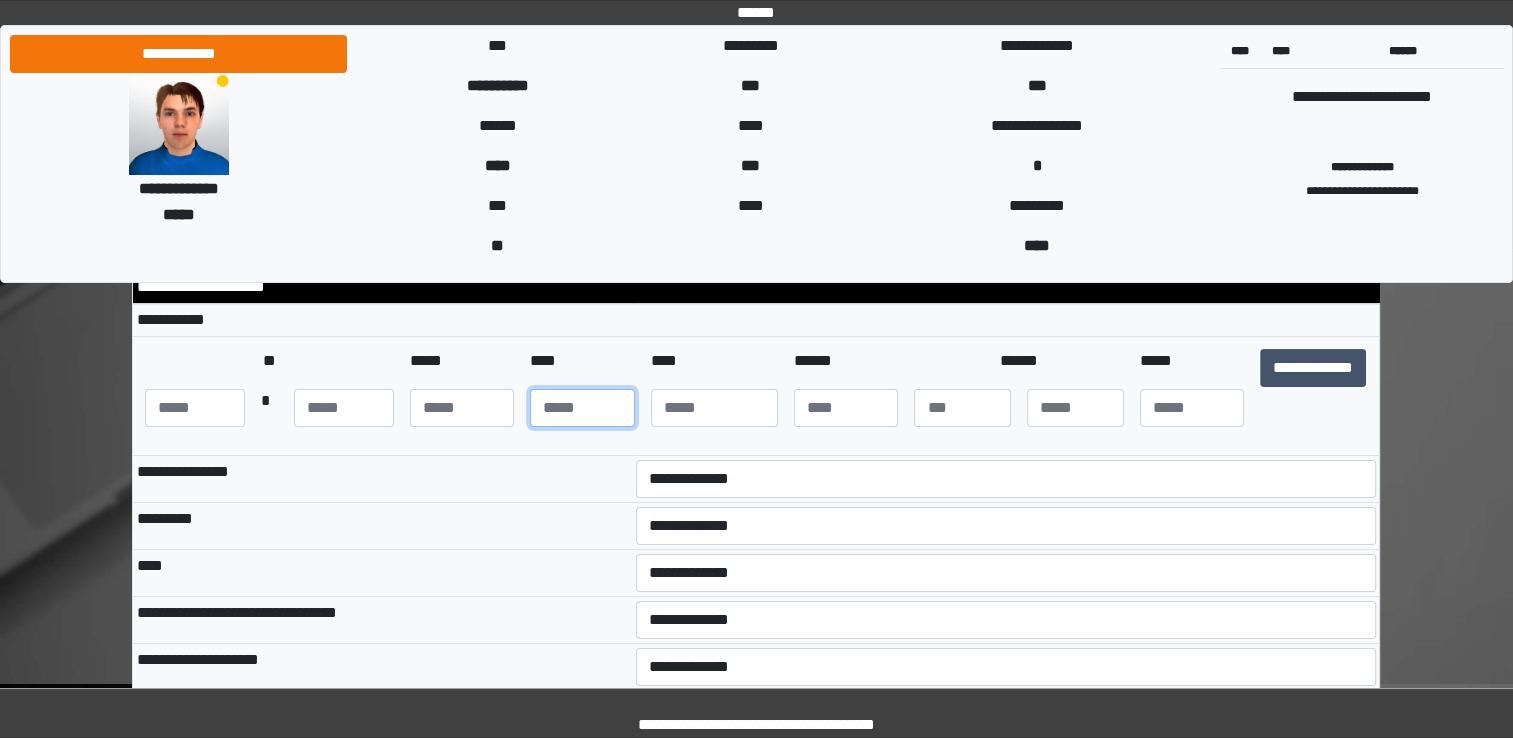 type on "**" 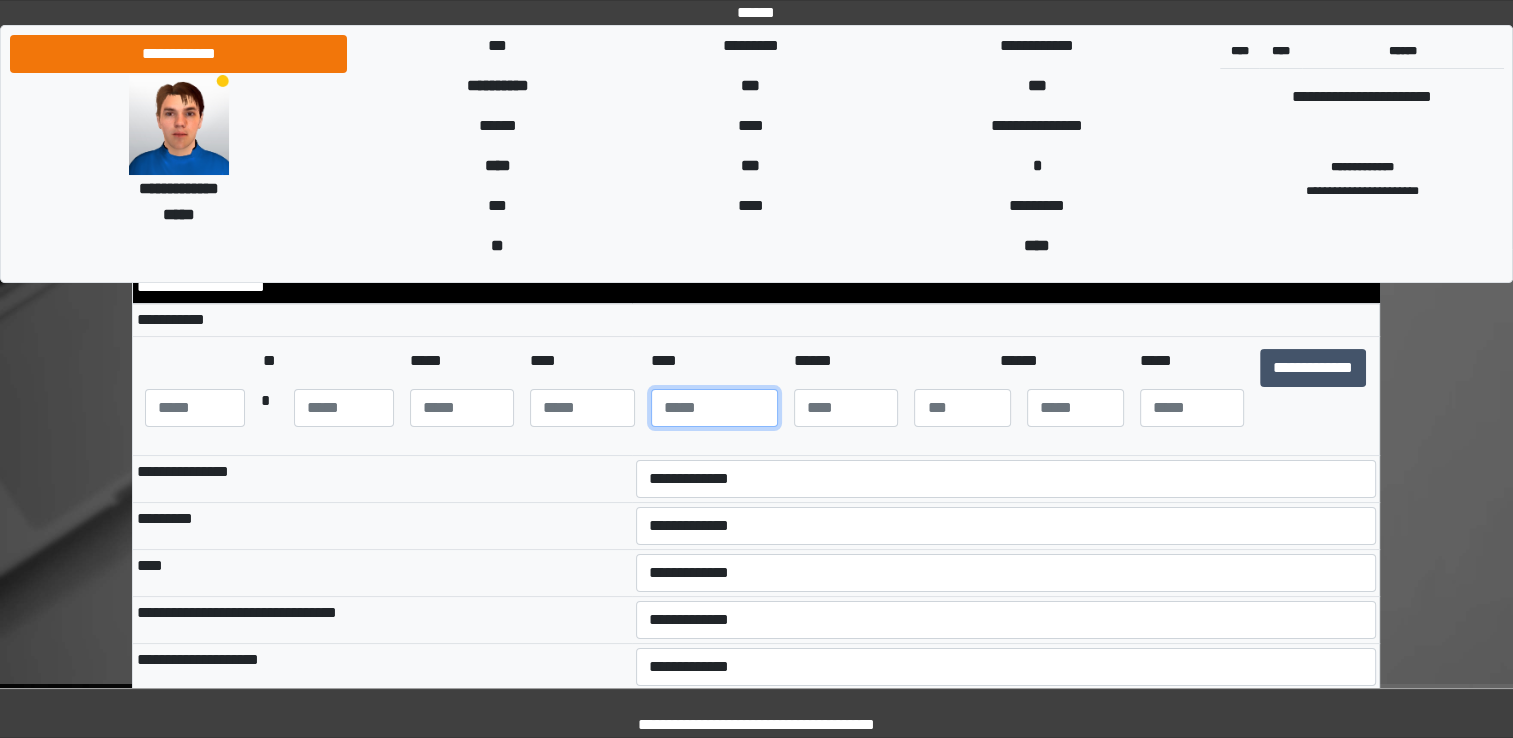 type on "****" 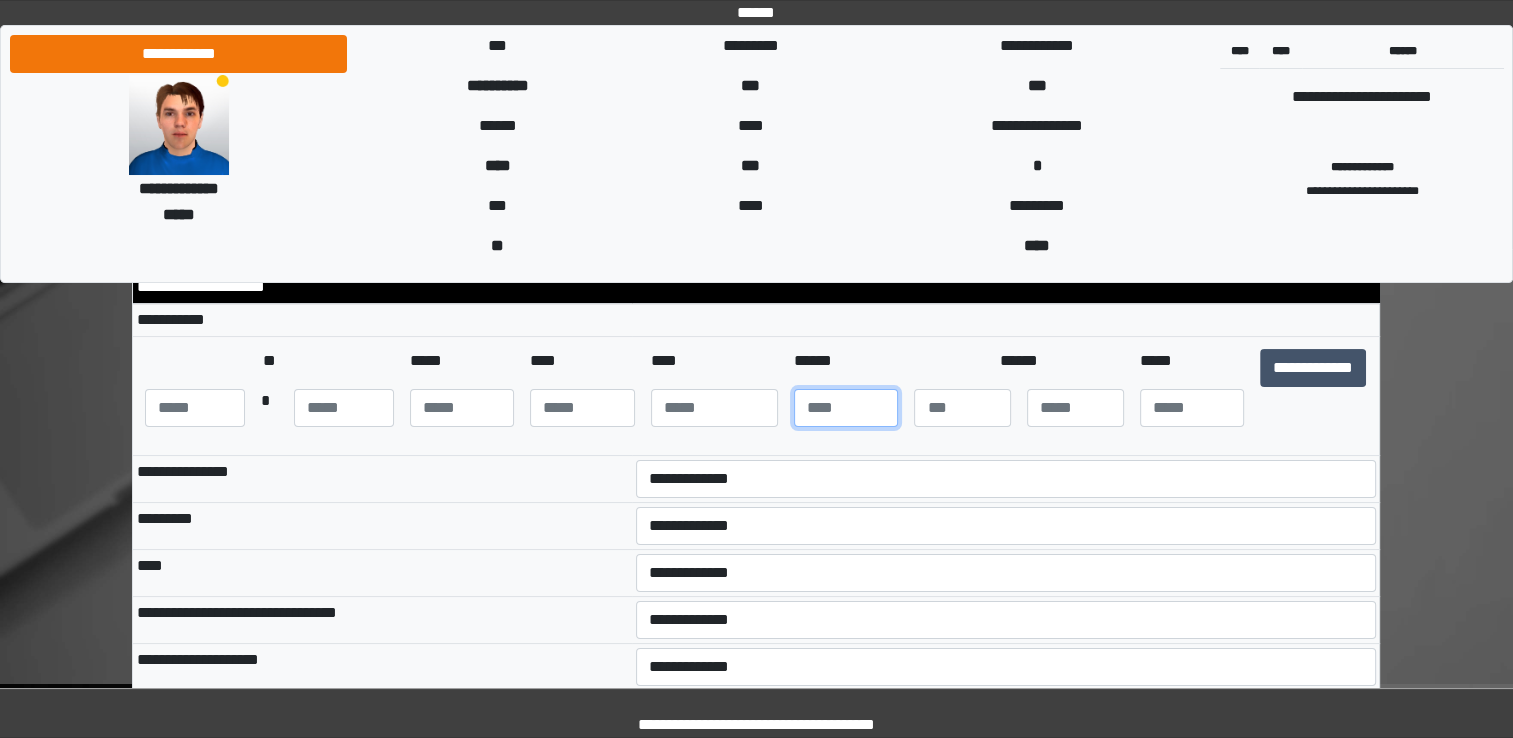 type on "**" 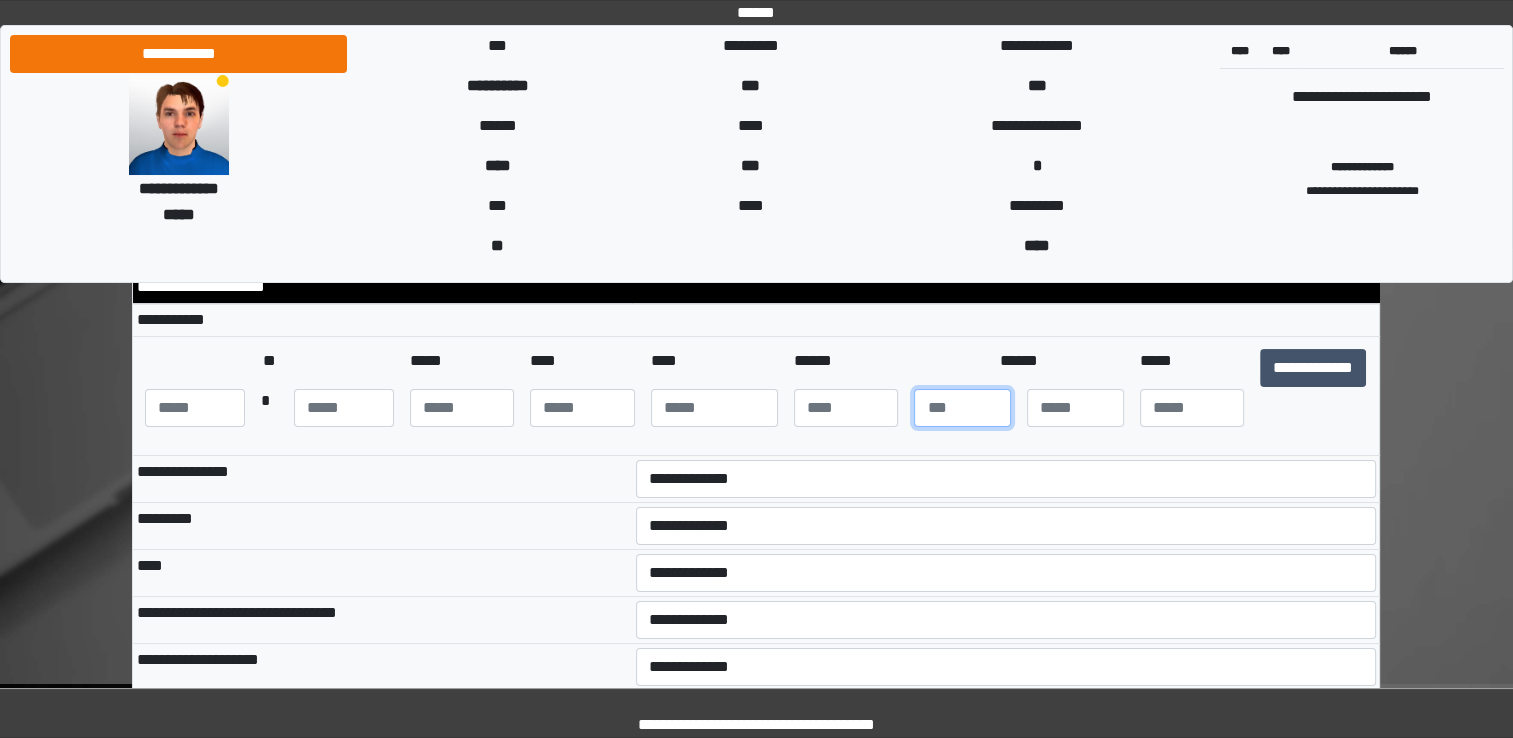 type on "*" 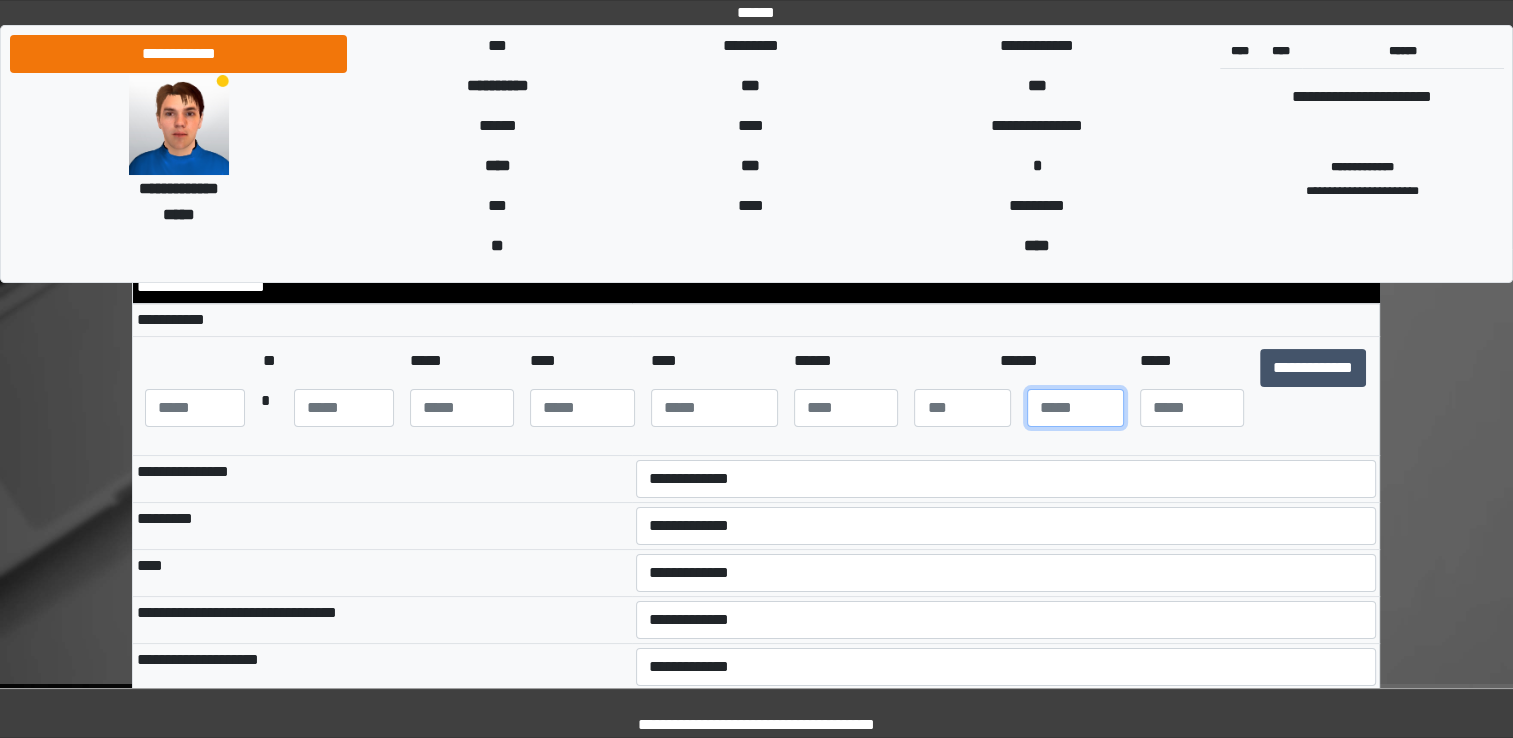 type on "*" 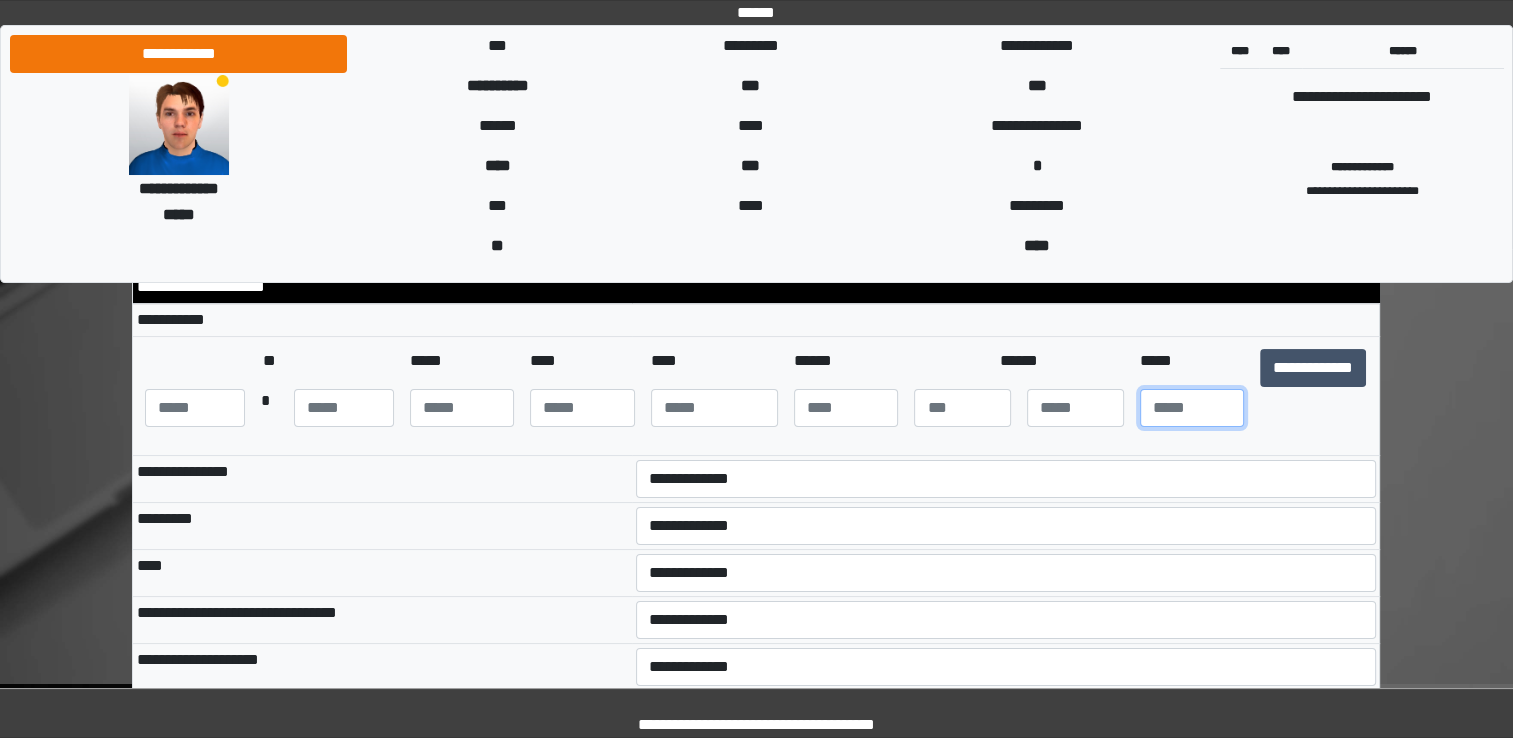 type on "**" 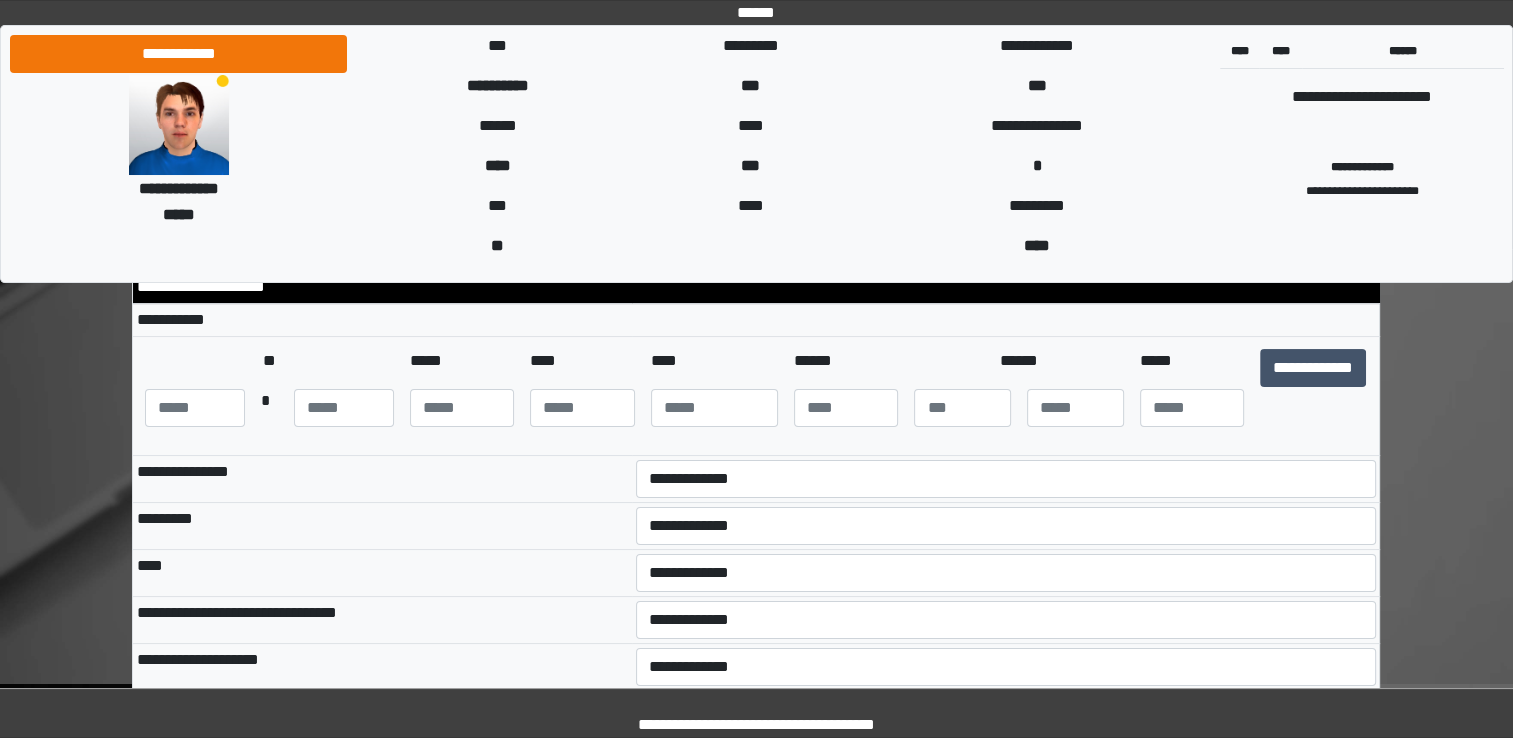 click on "**********" at bounding box center [1006, 526] 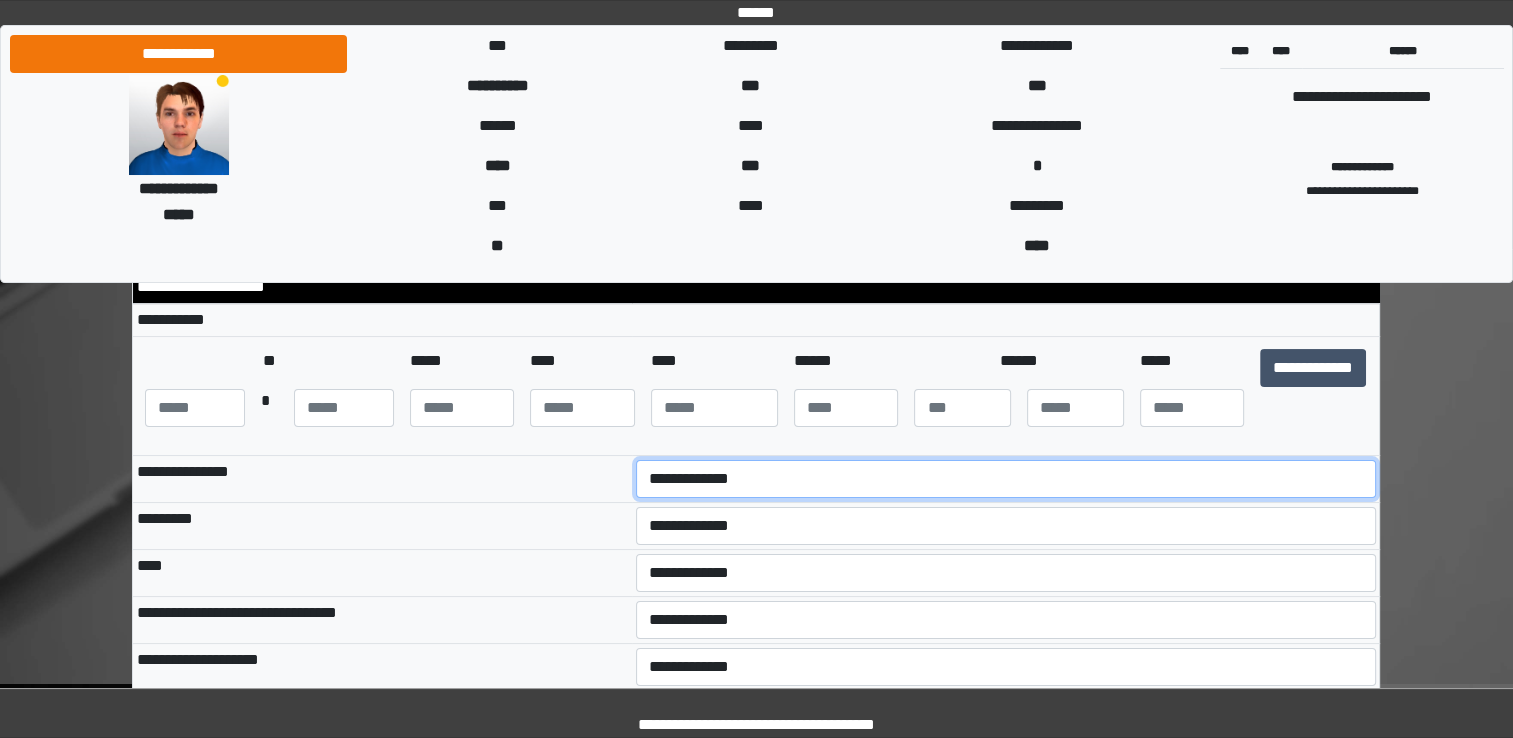 click on "**********" at bounding box center [1006, 479] 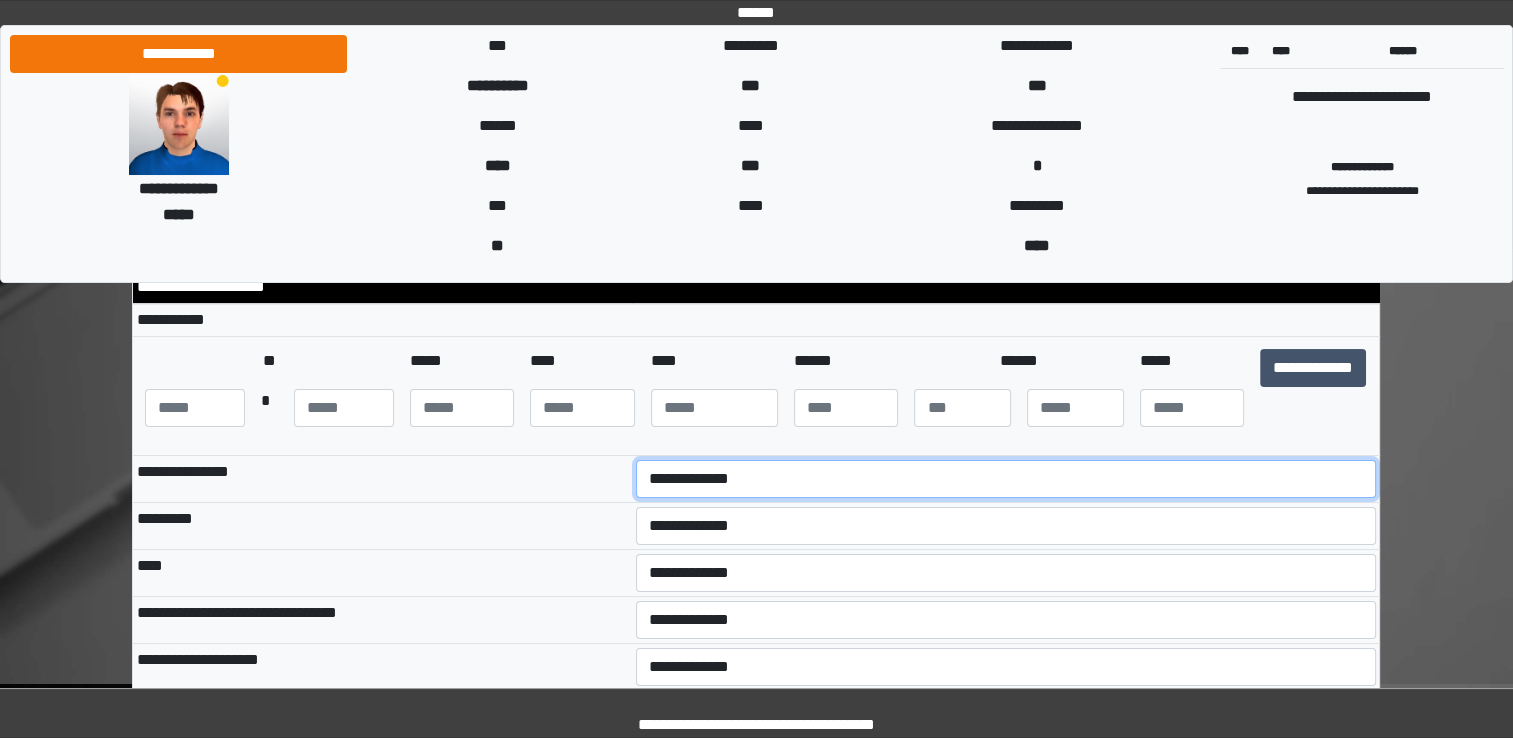 select on "***" 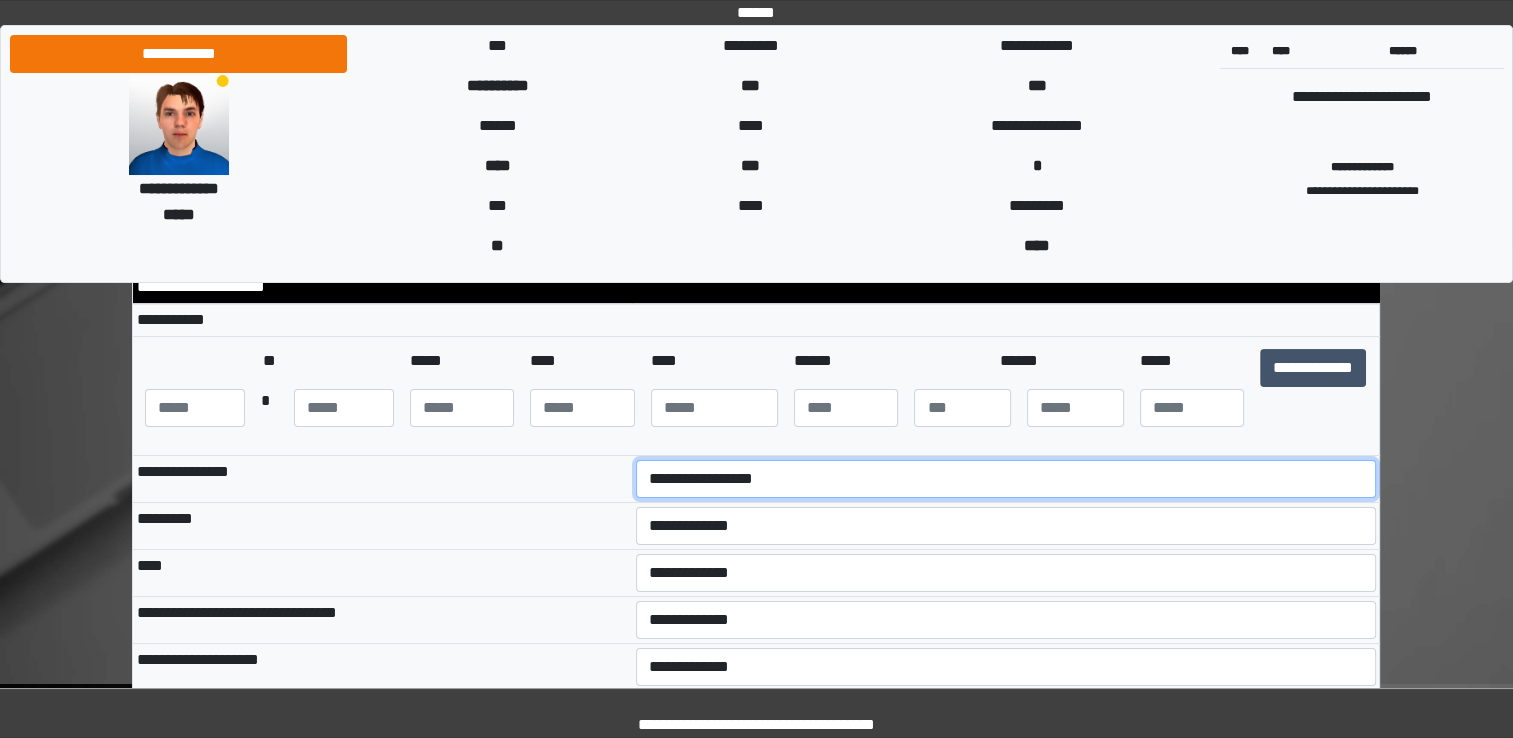 click on "**********" at bounding box center (1006, 479) 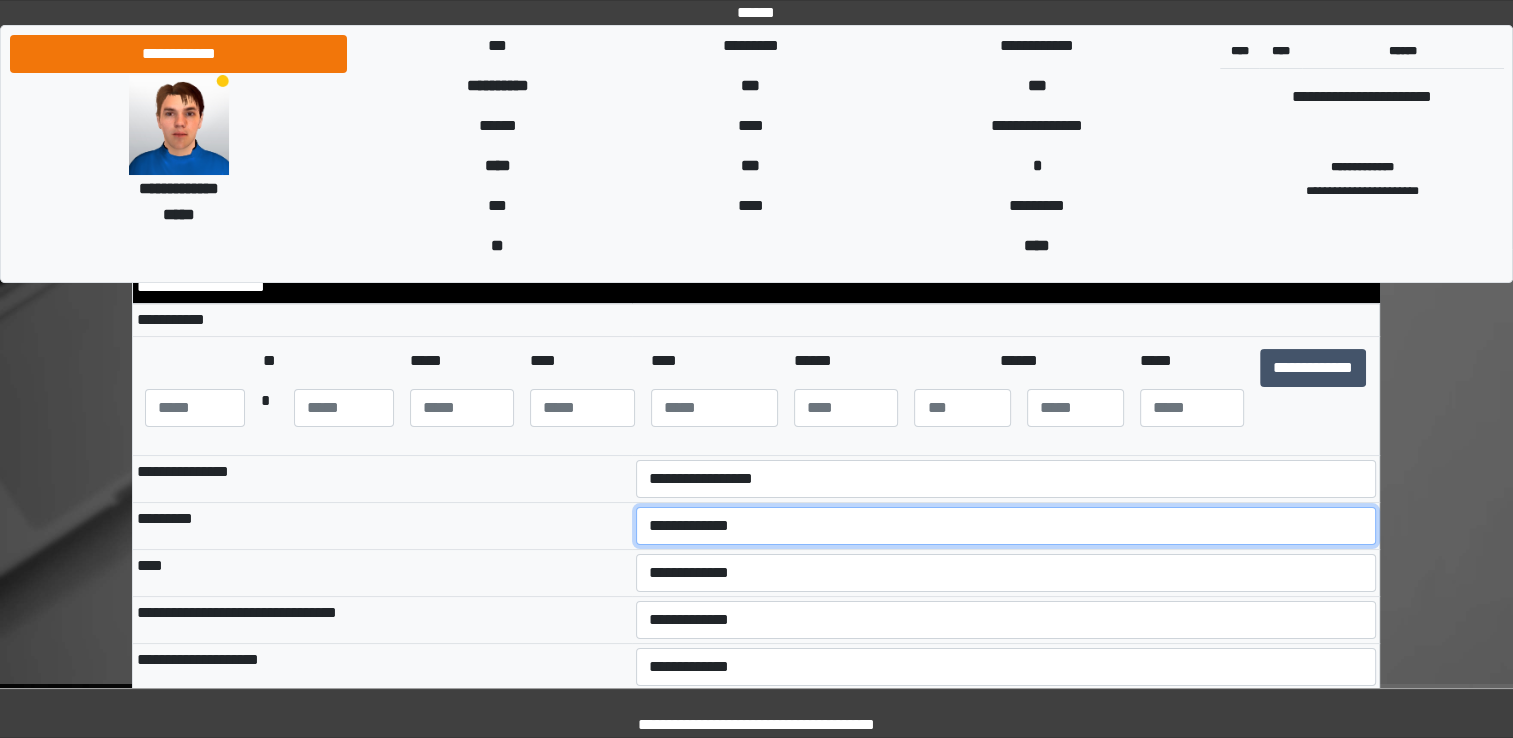 click on "**********" at bounding box center (1006, 526) 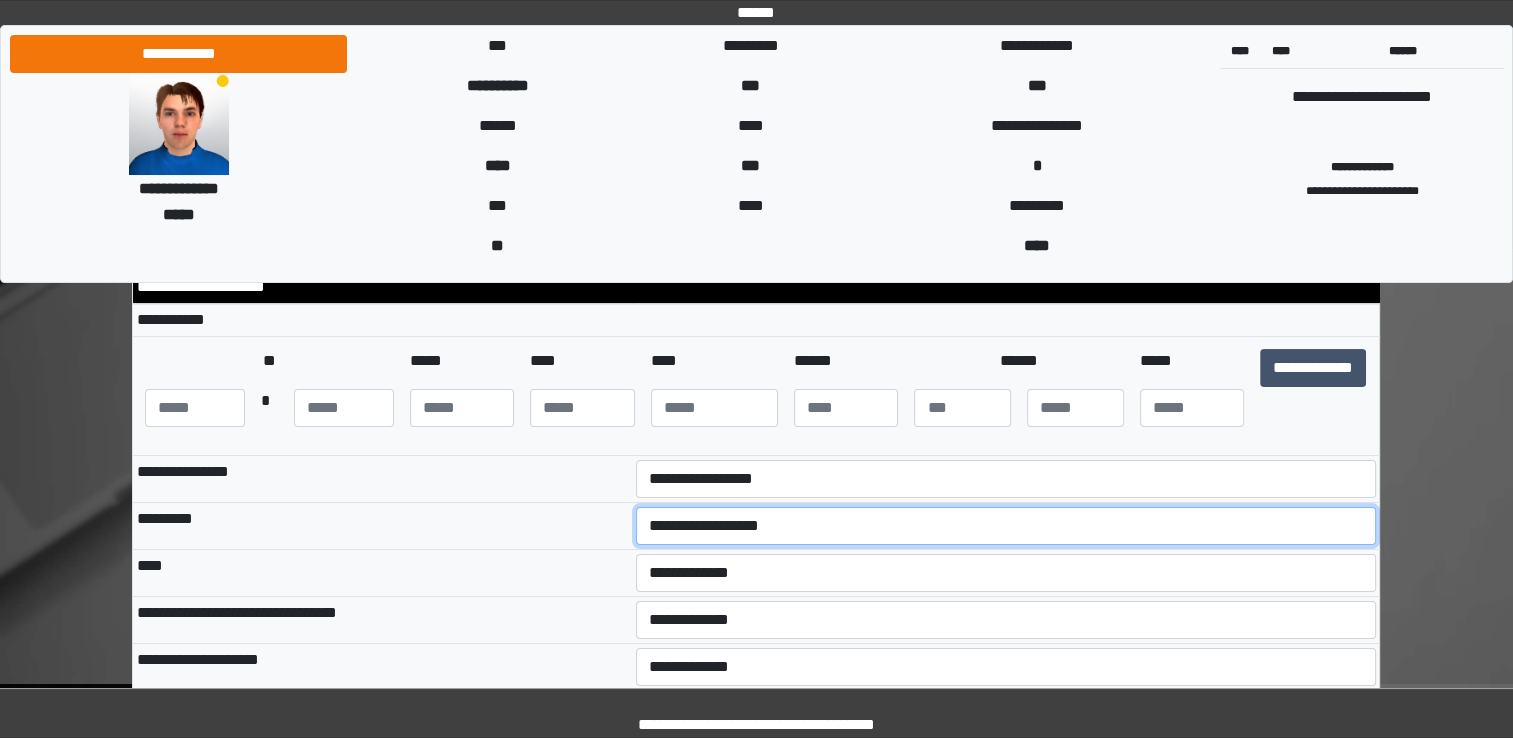 click on "**********" at bounding box center (1006, 526) 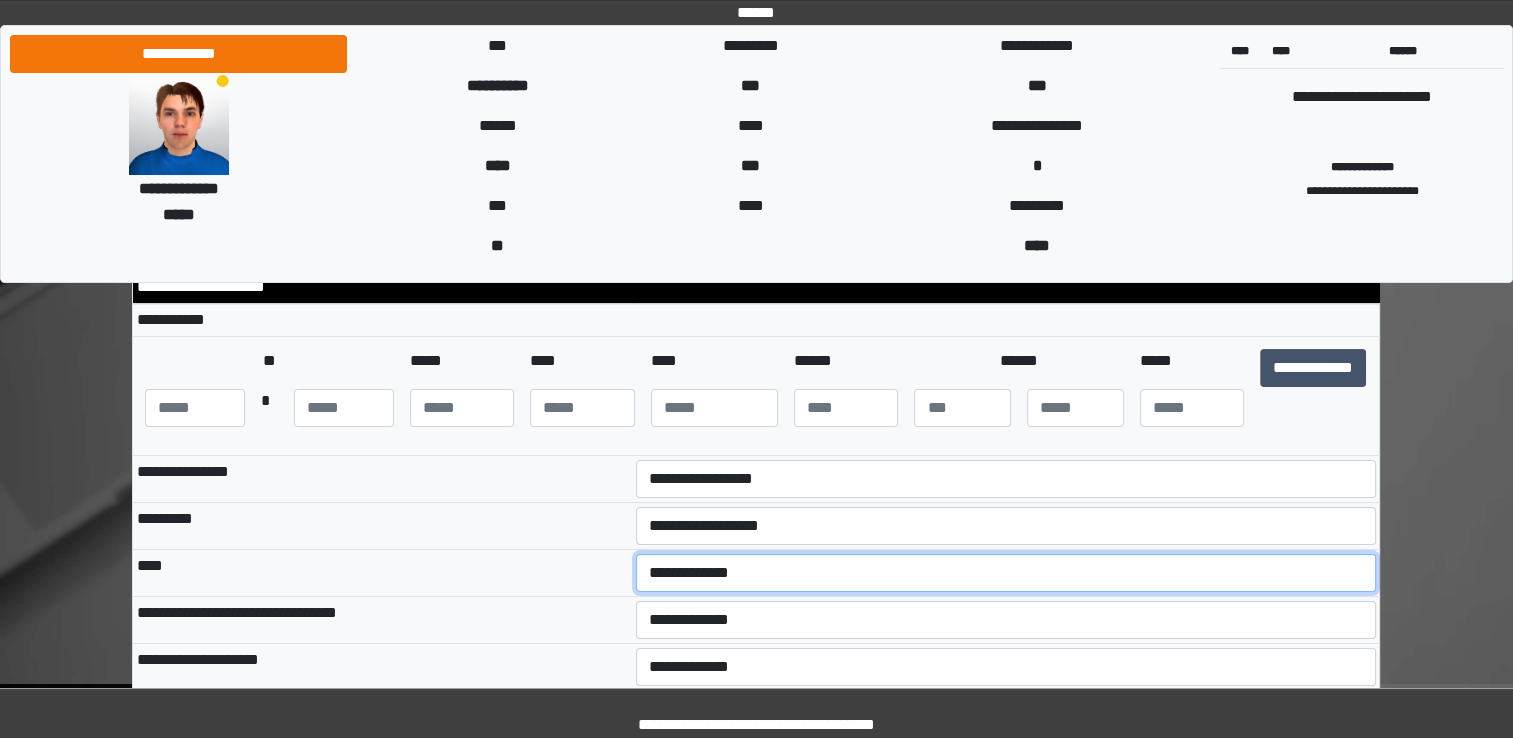 select on "**" 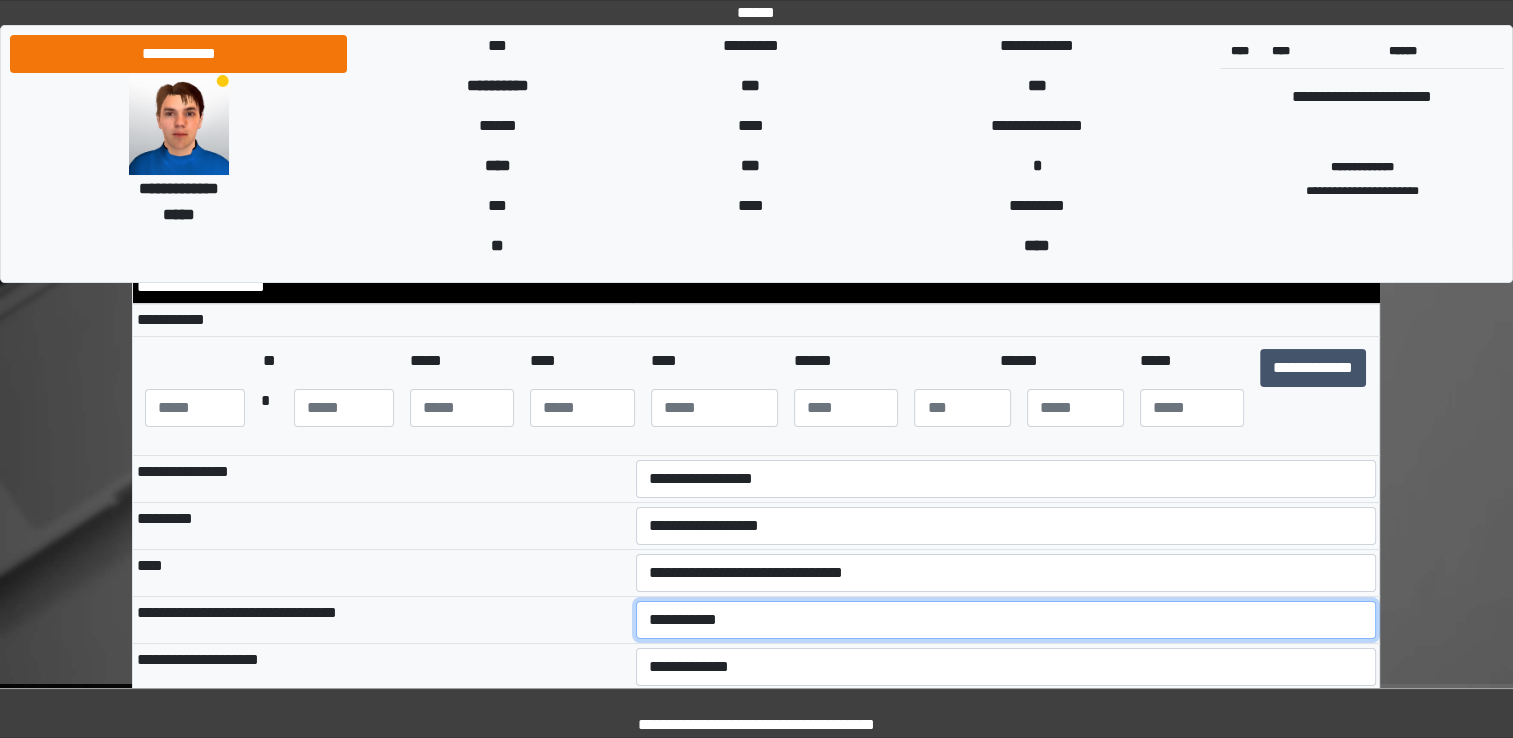 click on "**********" at bounding box center (1006, 620) 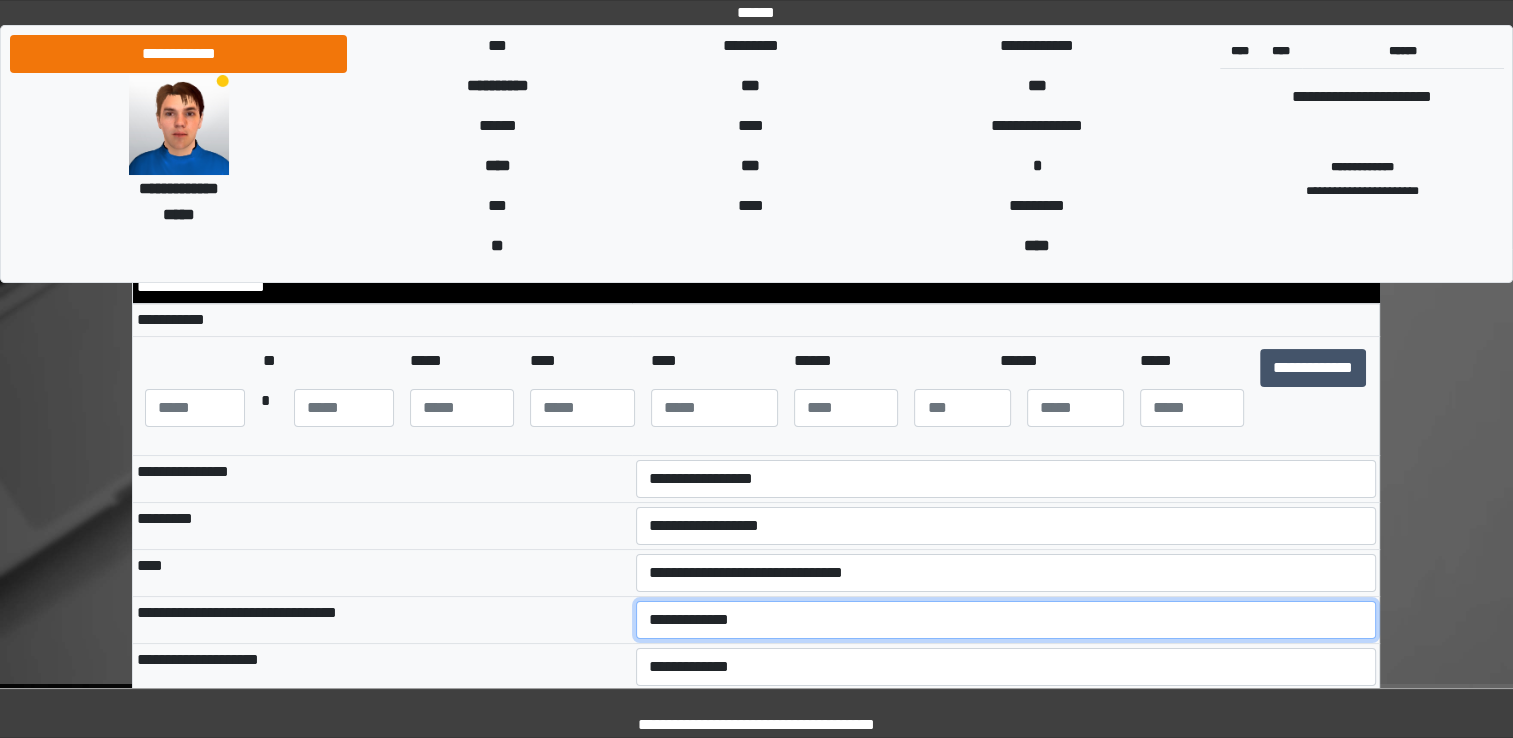 click on "**********" at bounding box center [1006, 620] 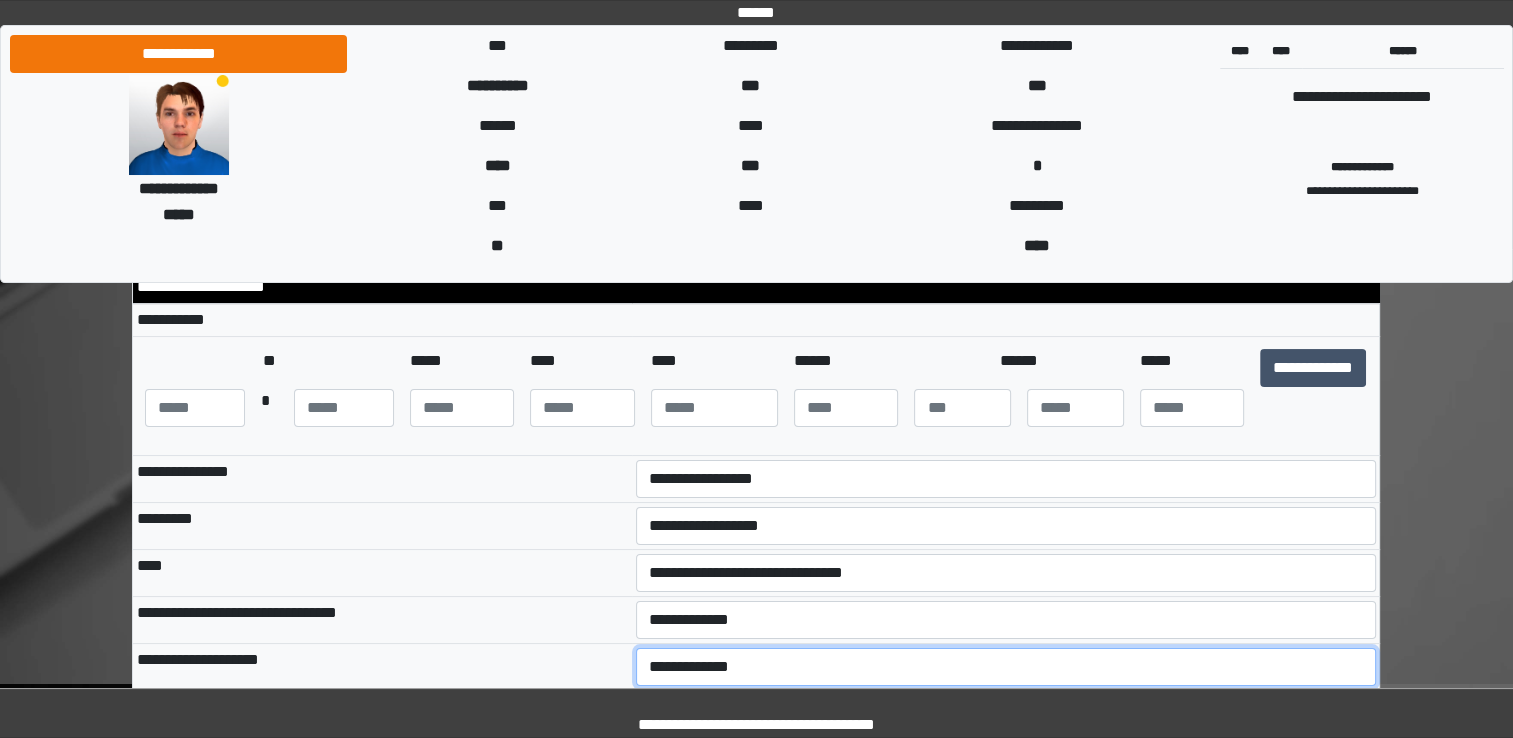 select on "**" 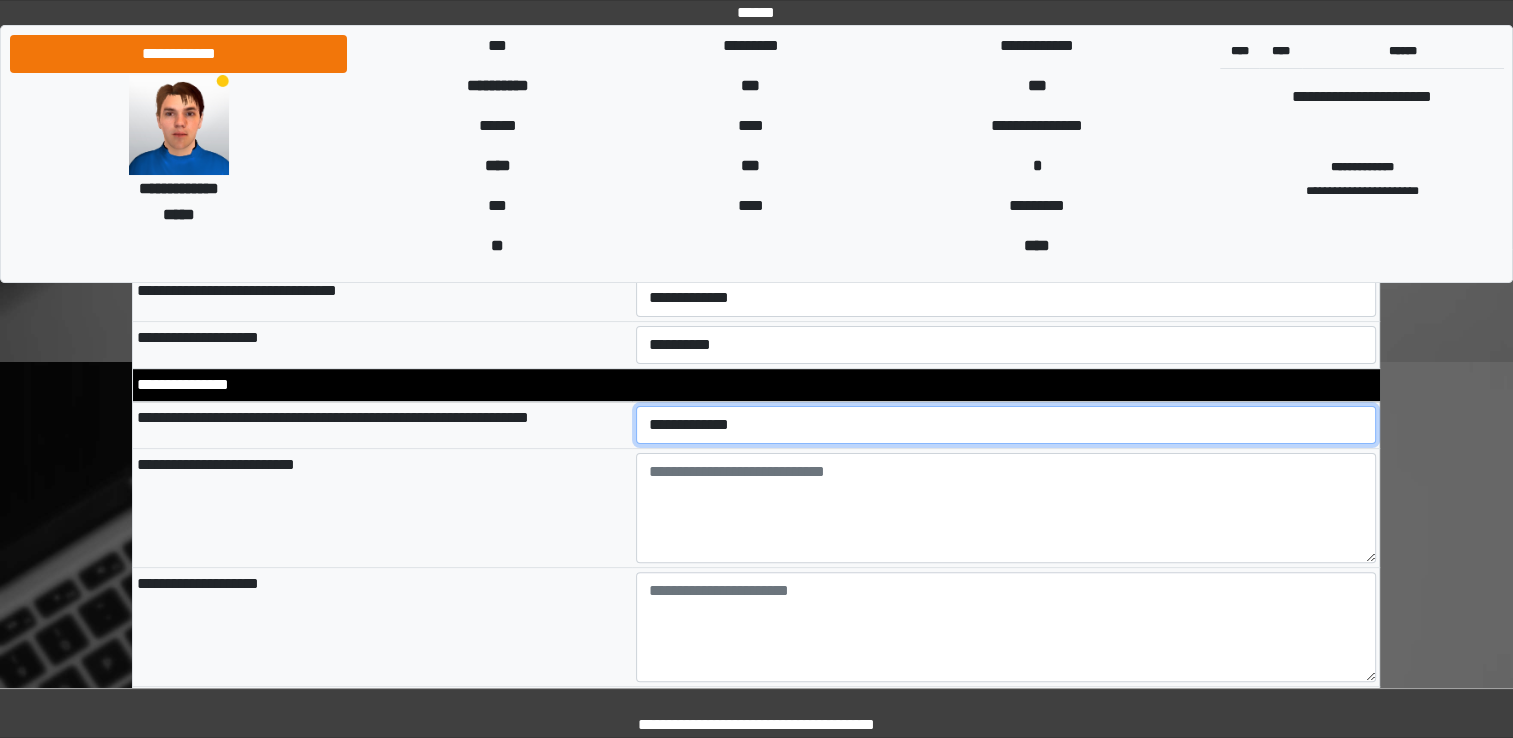 scroll, scrollTop: 491, scrollLeft: 0, axis: vertical 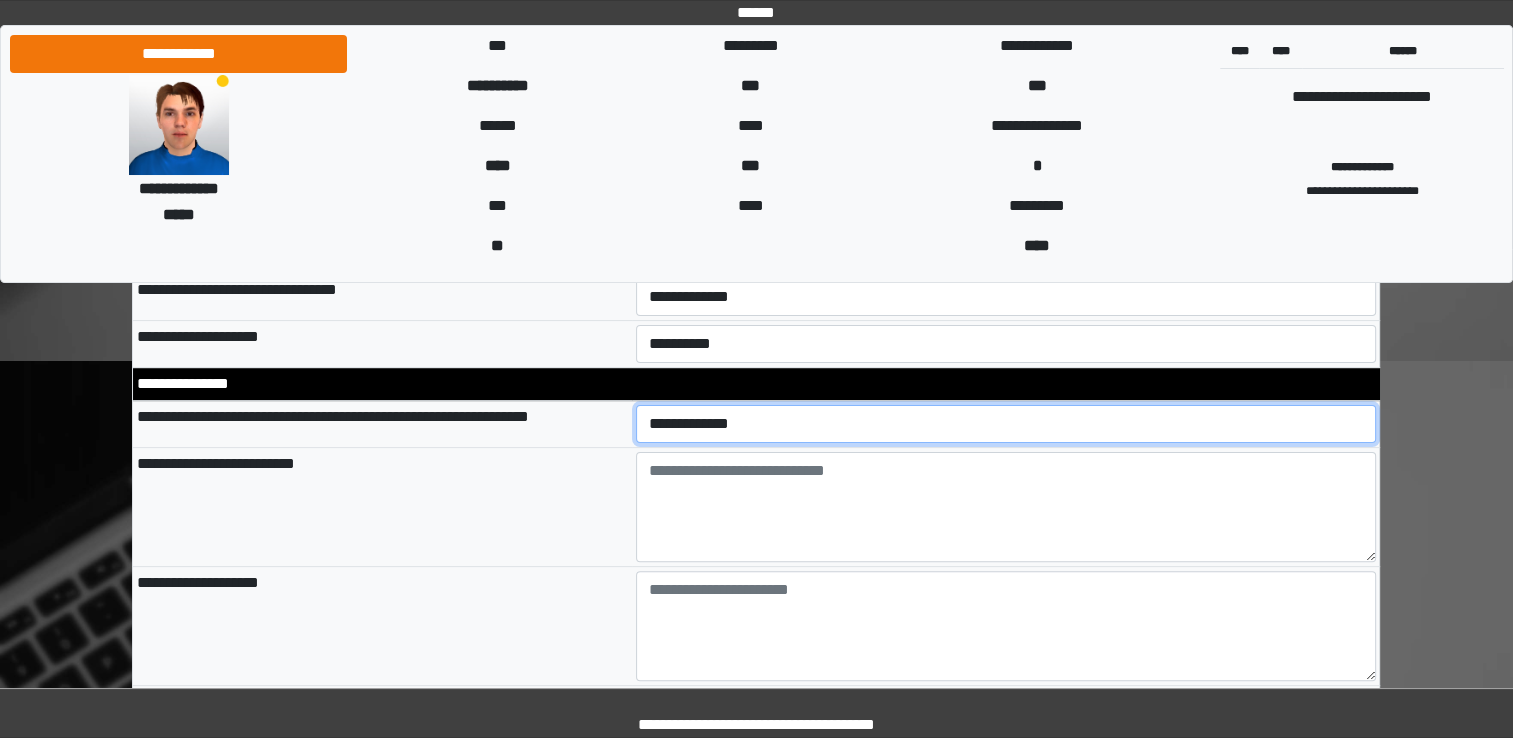 select on "*" 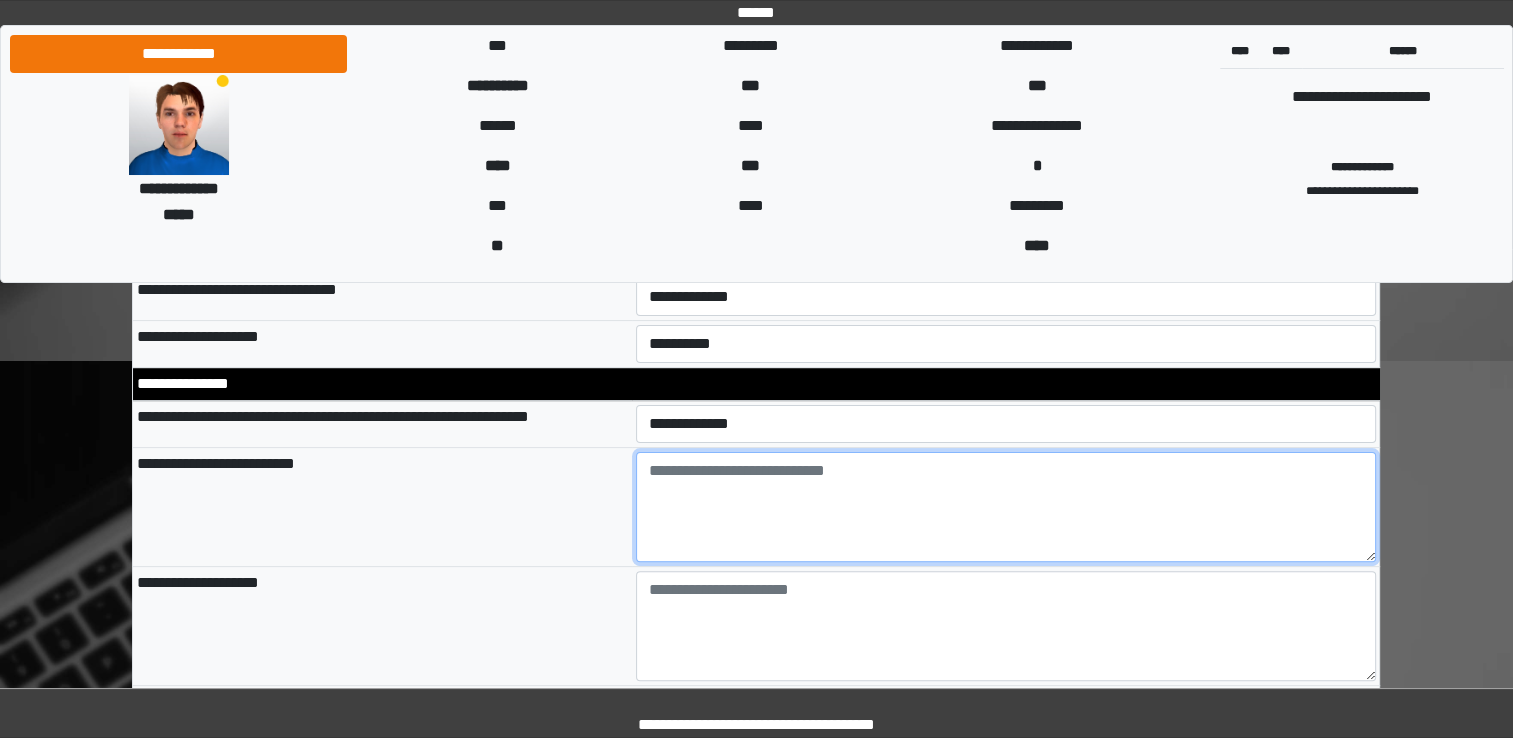 click at bounding box center (1006, 507) 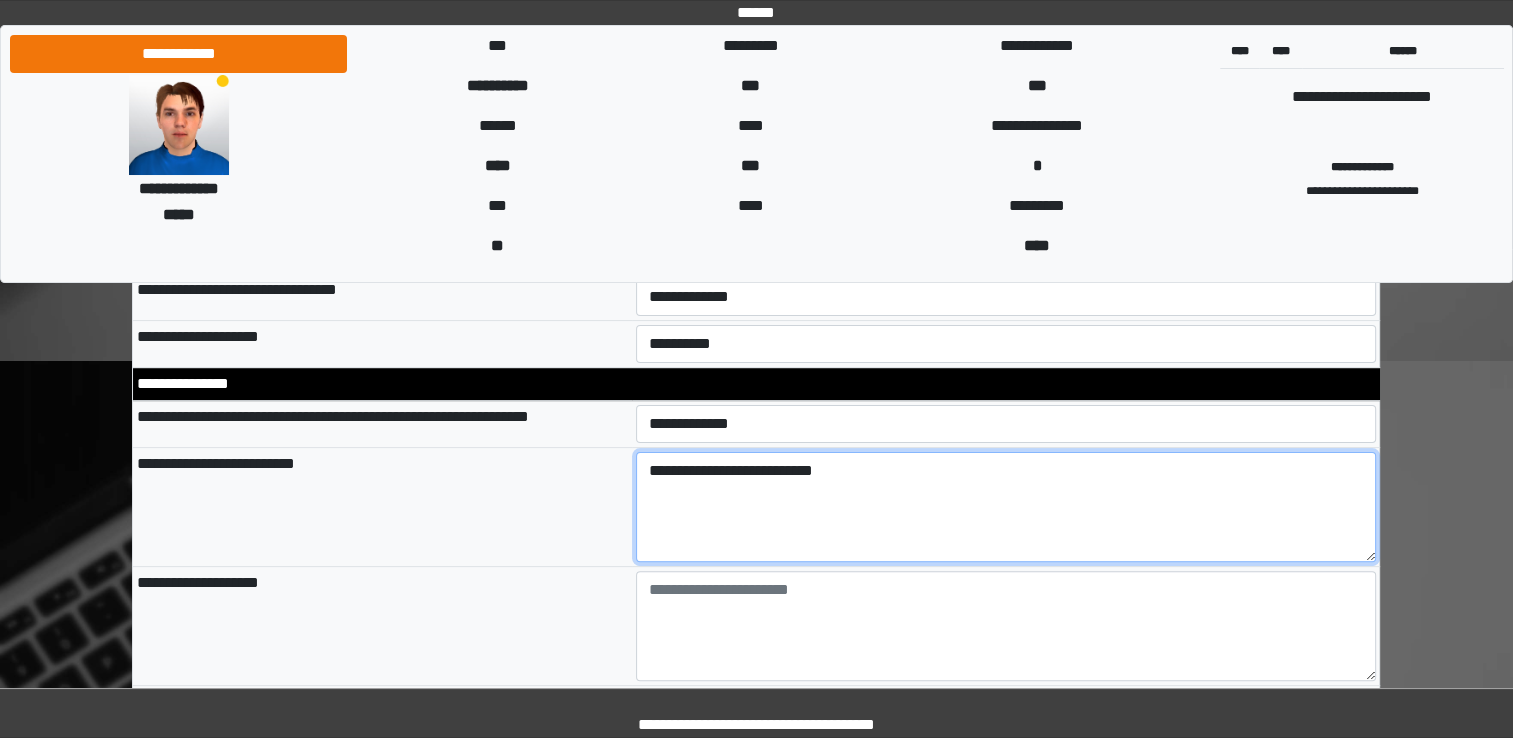type on "**********" 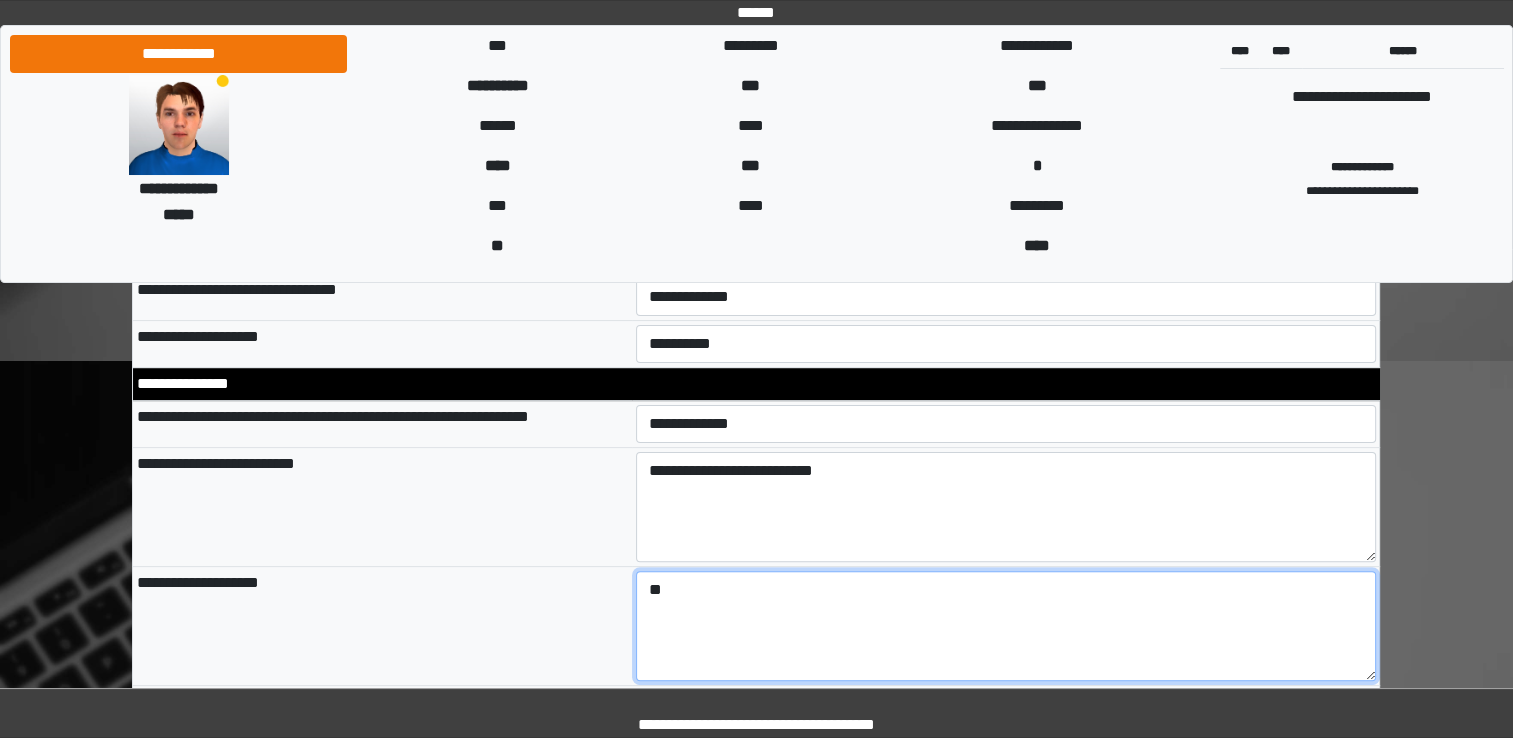 type on "*" 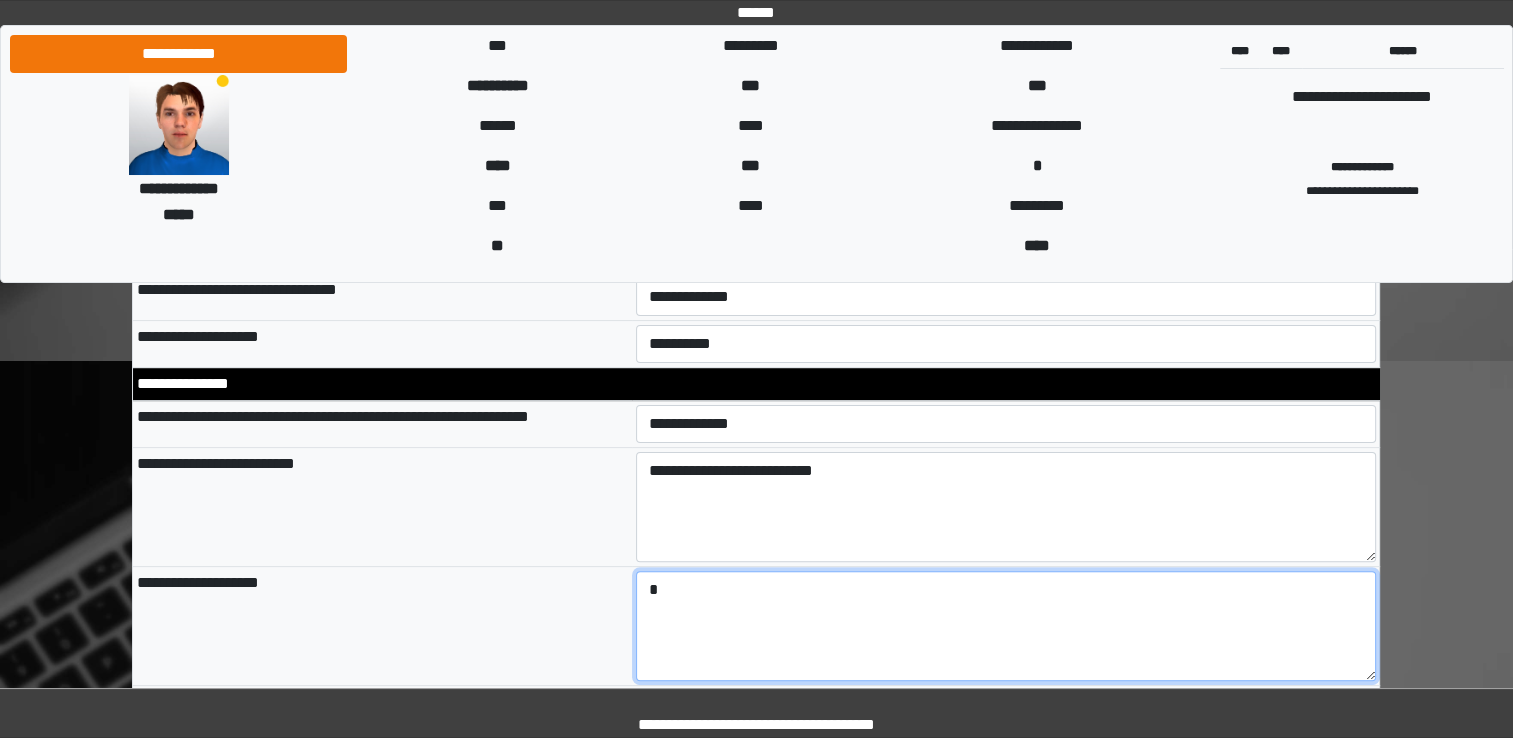 type 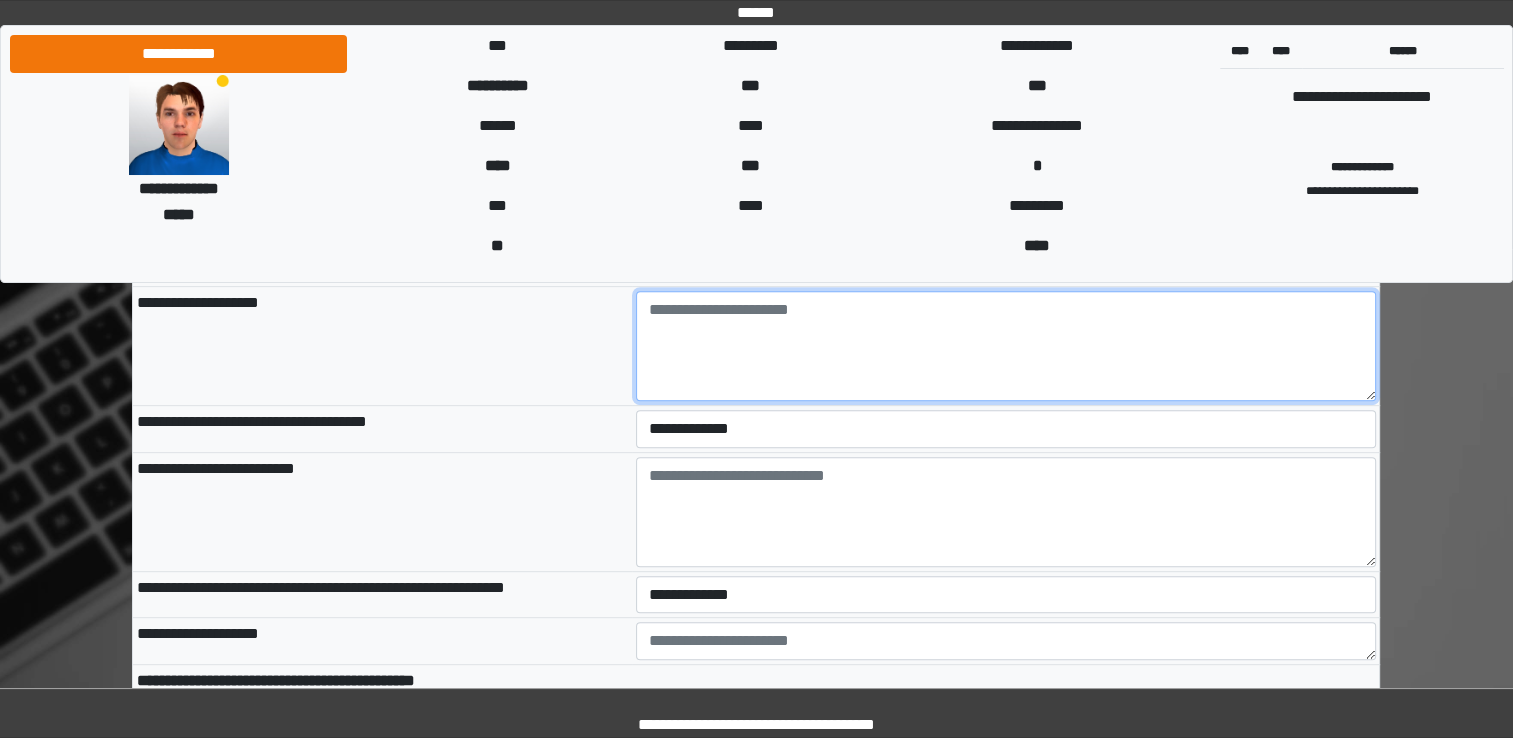 scroll, scrollTop: 774, scrollLeft: 0, axis: vertical 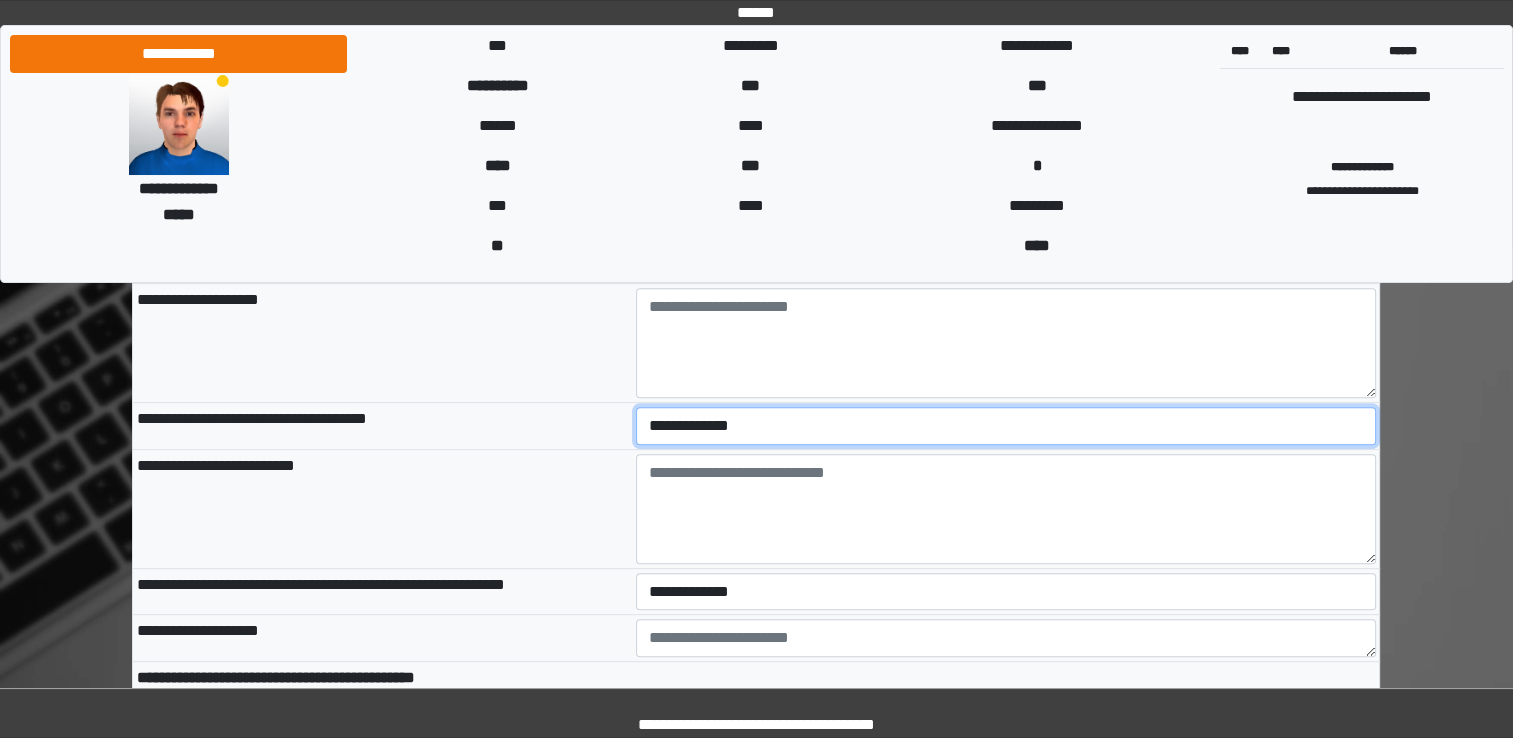 click on "**********" at bounding box center [1006, 426] 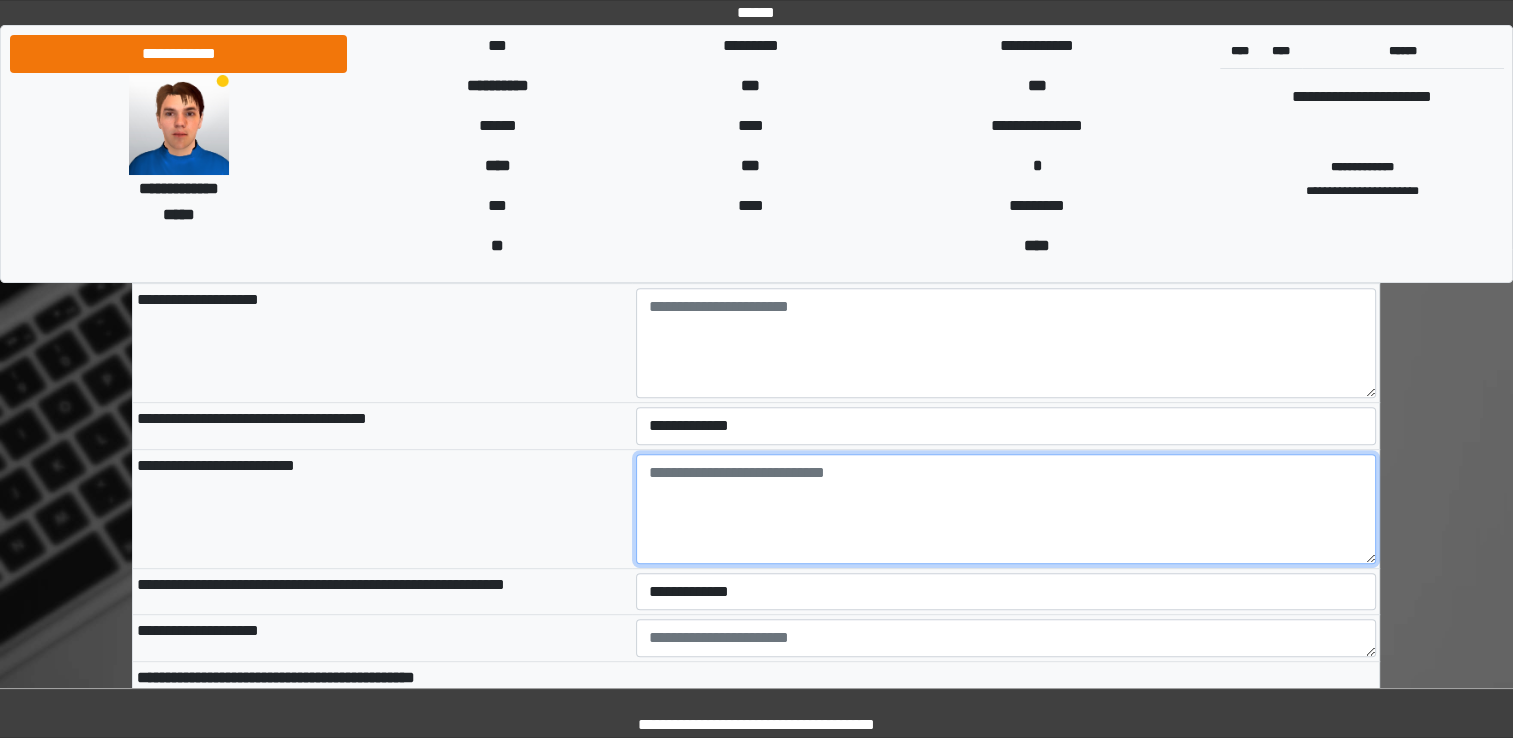 click at bounding box center [1006, 509] 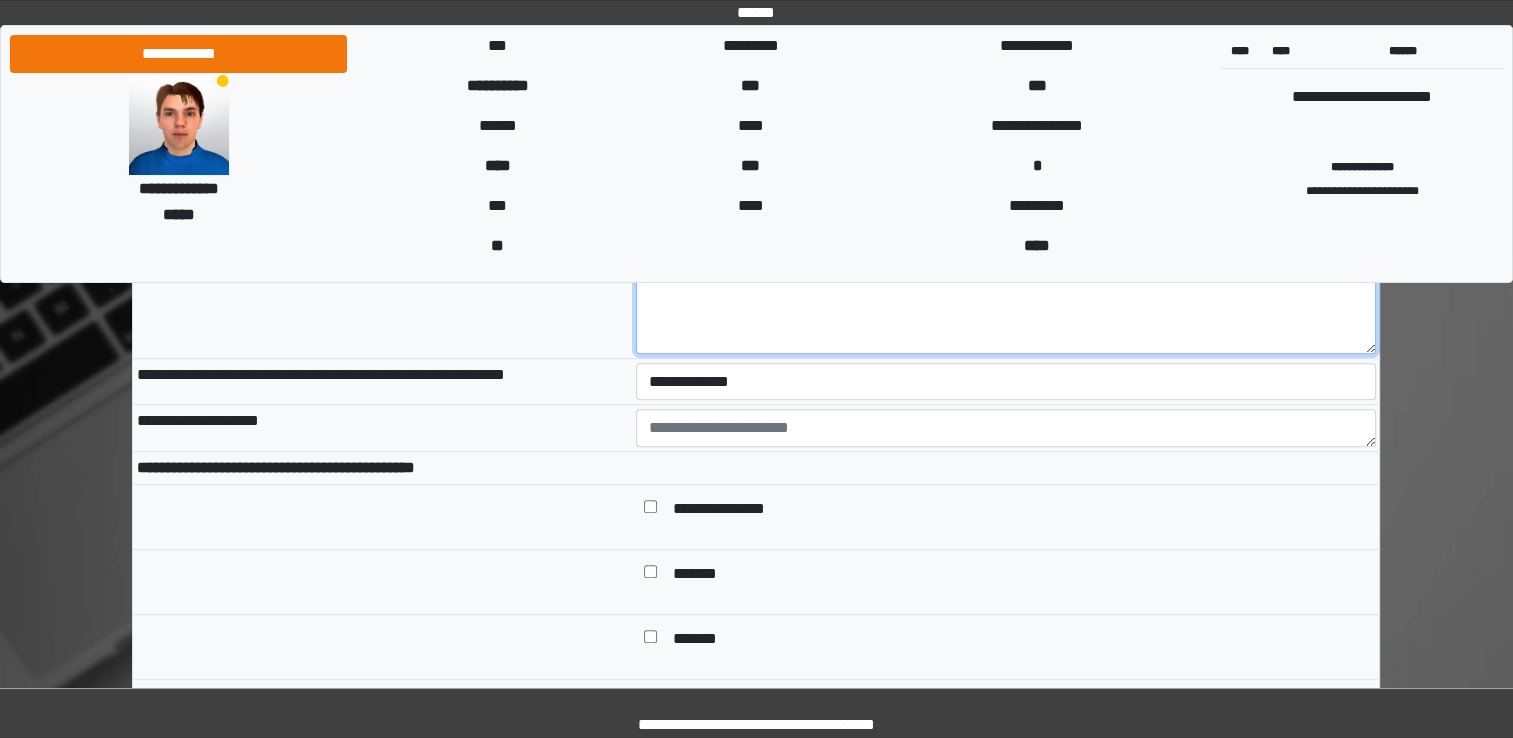scroll, scrollTop: 985, scrollLeft: 0, axis: vertical 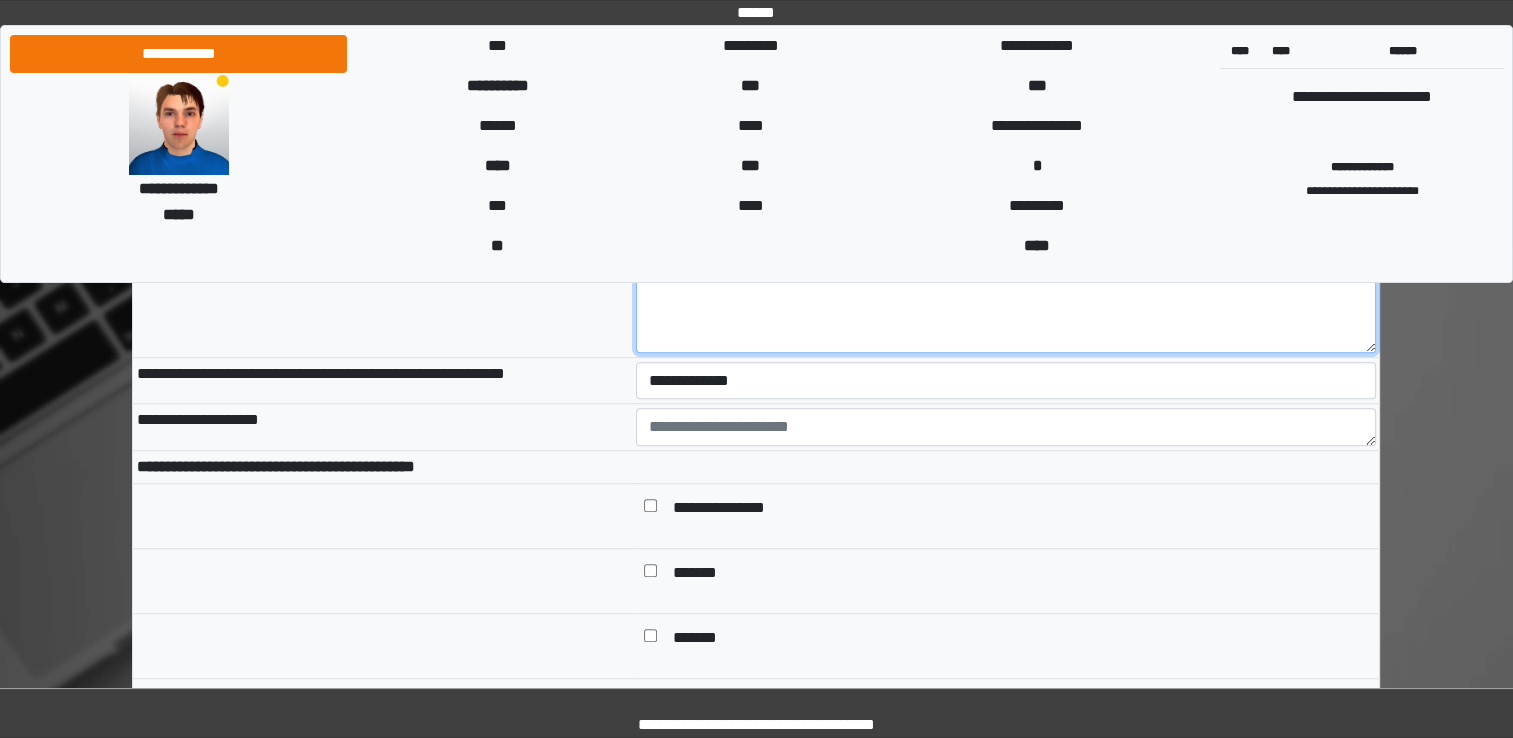 type on "**********" 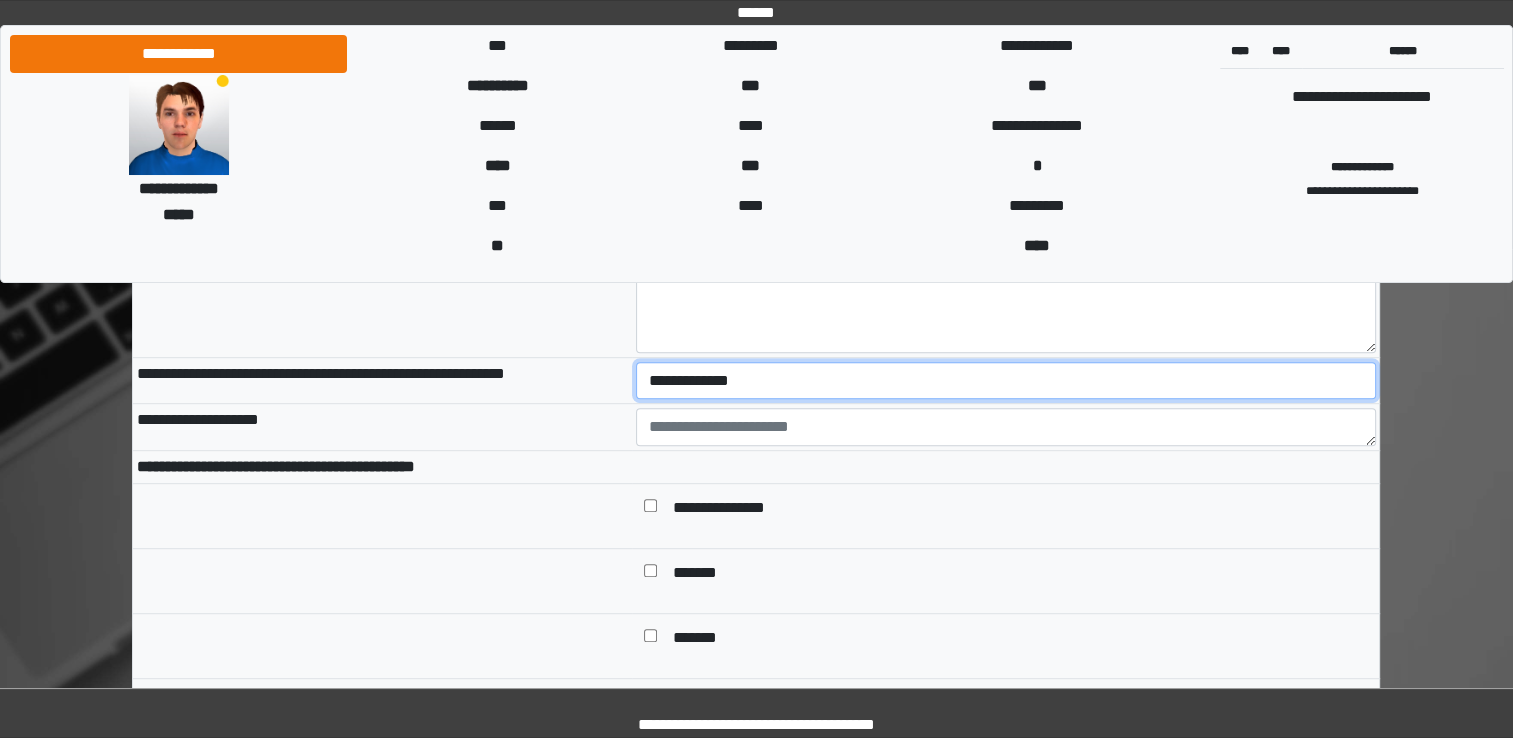 click on "**********" at bounding box center (1006, 381) 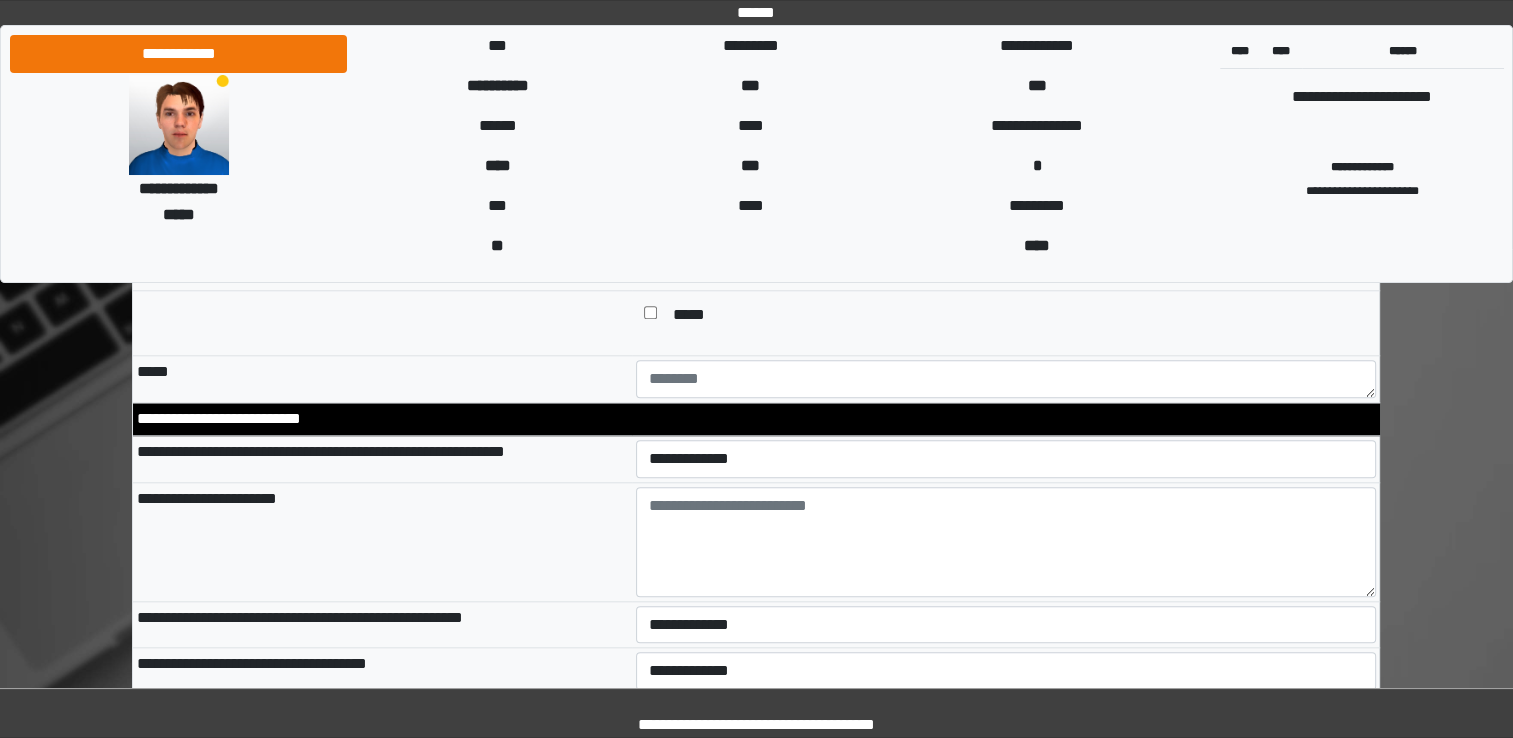scroll, scrollTop: 1978, scrollLeft: 0, axis: vertical 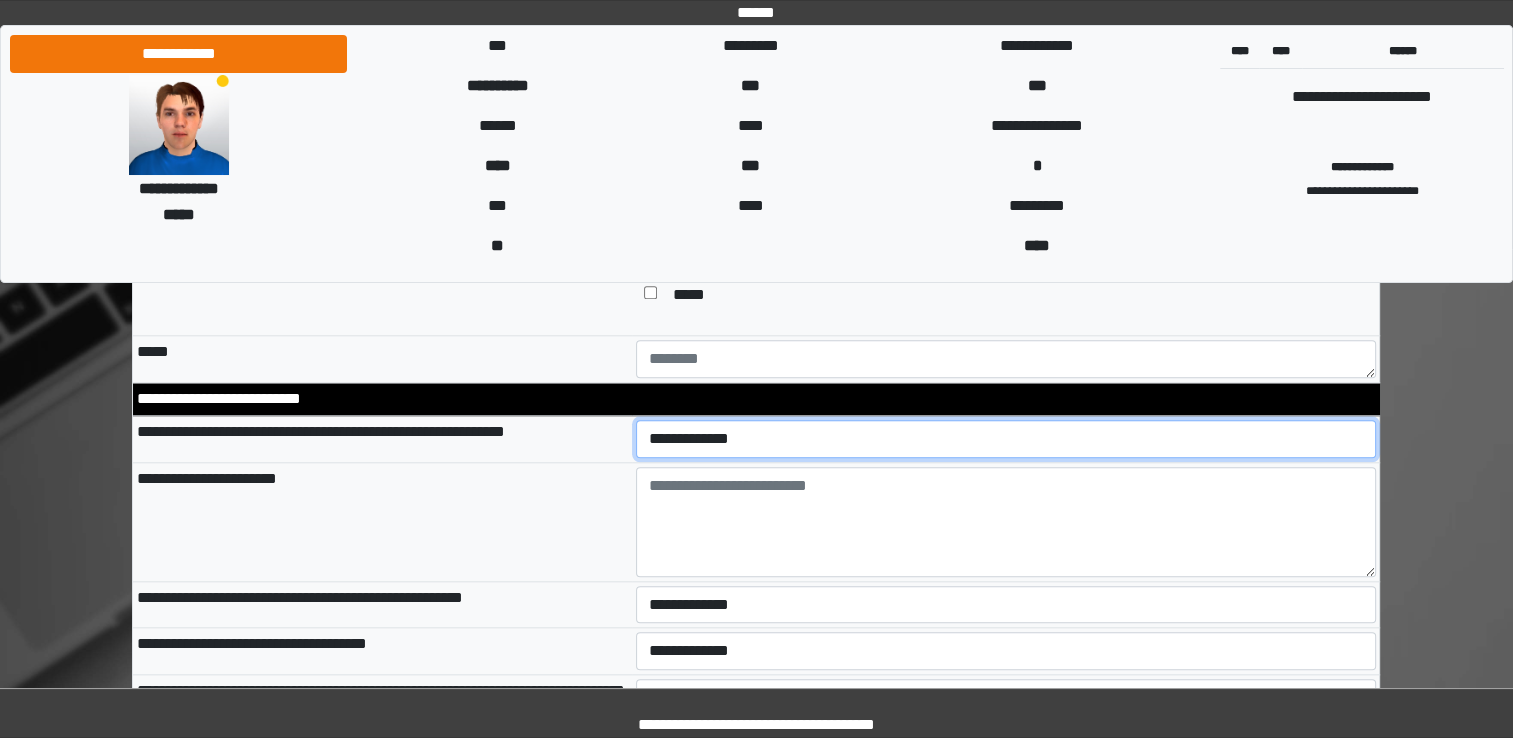 click on "**********" at bounding box center (1006, 439) 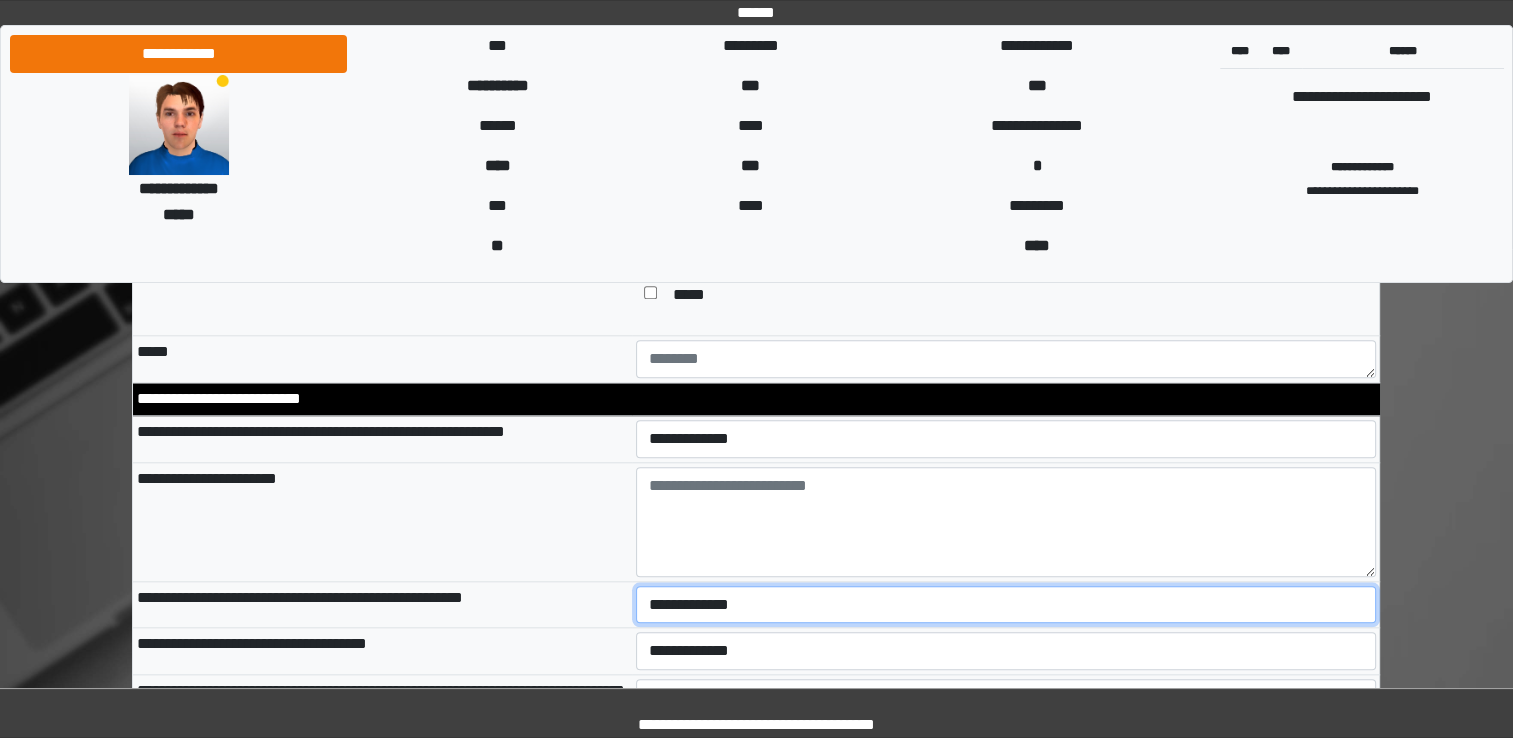 select on "*" 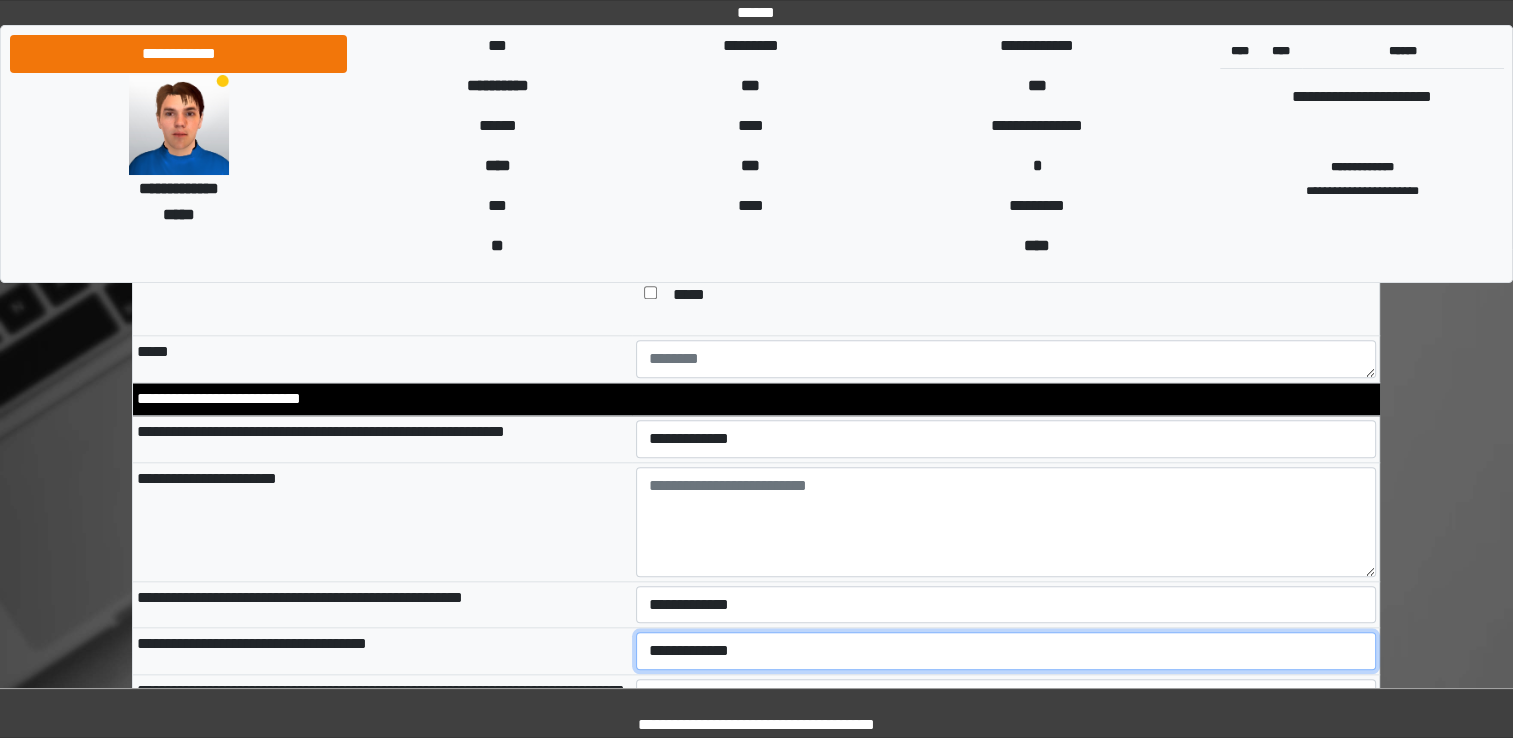 select on "*" 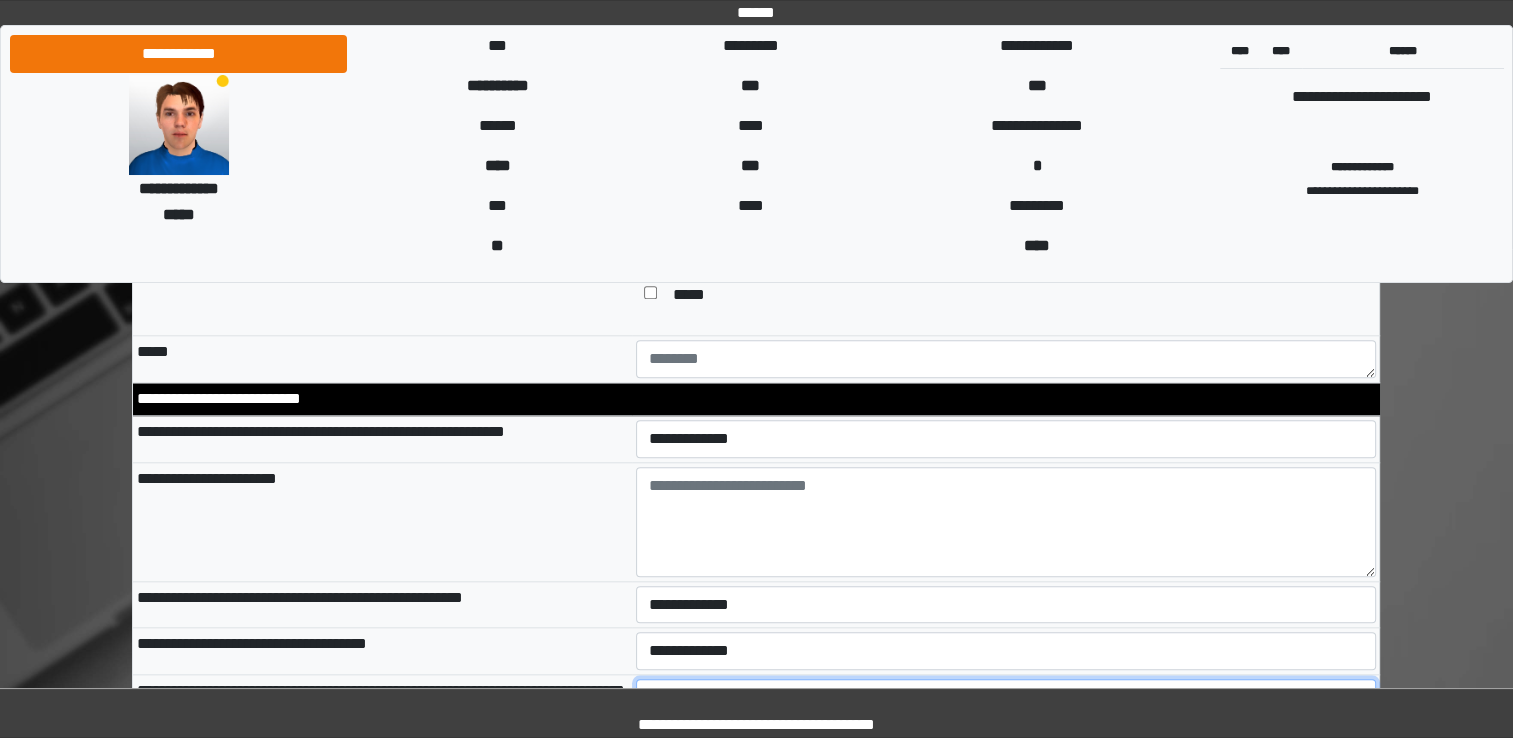 select on "*" 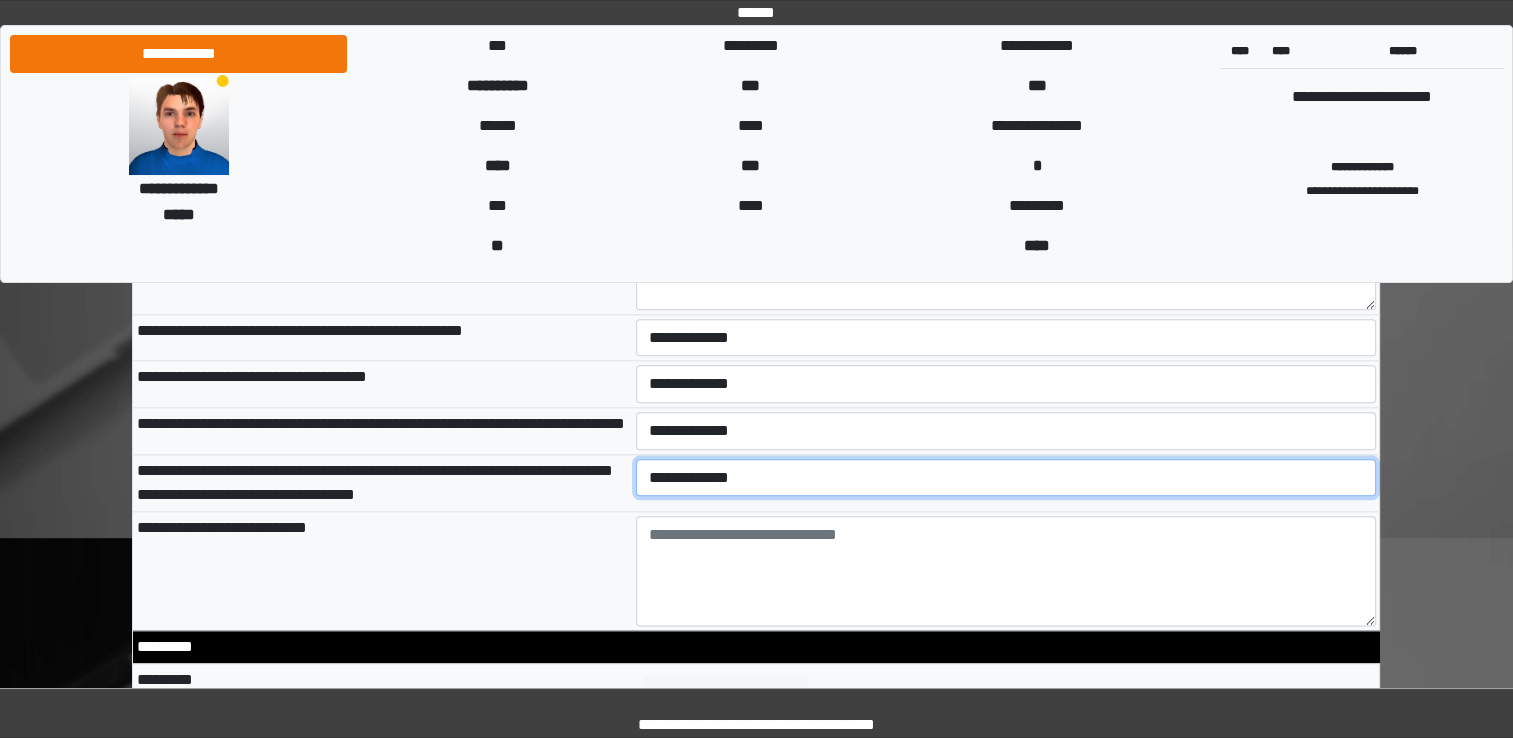 scroll, scrollTop: 2246, scrollLeft: 0, axis: vertical 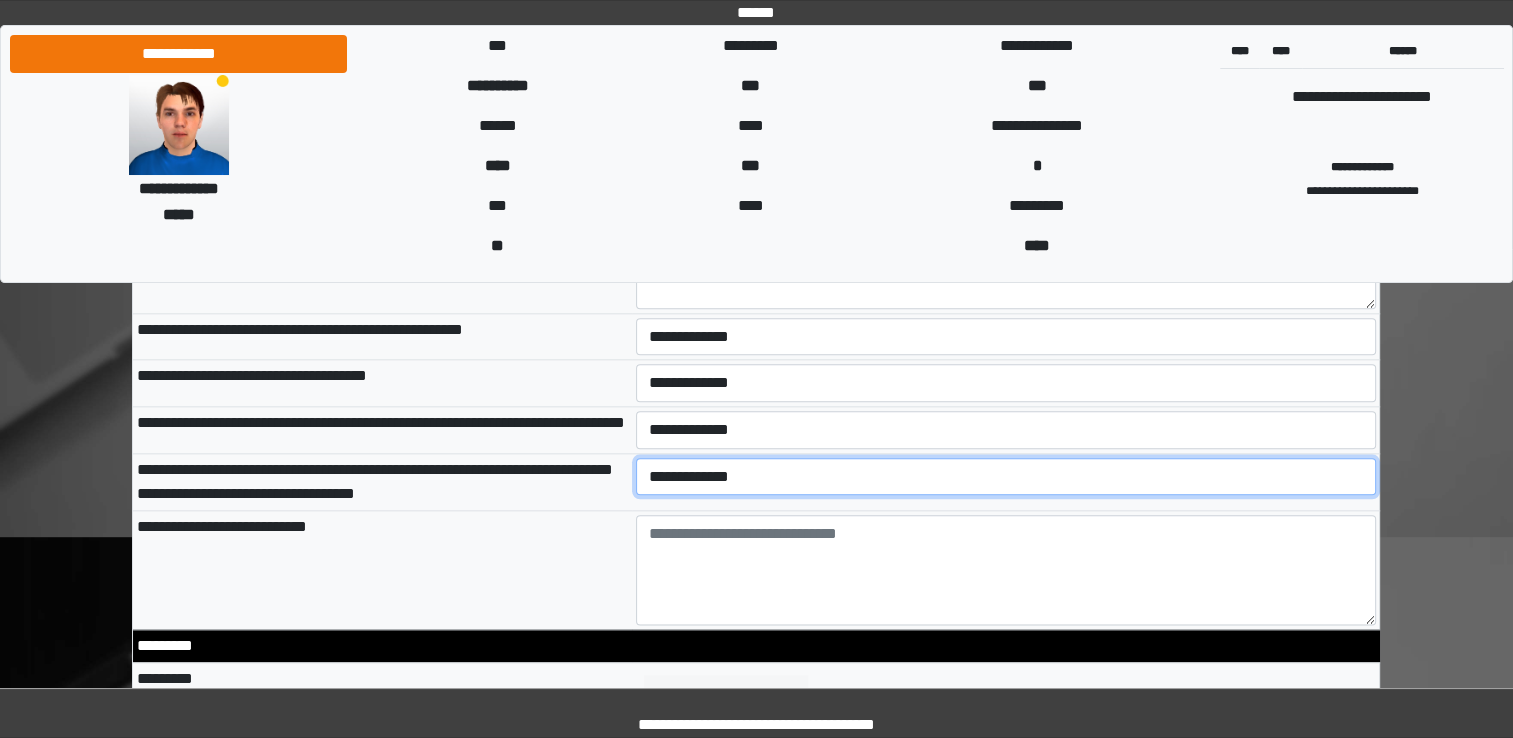 select on "*" 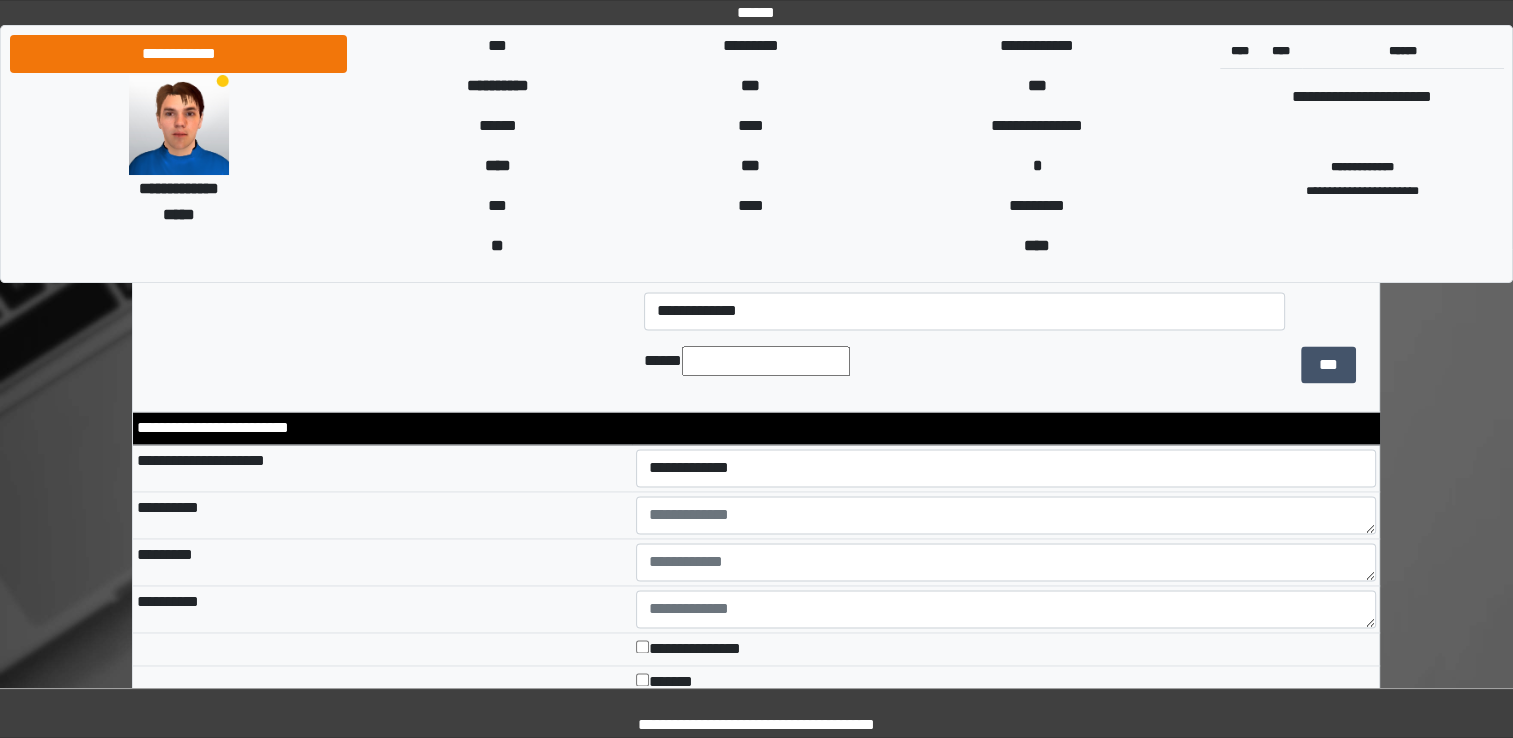 scroll, scrollTop: 2968, scrollLeft: 0, axis: vertical 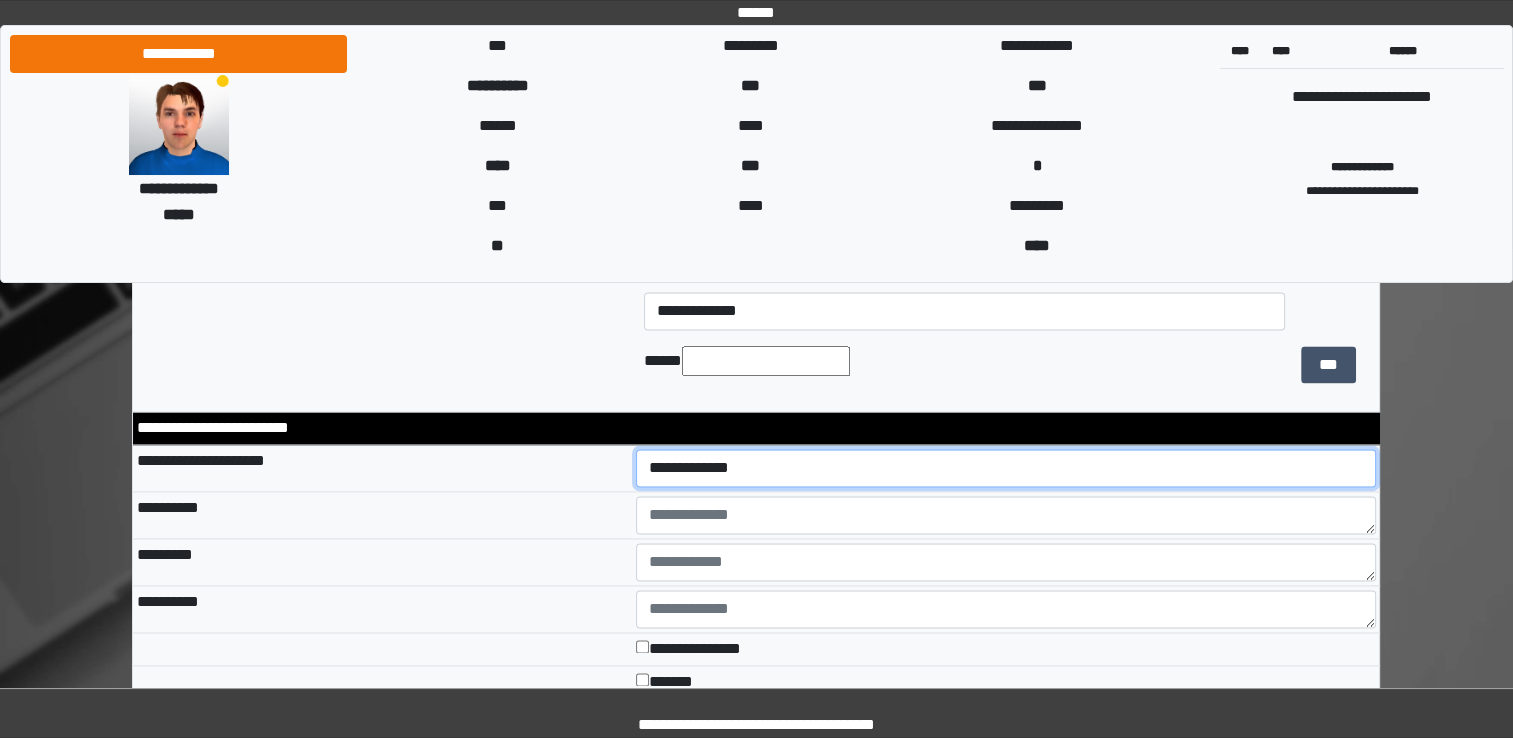 click on "**********" at bounding box center (1006, 468) 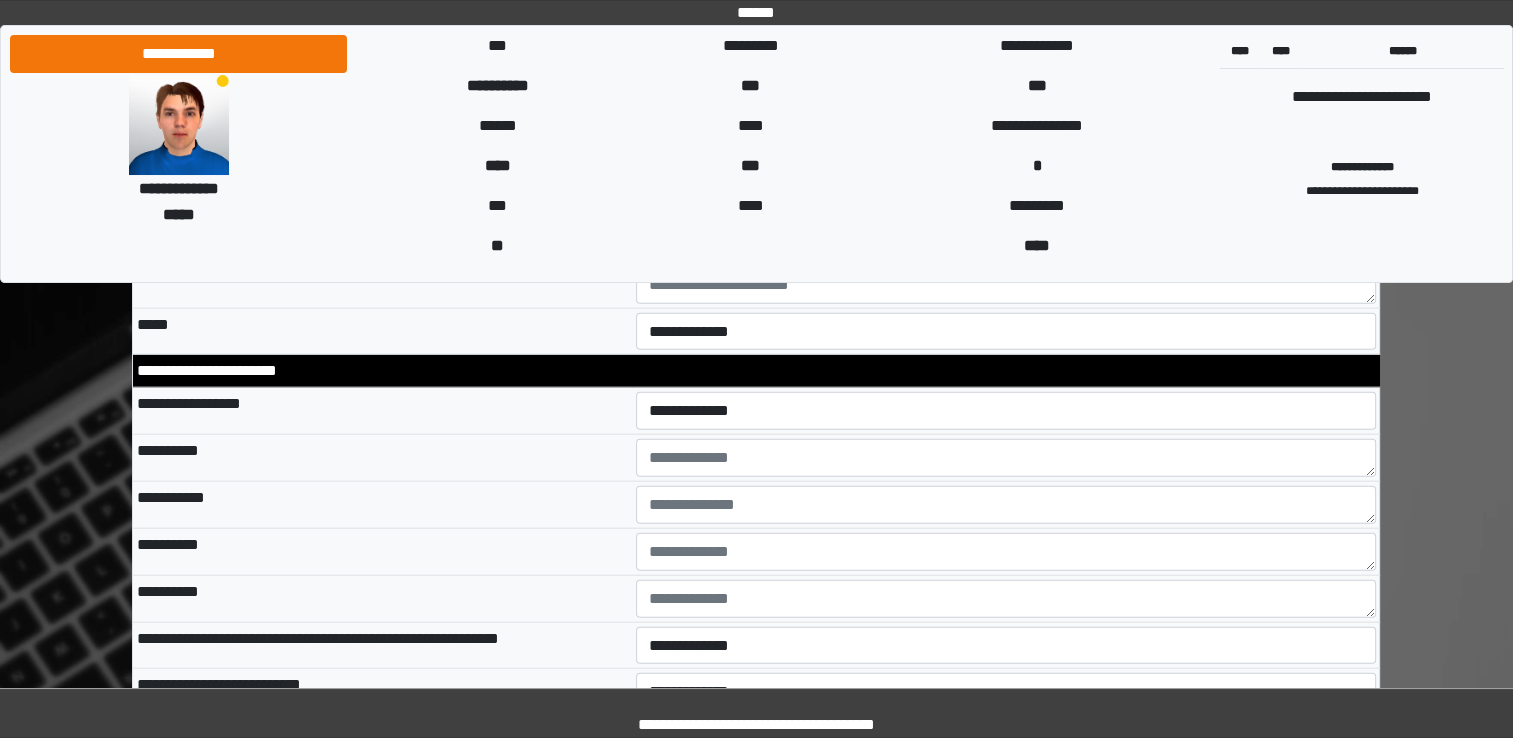 scroll, scrollTop: 4506, scrollLeft: 0, axis: vertical 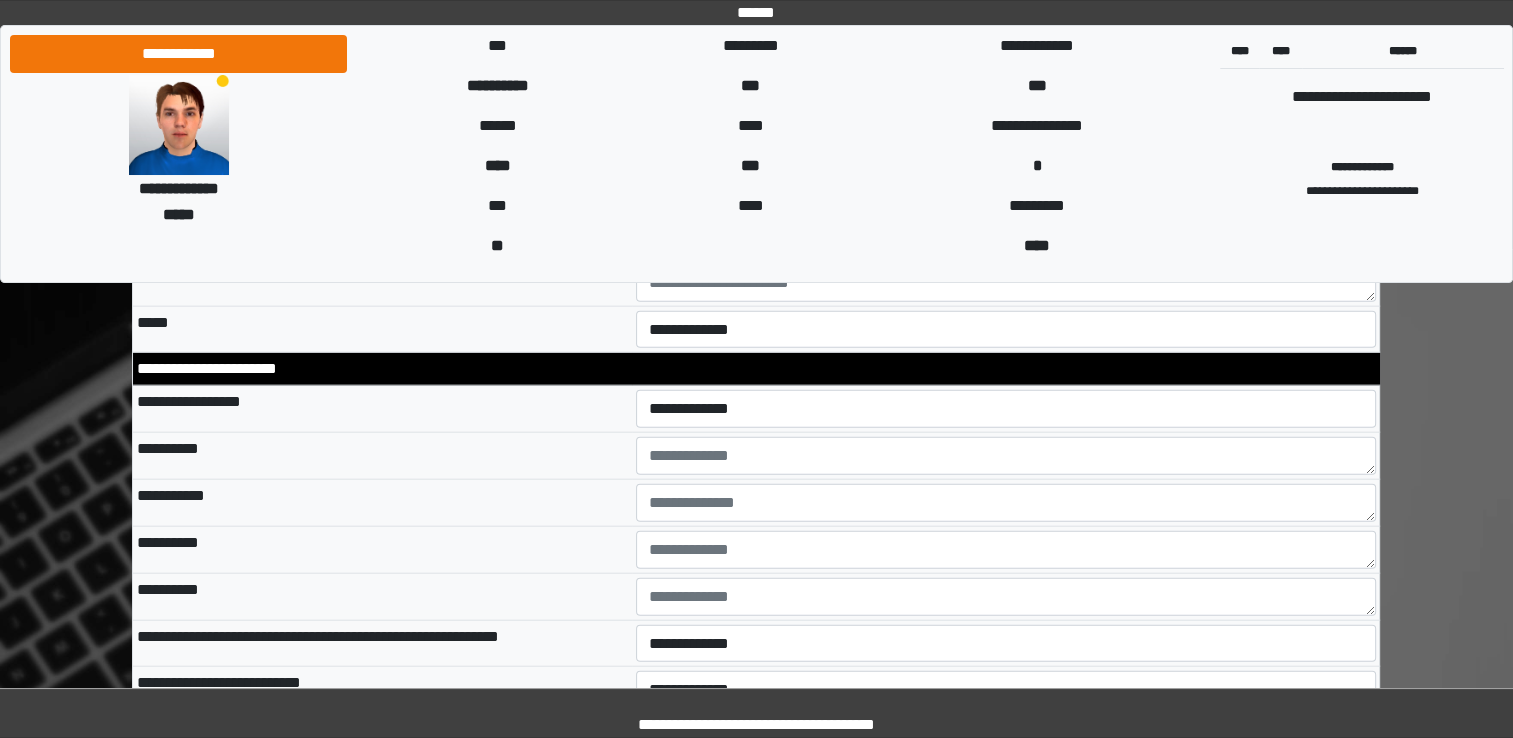 select on "*" 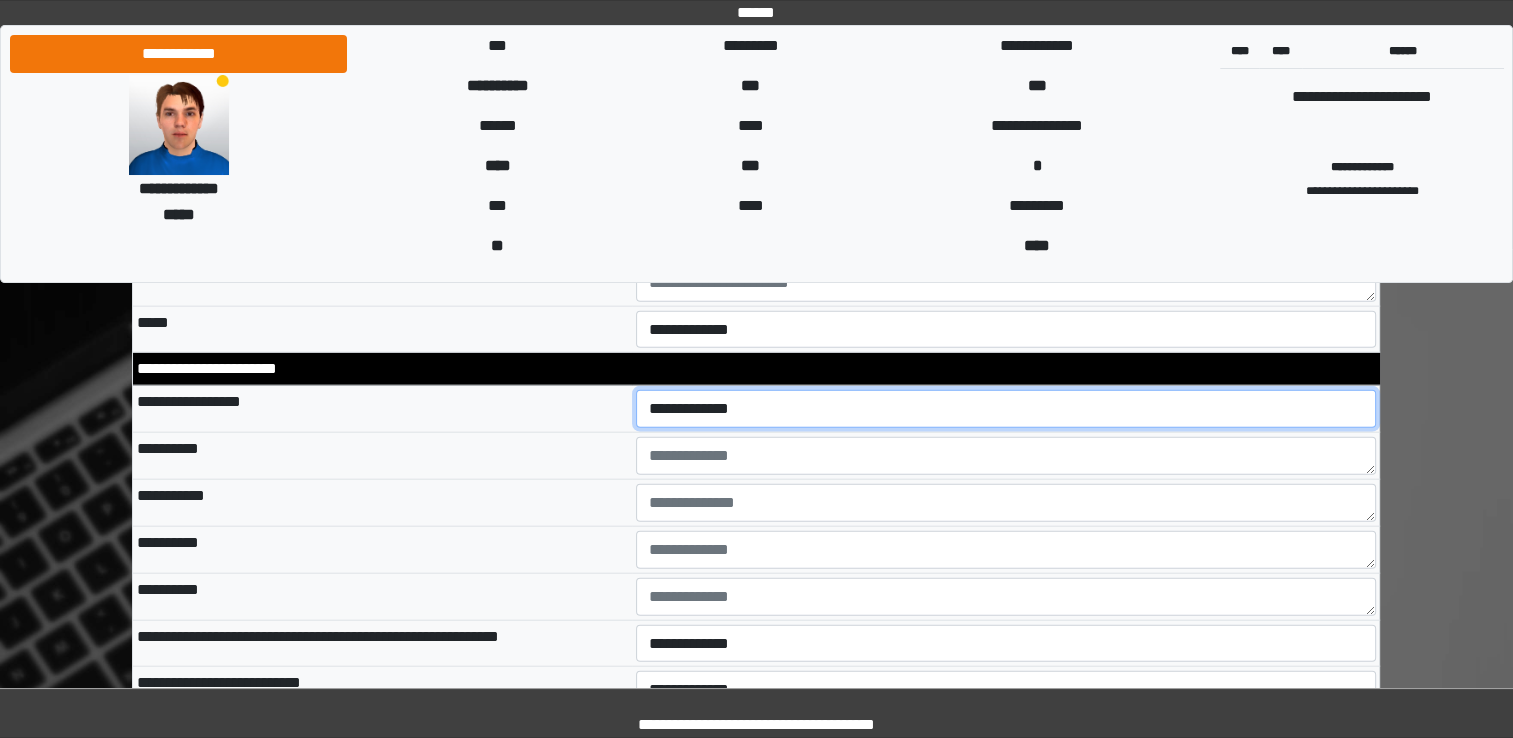 click on "**********" at bounding box center [1006, 409] 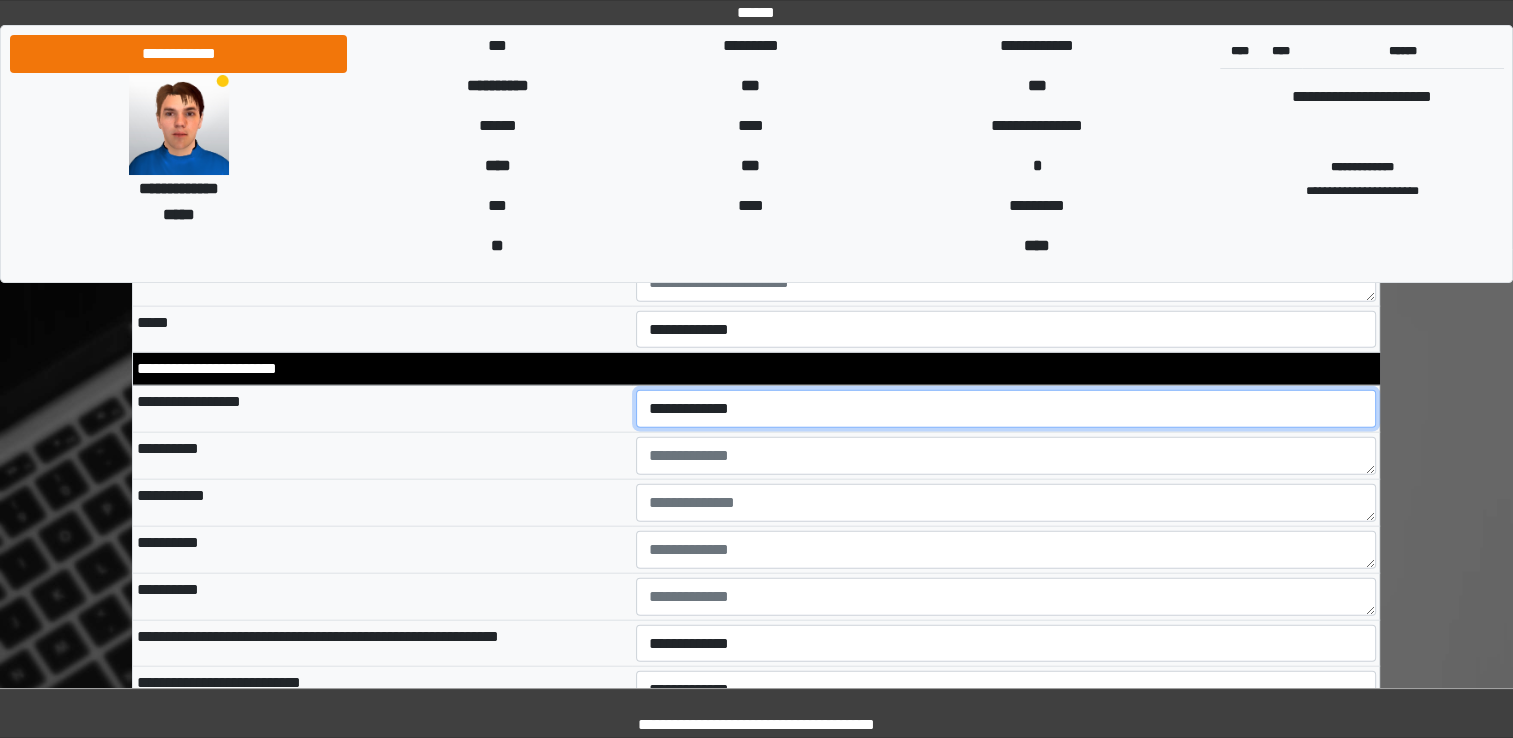 select on "*" 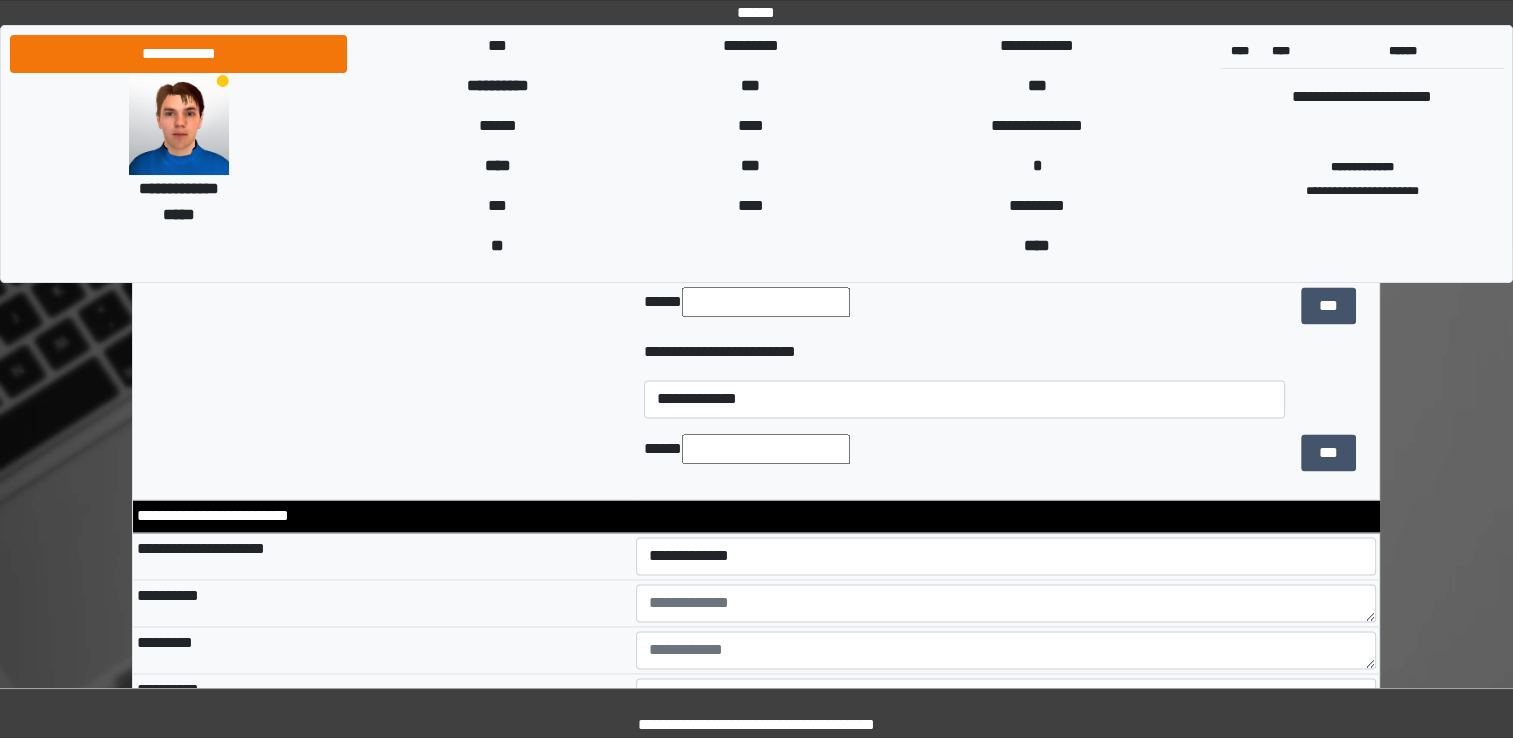 scroll, scrollTop: 2954, scrollLeft: 0, axis: vertical 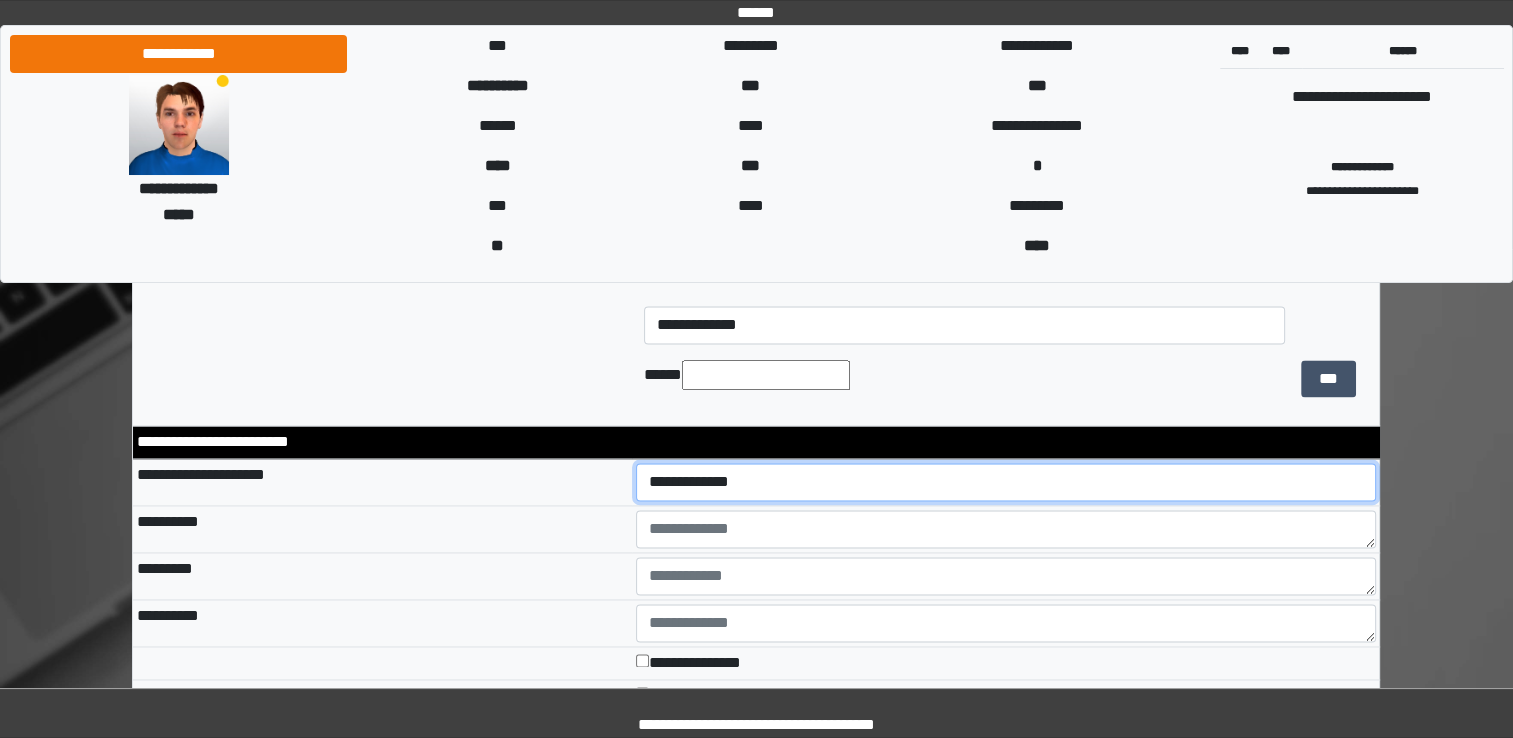 click on "**********" at bounding box center (1006, 482) 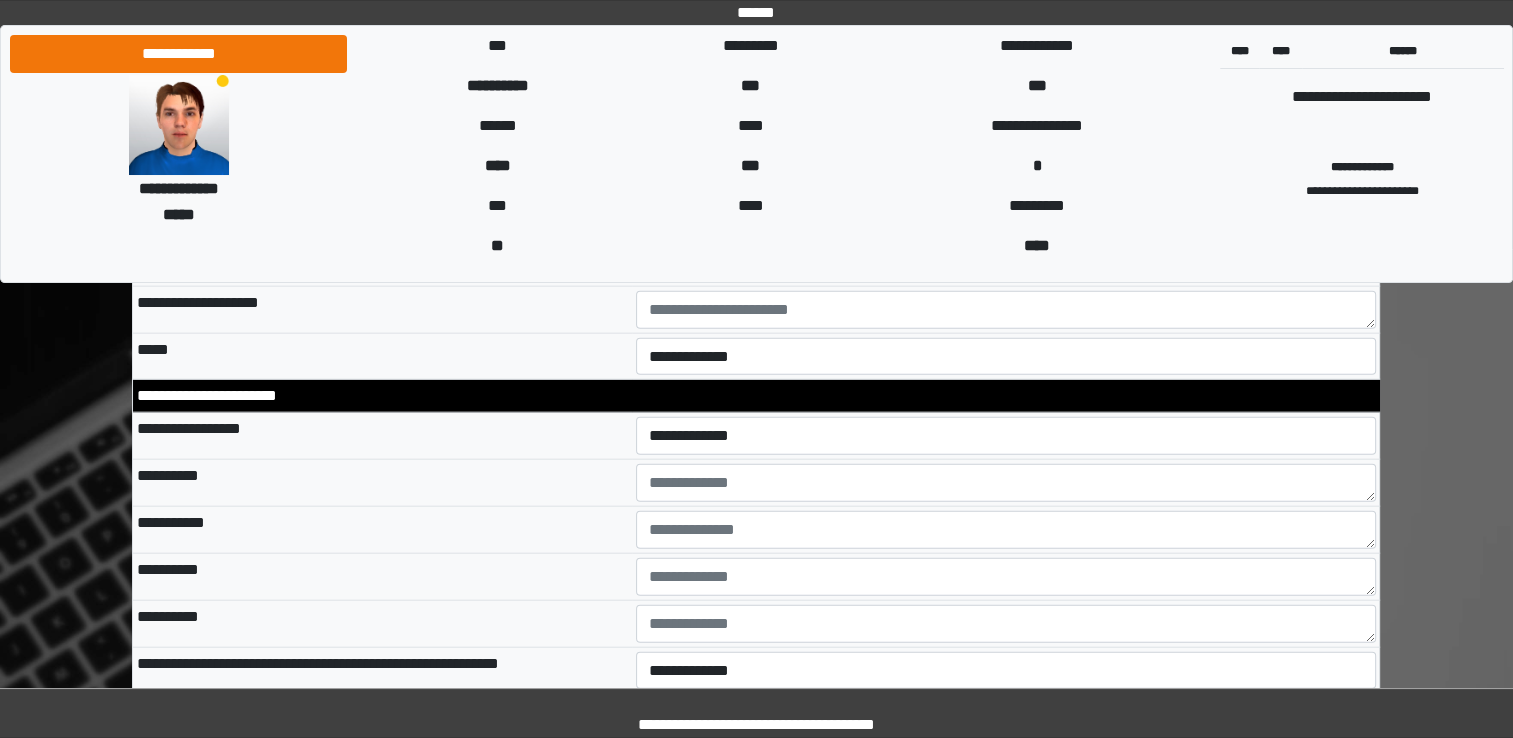 scroll, scrollTop: 4524, scrollLeft: 0, axis: vertical 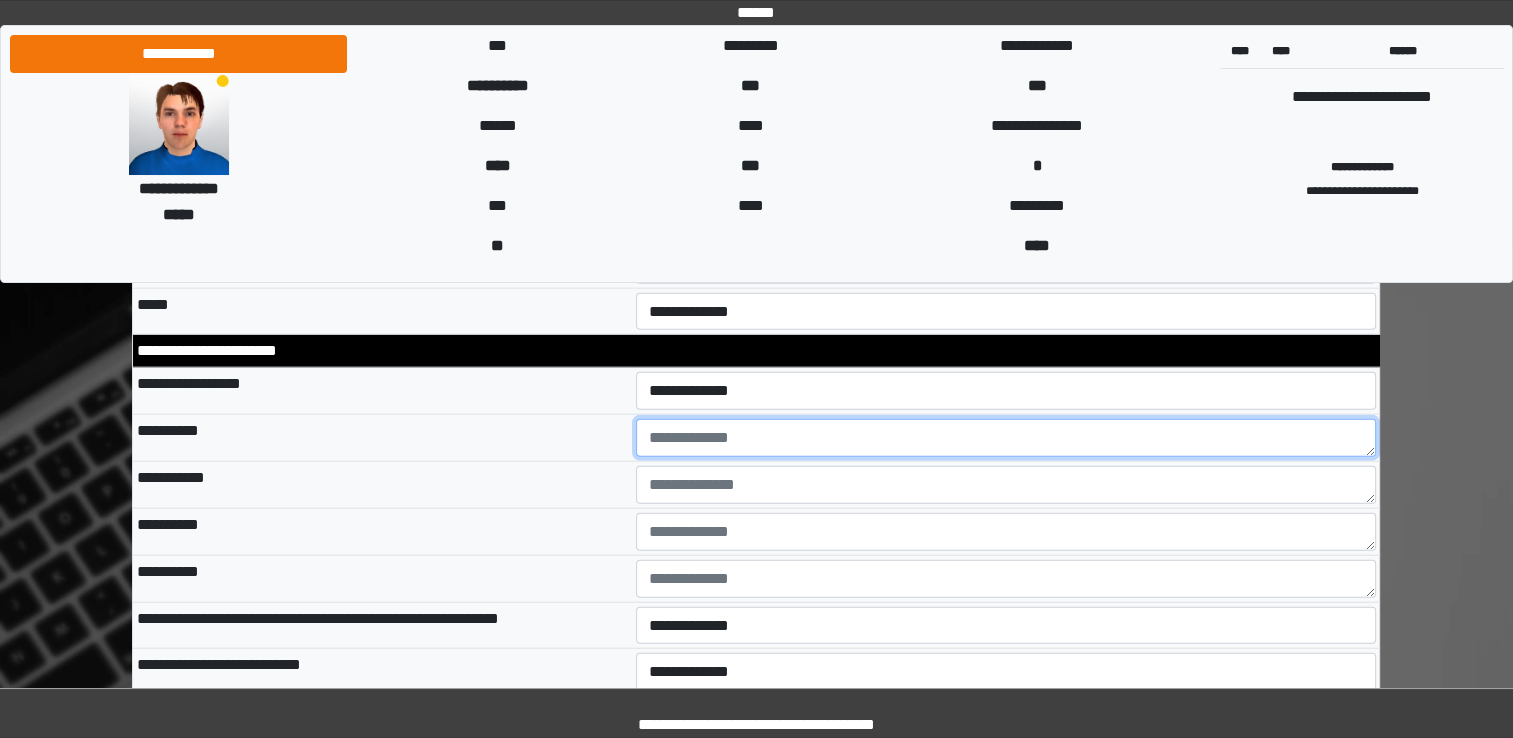 click at bounding box center [1006, 438] 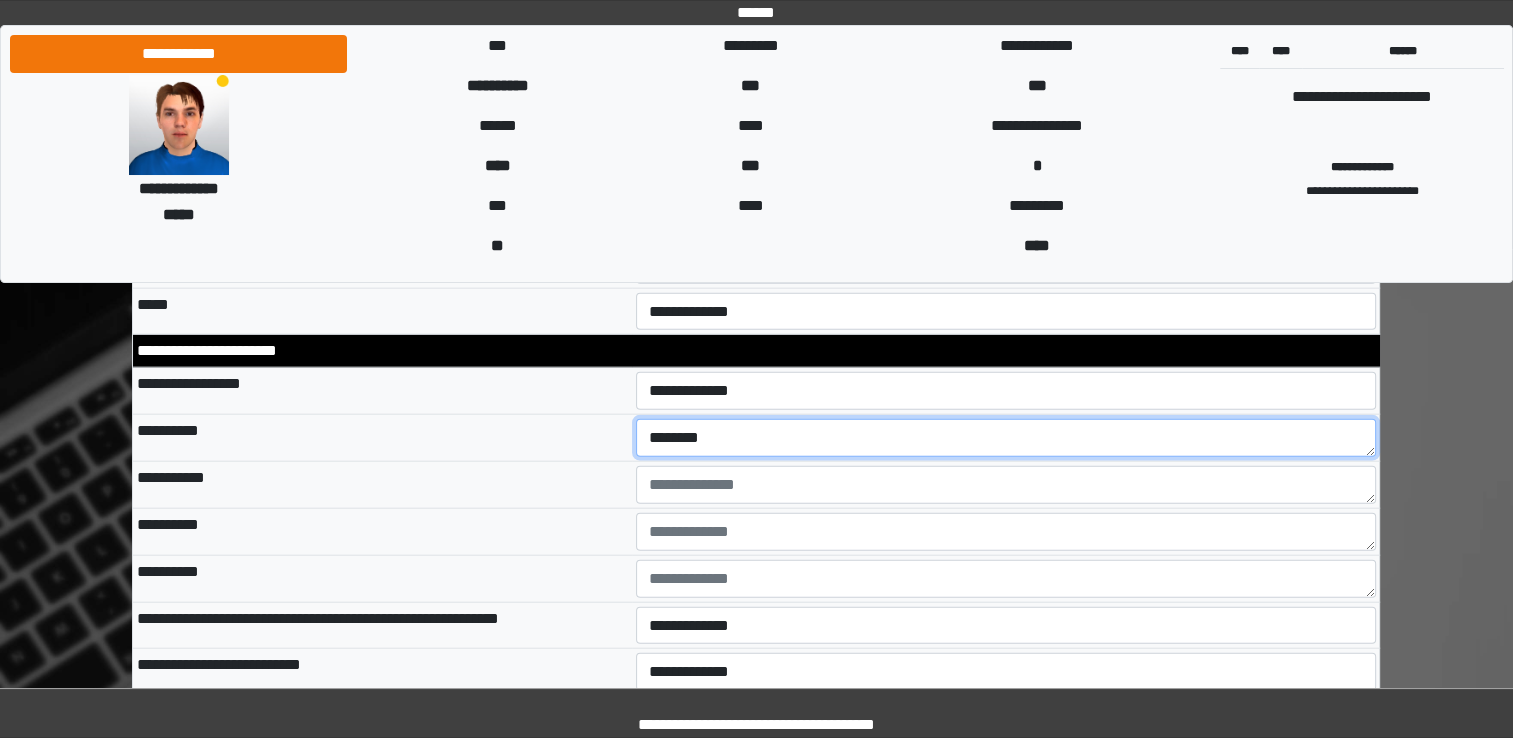 type on "********" 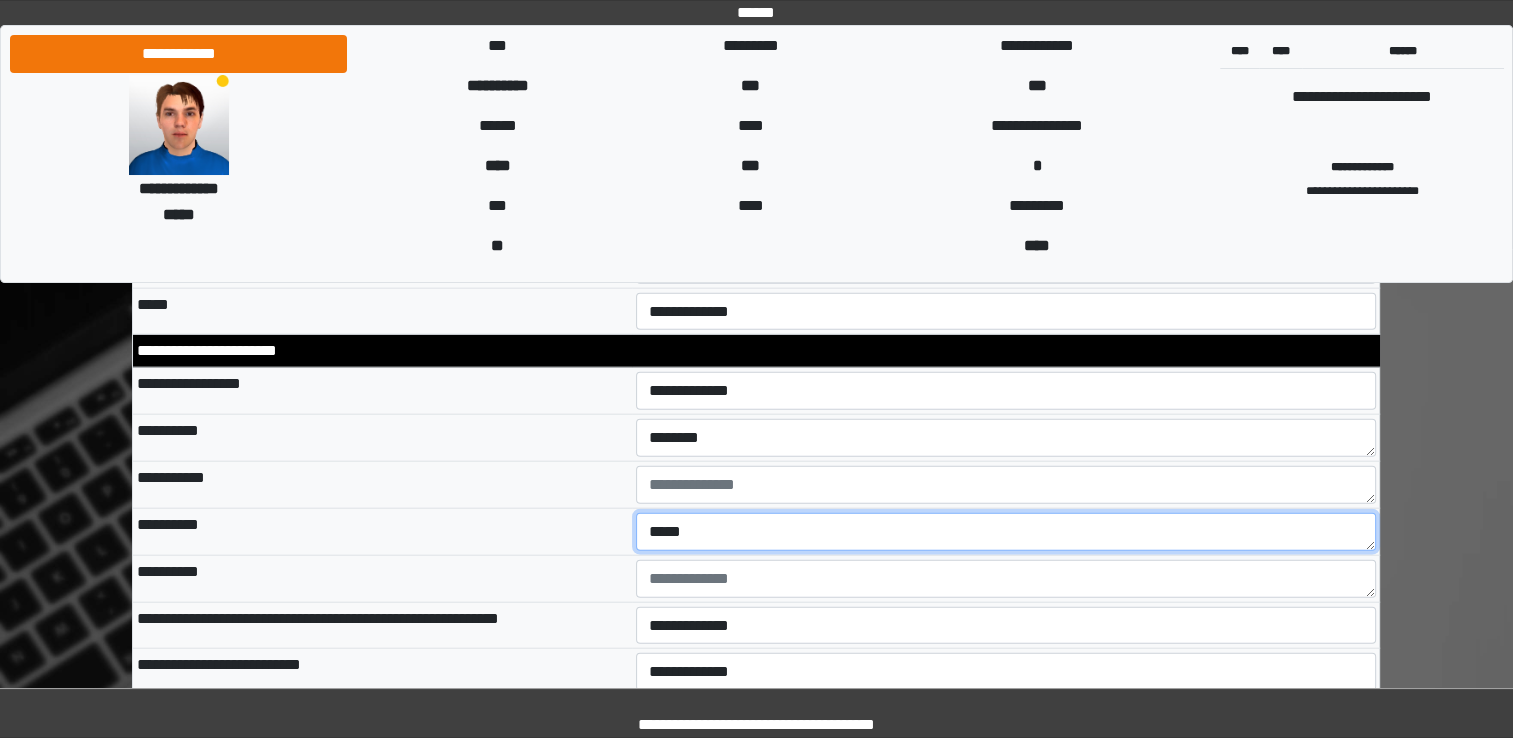 type on "*****" 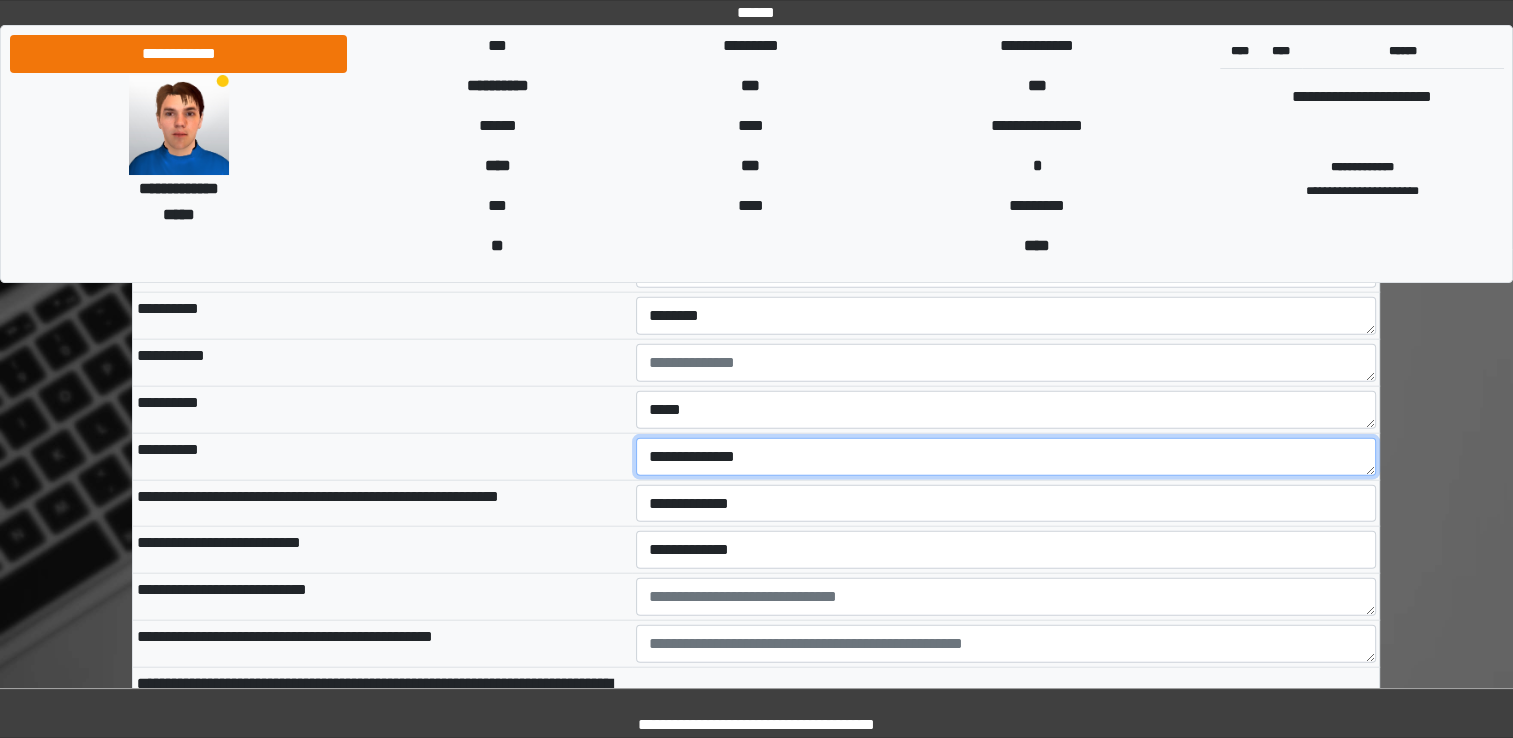 scroll, scrollTop: 4647, scrollLeft: 0, axis: vertical 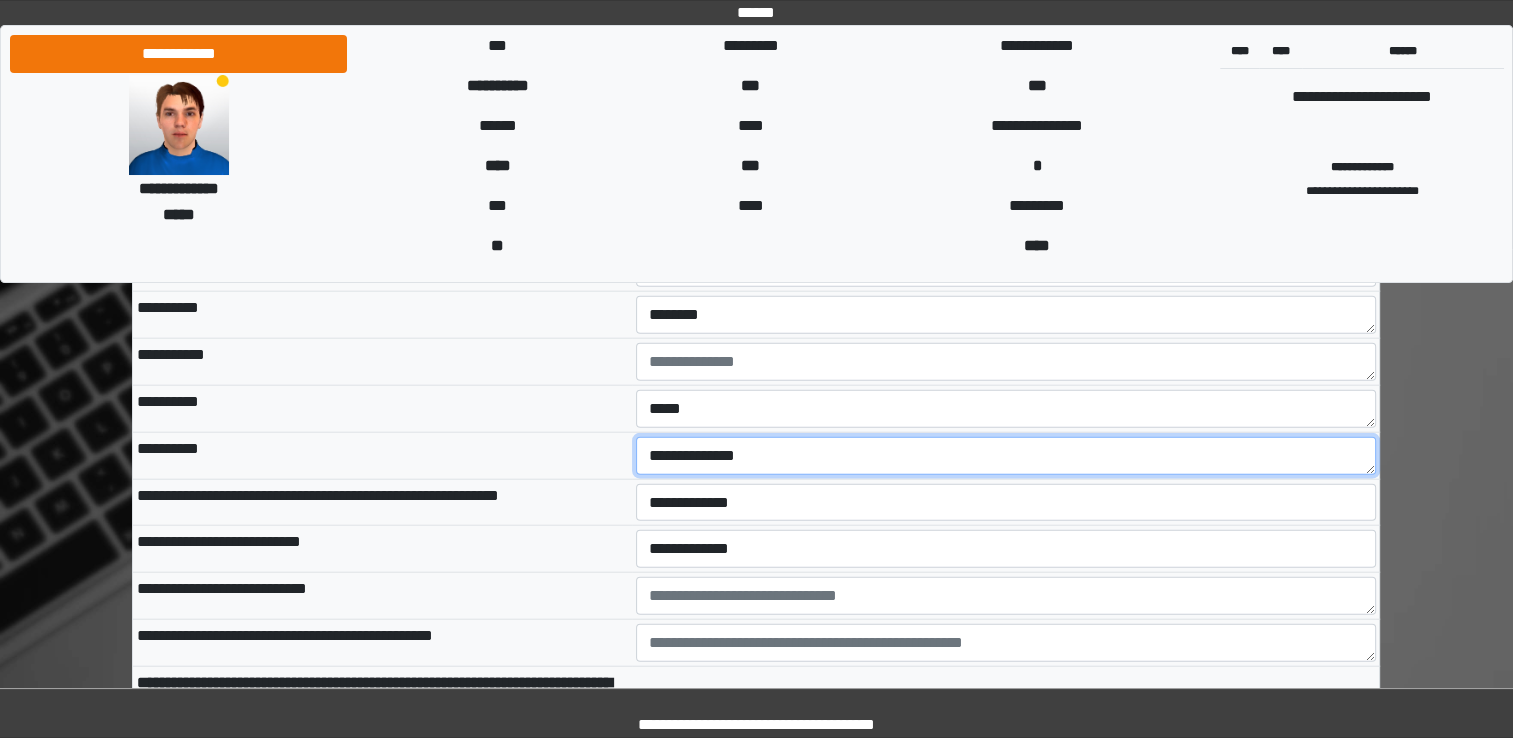 click on "**********" at bounding box center (1006, 456) 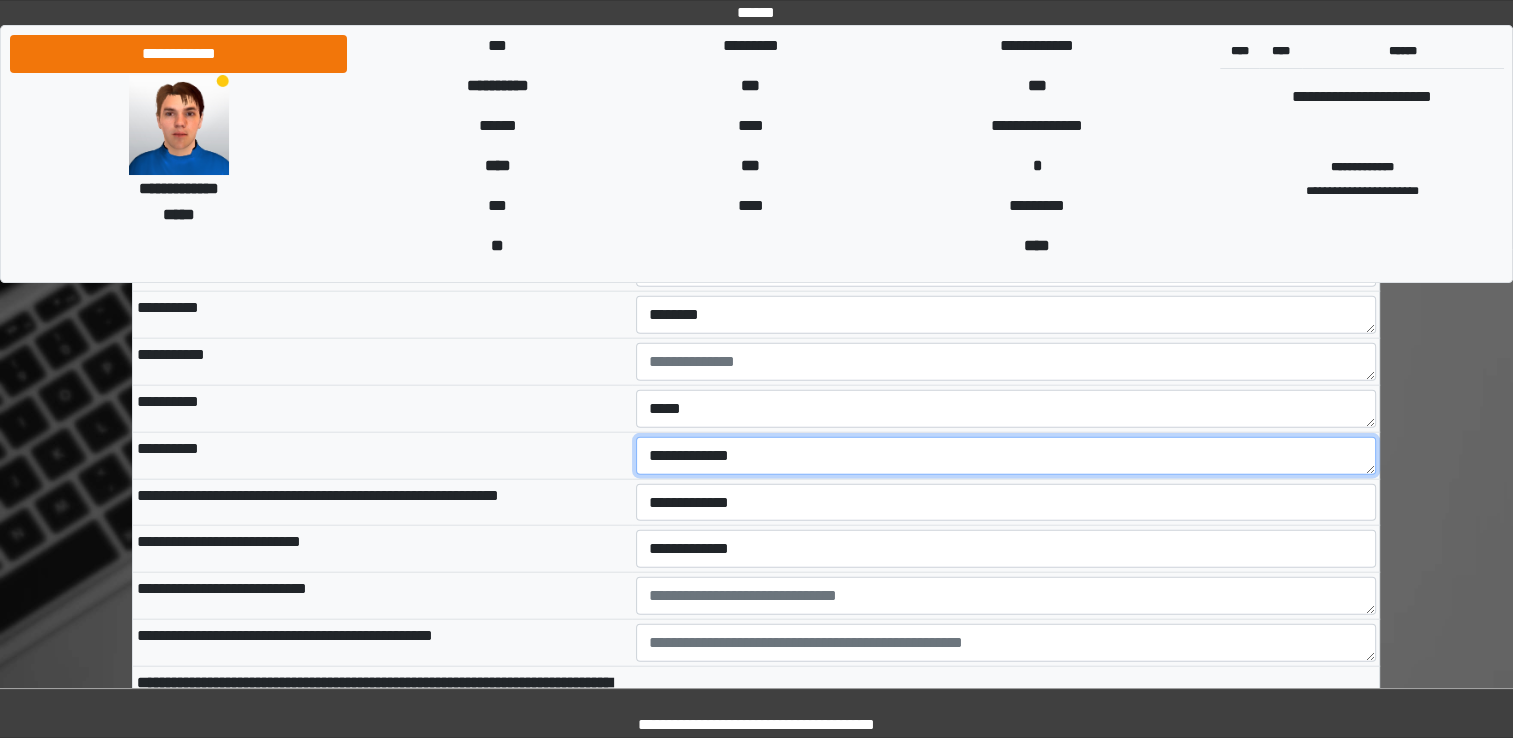 click on "**********" at bounding box center [1006, 456] 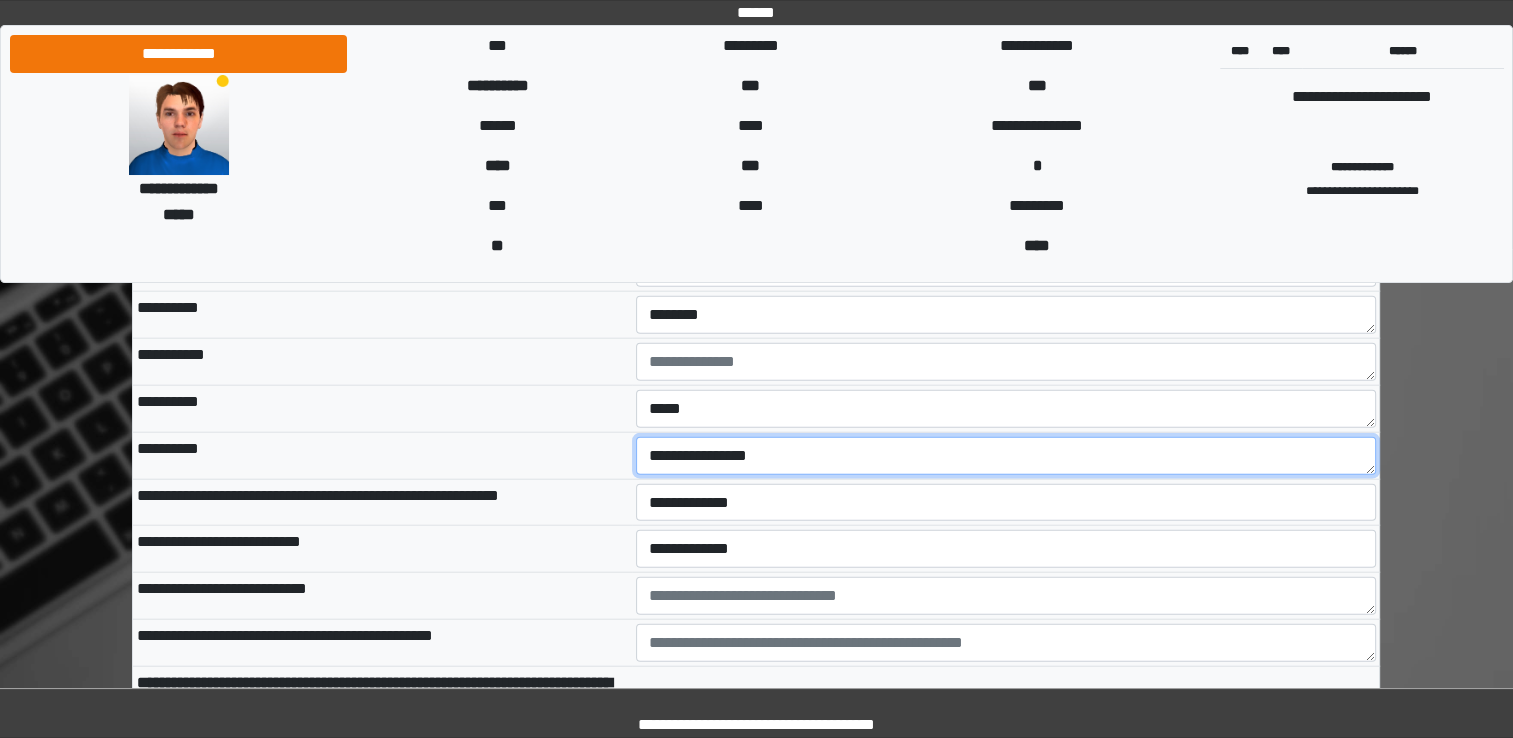type on "**********" 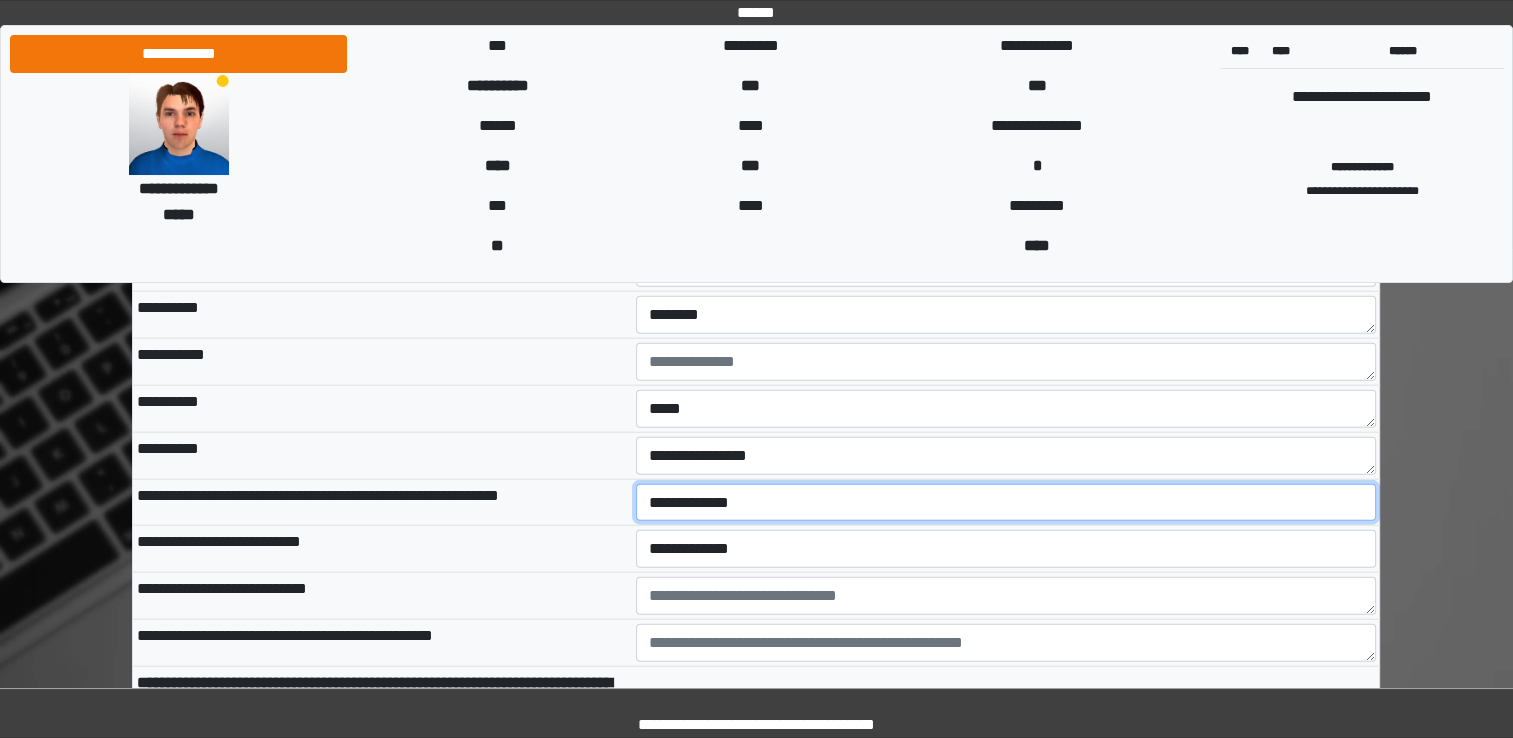 click on "**********" at bounding box center (1006, 503) 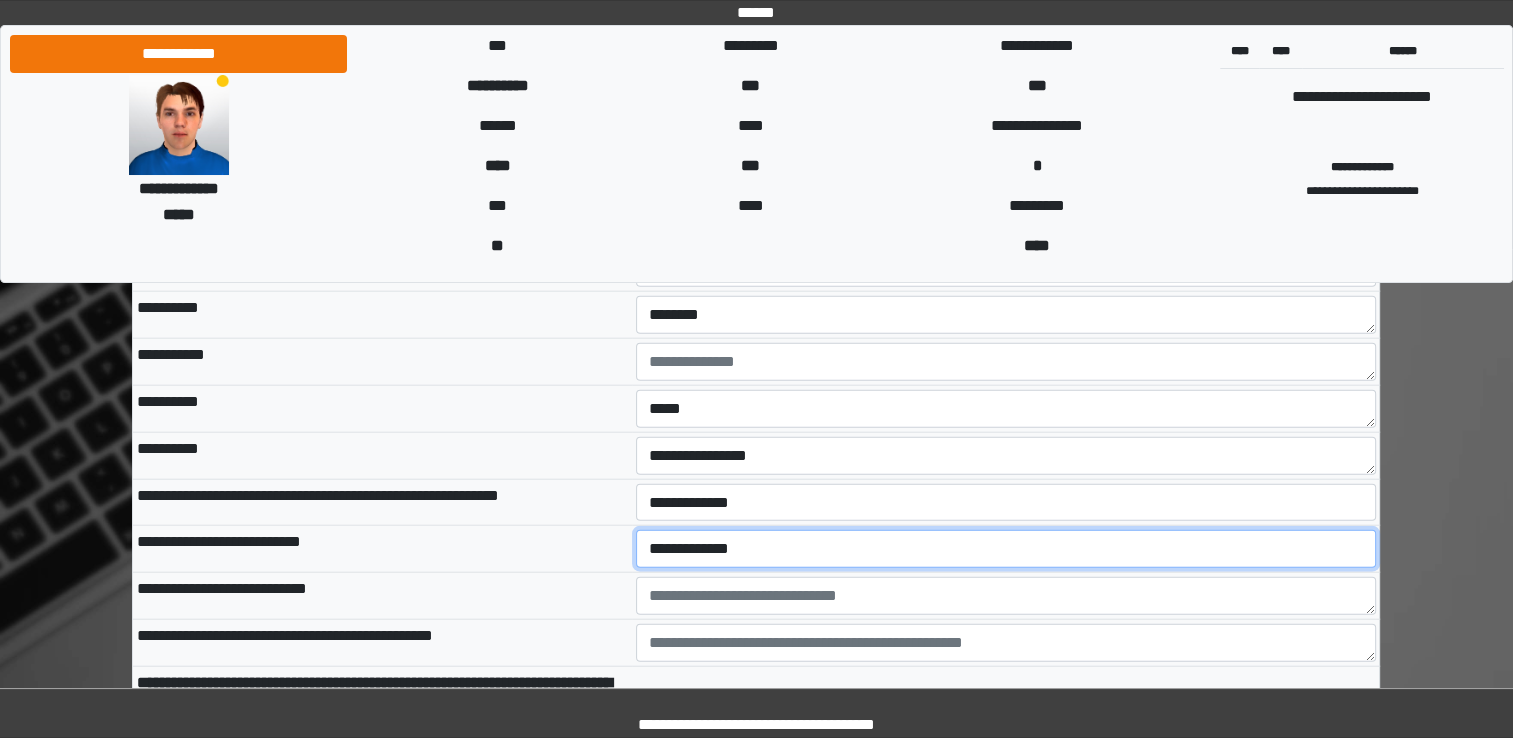 select on "*" 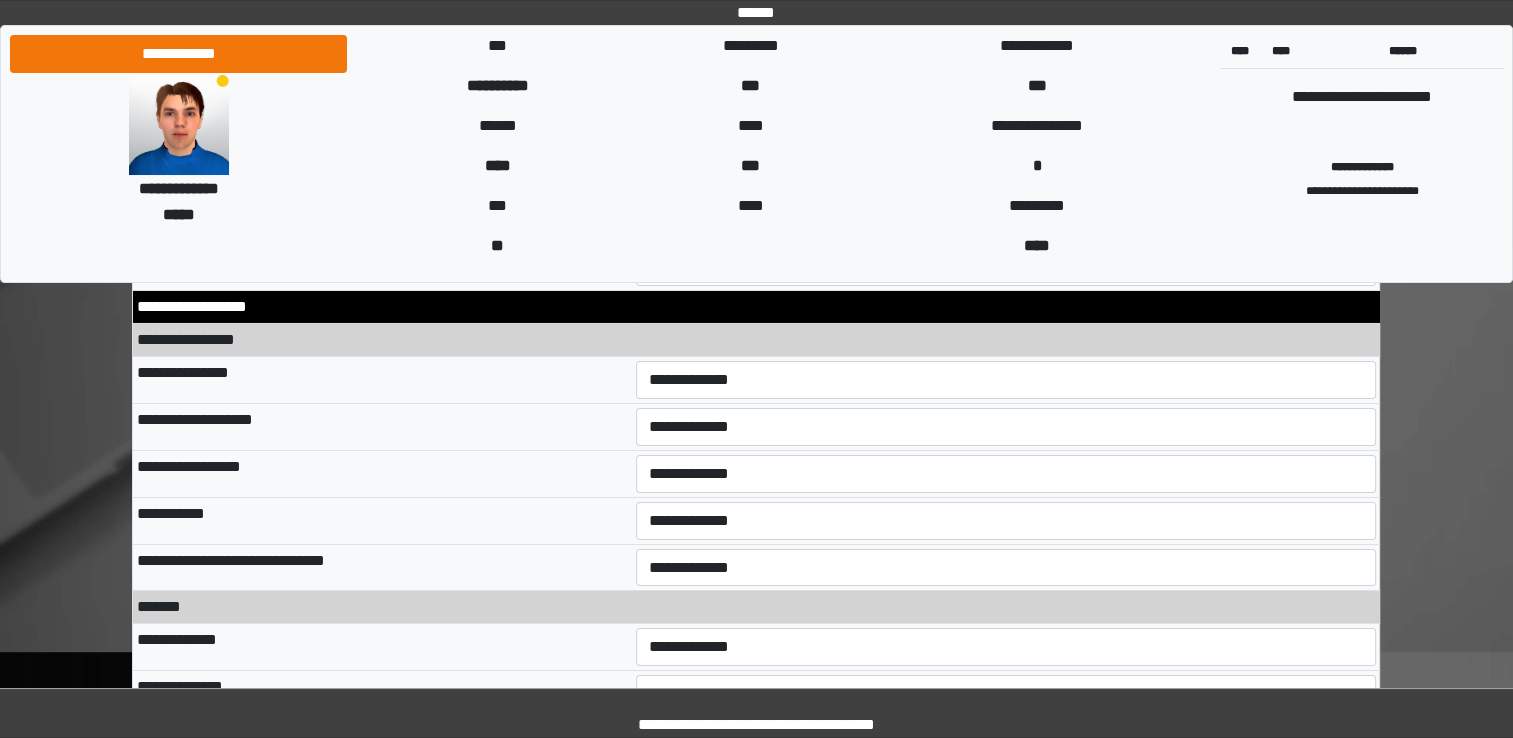 scroll, scrollTop: 6956, scrollLeft: 0, axis: vertical 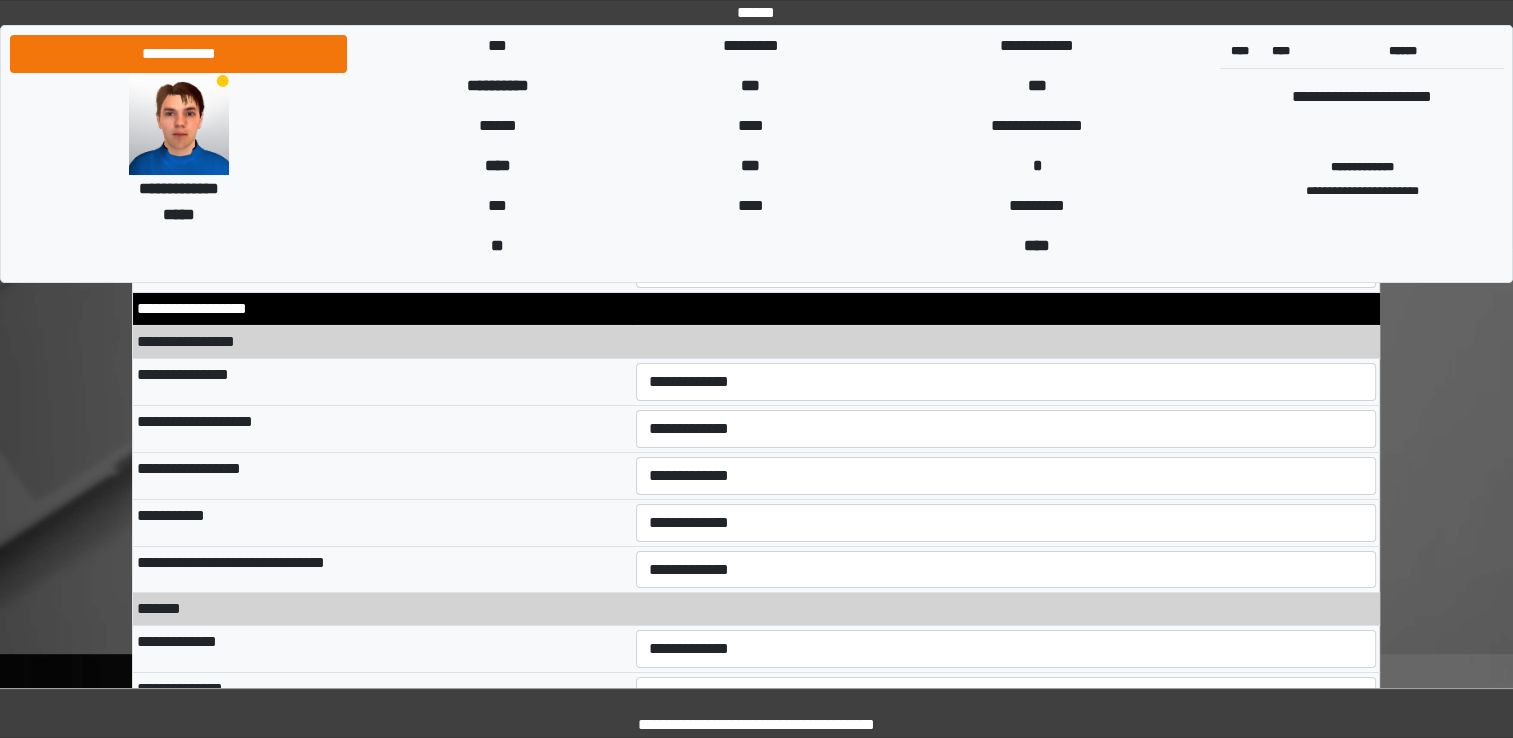 type on "********" 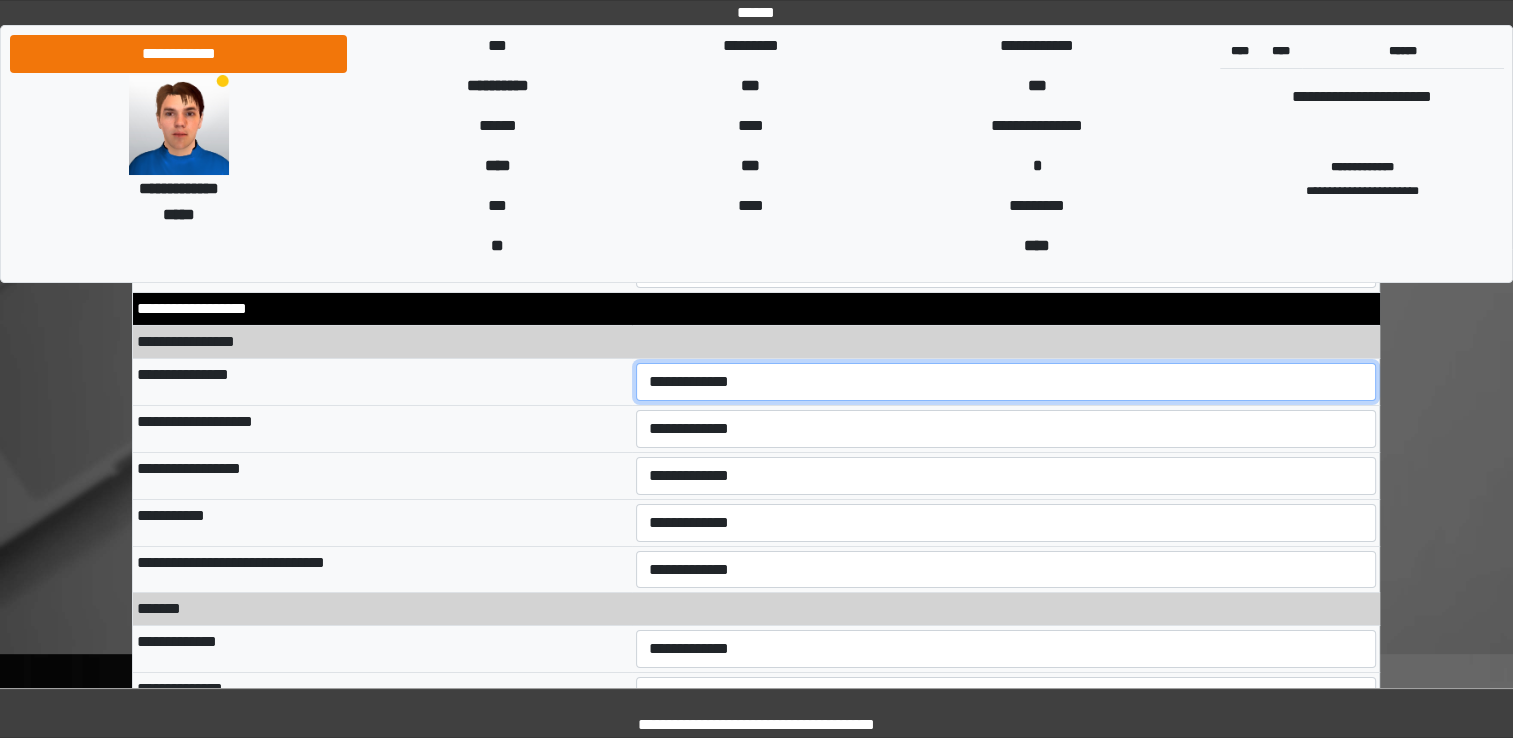 click on "**********" at bounding box center (1006, 382) 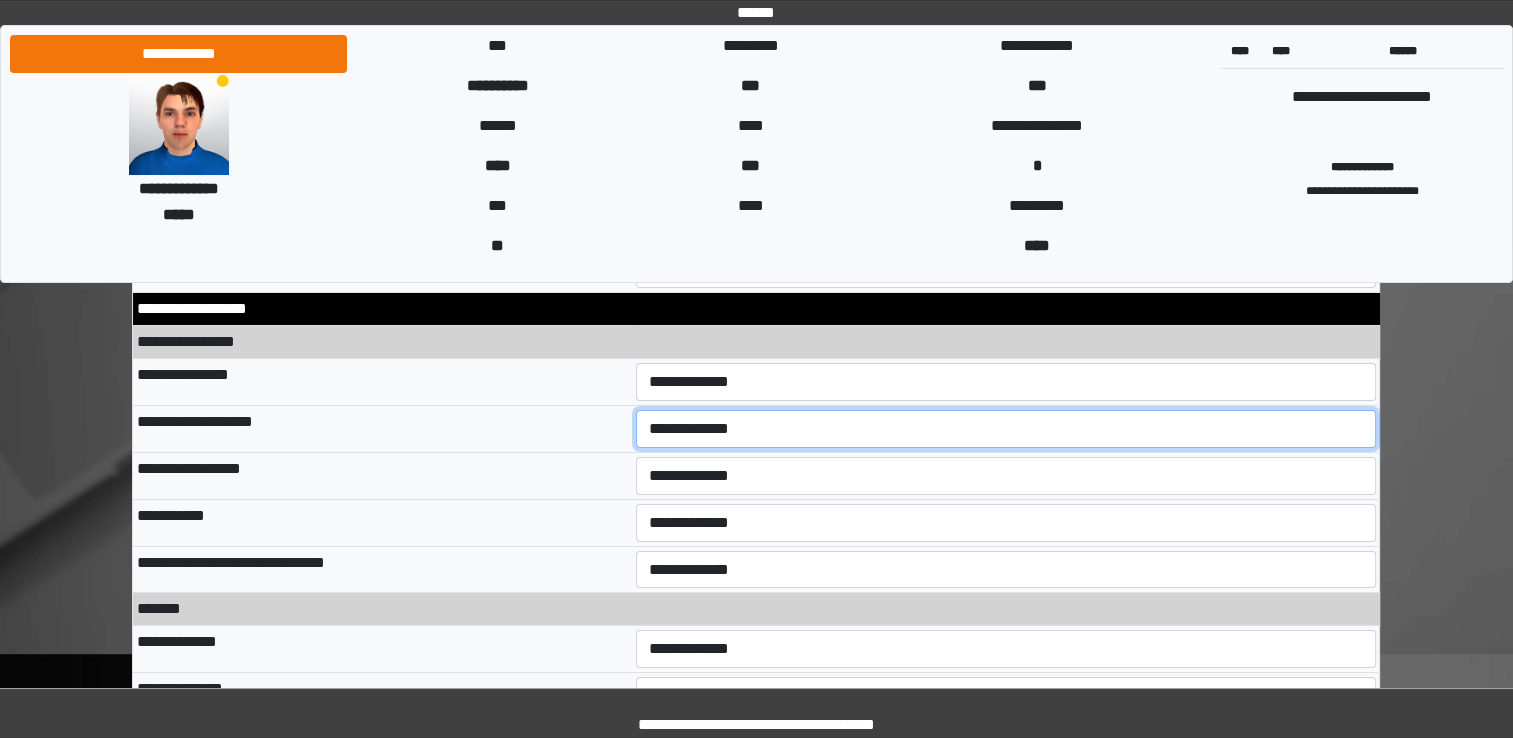 select on "**" 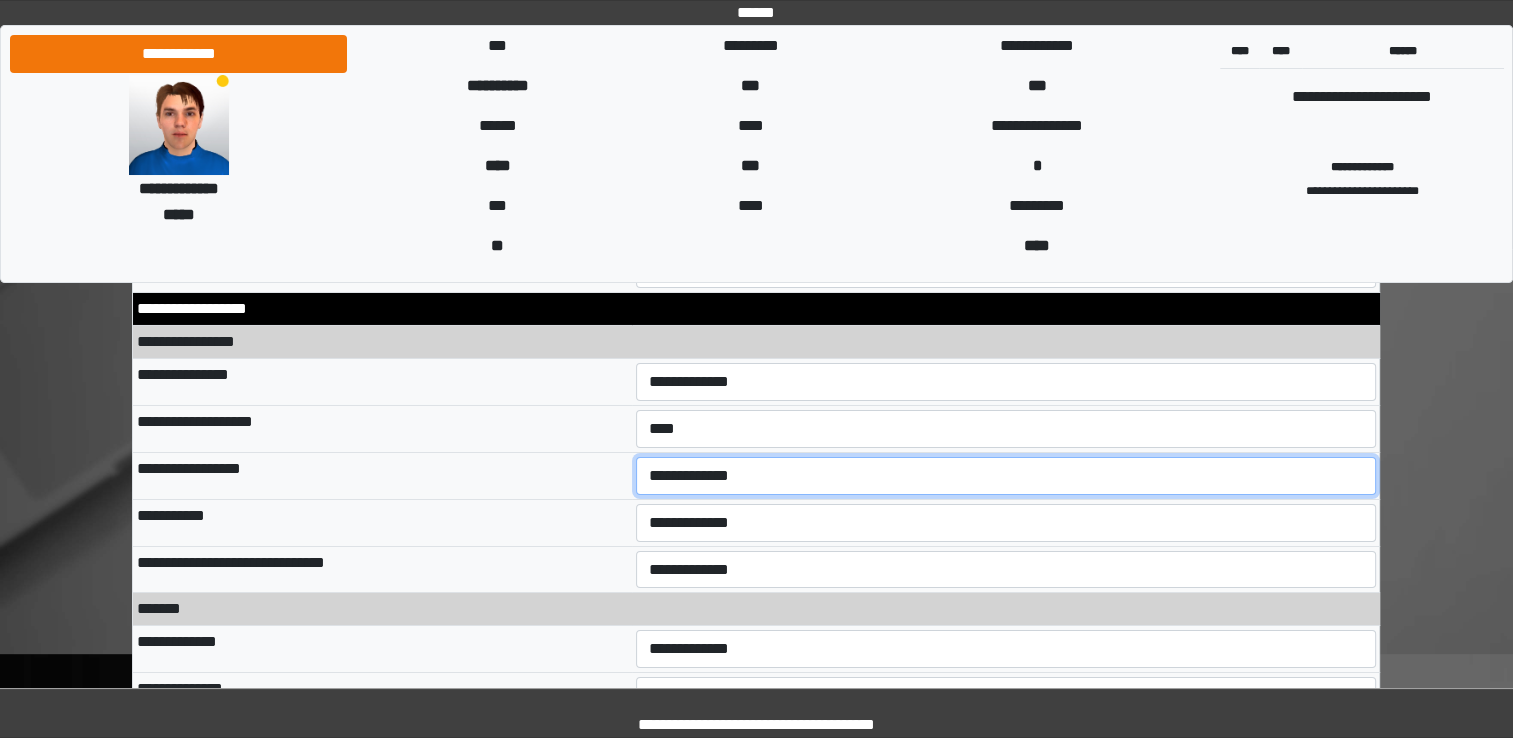 click on "**********" at bounding box center [1006, 476] 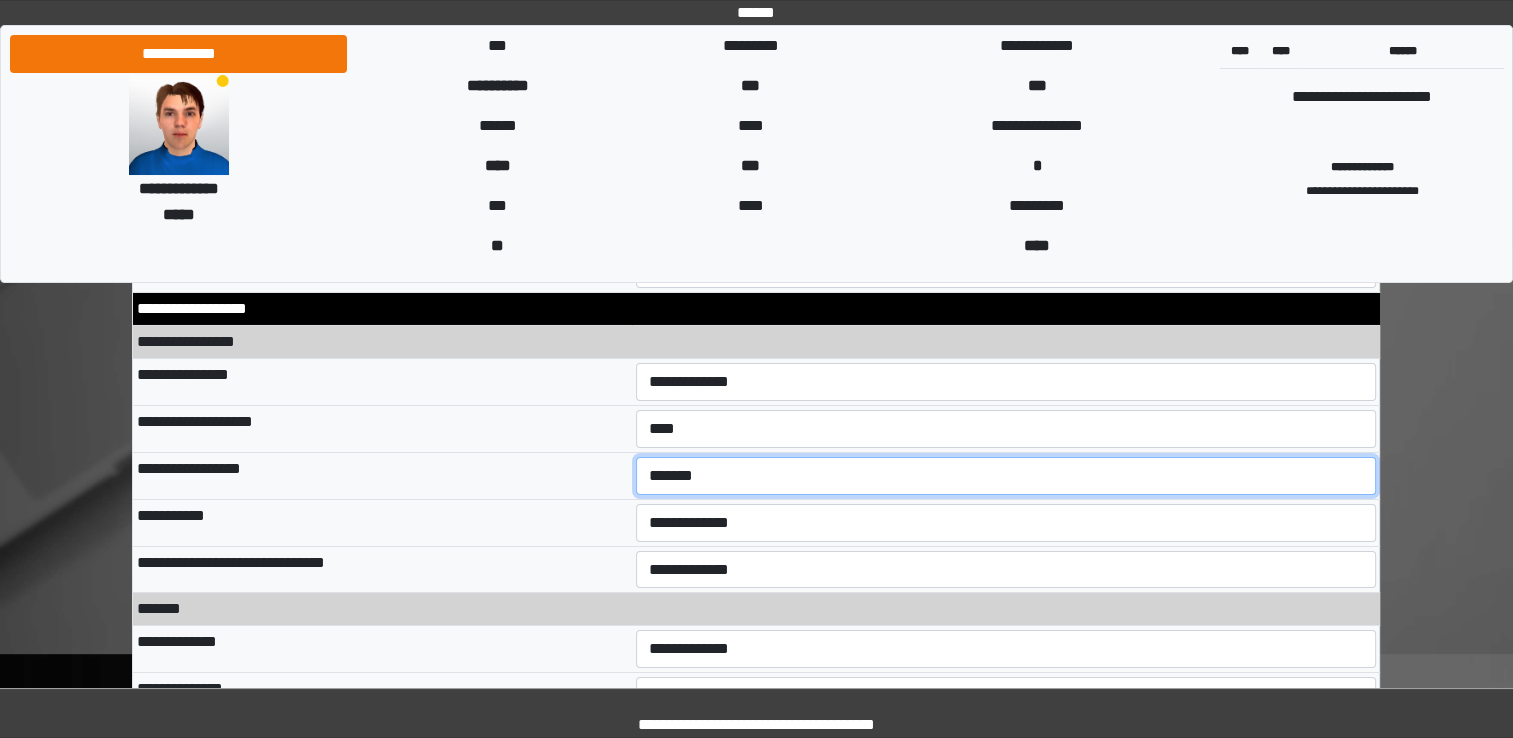 click on "**********" at bounding box center (1006, 476) 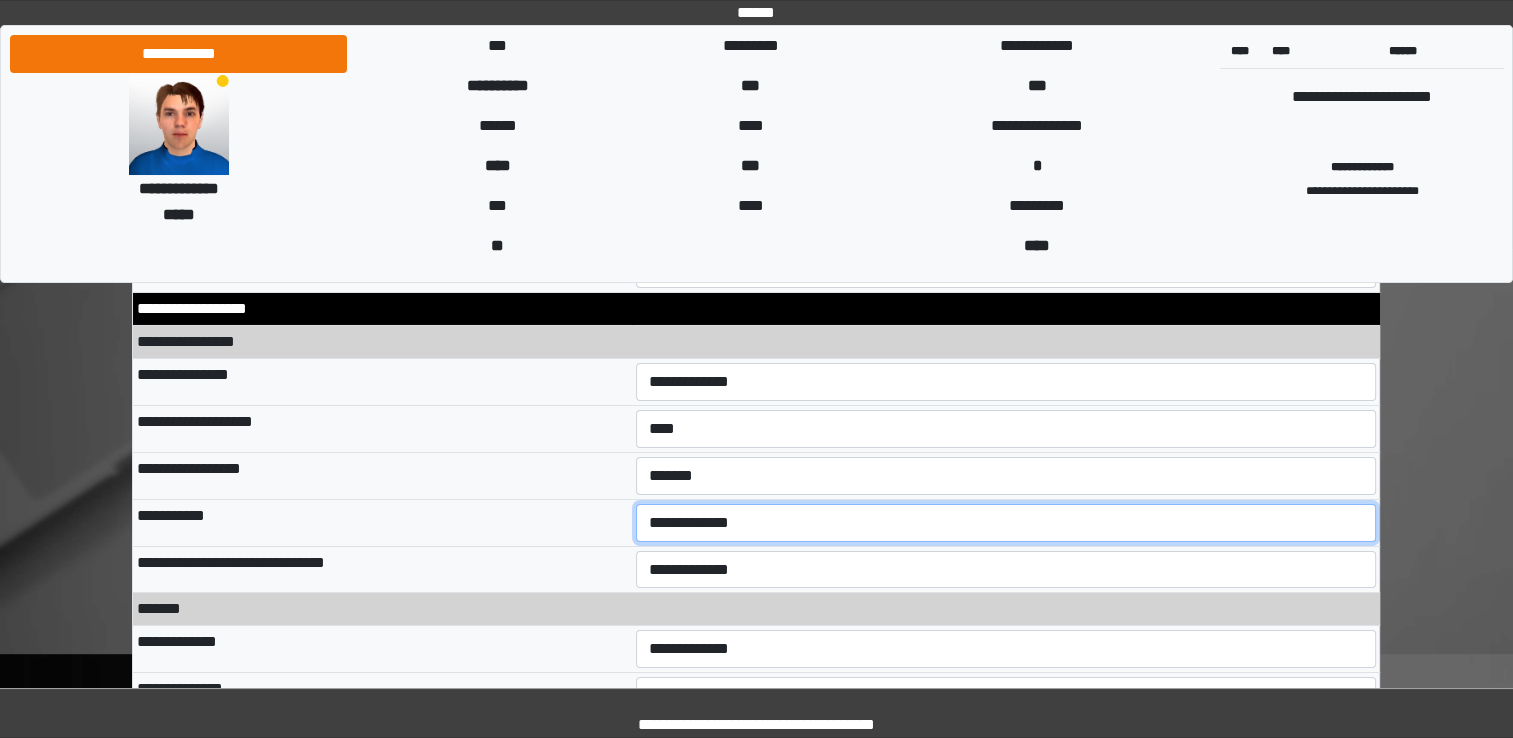 select on "**" 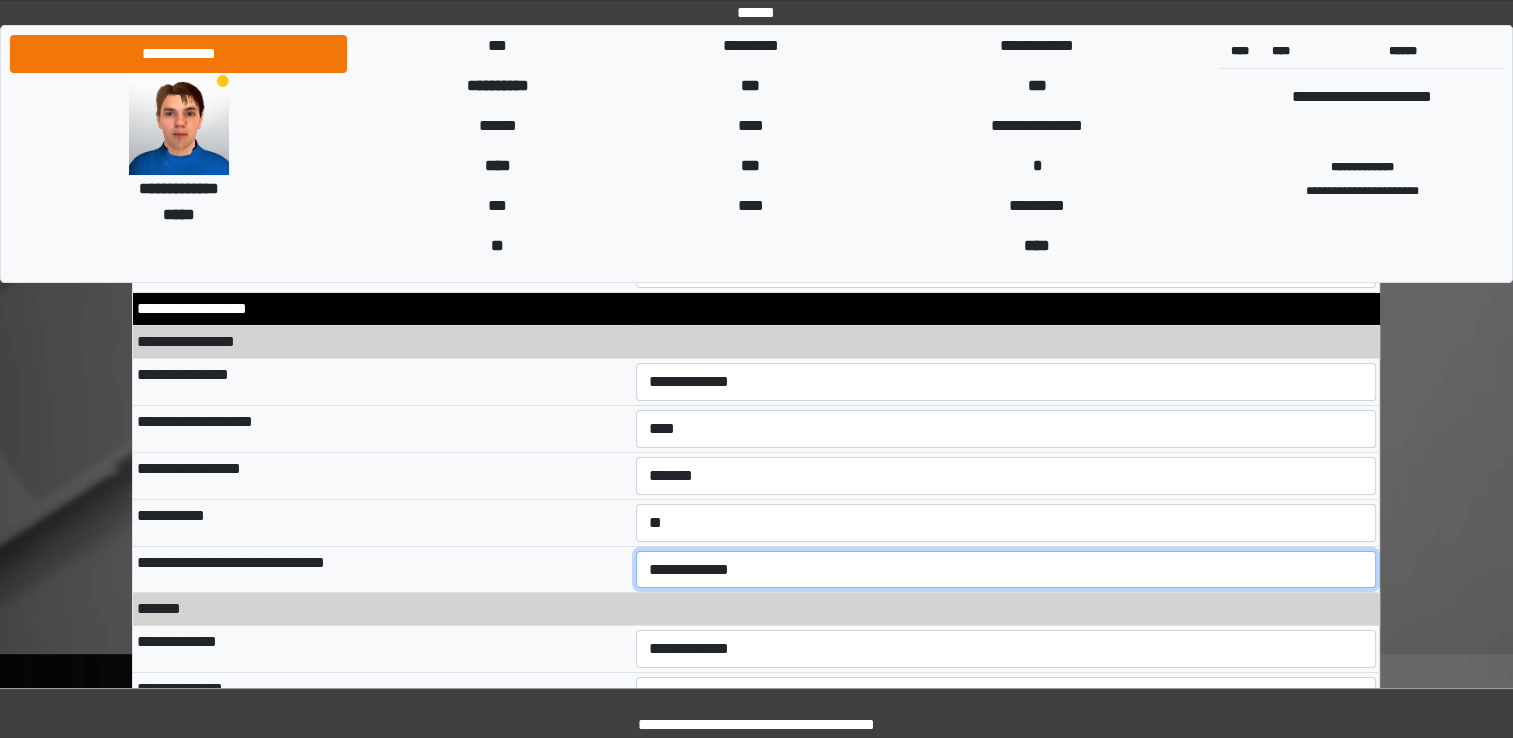 select on "*" 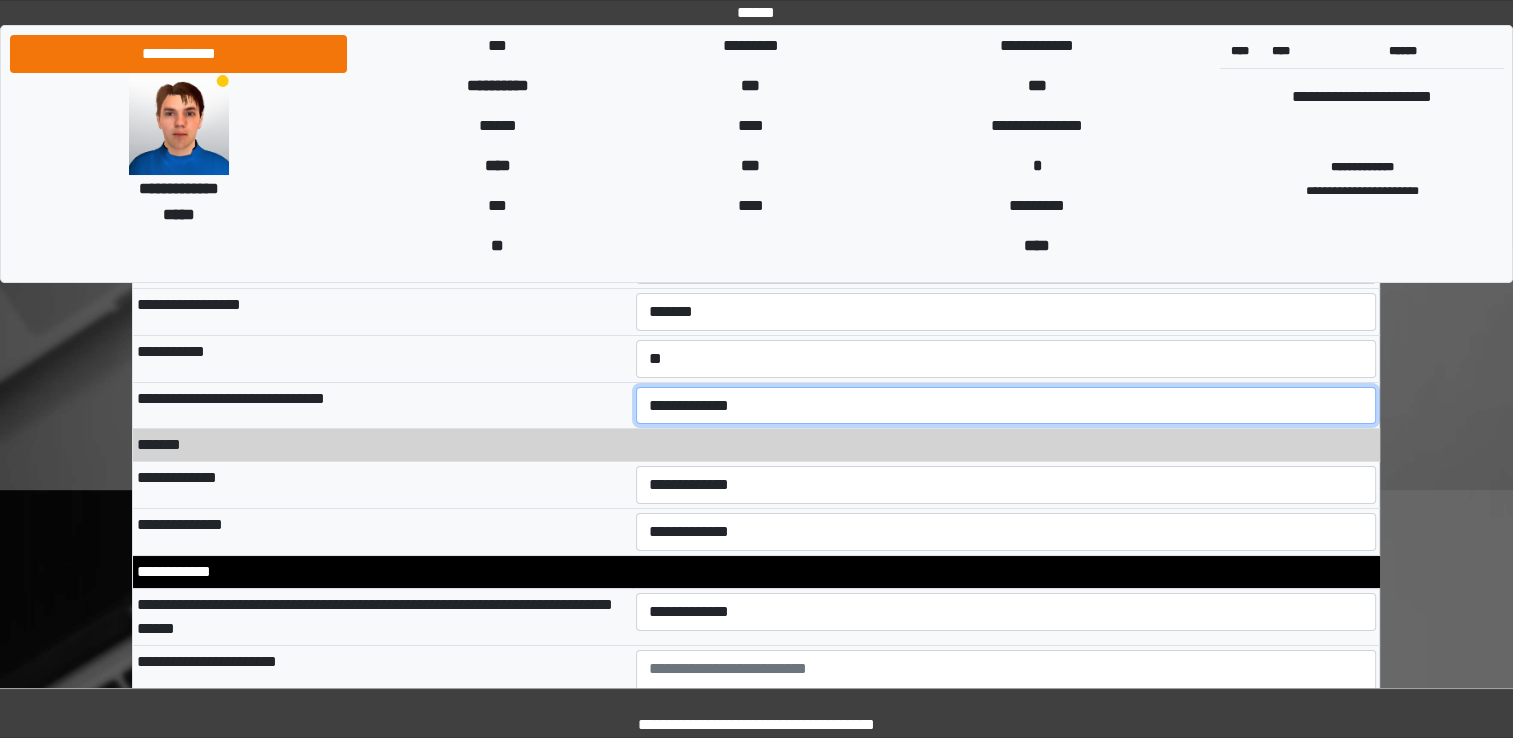 scroll, scrollTop: 7120, scrollLeft: 0, axis: vertical 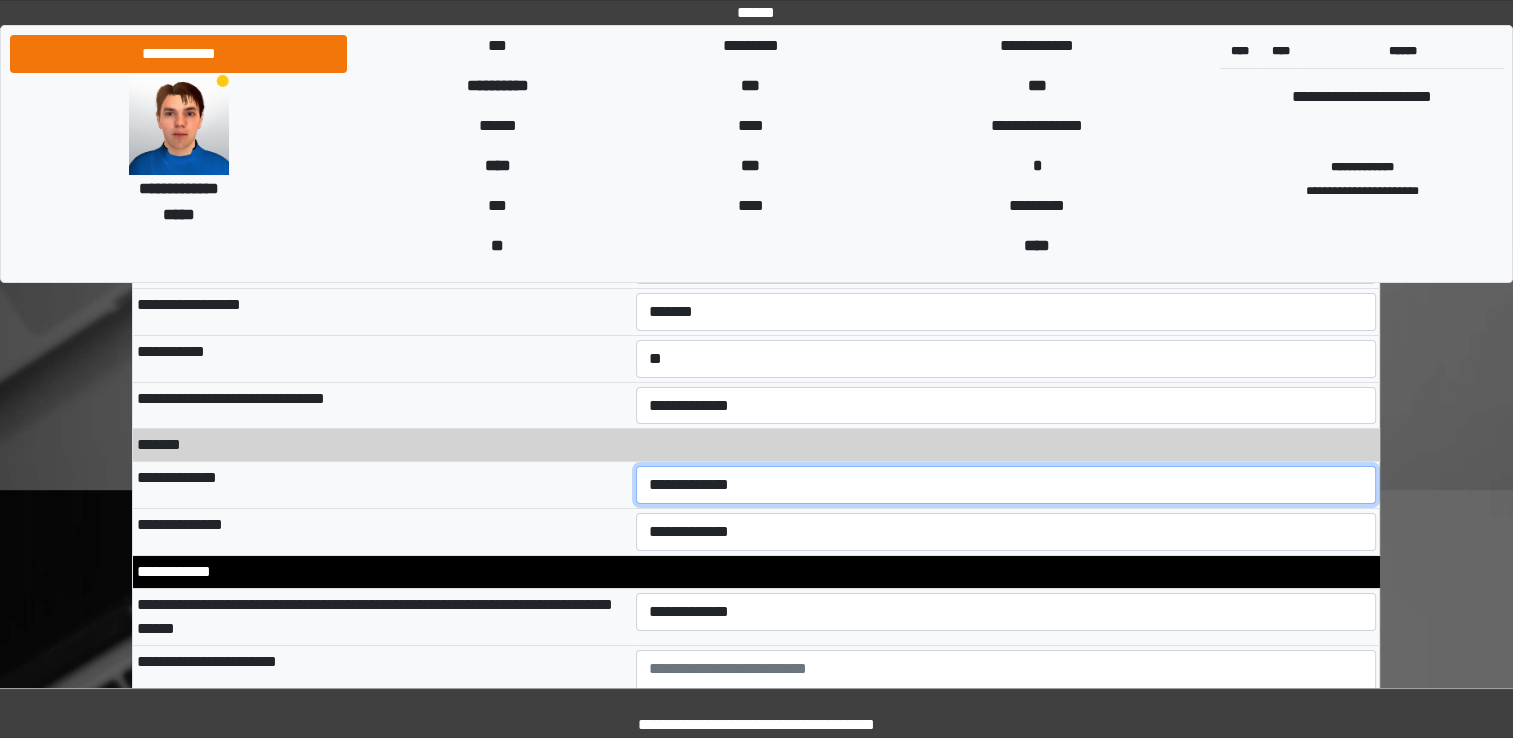 click on "**********" at bounding box center (1006, 485) 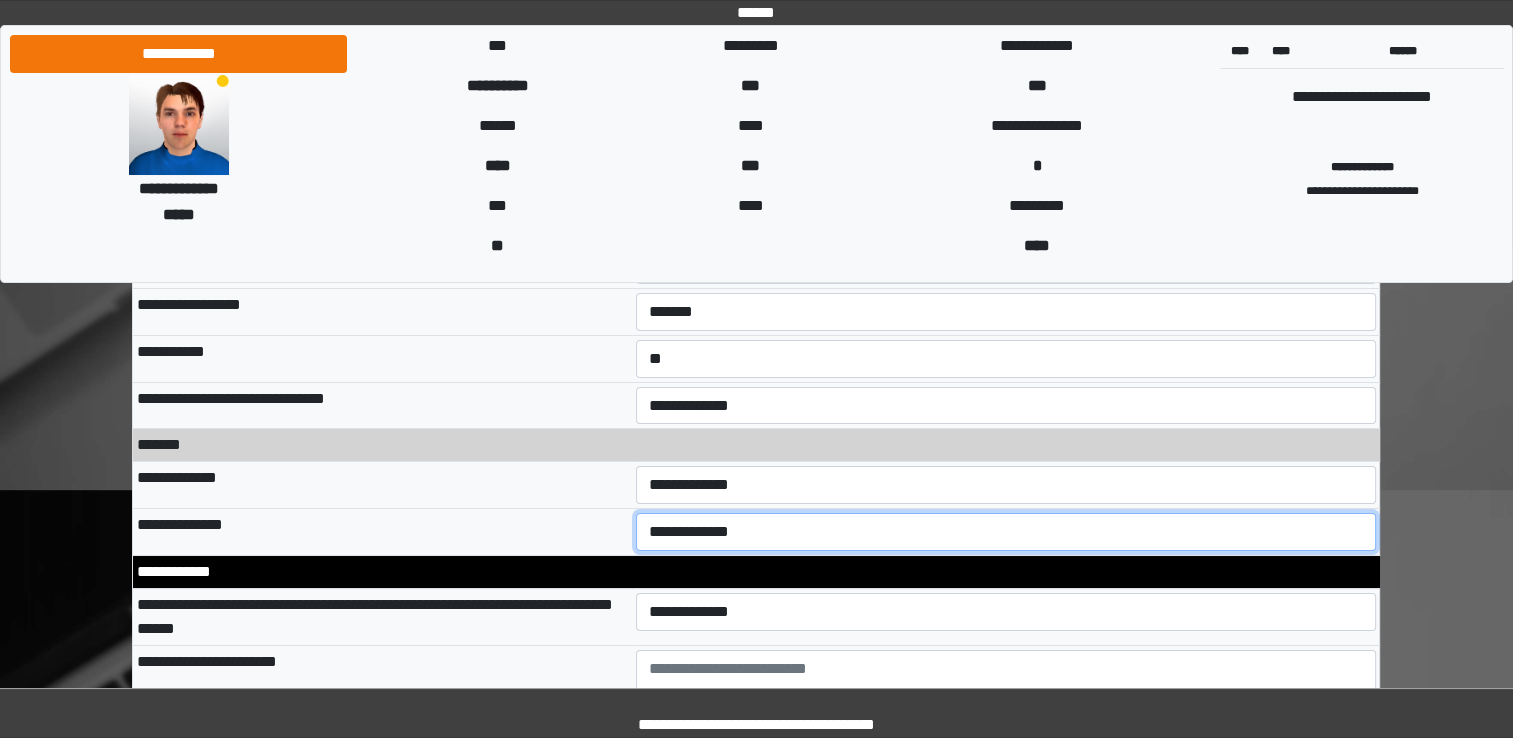 select on "**" 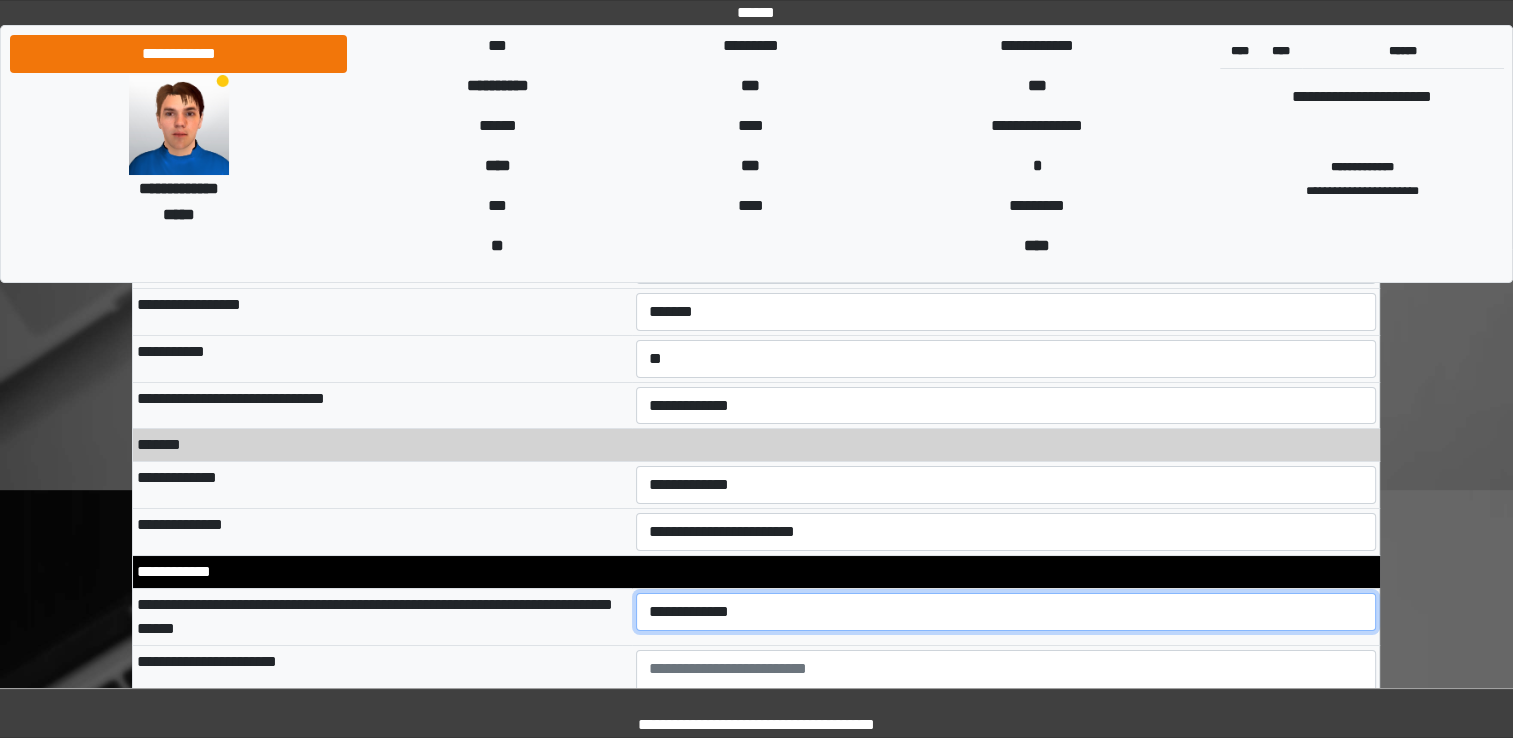 select on "*" 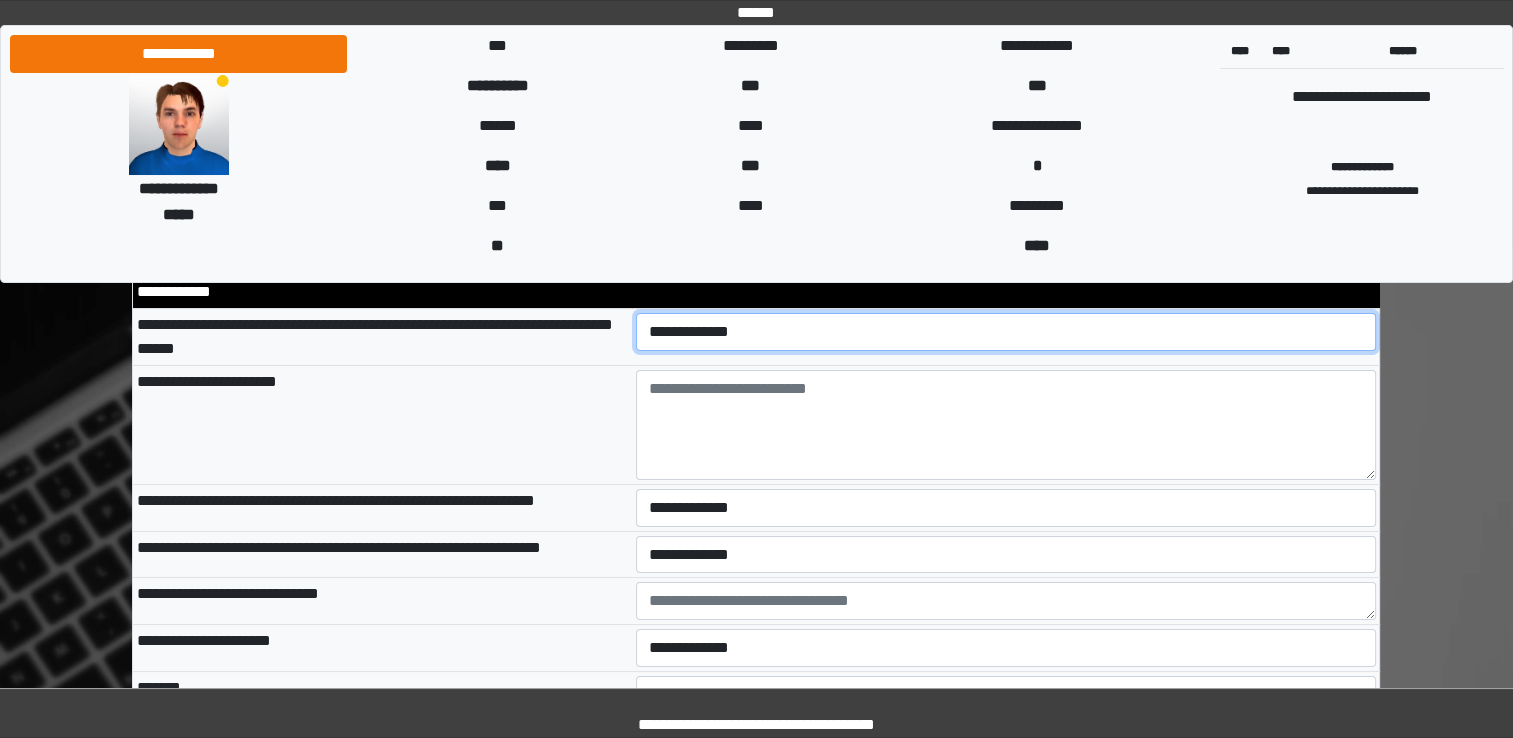 scroll, scrollTop: 7400, scrollLeft: 0, axis: vertical 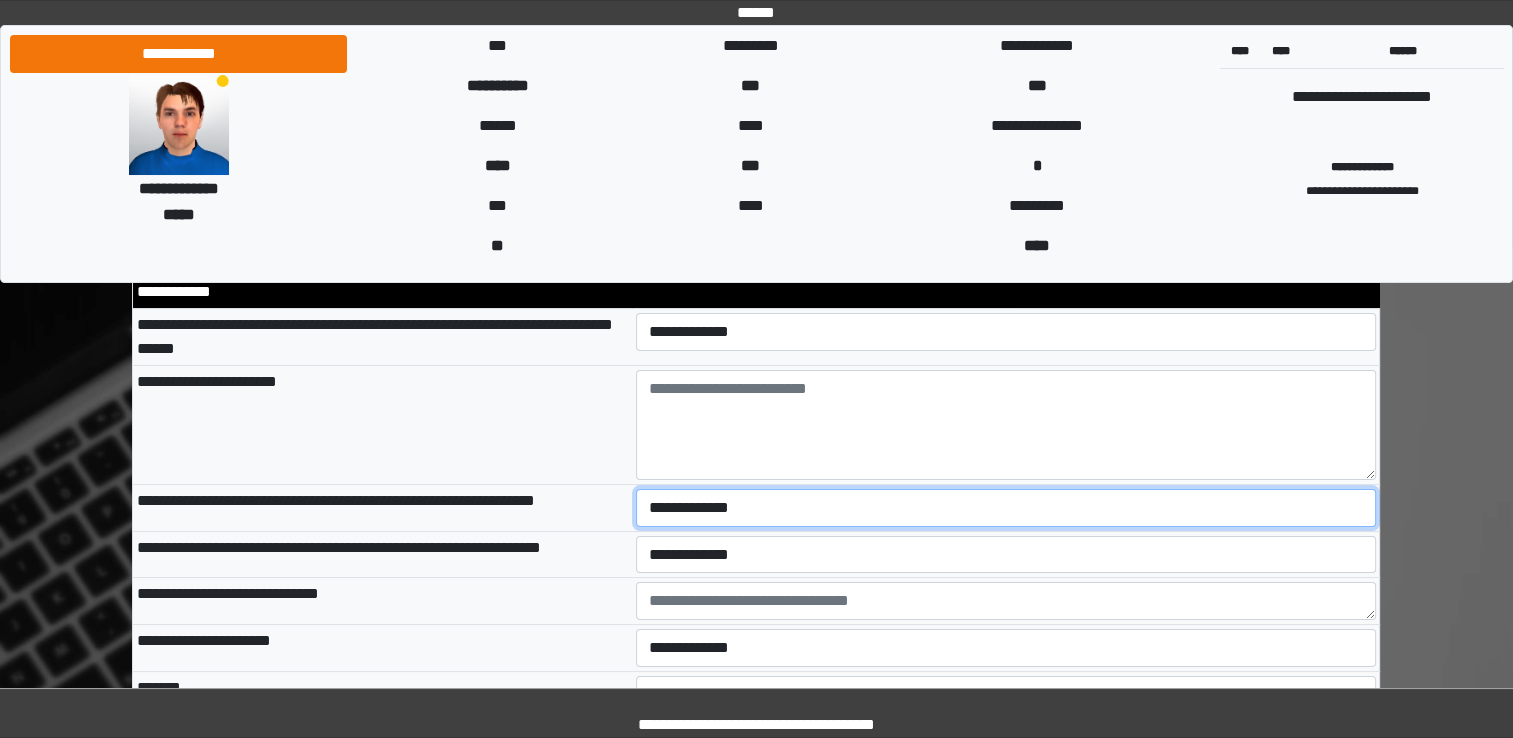 click on "**********" at bounding box center (1006, 508) 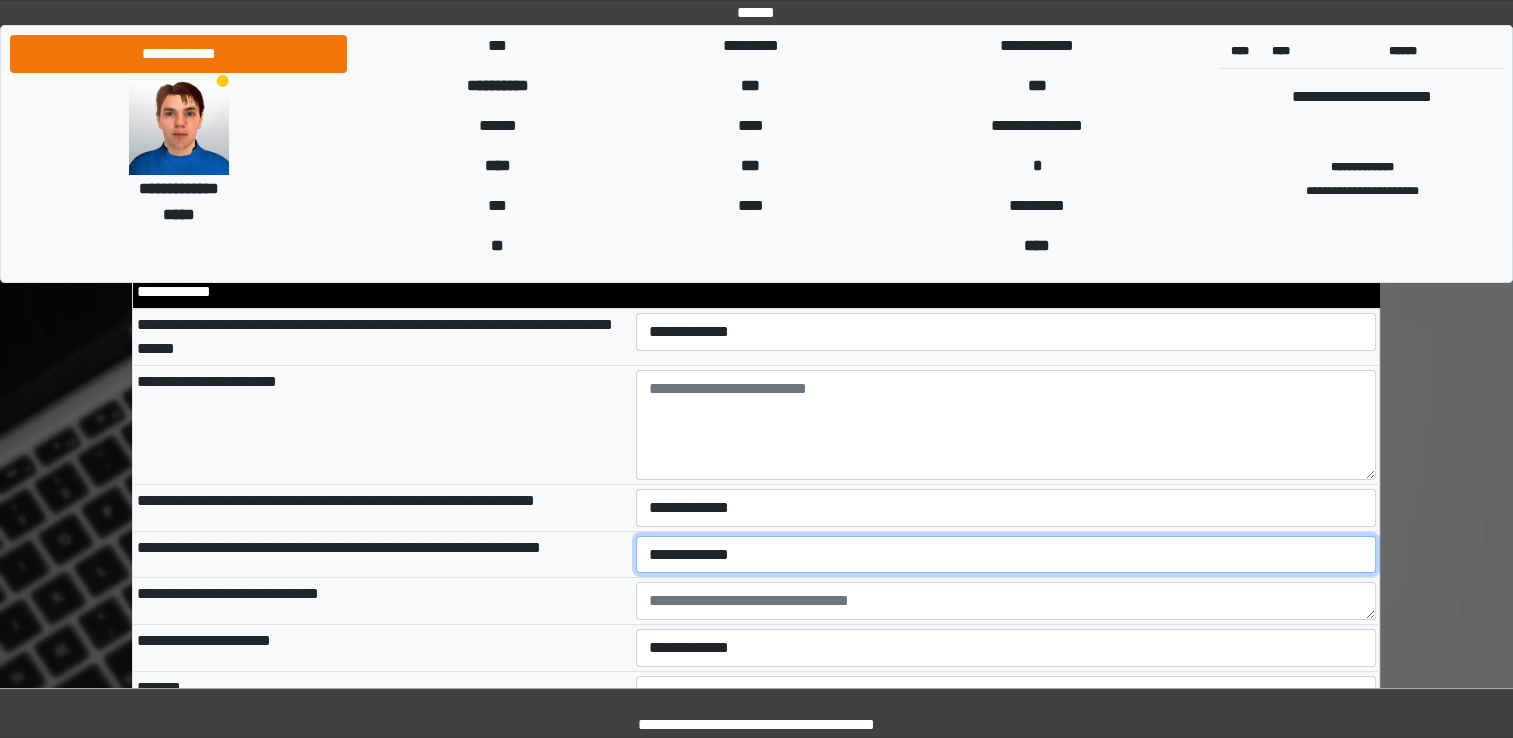 select on "*" 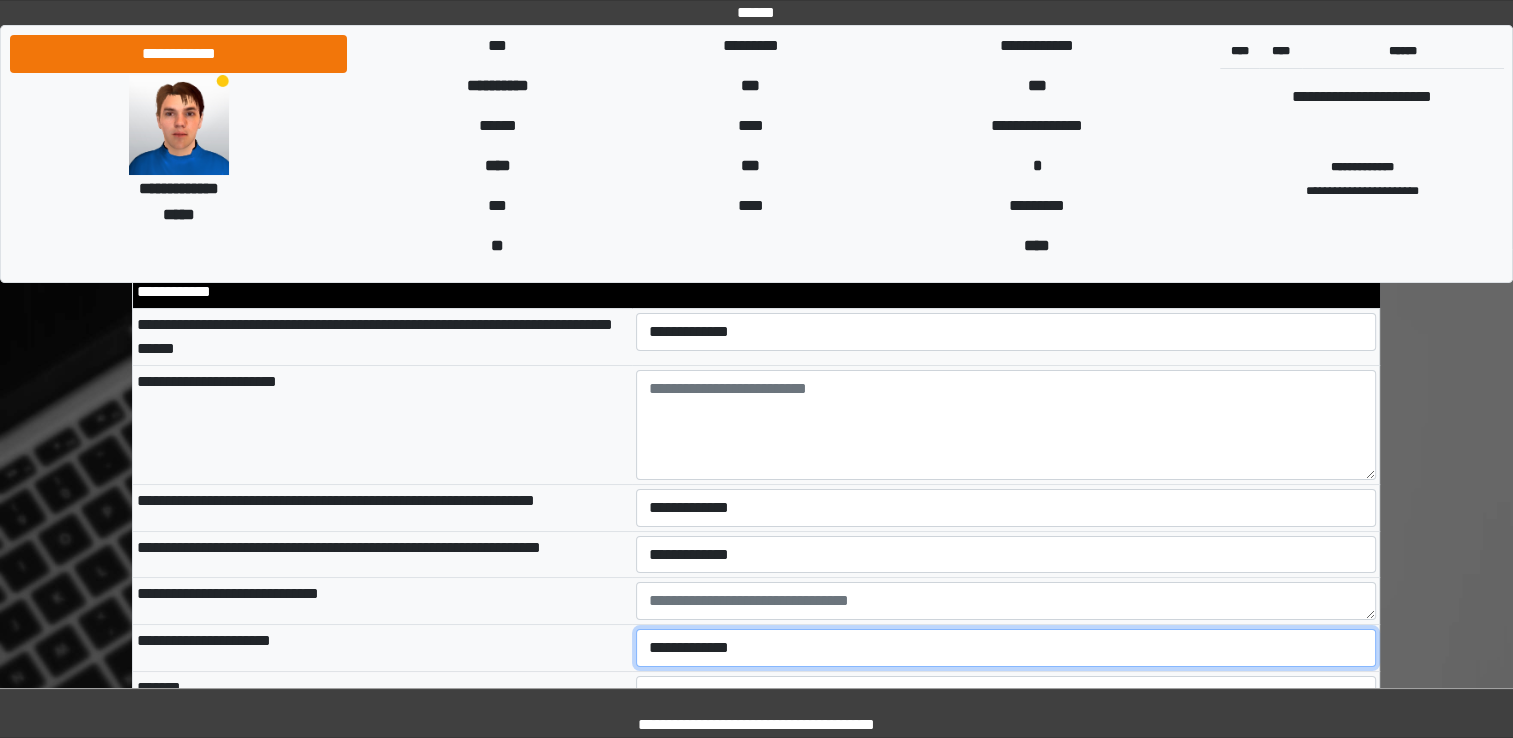 select on "*" 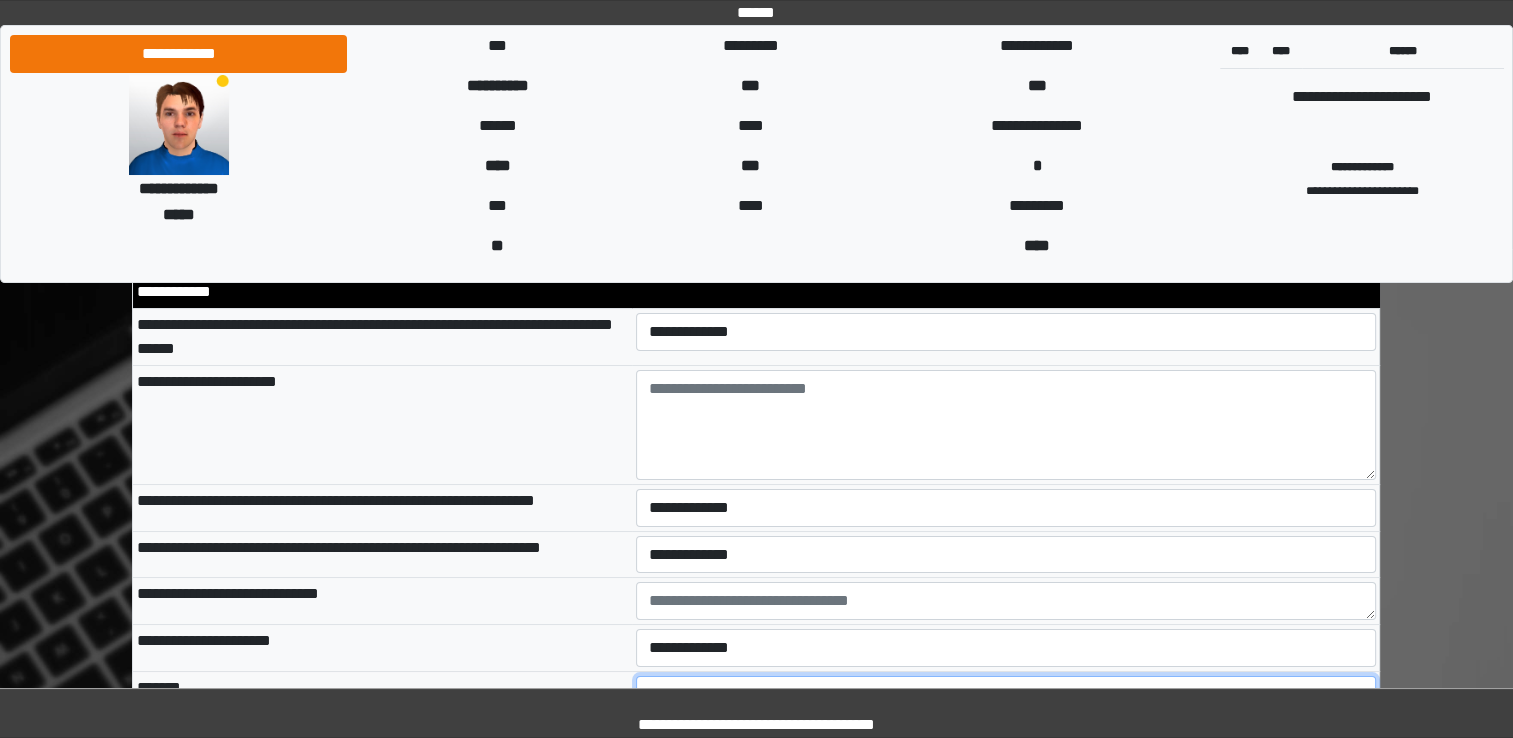 select on "*" 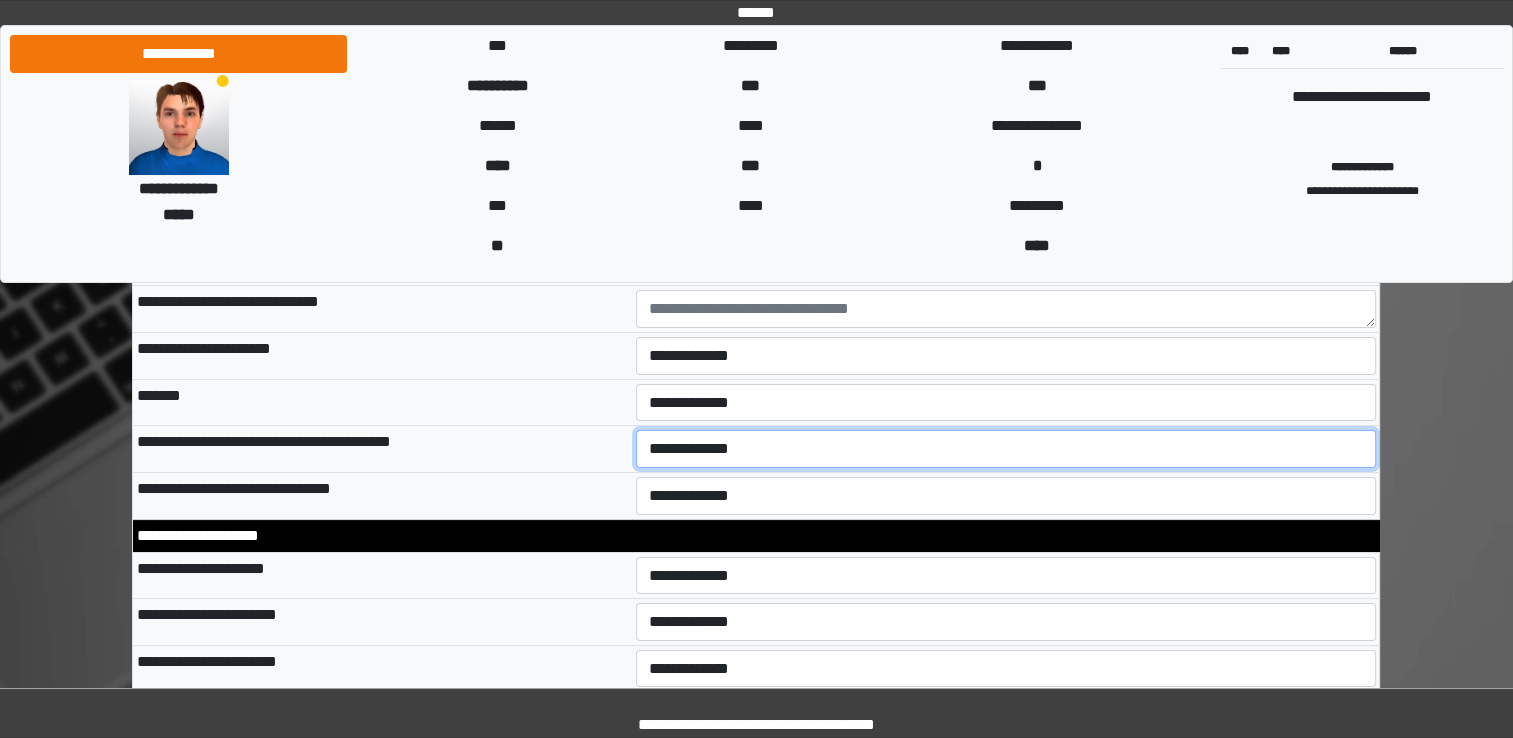 scroll, scrollTop: 7692, scrollLeft: 0, axis: vertical 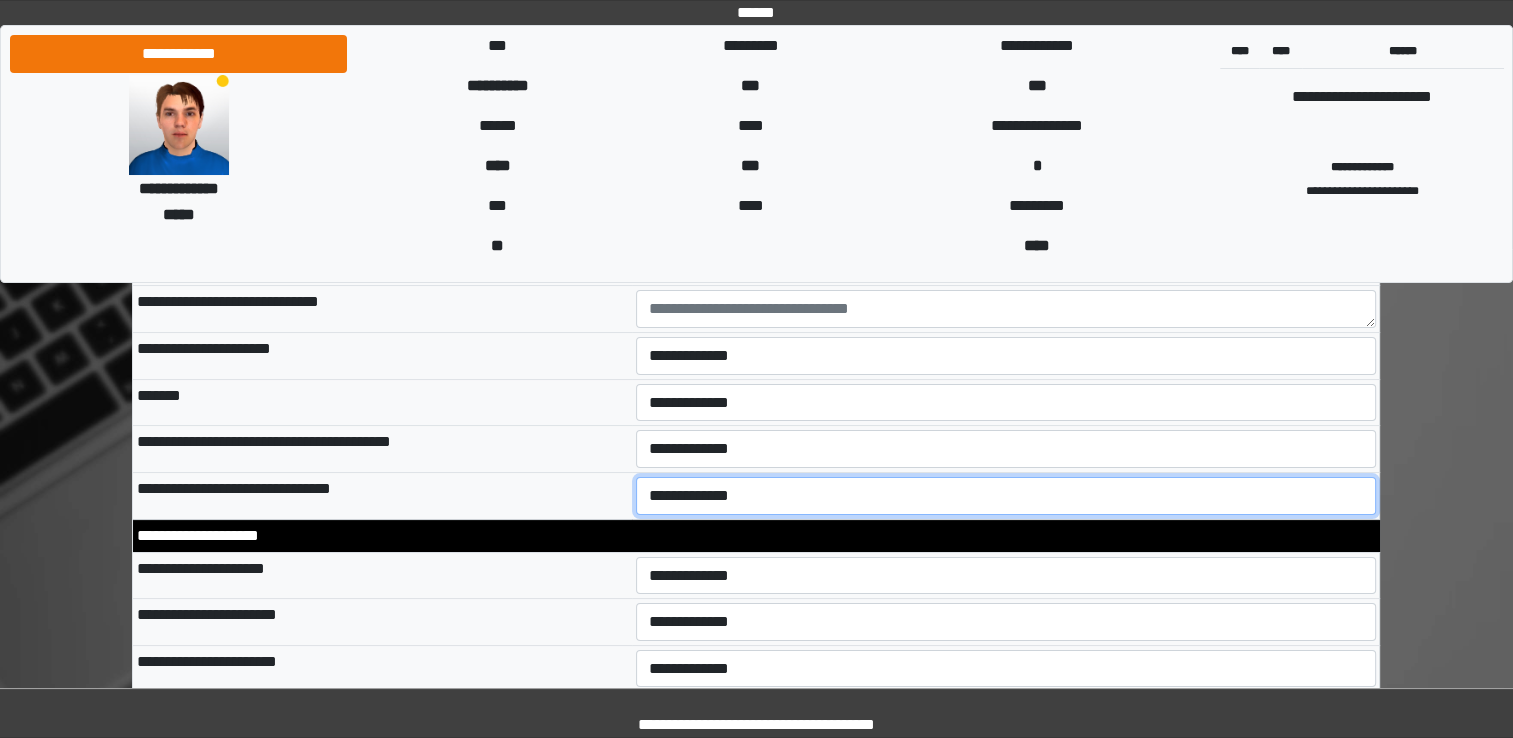 select on "*" 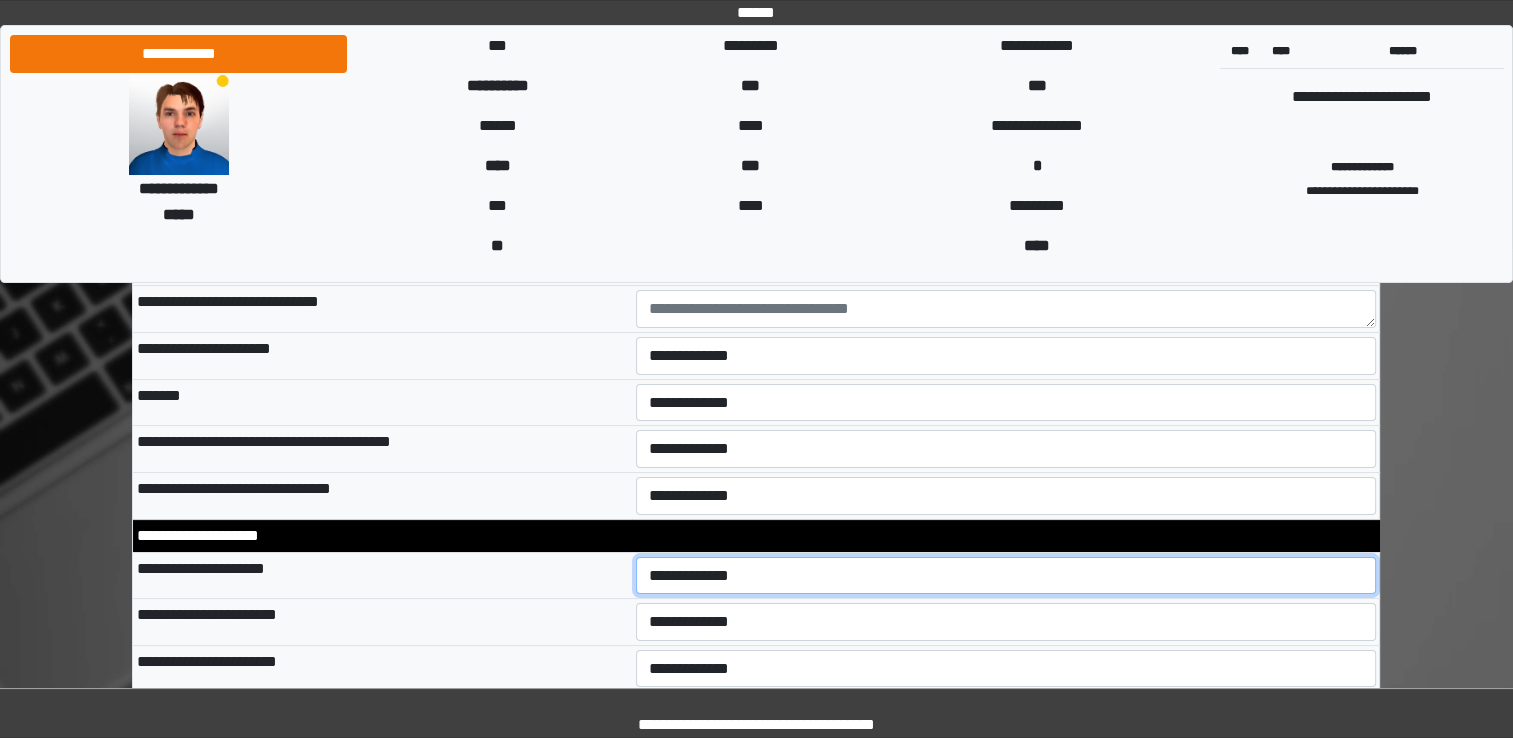 select on "*" 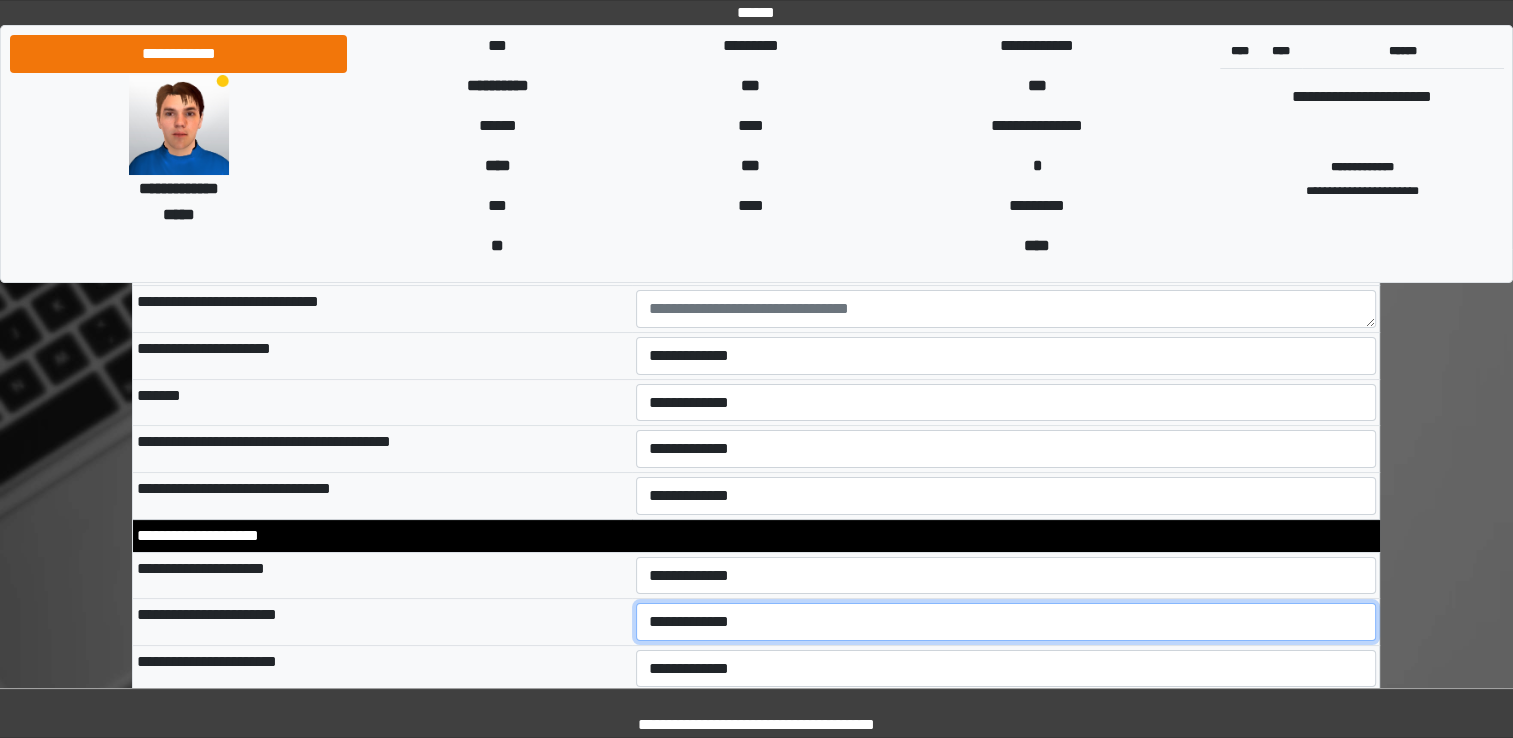 select on "*" 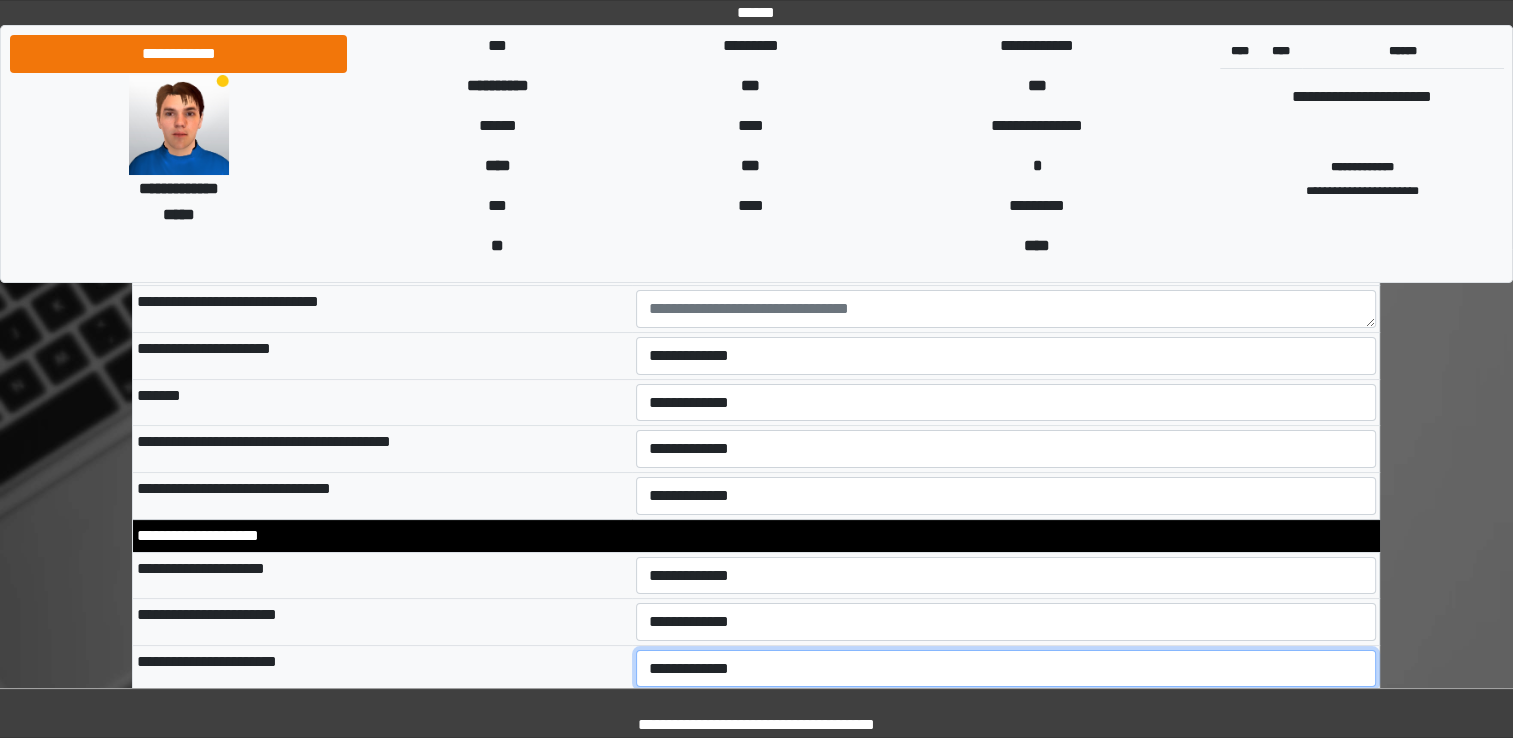 select on "*" 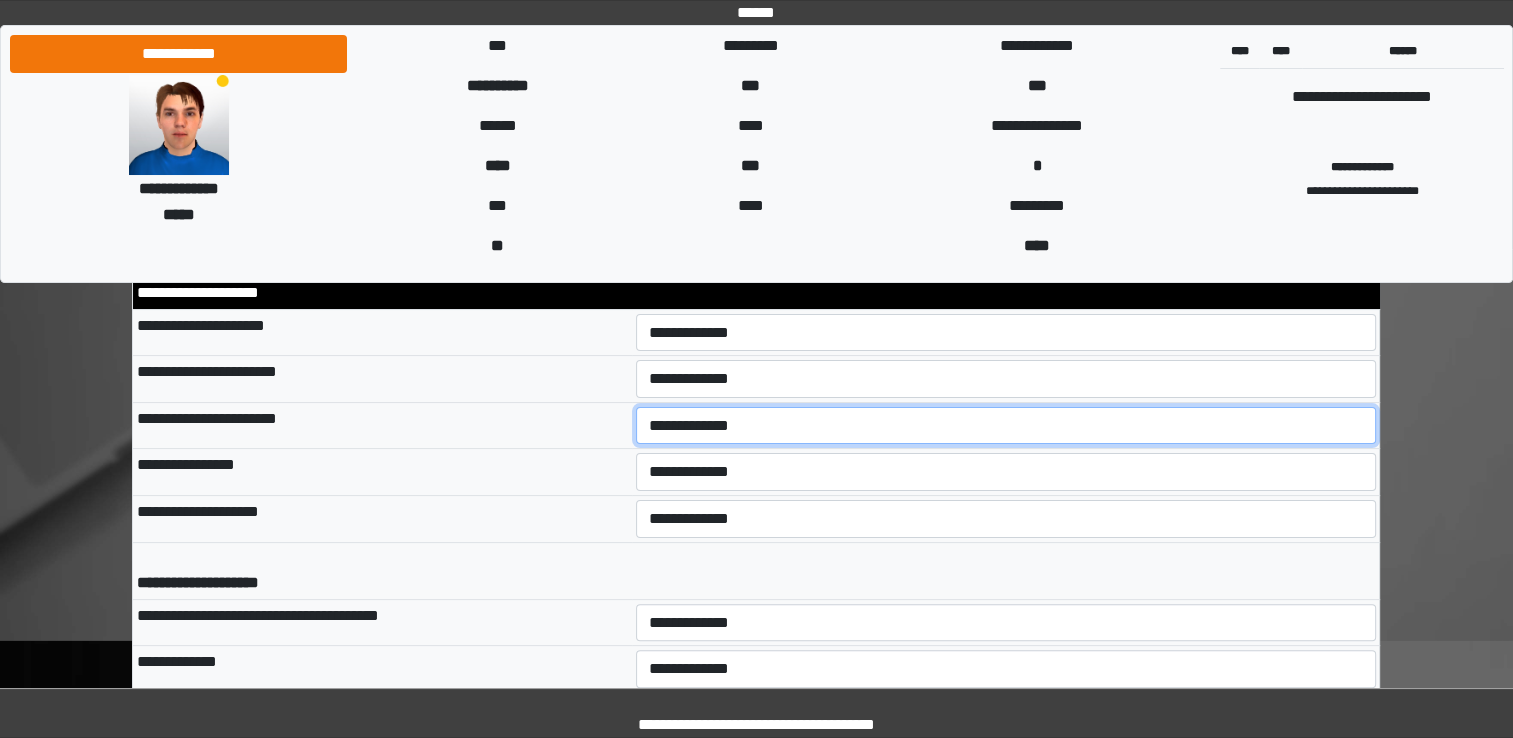 scroll, scrollTop: 7936, scrollLeft: 0, axis: vertical 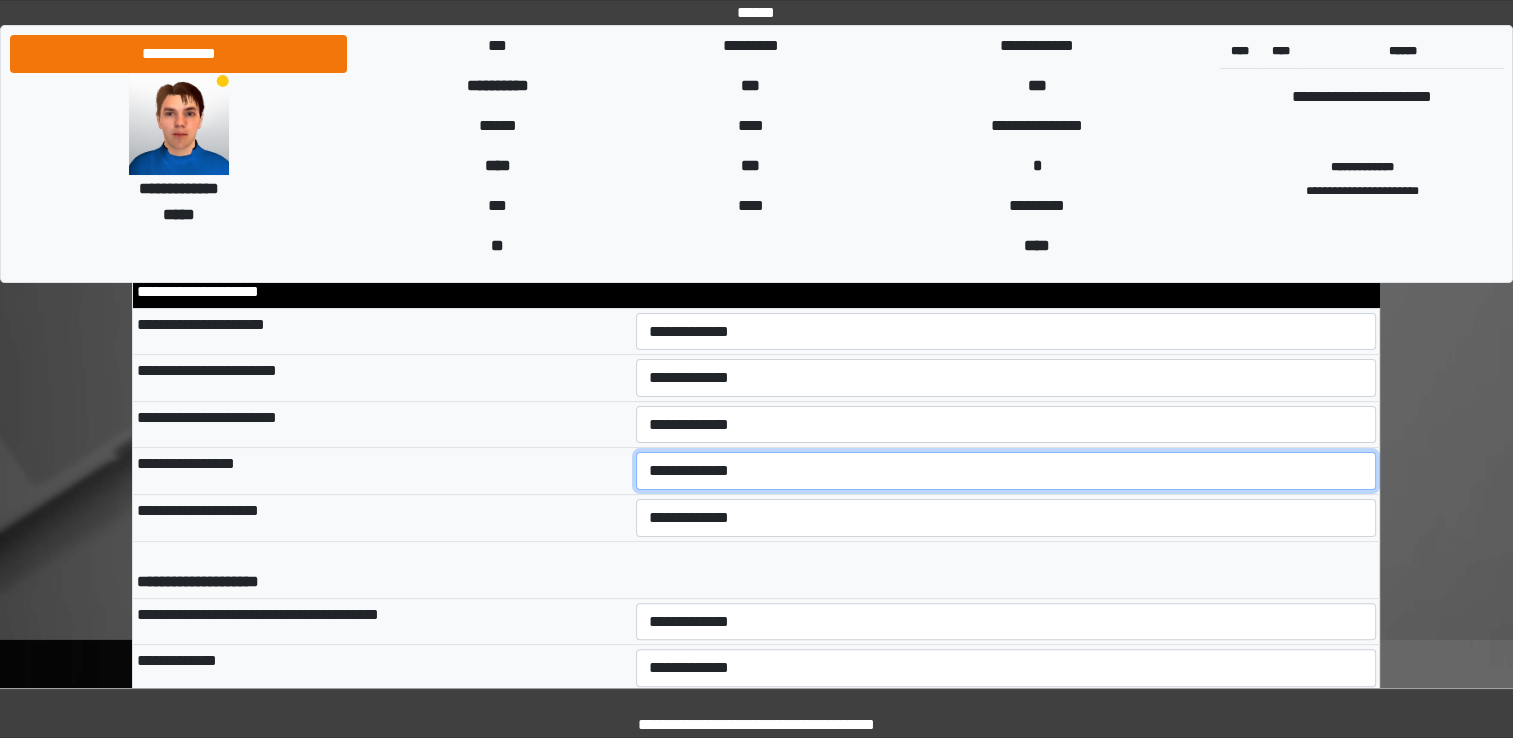 select on "*" 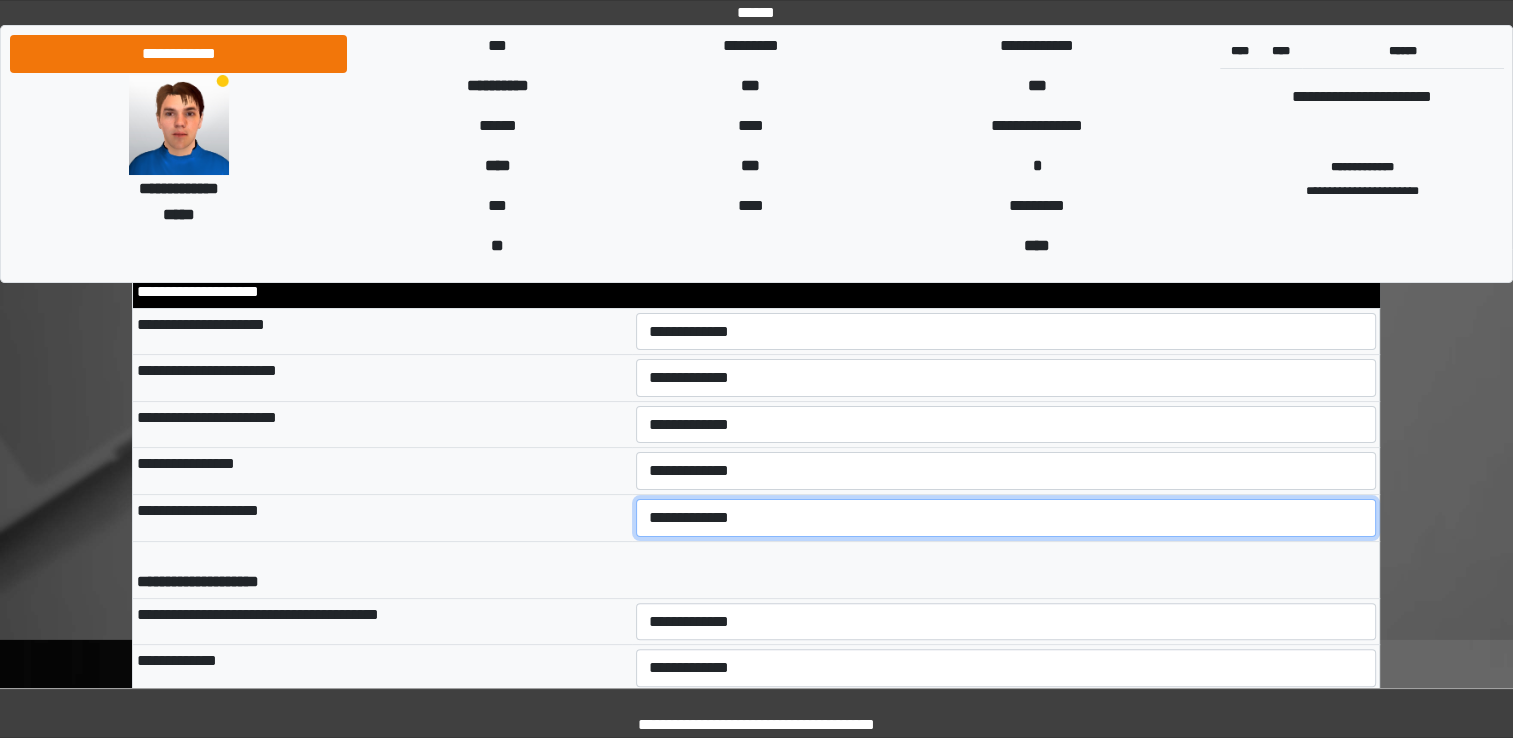 select on "*" 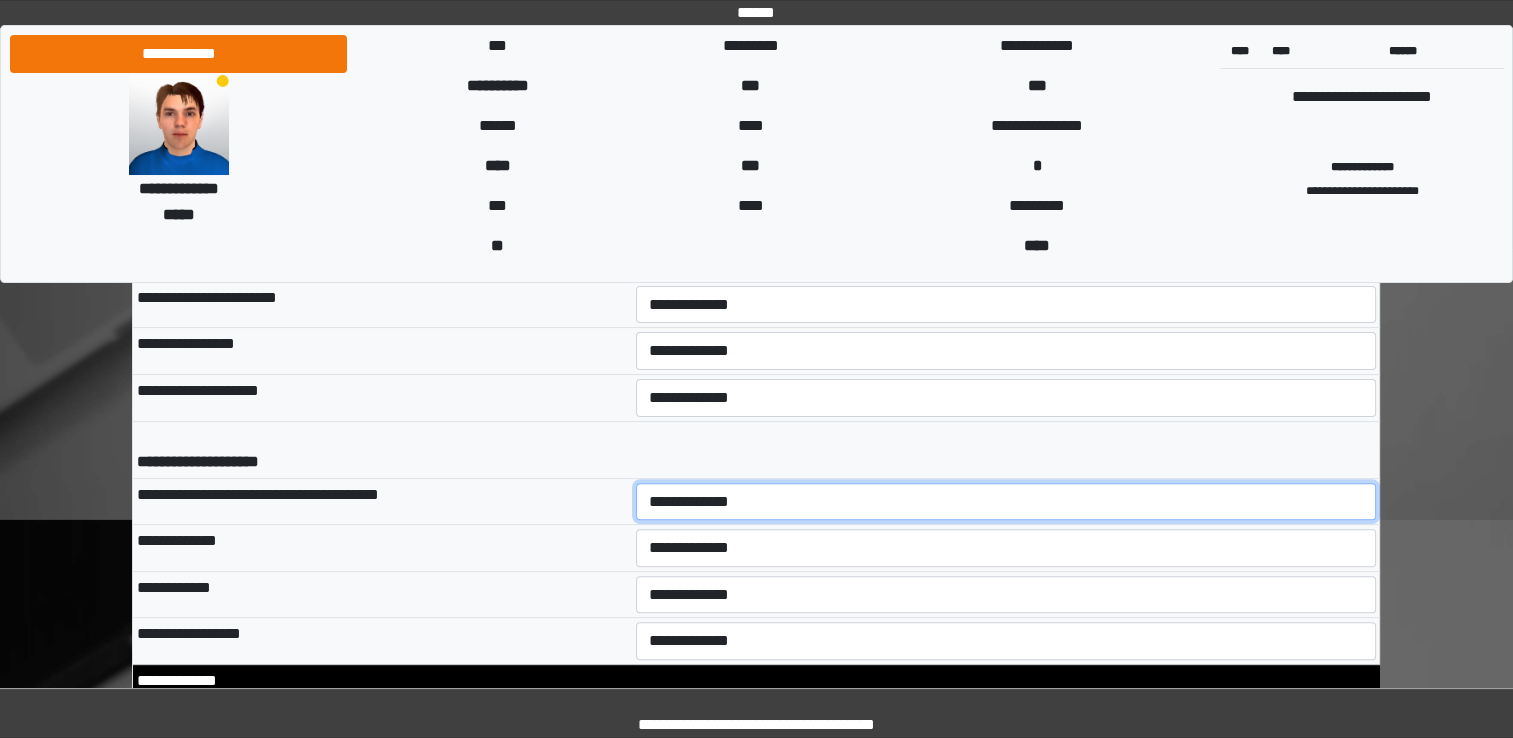 scroll, scrollTop: 8056, scrollLeft: 0, axis: vertical 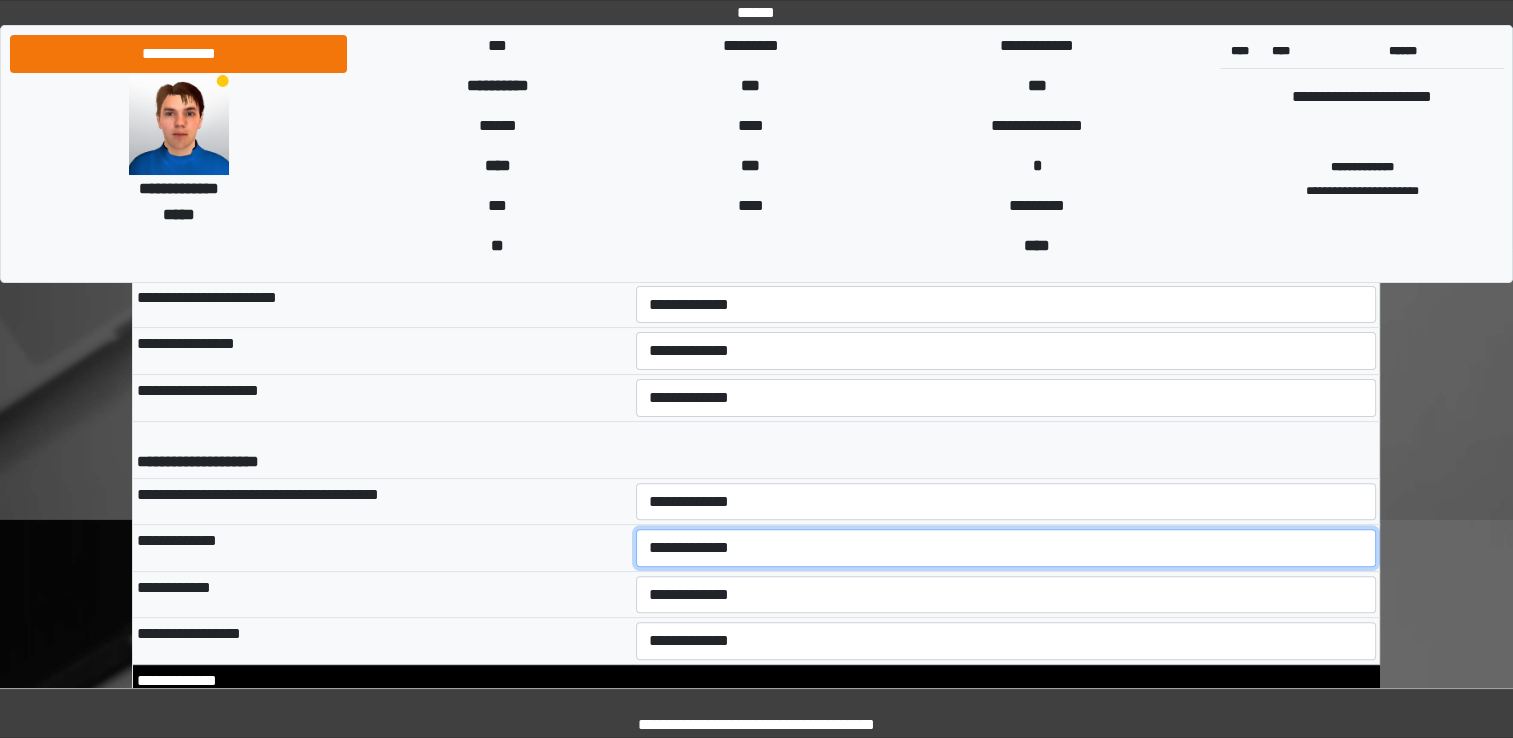 select on "*" 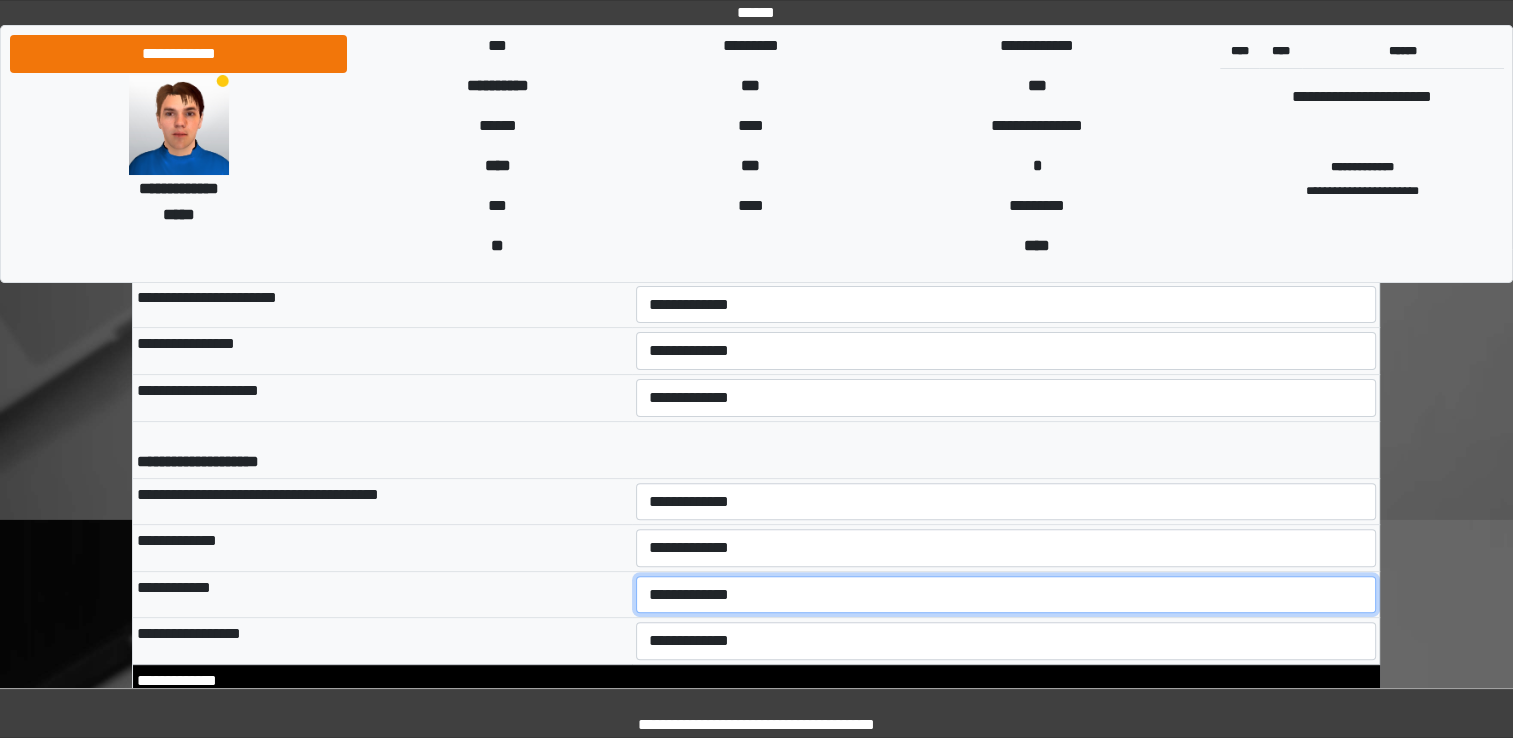 select on "*" 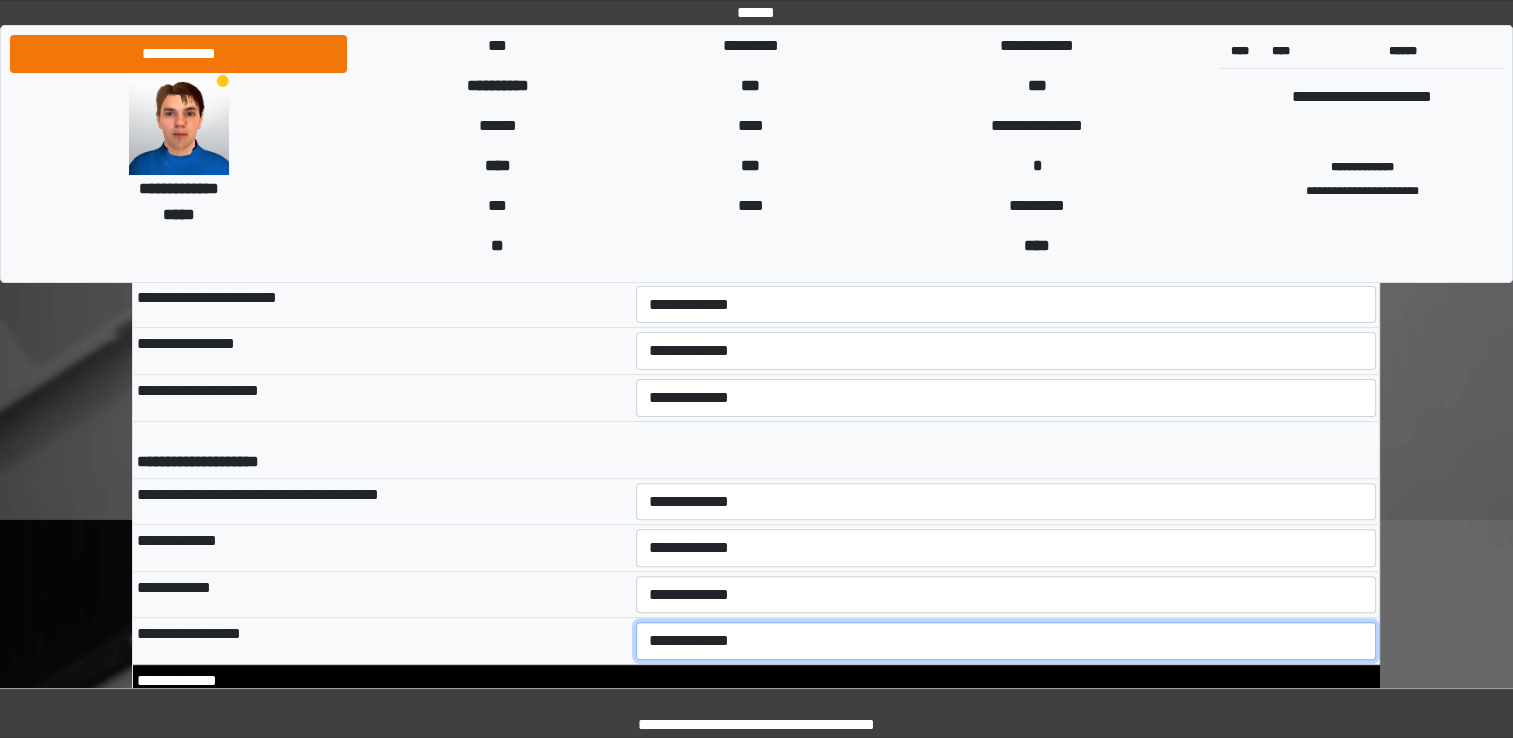 select on "*" 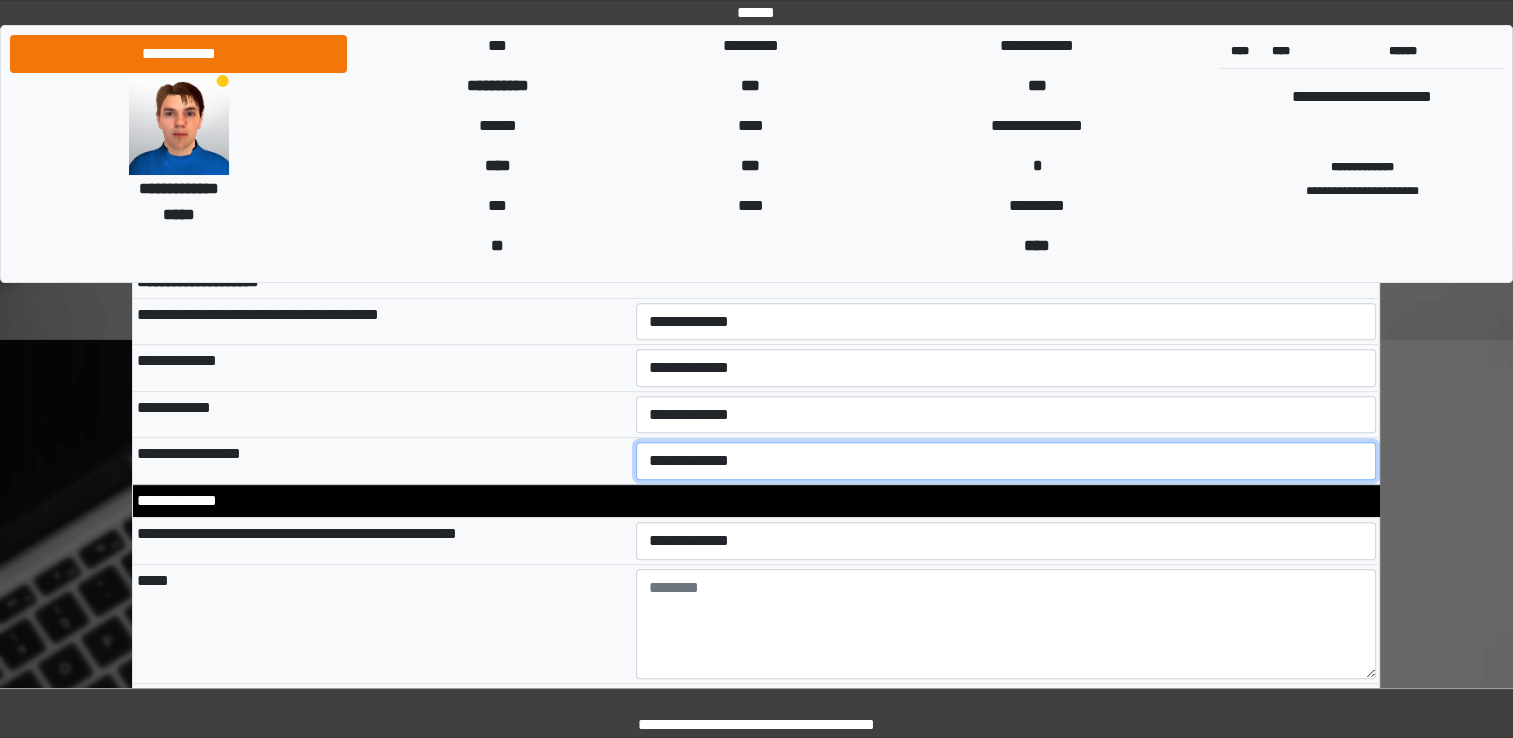 scroll, scrollTop: 8256, scrollLeft: 0, axis: vertical 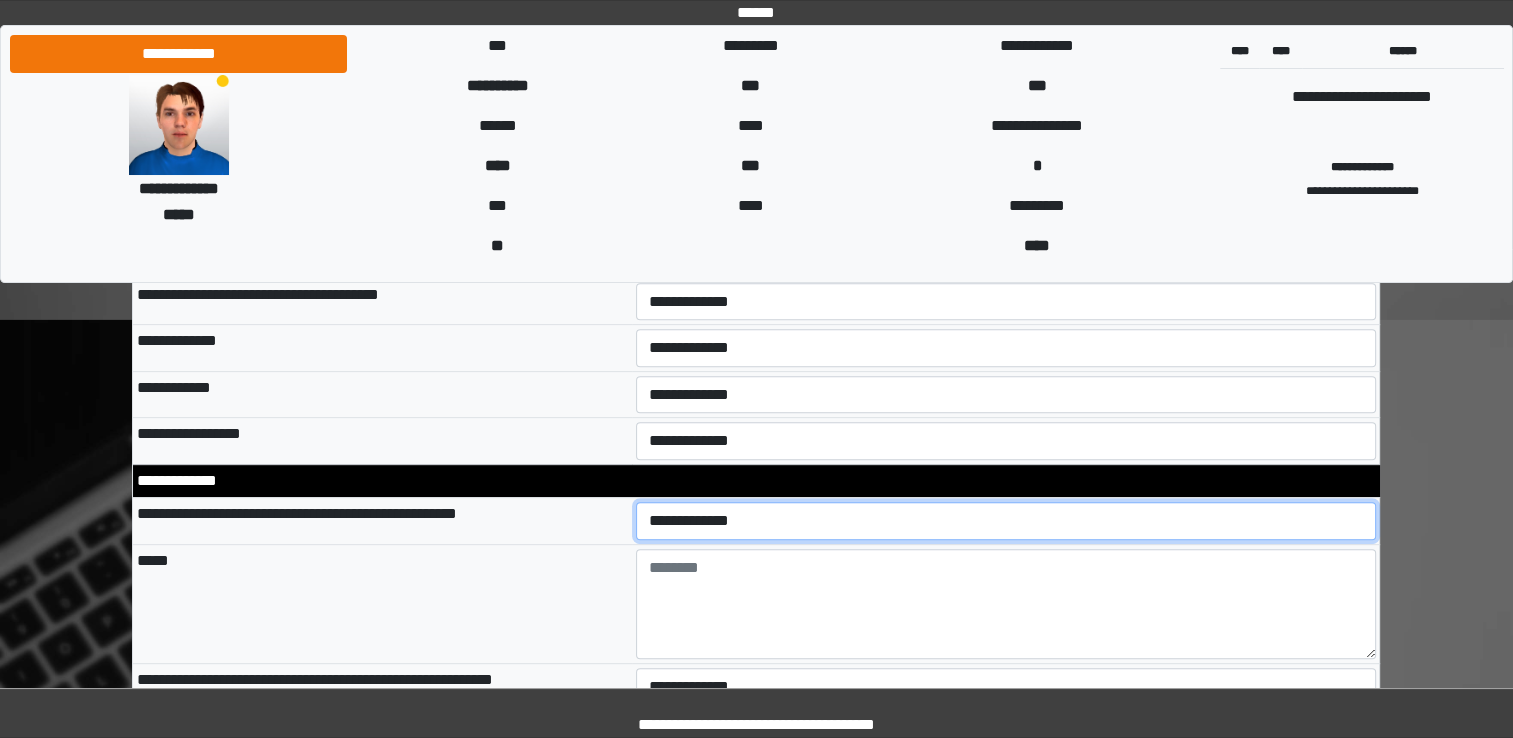 click on "**********" at bounding box center (1006, 521) 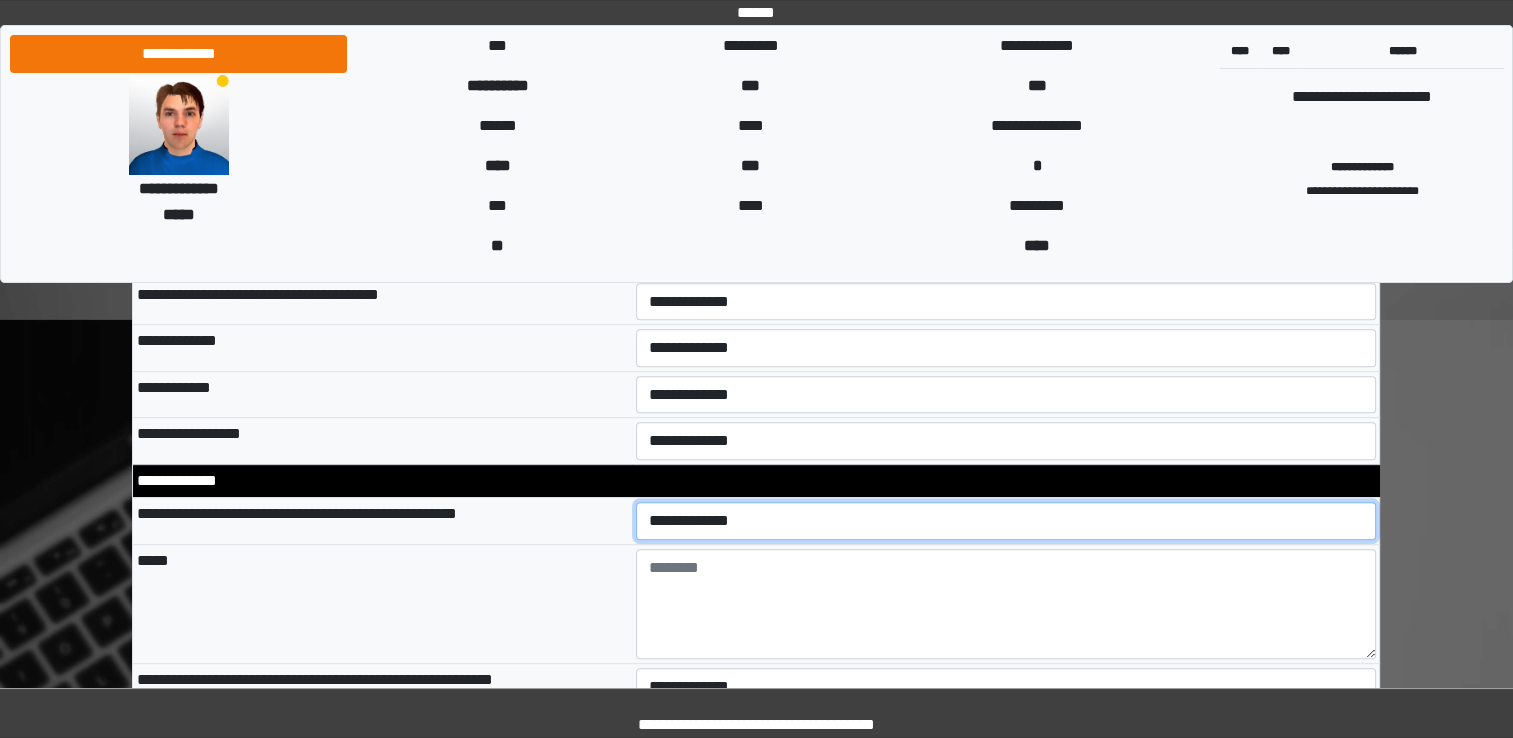 select on "*" 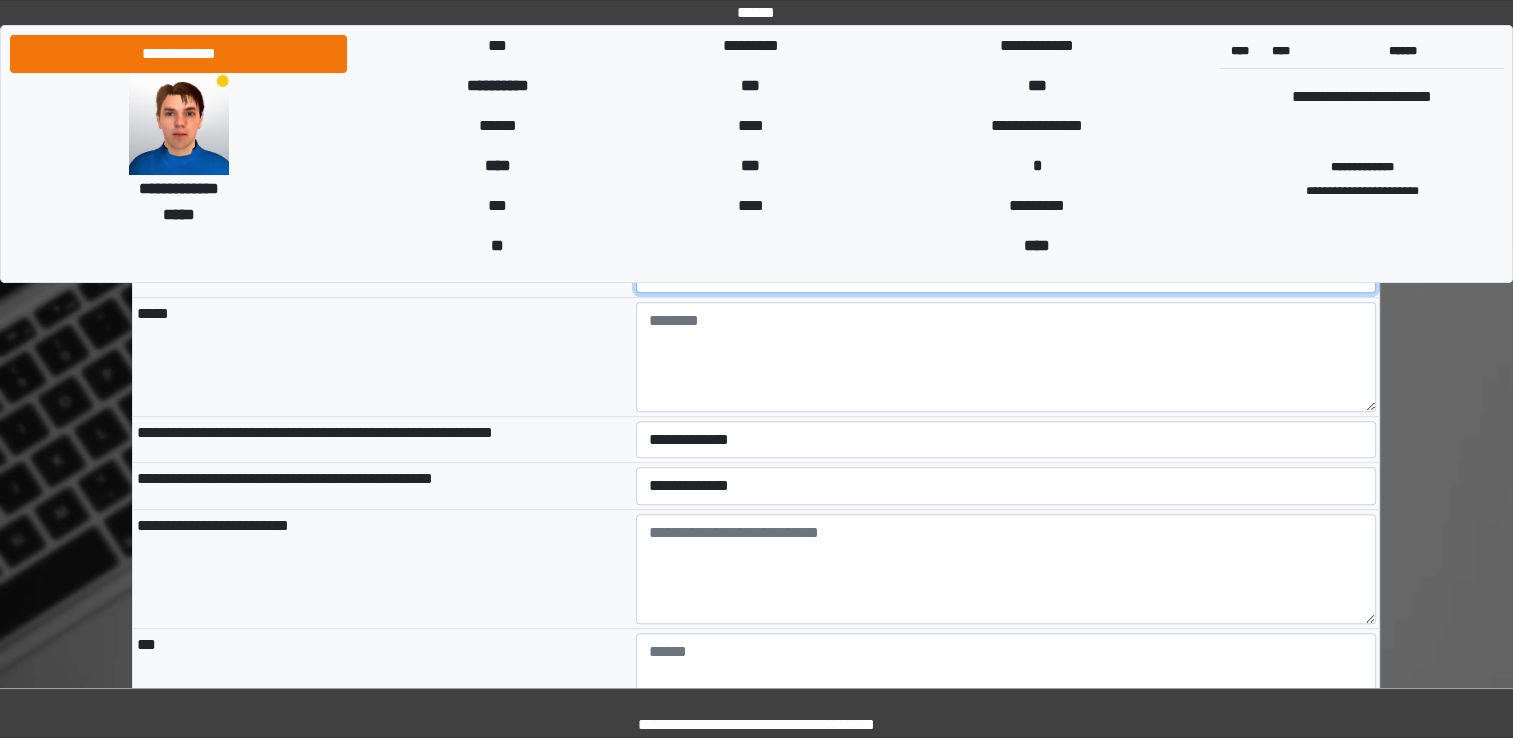 scroll, scrollTop: 8504, scrollLeft: 0, axis: vertical 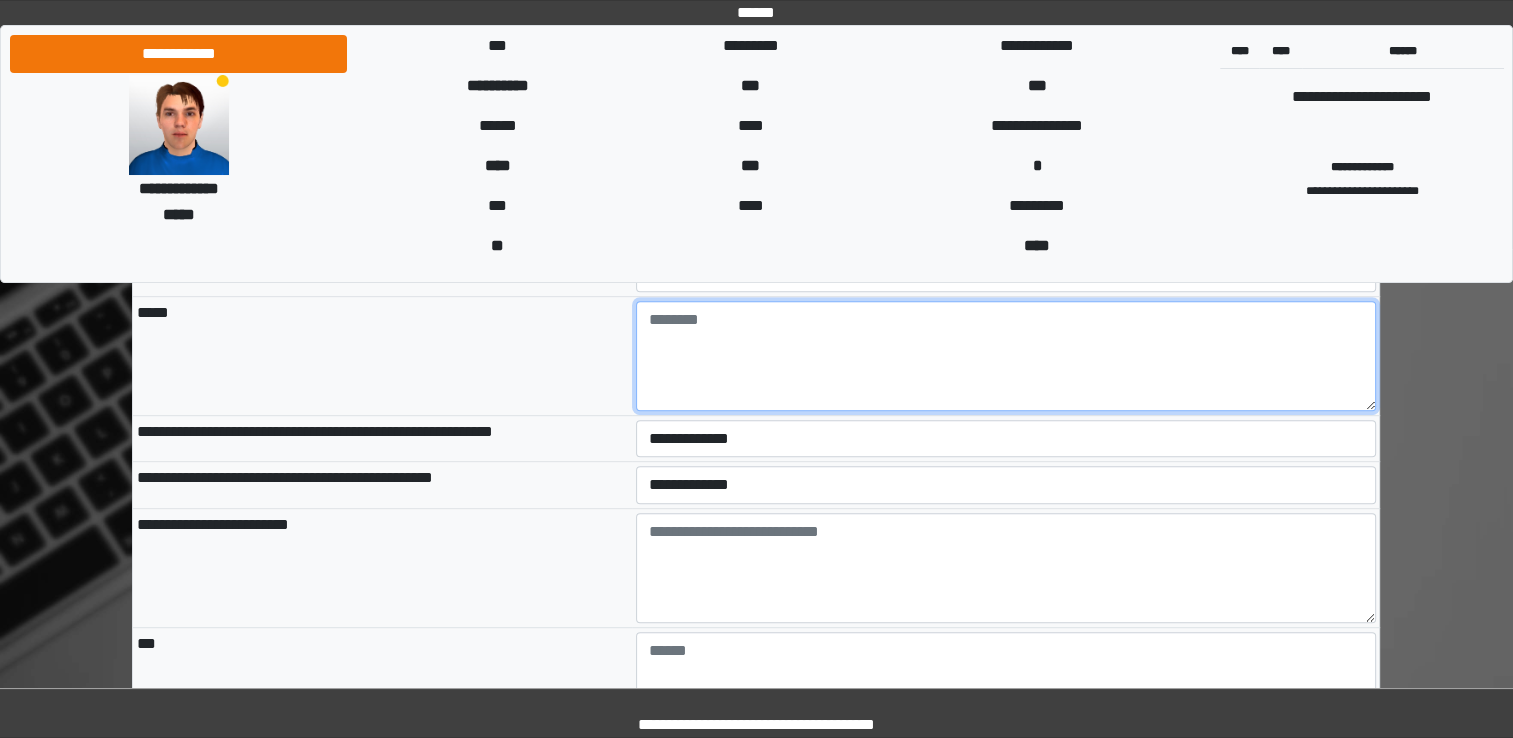 type on "*" 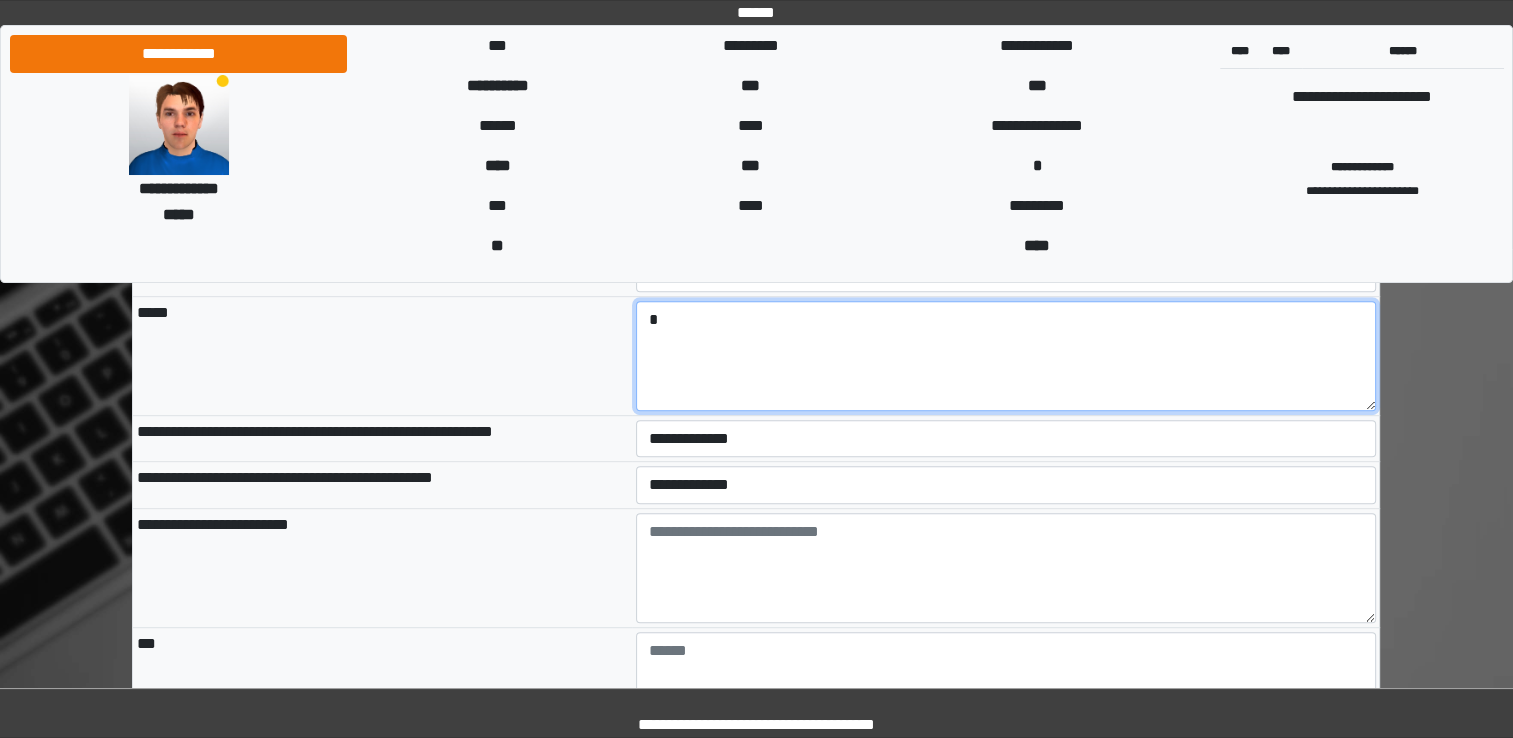 type 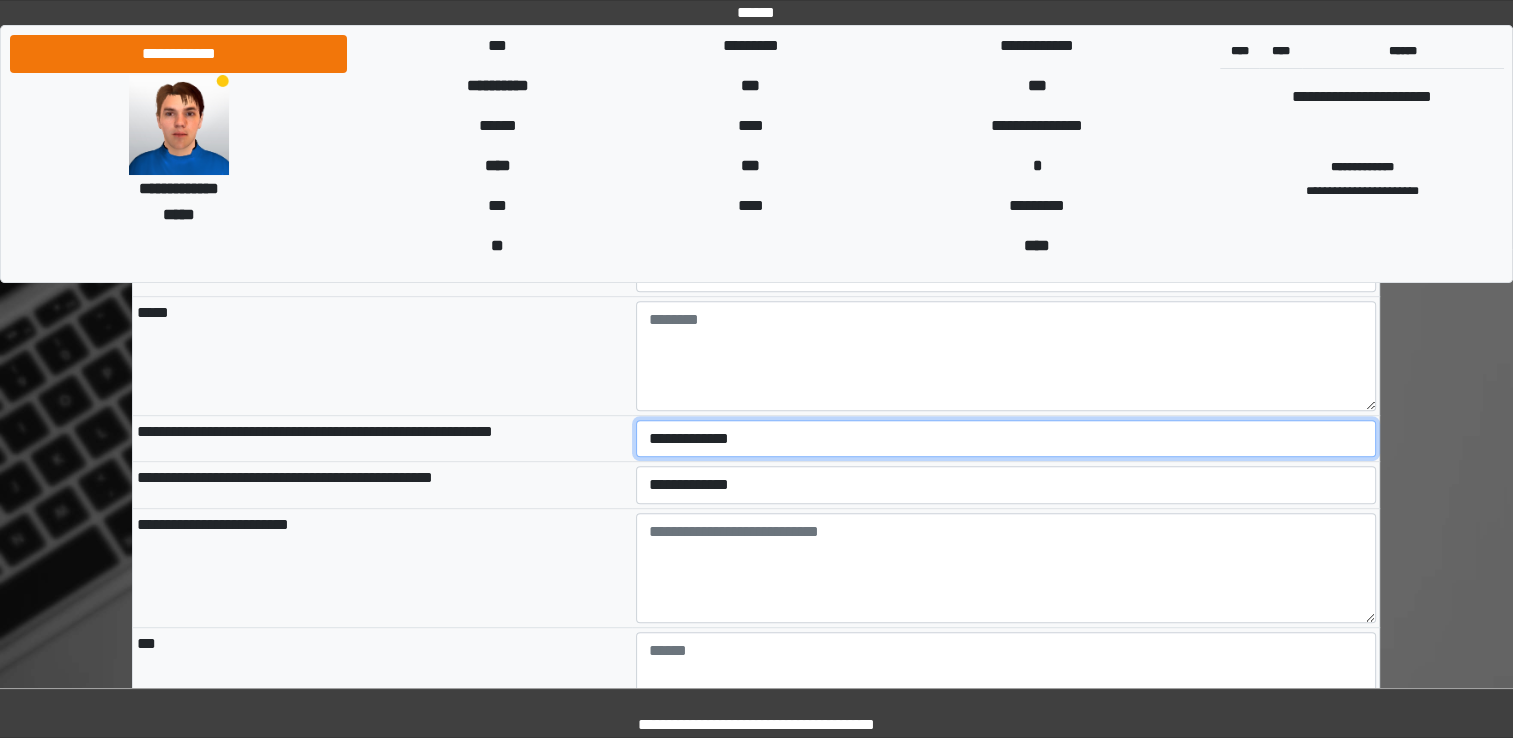 select on "*" 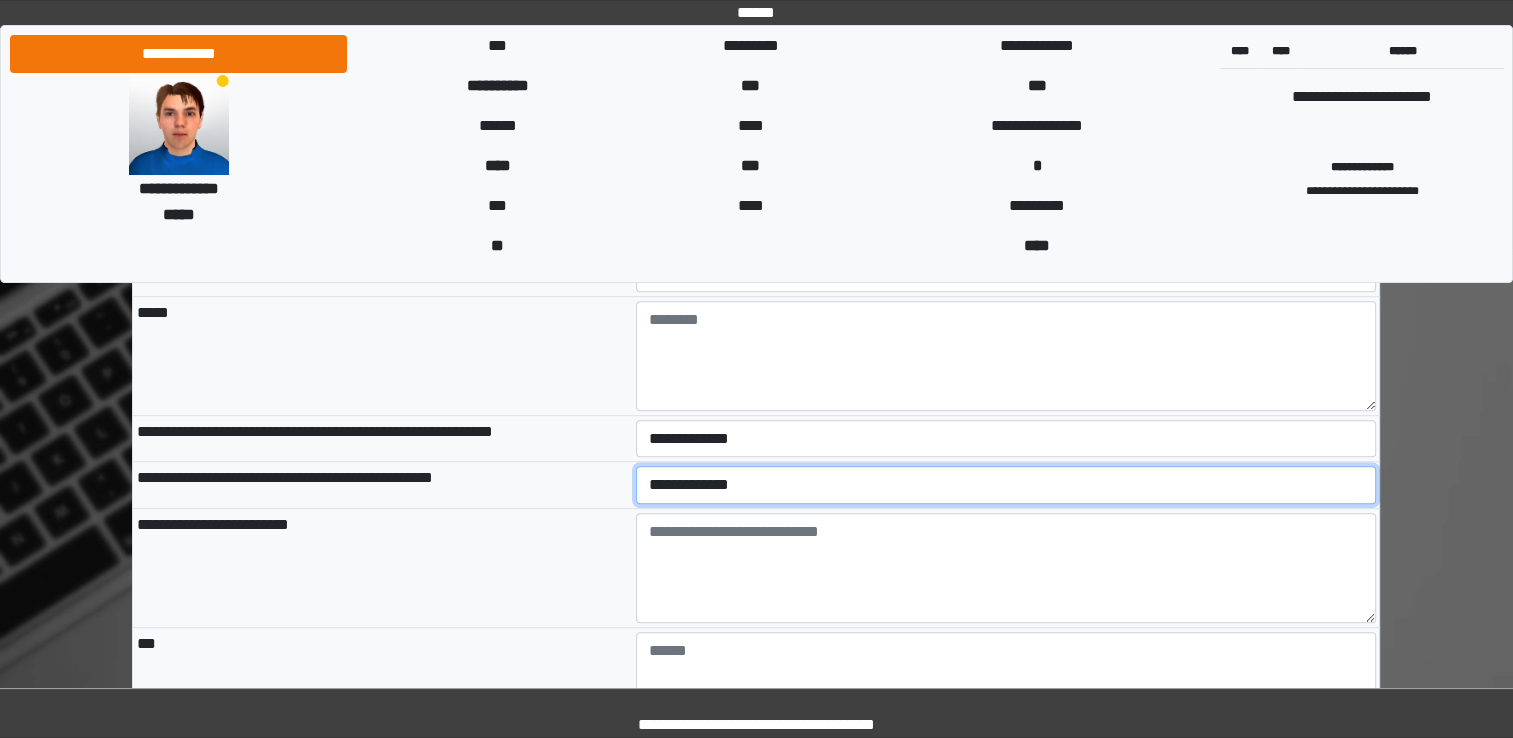 select on "*" 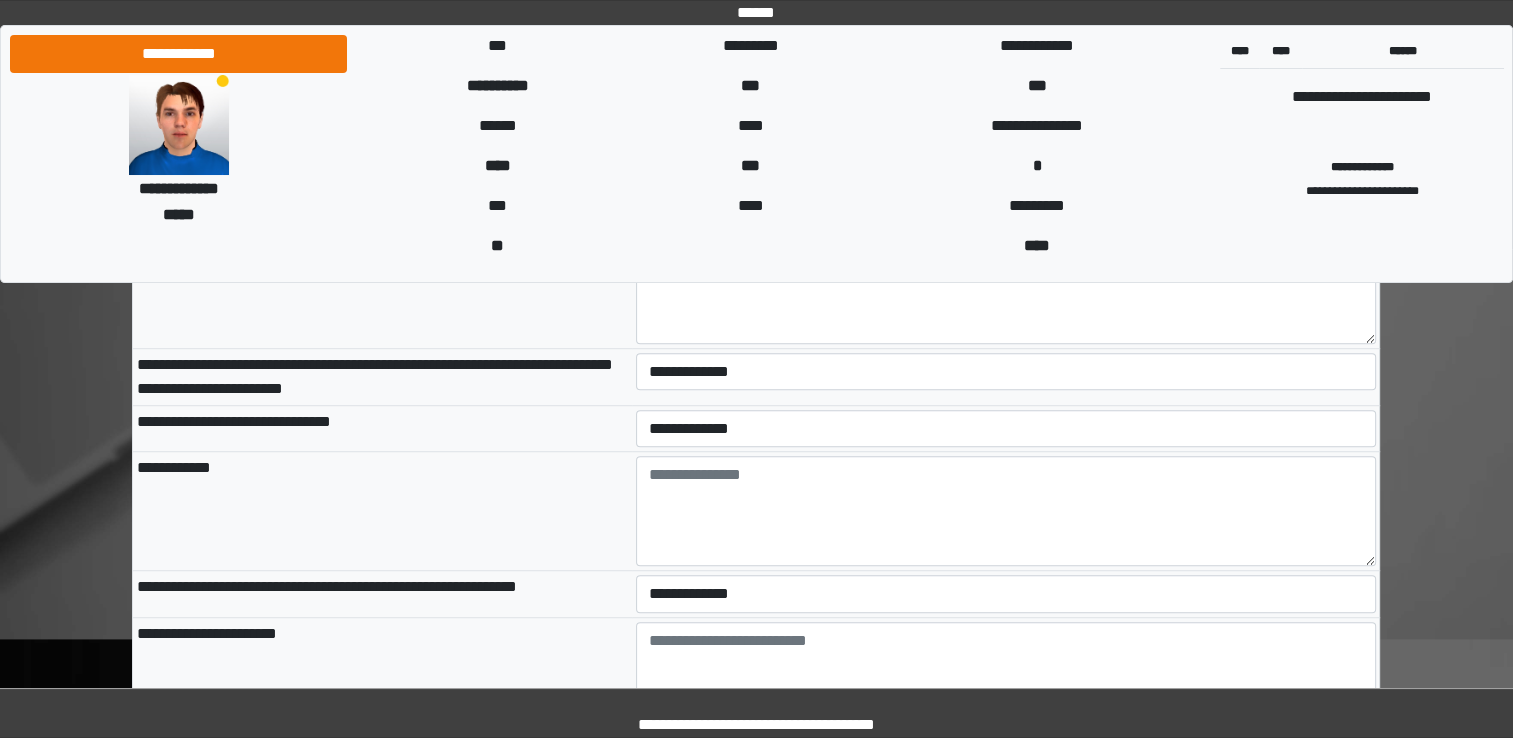 scroll, scrollTop: 8903, scrollLeft: 0, axis: vertical 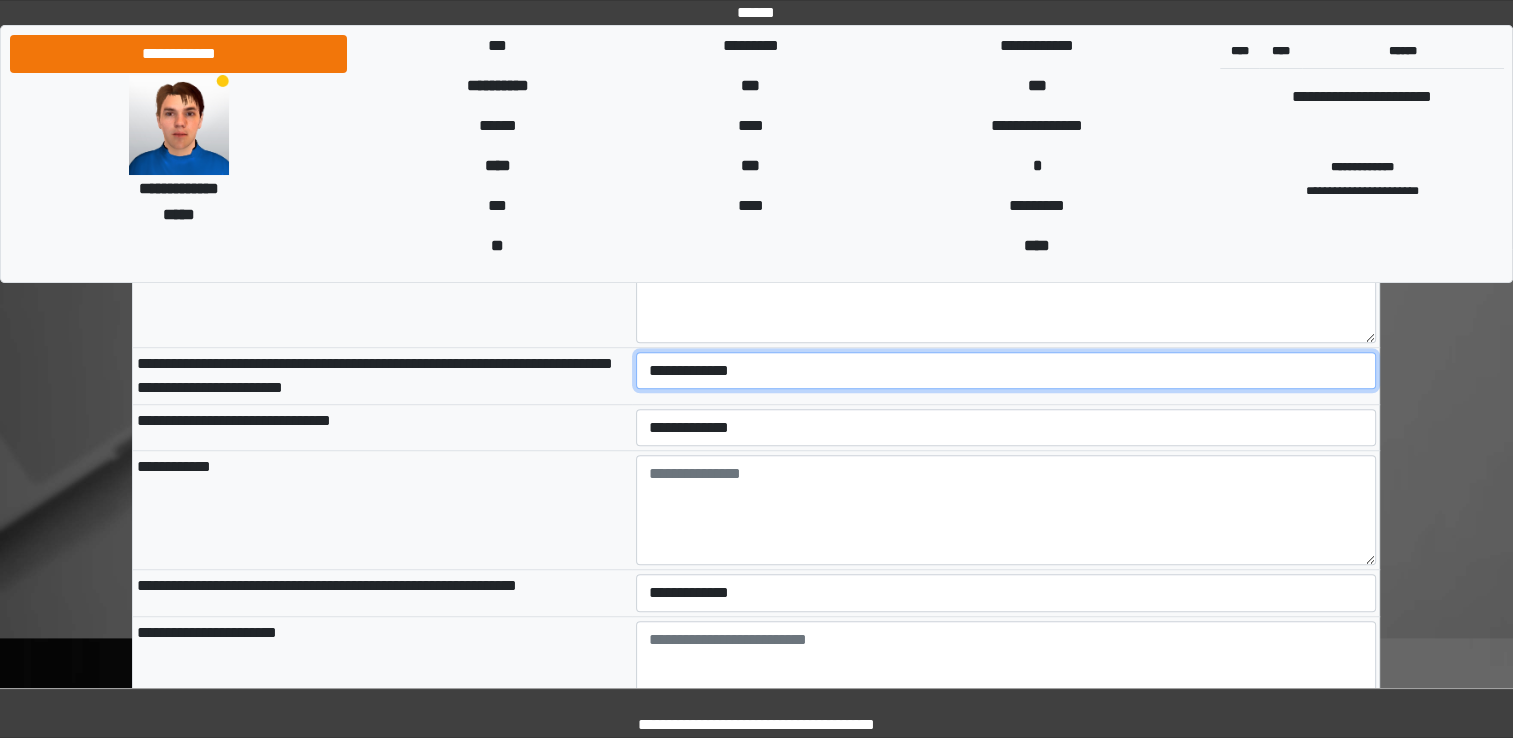click on "**********" at bounding box center [1006, 371] 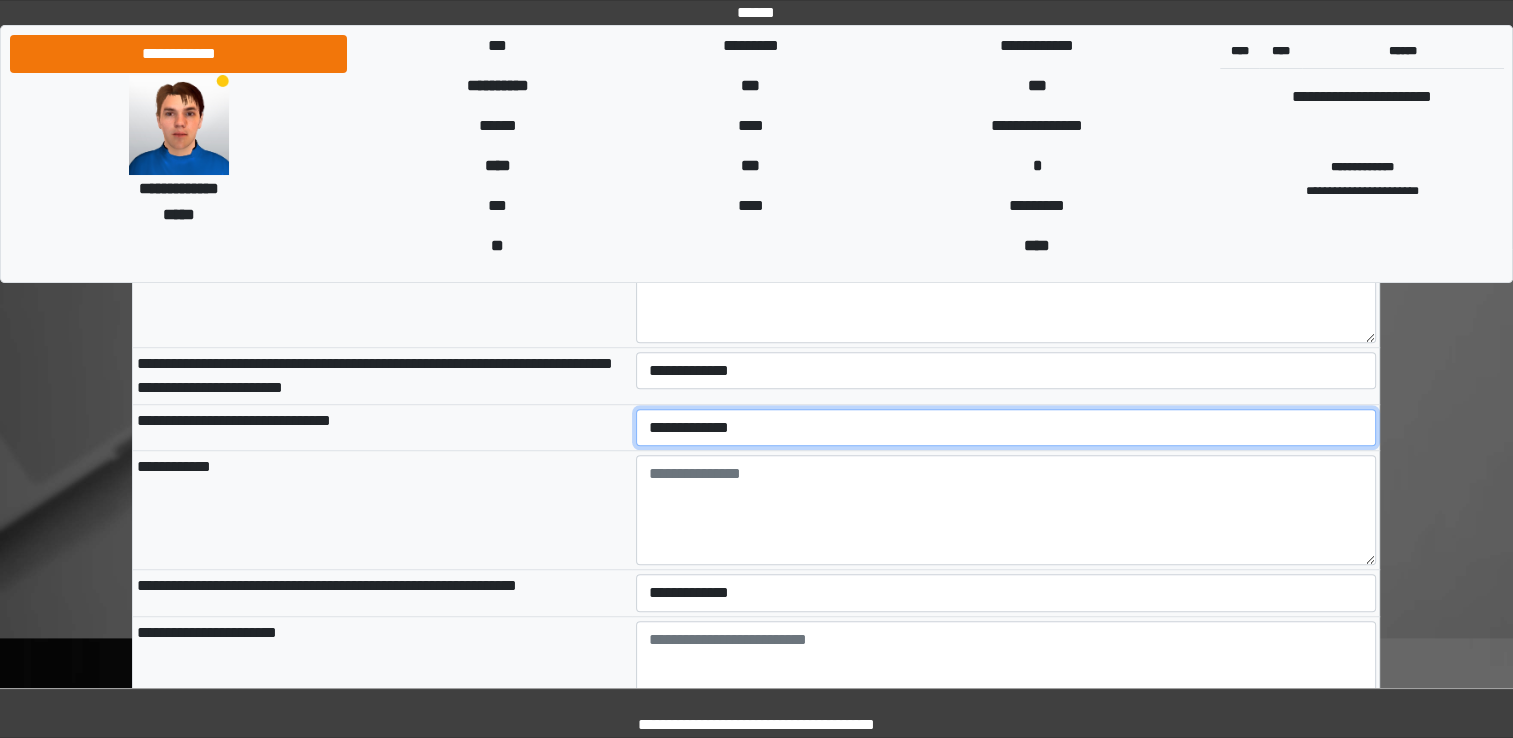 select on "*" 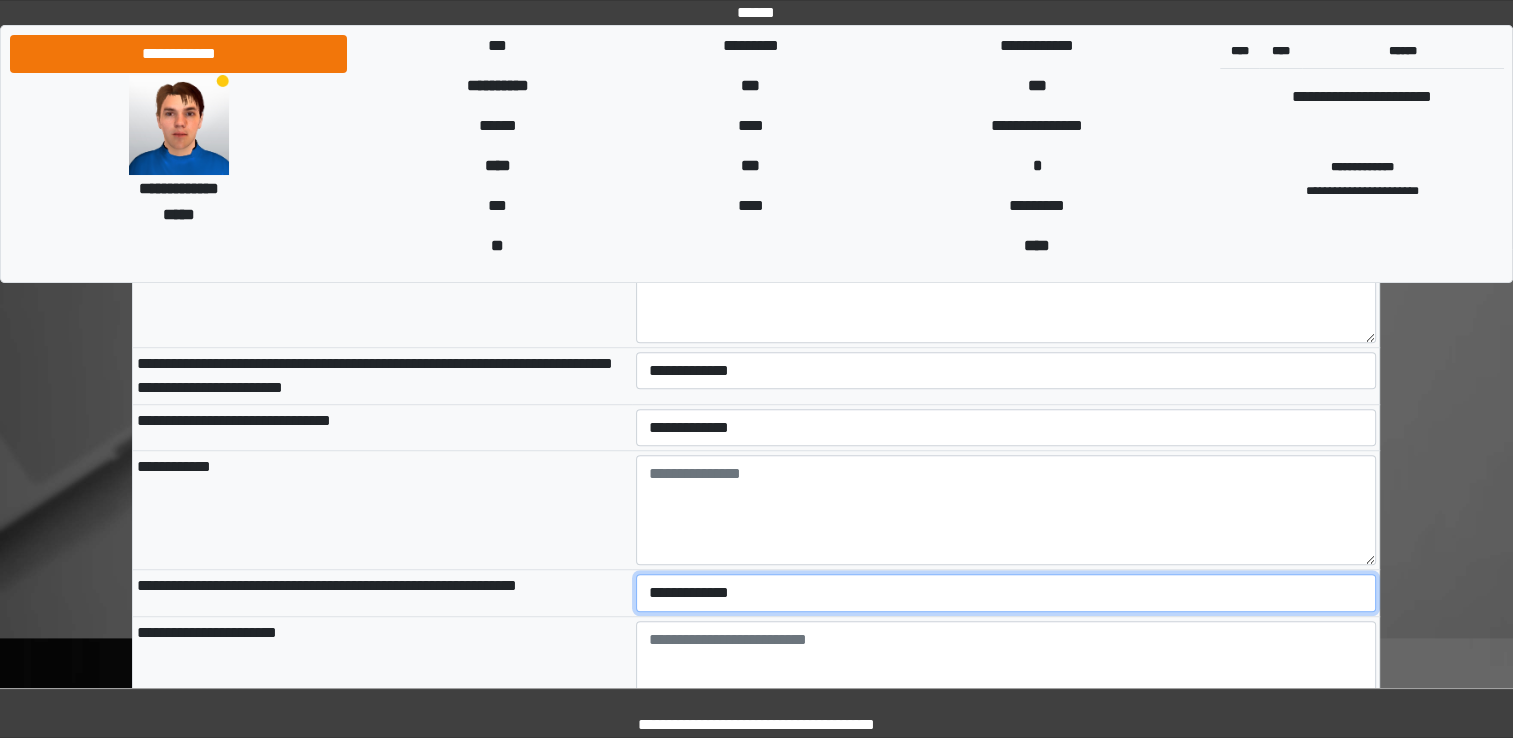 select on "*" 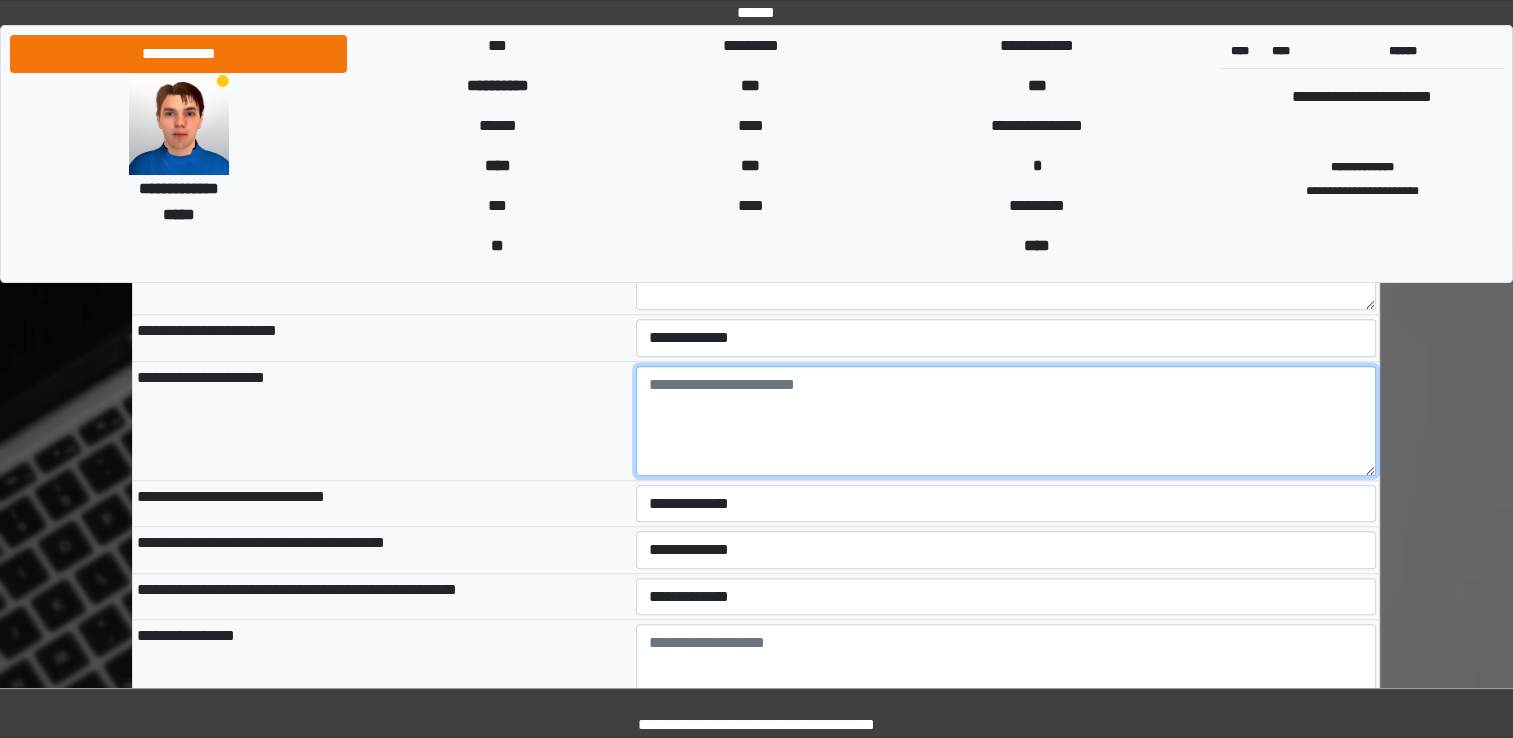 scroll, scrollTop: 9327, scrollLeft: 0, axis: vertical 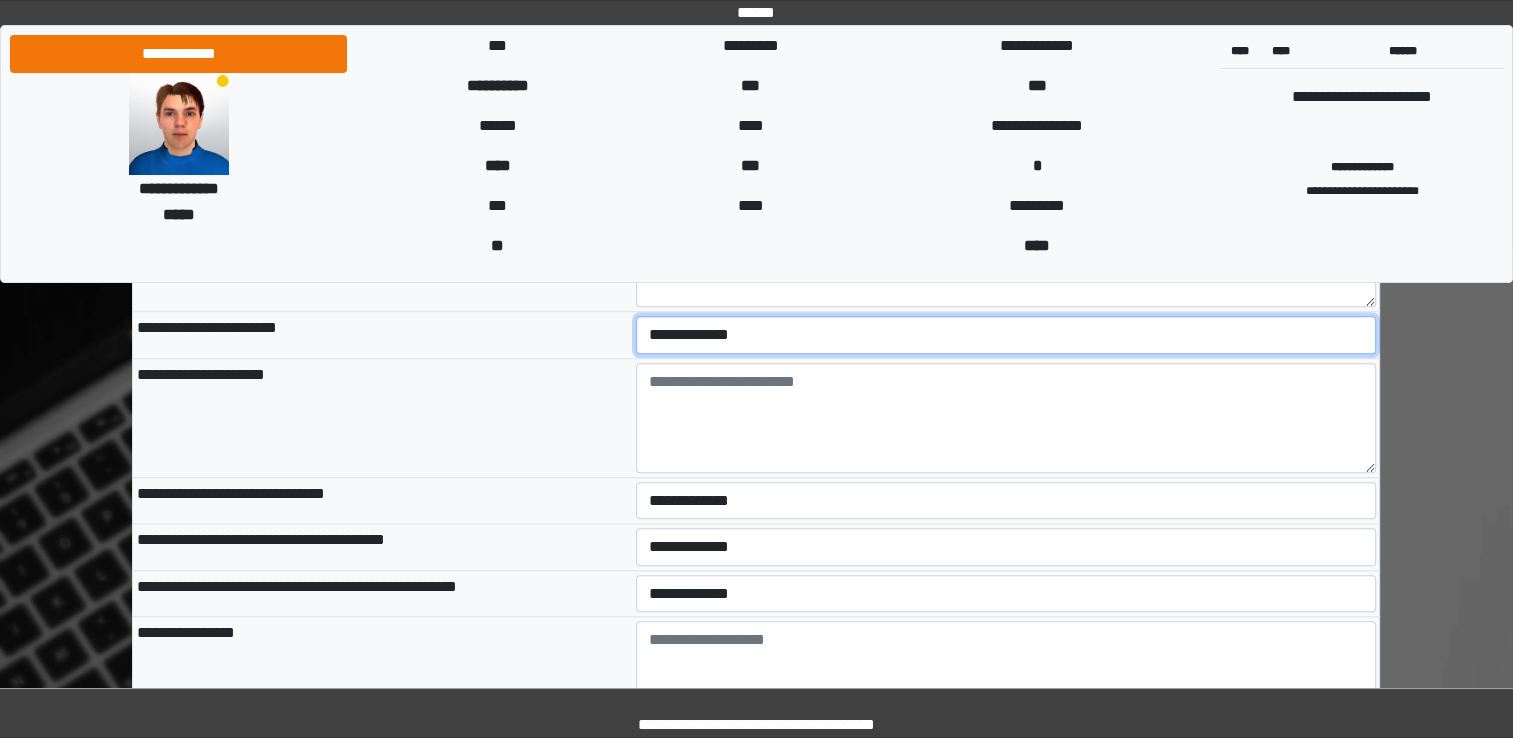 click on "**********" at bounding box center (1006, 335) 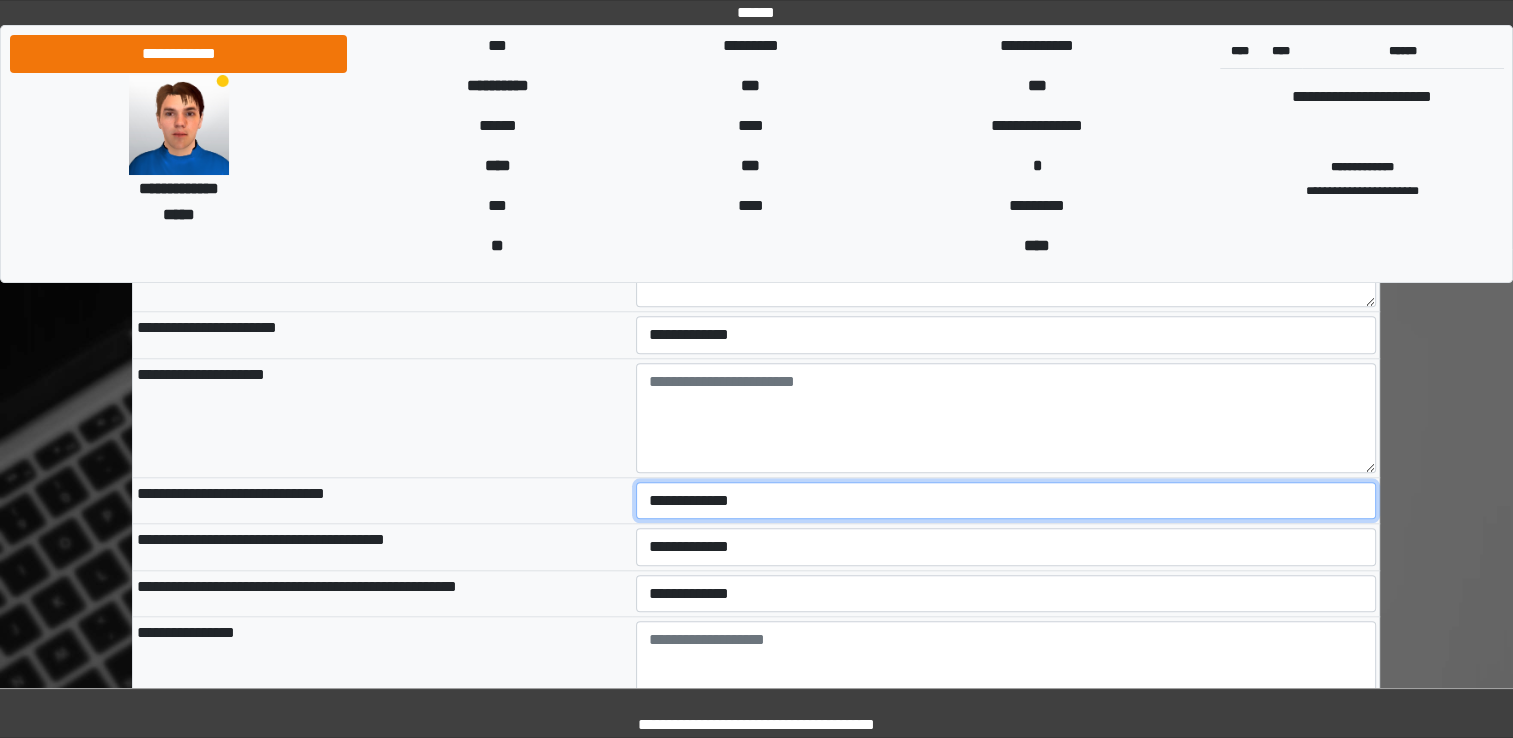 click on "**********" at bounding box center [1006, 501] 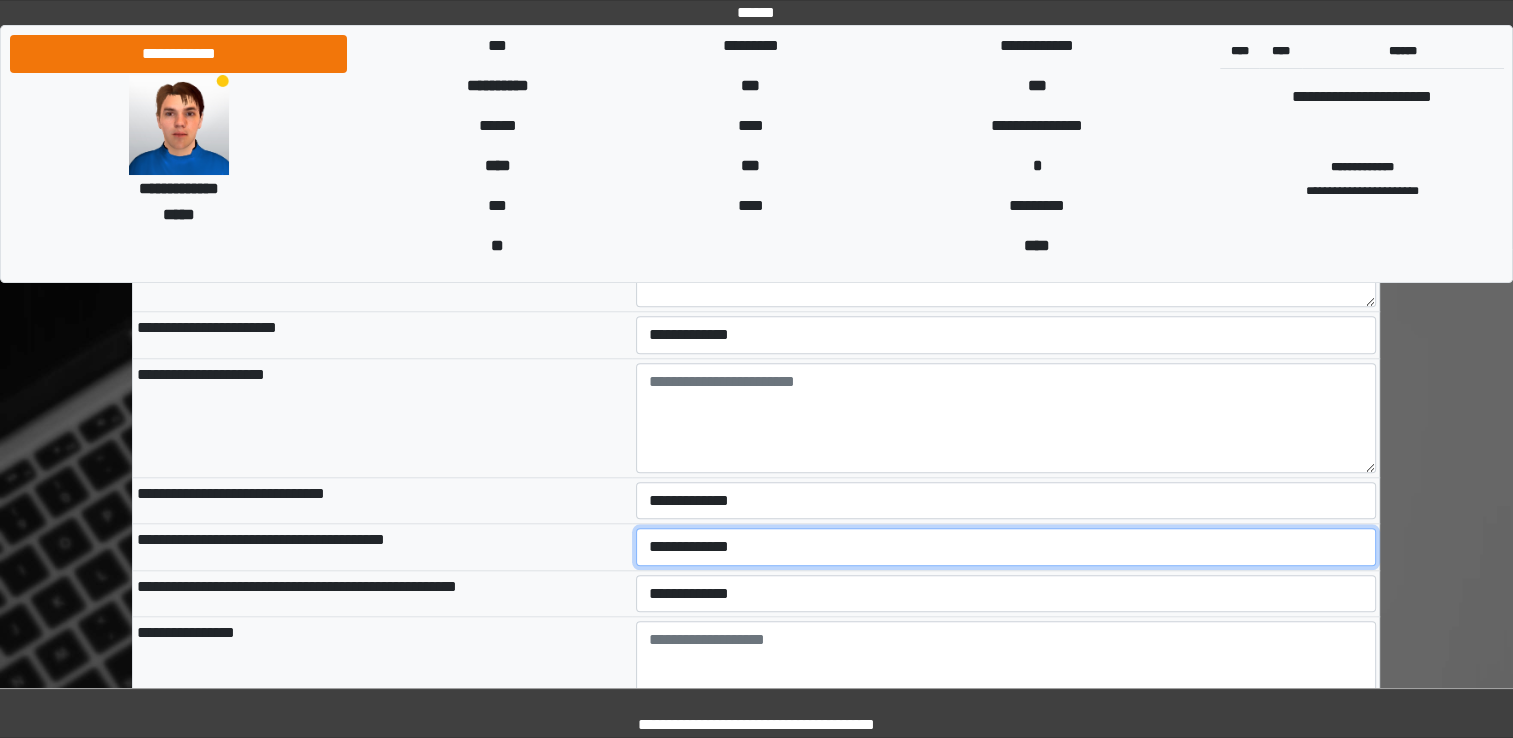 select on "*" 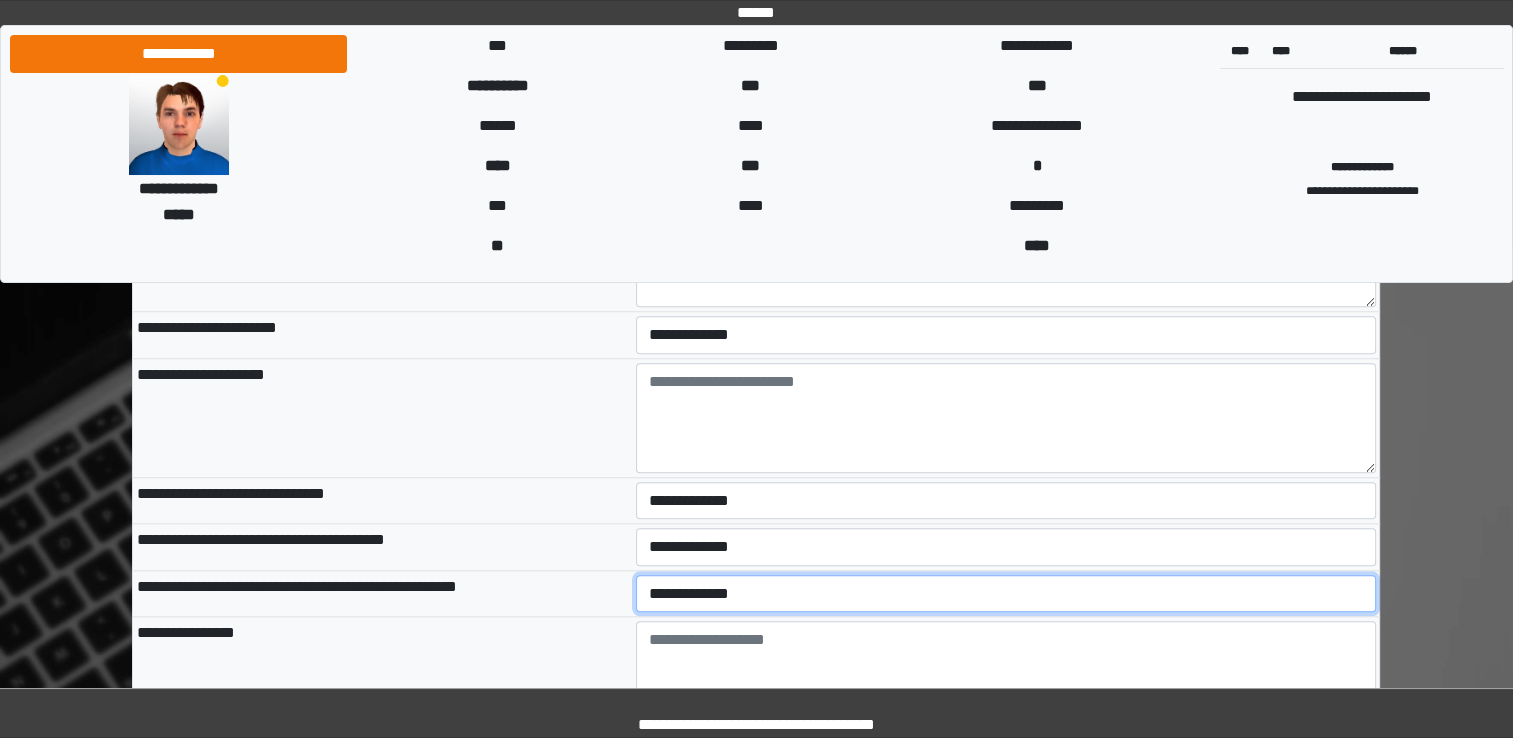 select on "*" 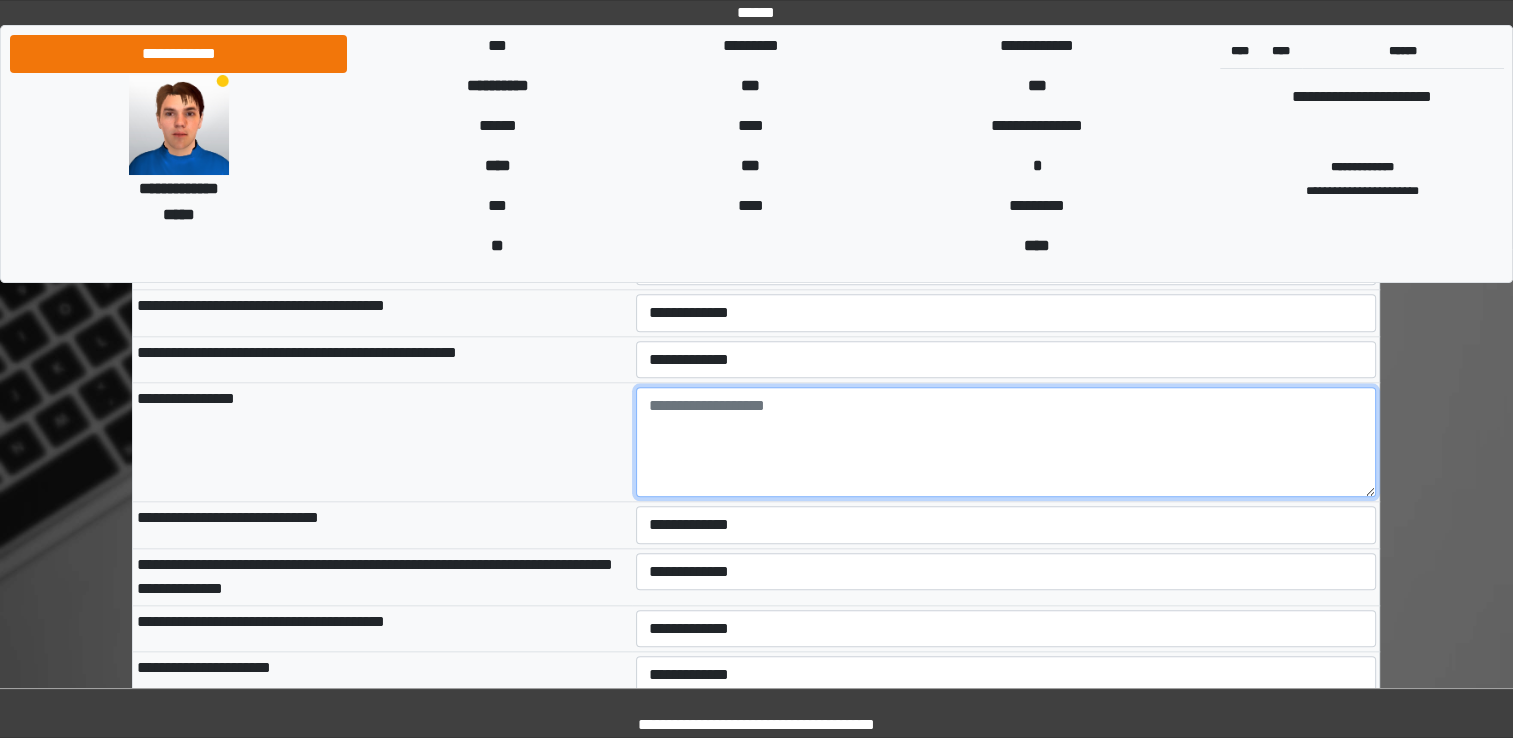 scroll, scrollTop: 9632, scrollLeft: 0, axis: vertical 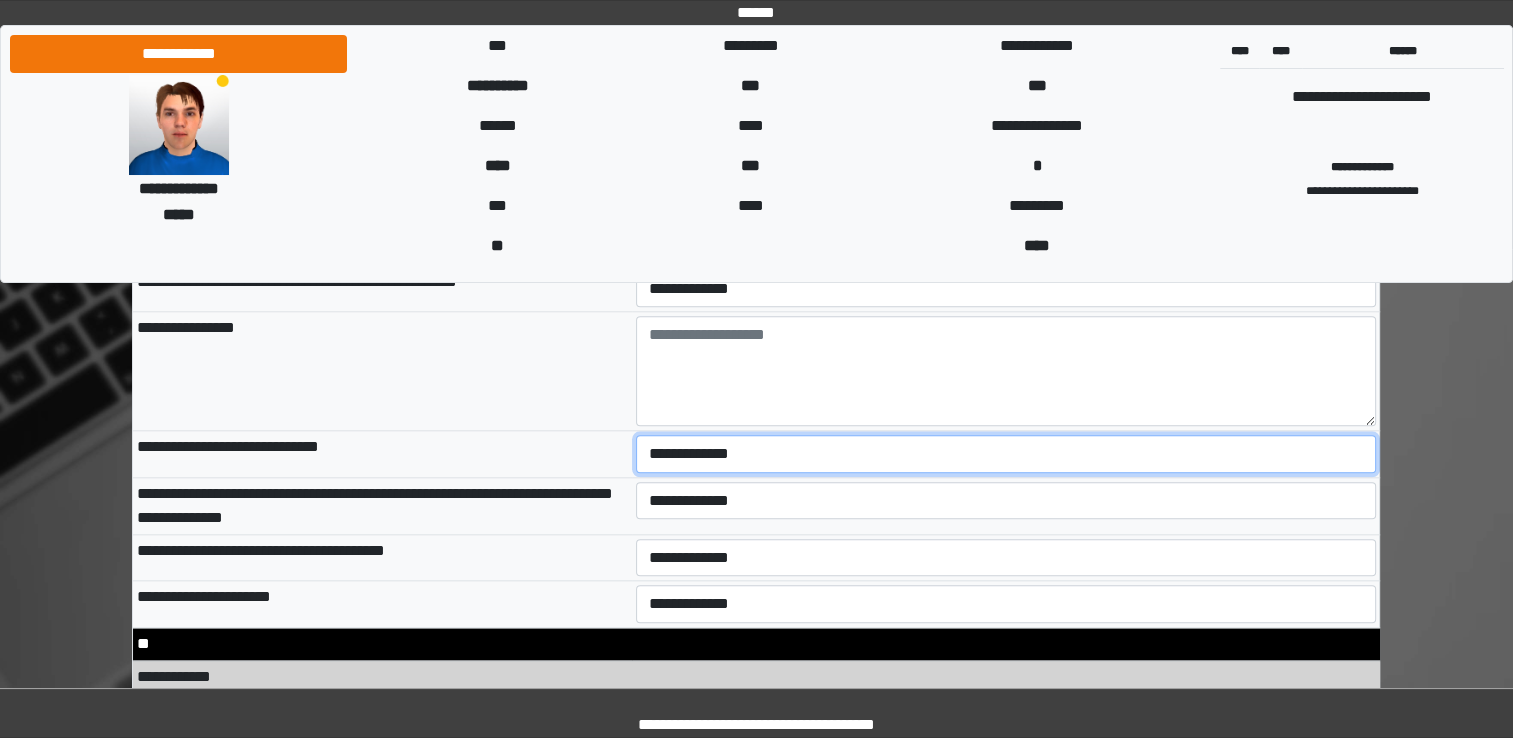 select on "*" 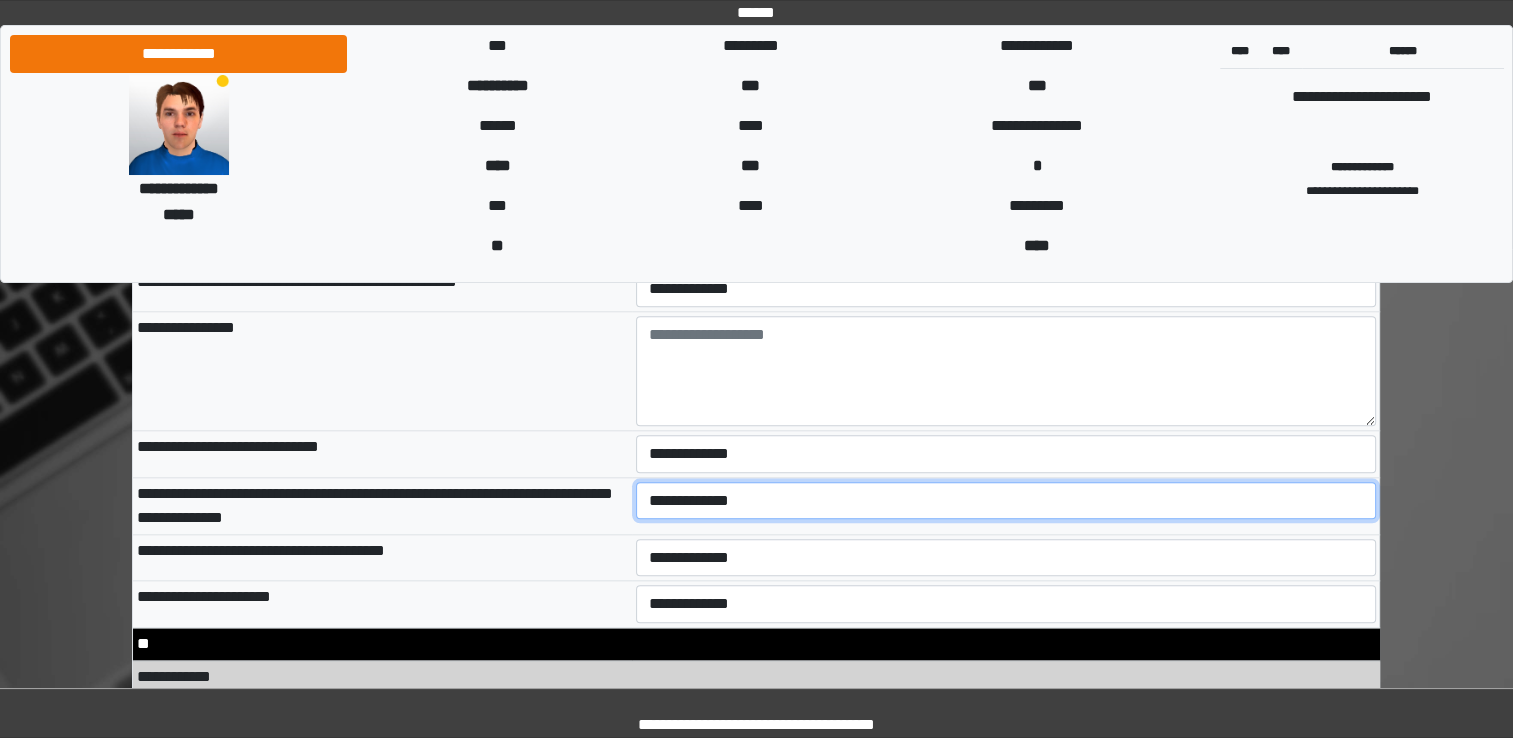 select on "*" 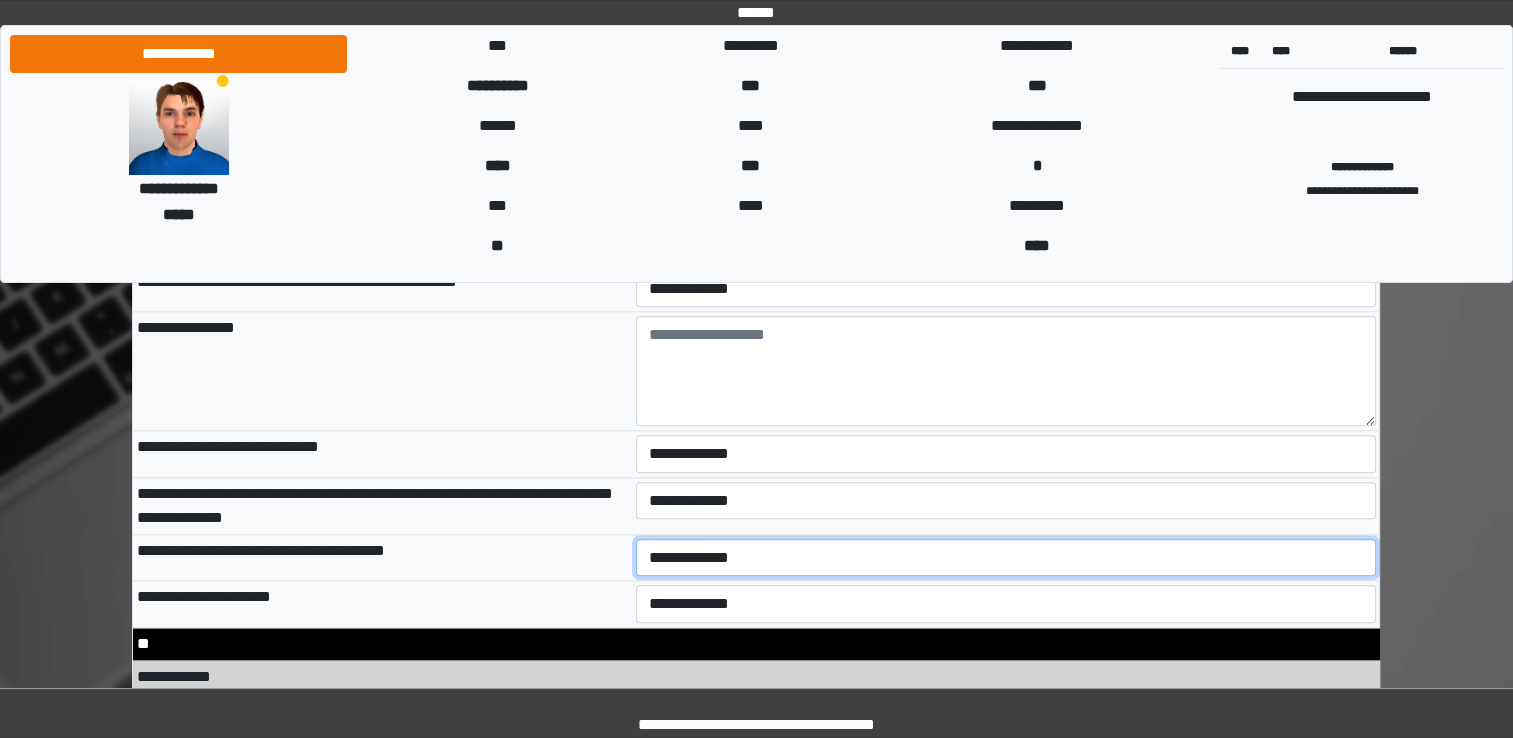 select on "*" 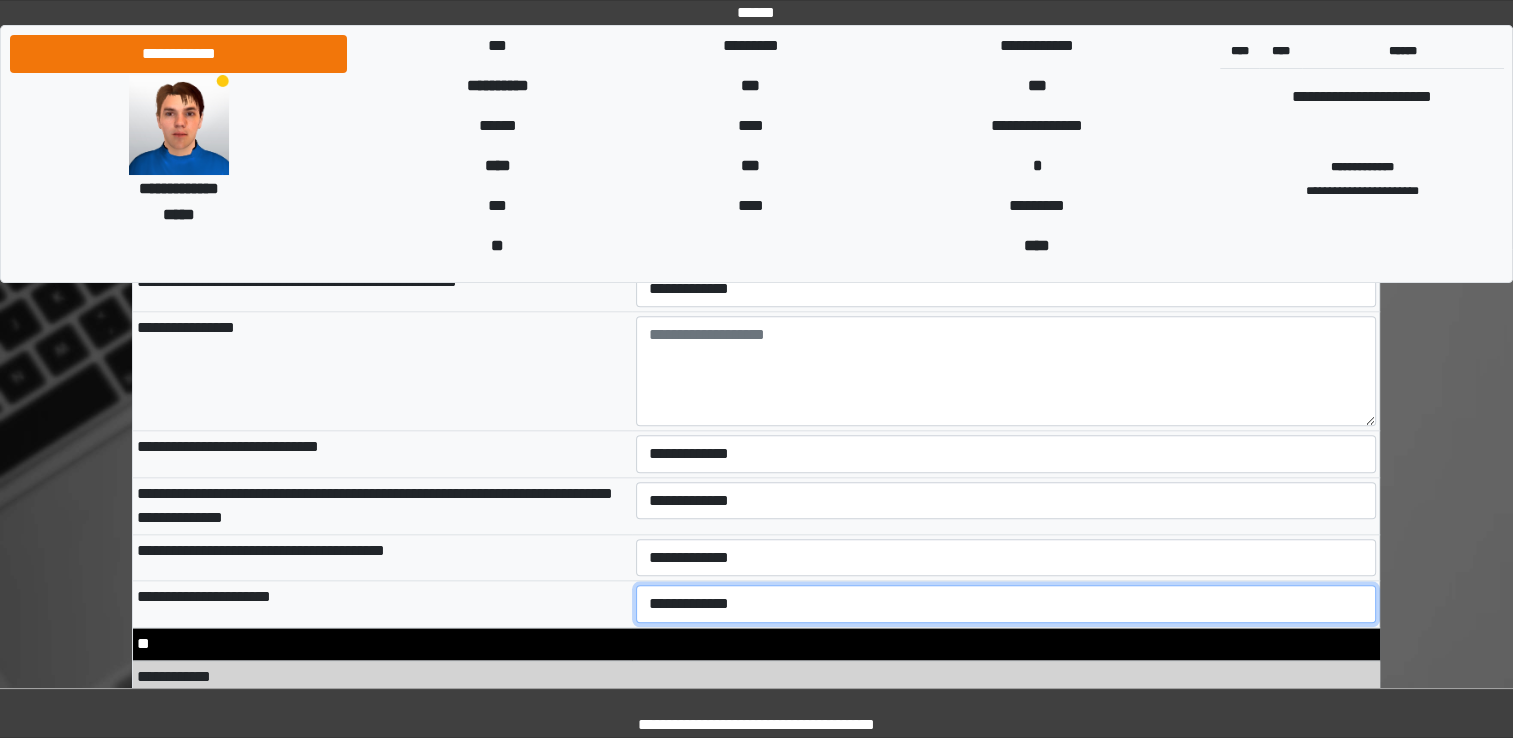 select on "*" 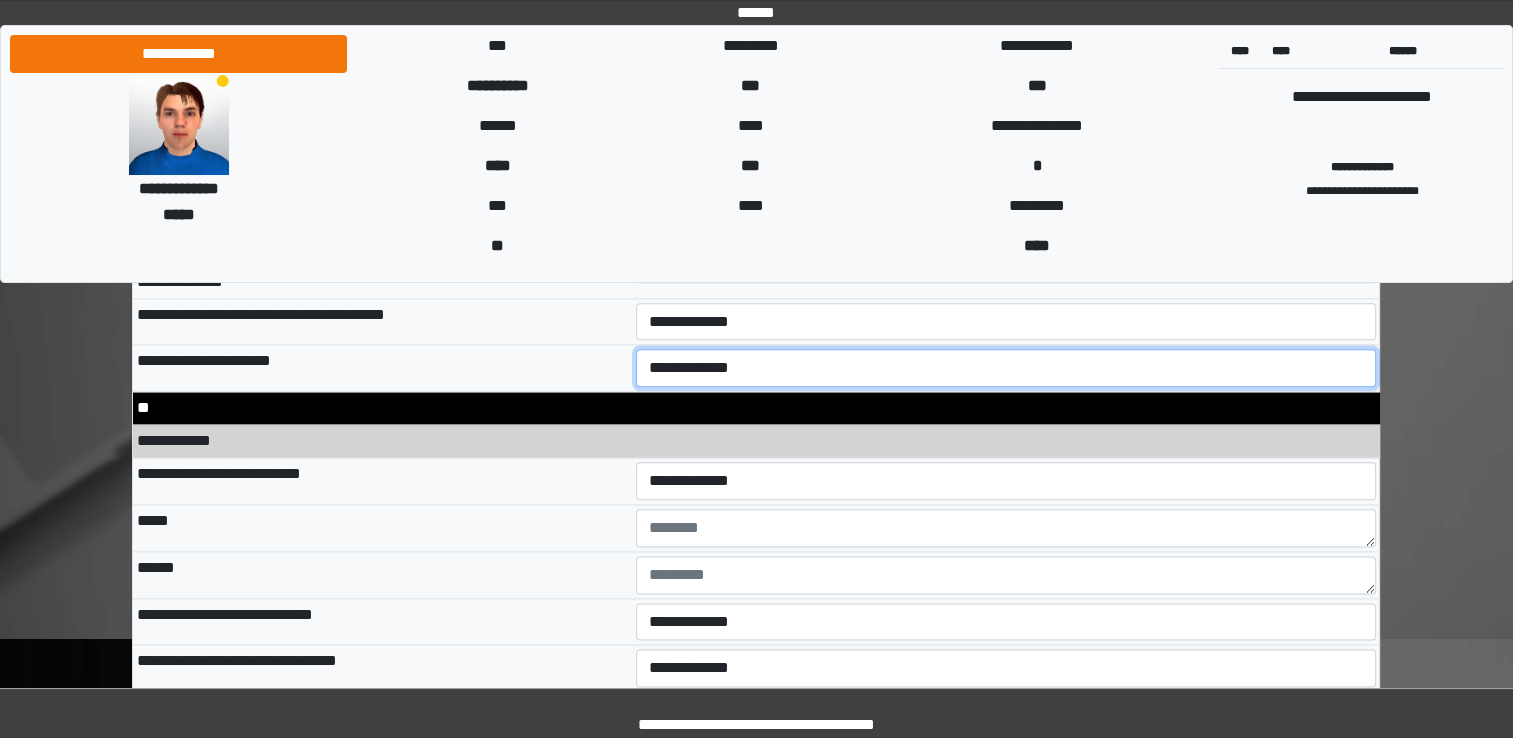 scroll, scrollTop: 9868, scrollLeft: 0, axis: vertical 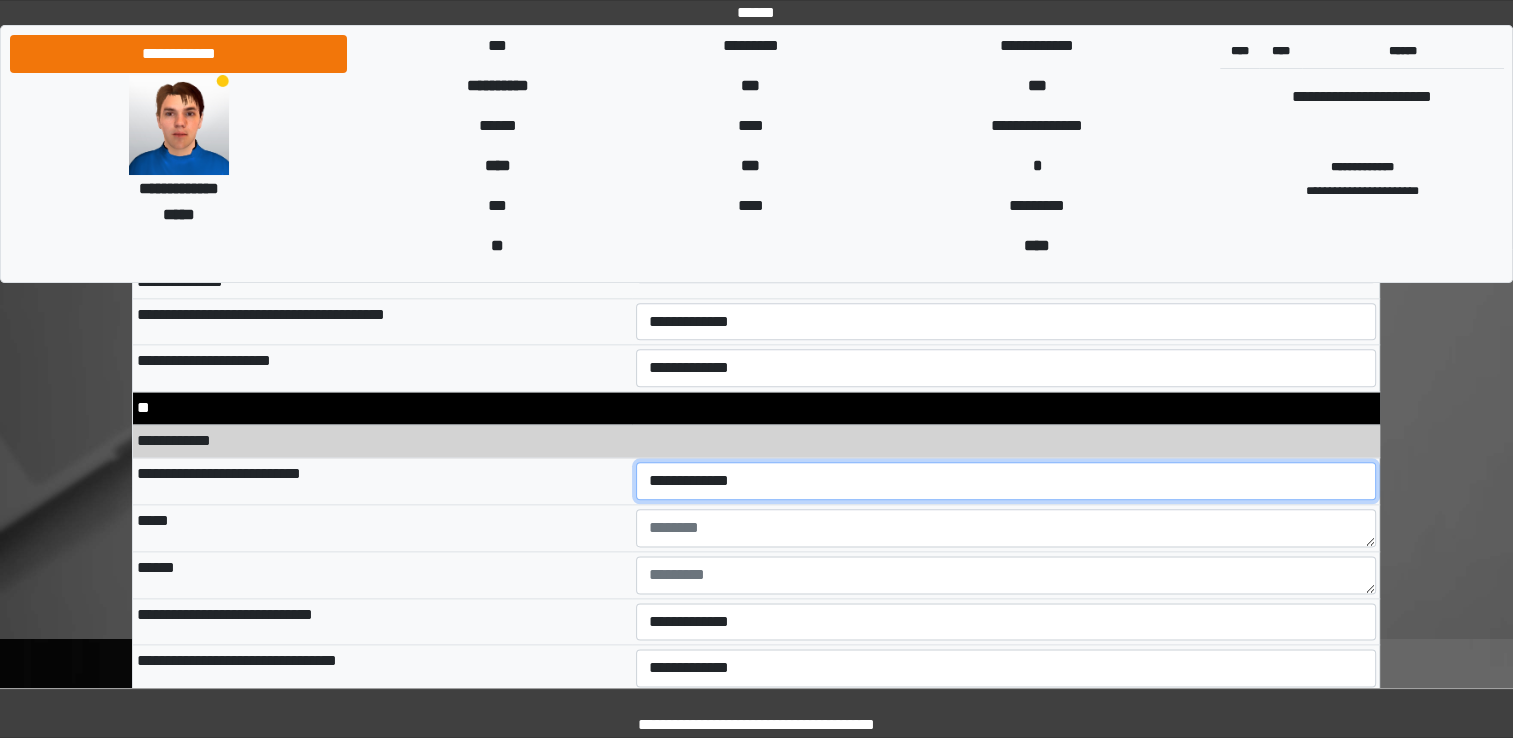 click on "**********" at bounding box center [1006, 481] 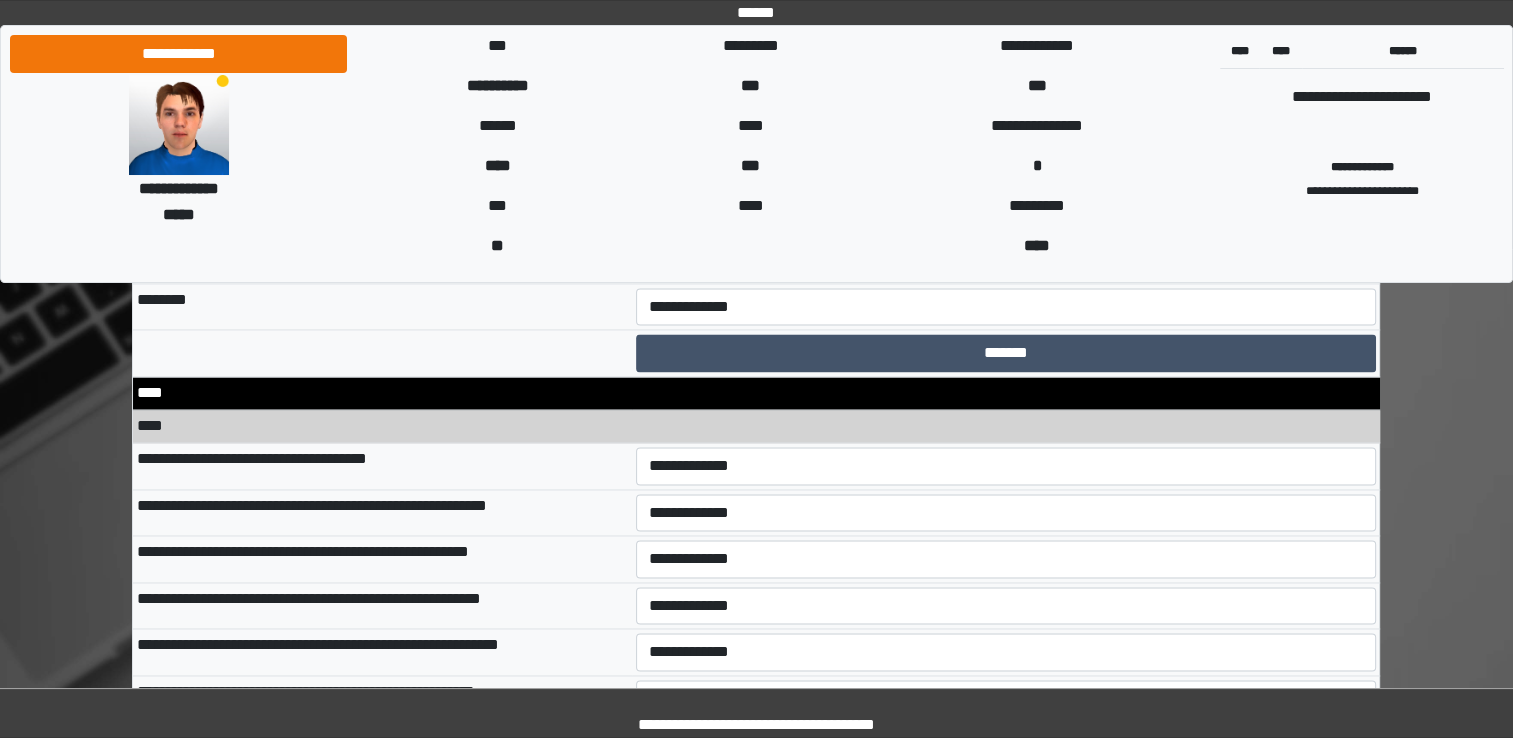 scroll, scrollTop: 10637, scrollLeft: 0, axis: vertical 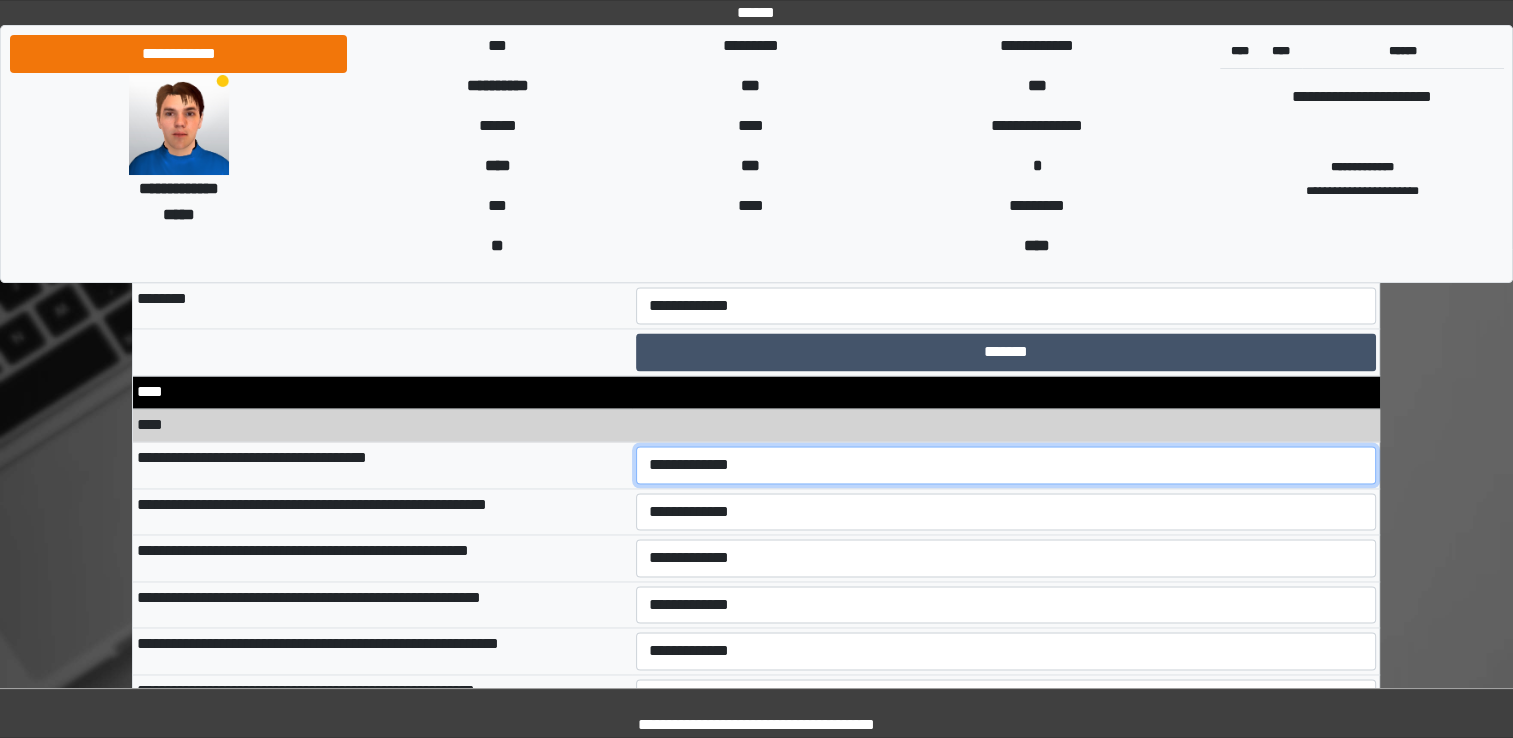 click on "**********" at bounding box center (1006, 465) 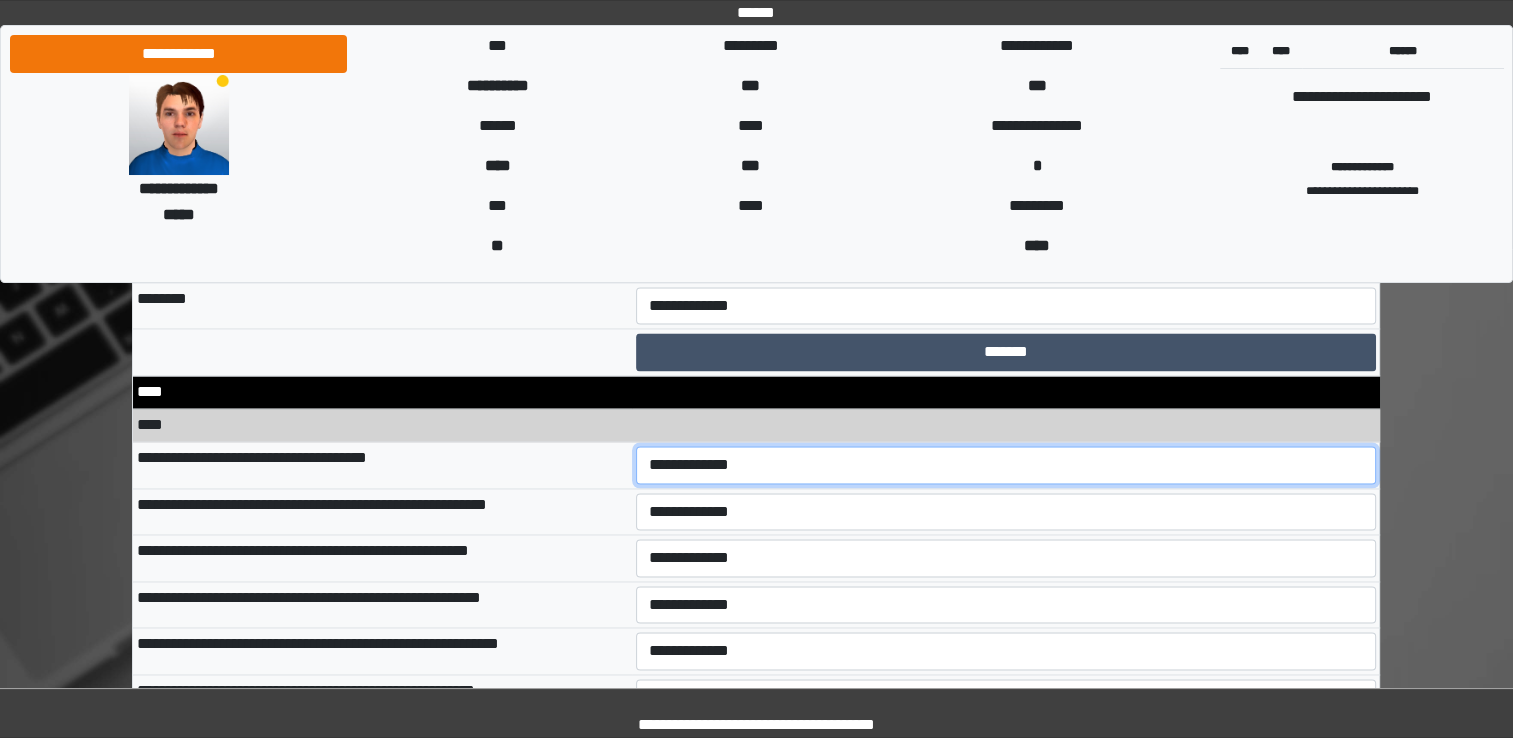 select on "*" 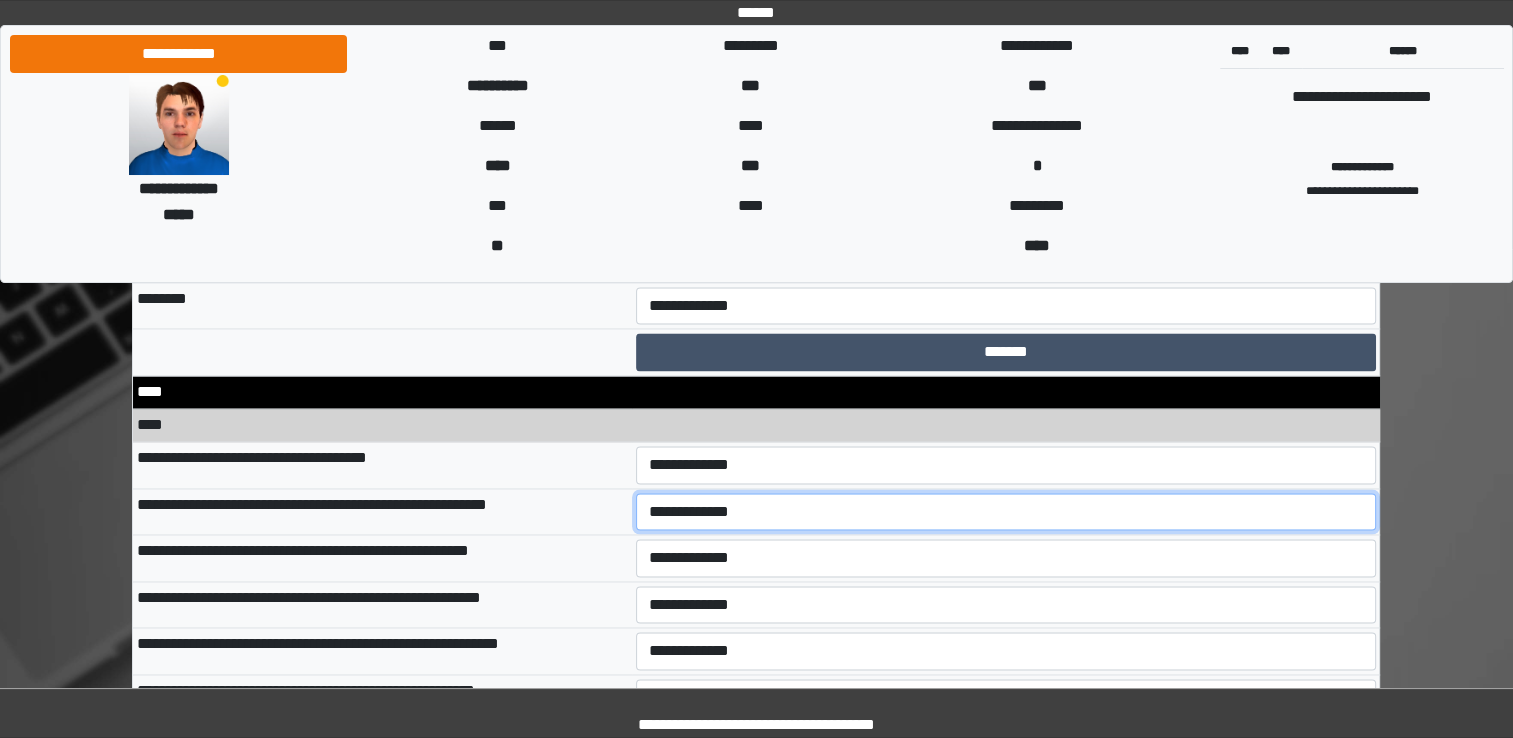 select on "*" 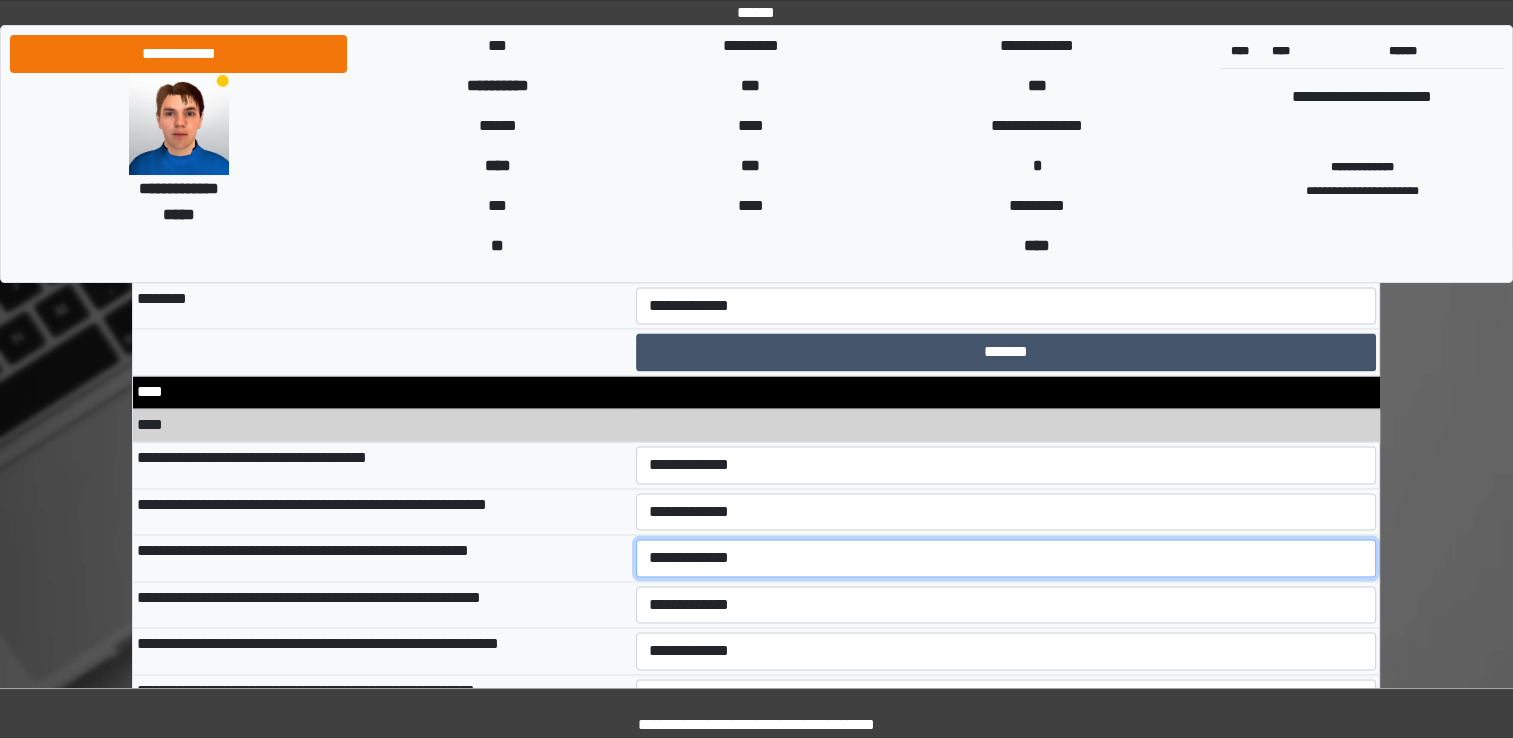 select on "*" 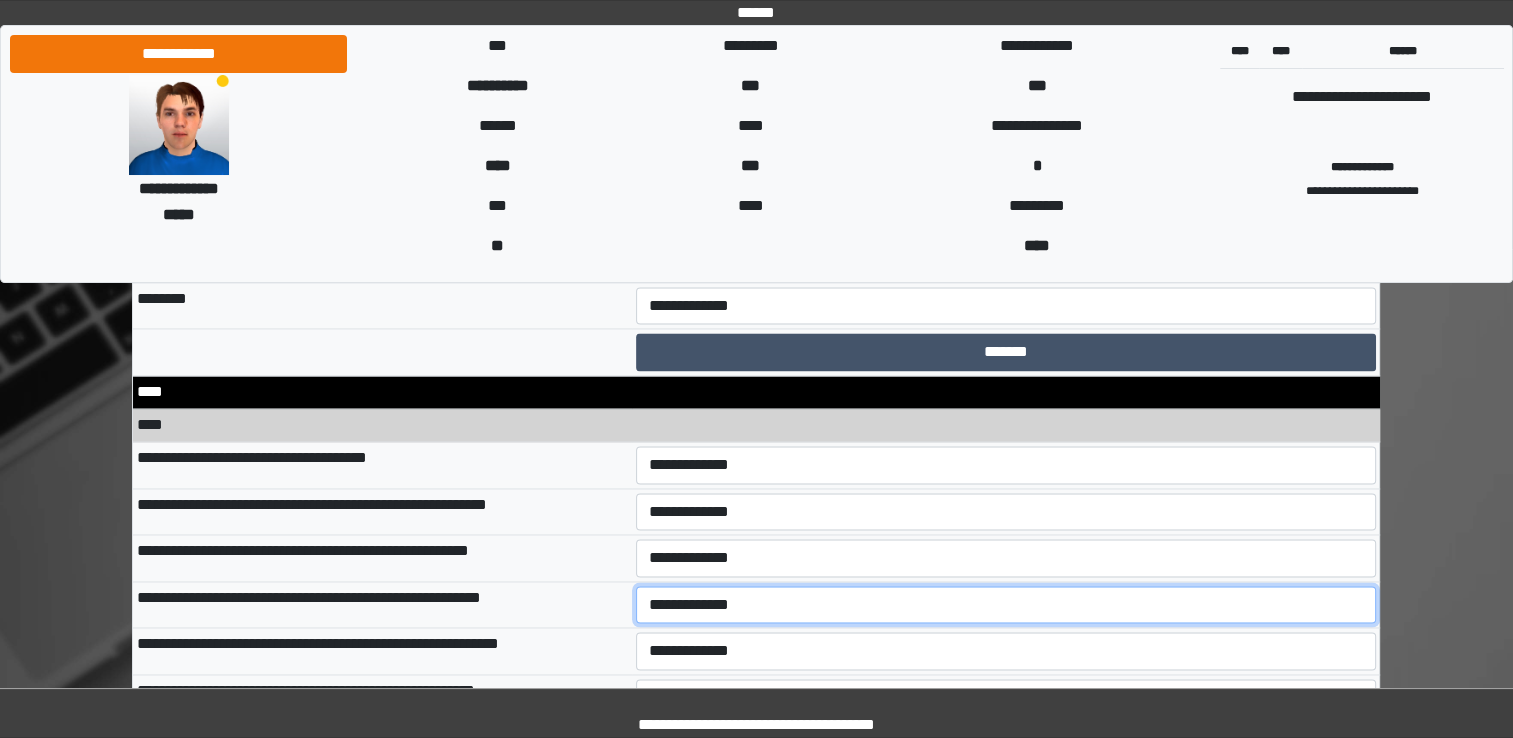select on "*" 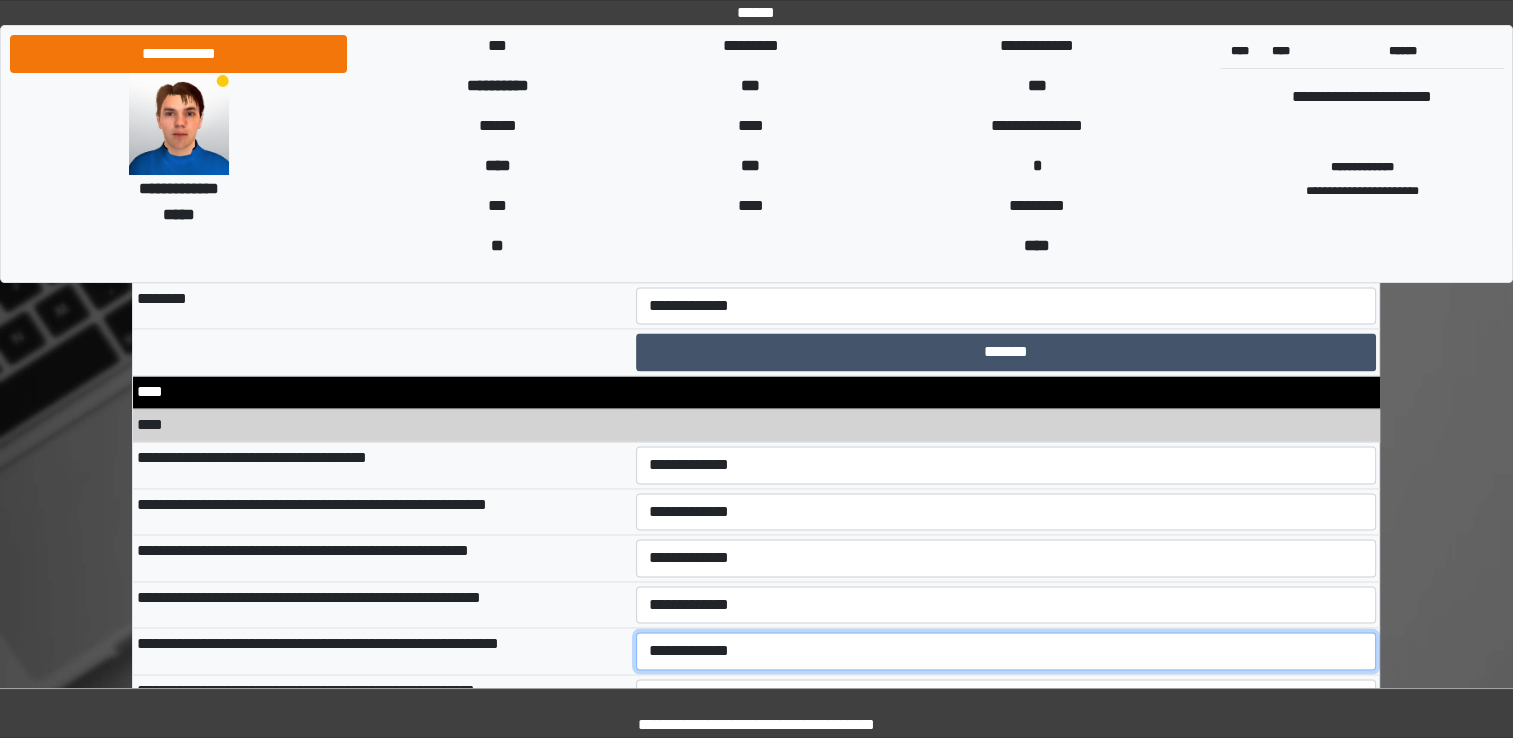 select on "*" 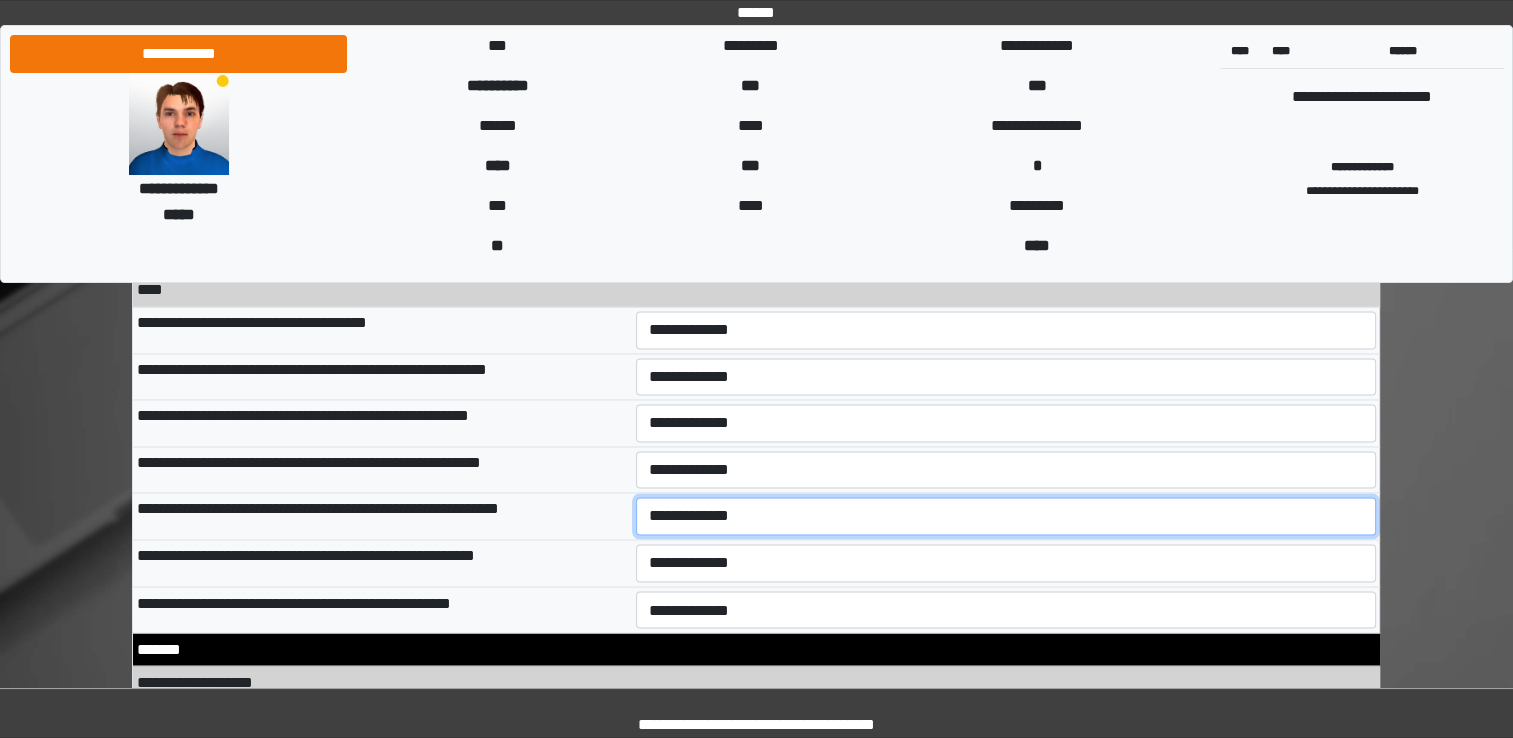 scroll, scrollTop: 10805, scrollLeft: 0, axis: vertical 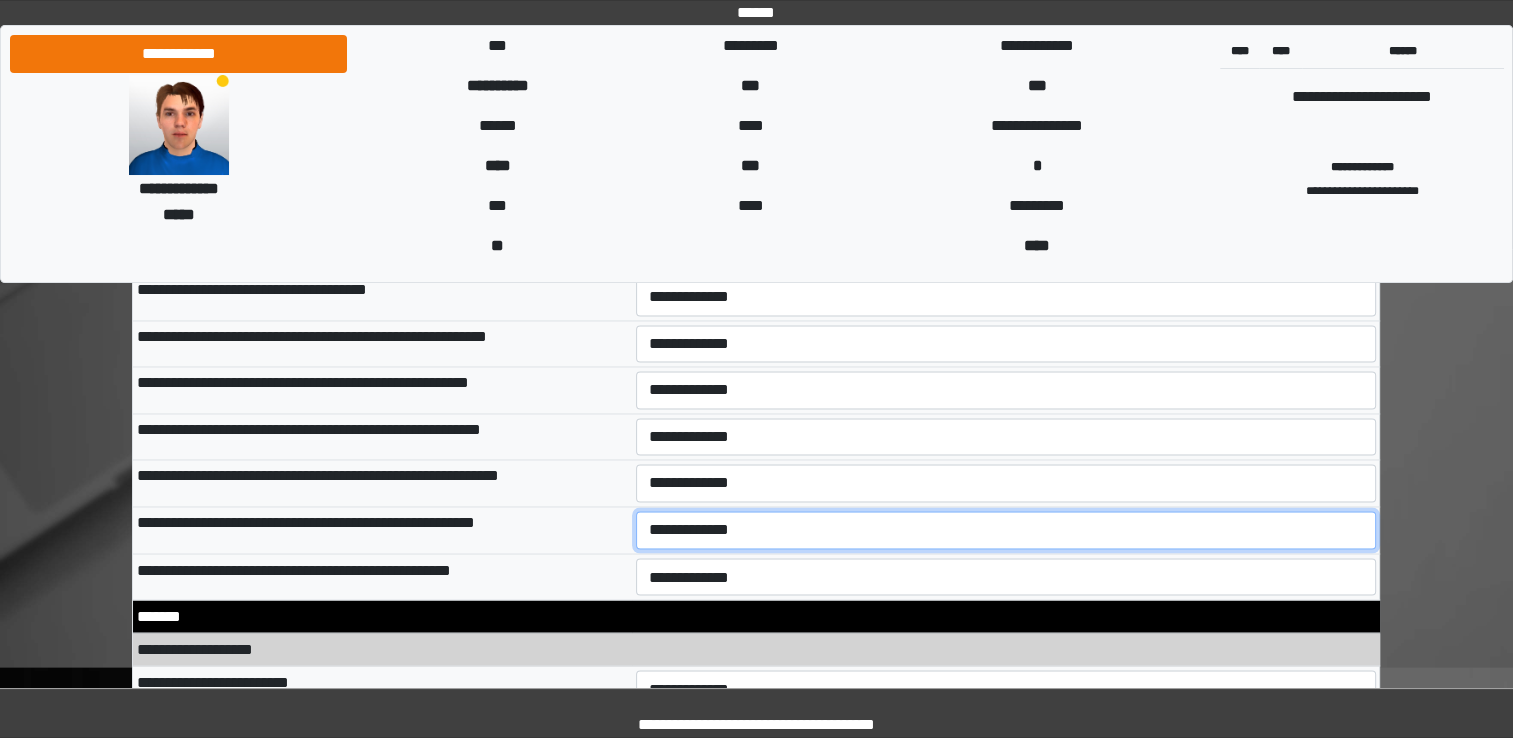 select on "*" 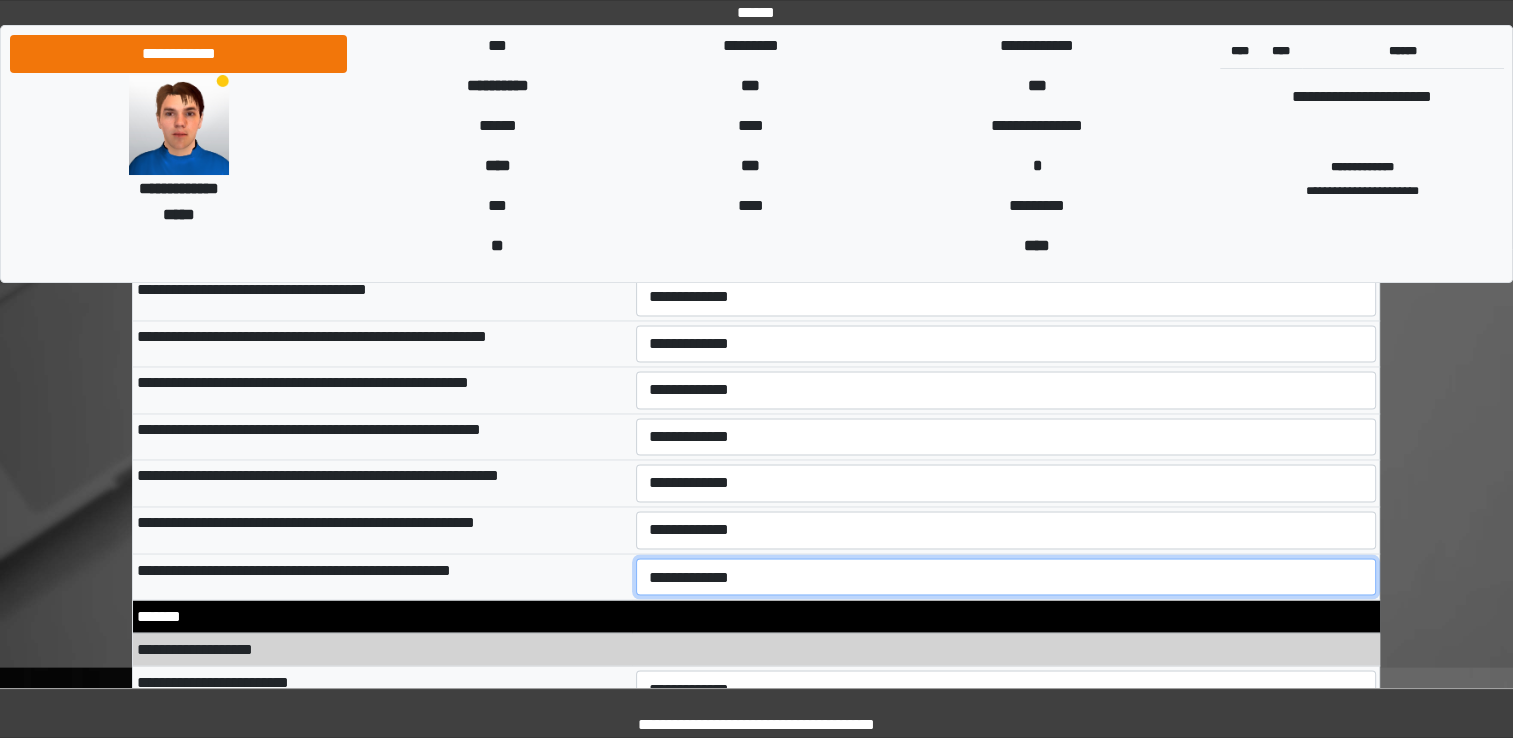 select on "*" 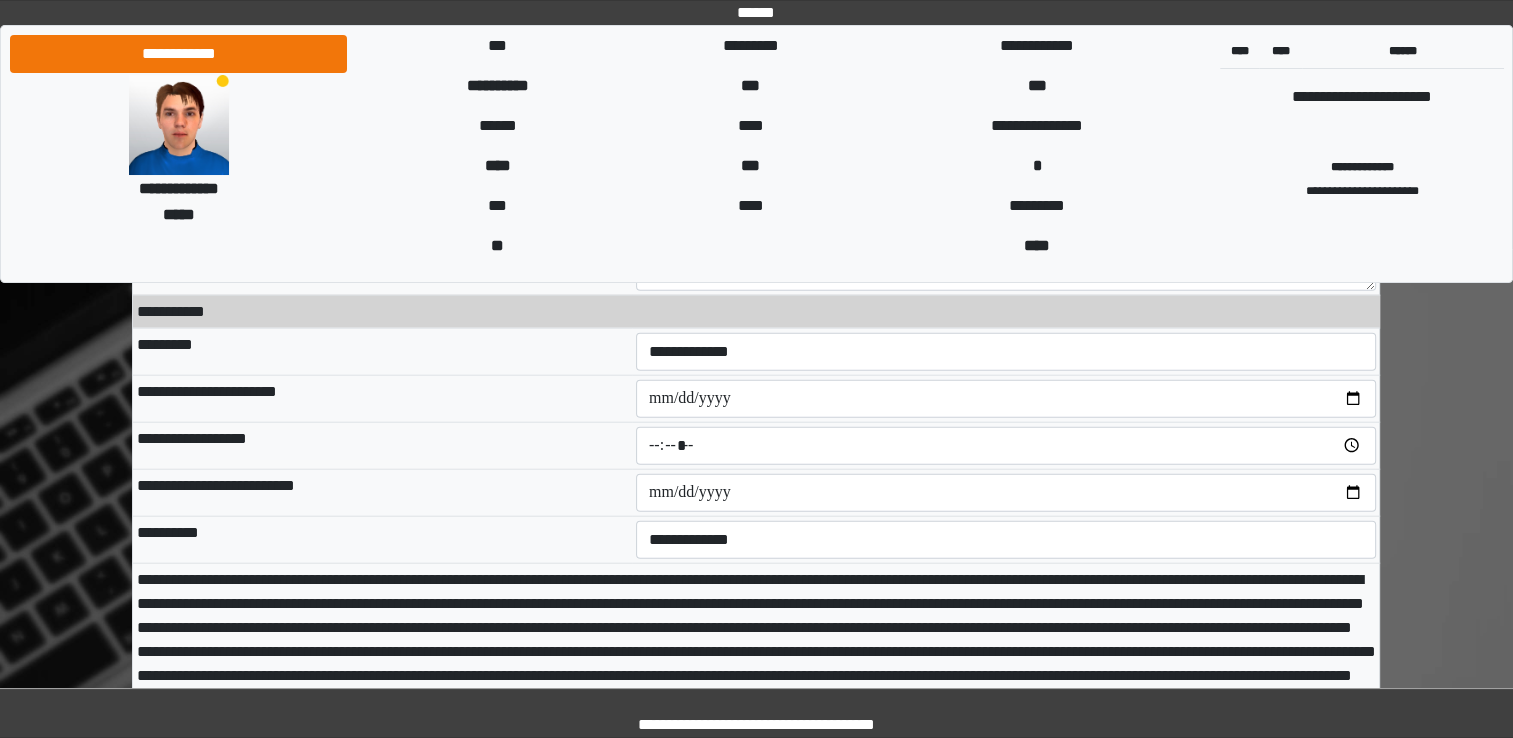 scroll, scrollTop: 12276, scrollLeft: 0, axis: vertical 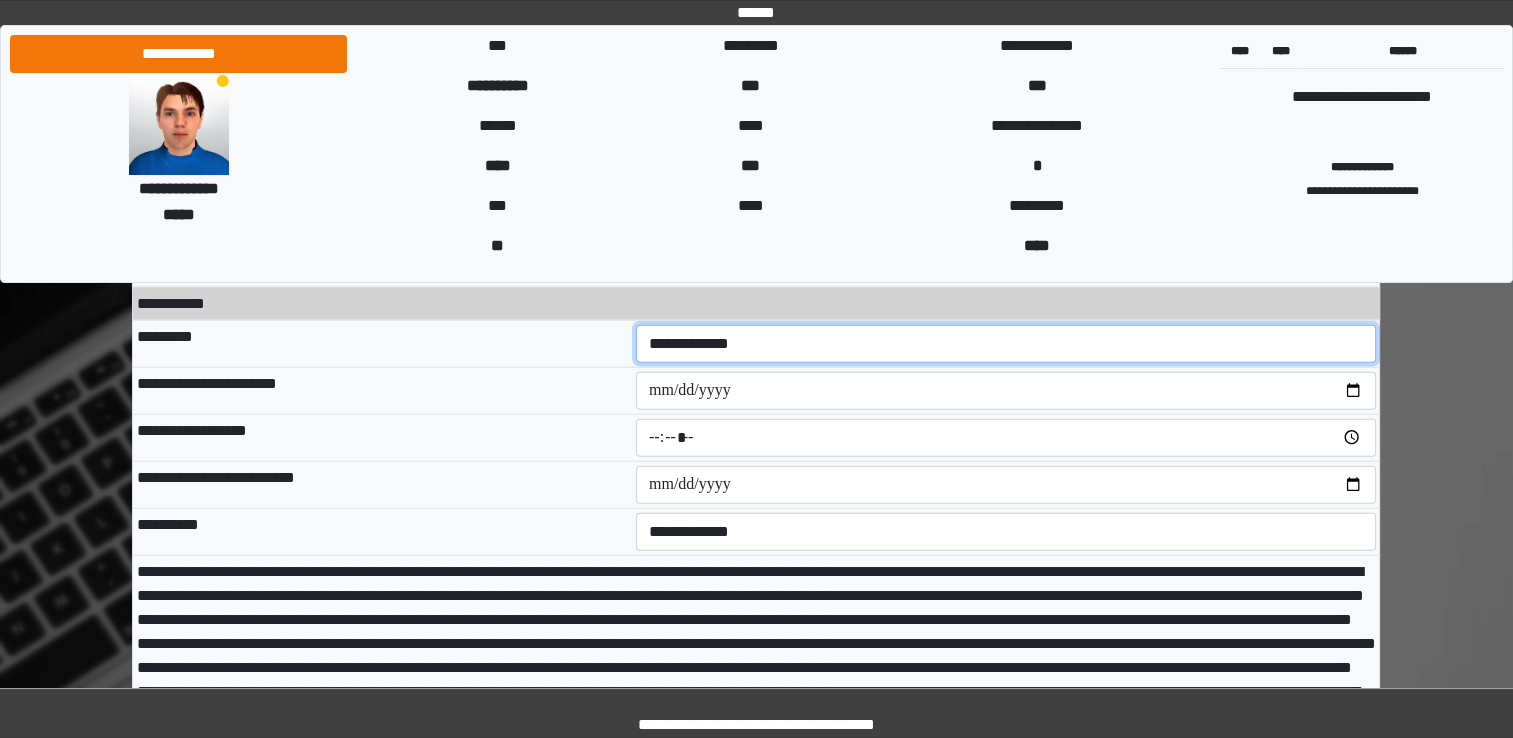 click on "**********" at bounding box center [1006, 344] 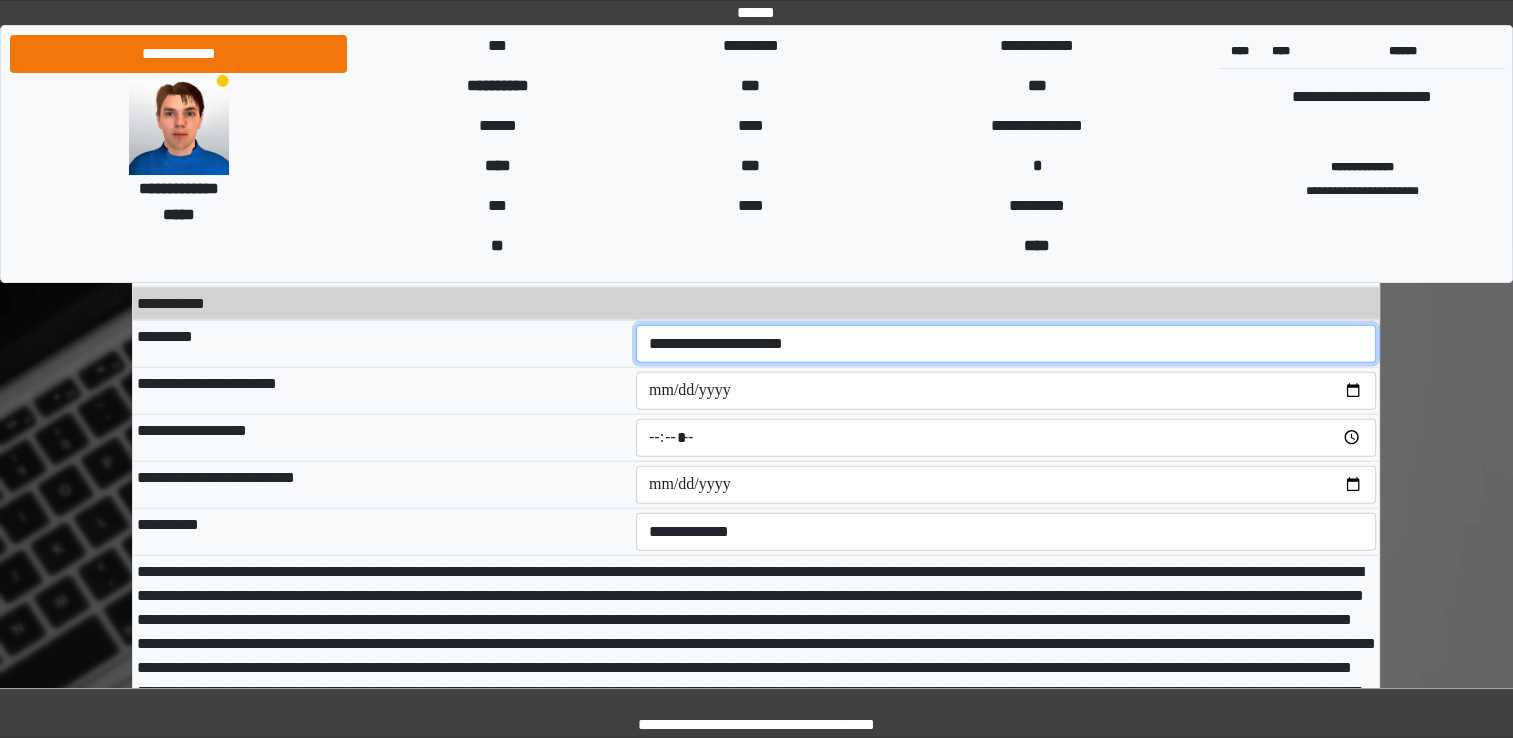 click on "**********" at bounding box center (1006, 344) 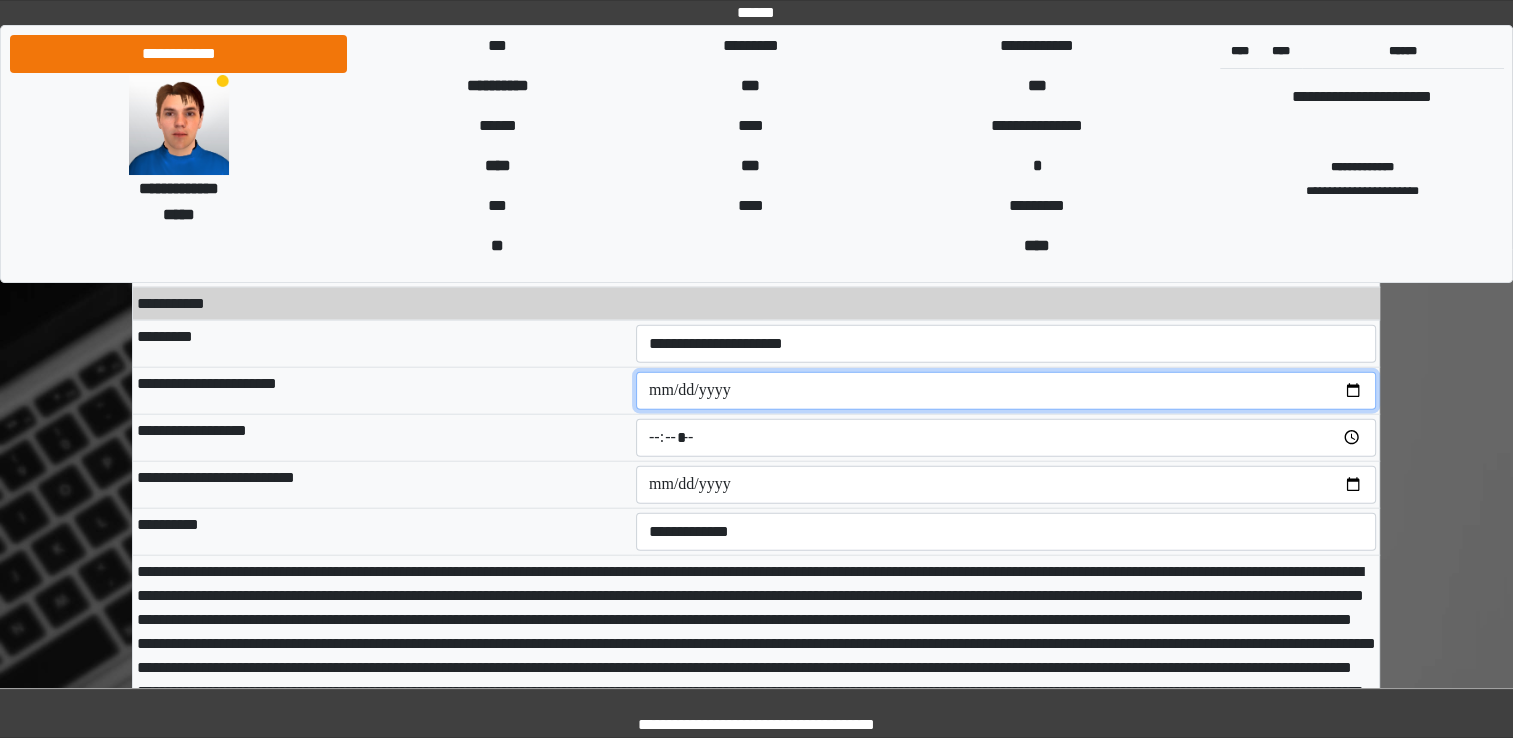 click at bounding box center [1006, 391] 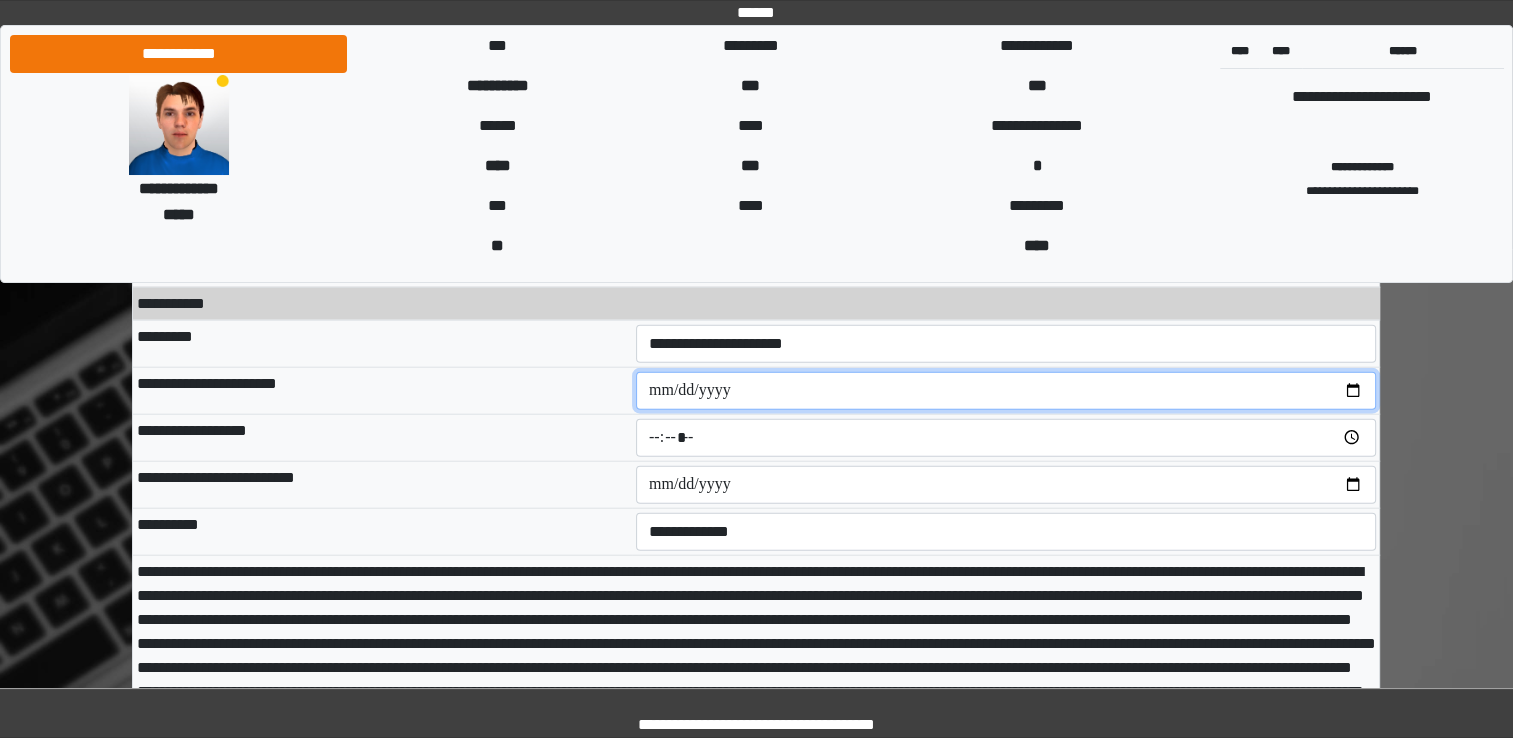 click at bounding box center [1006, 391] 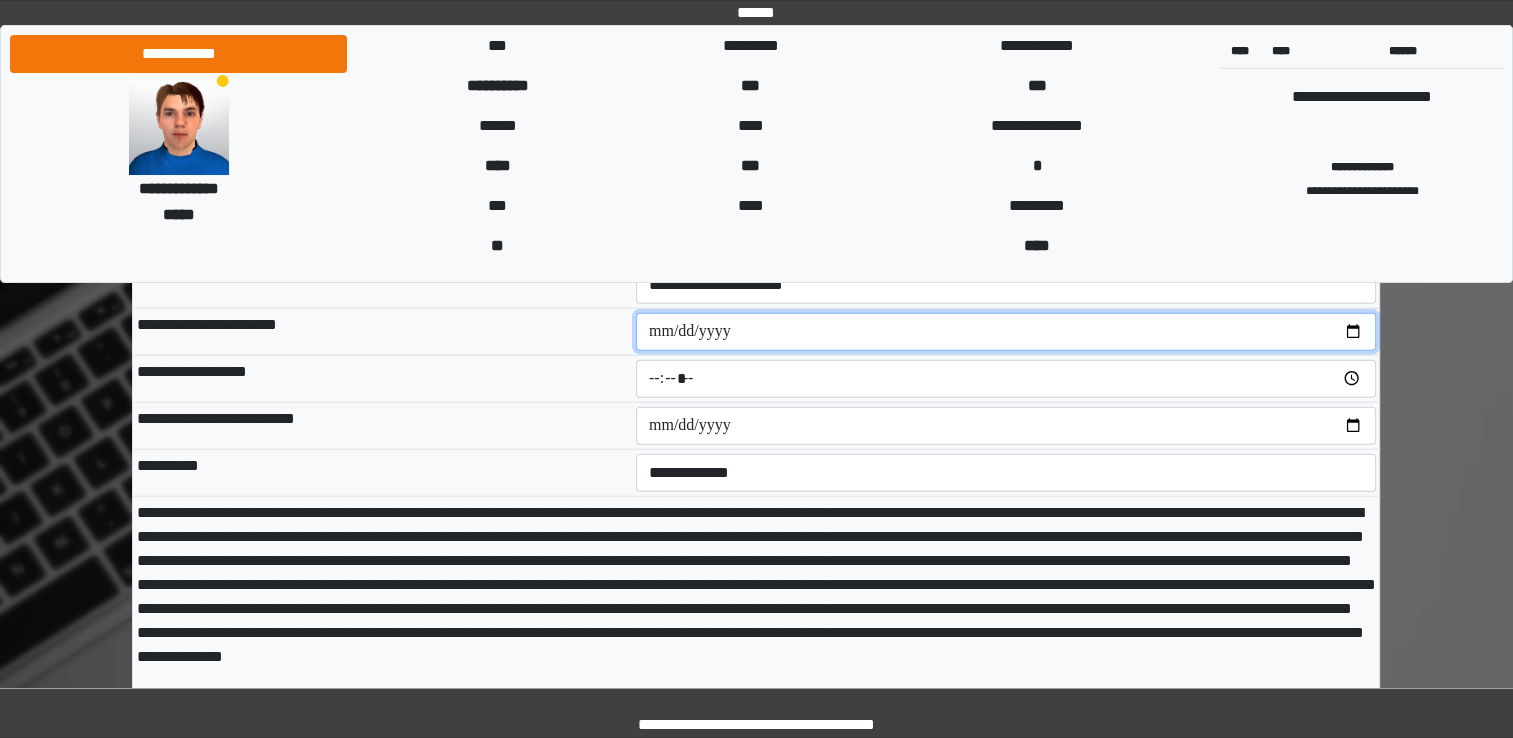scroll, scrollTop: 12336, scrollLeft: 0, axis: vertical 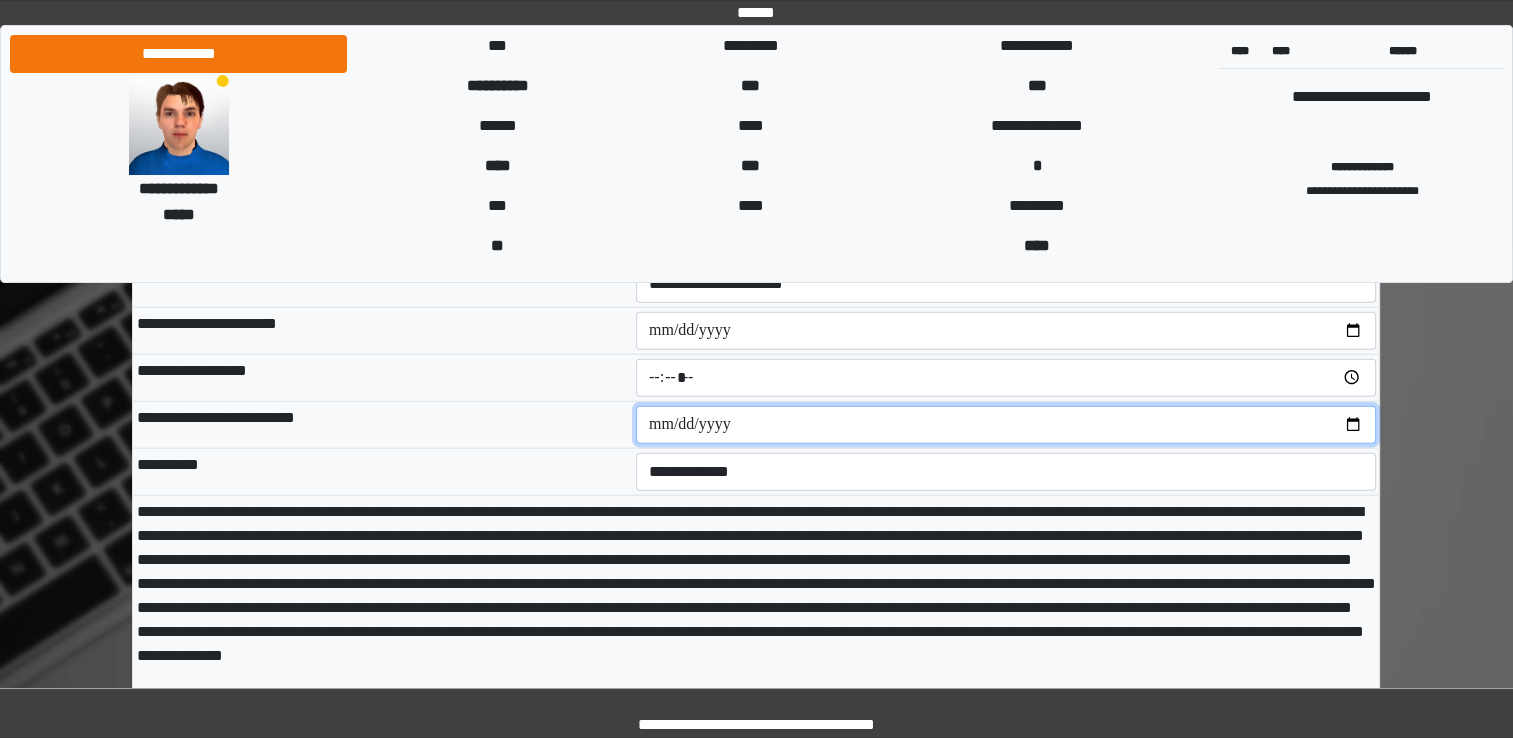 click at bounding box center (1006, 425) 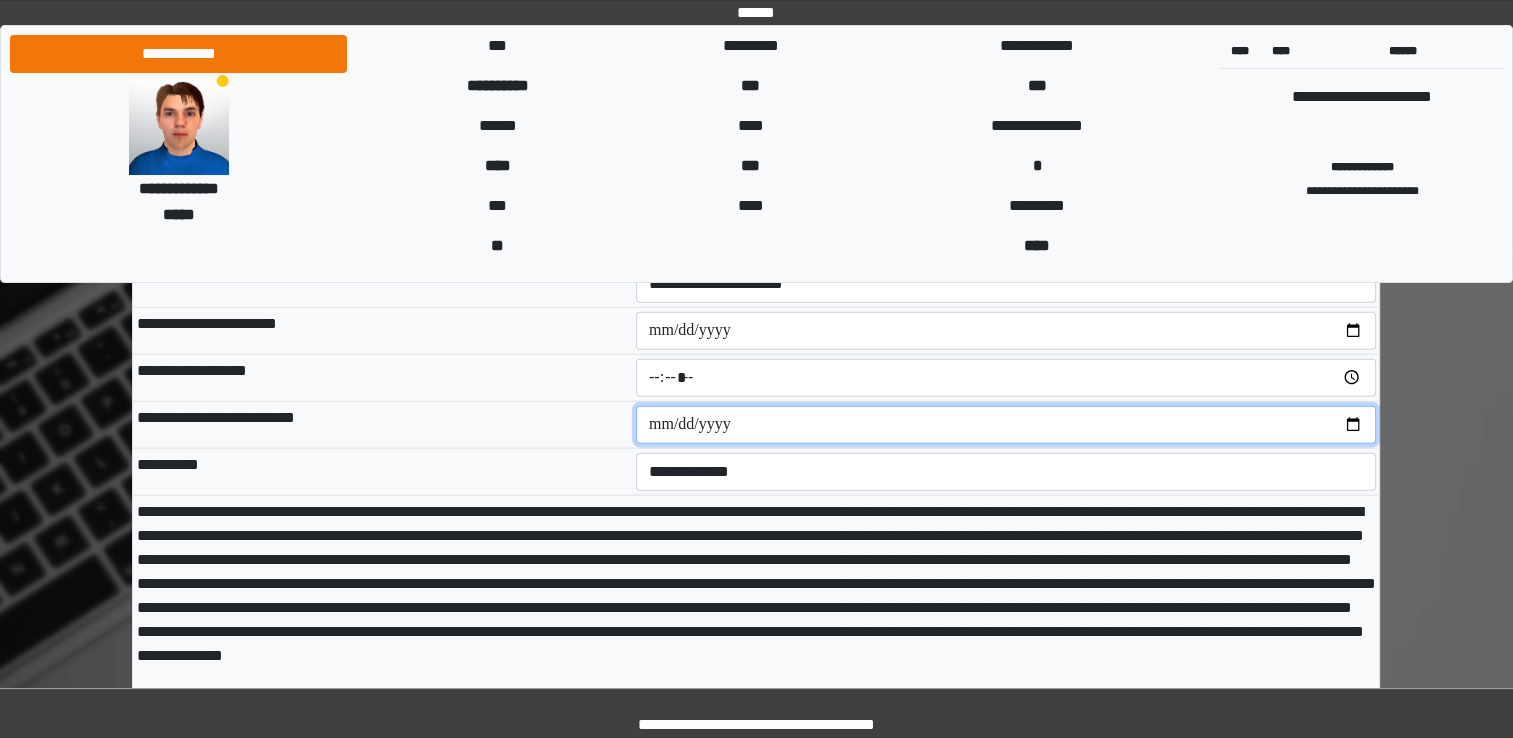 type on "**********" 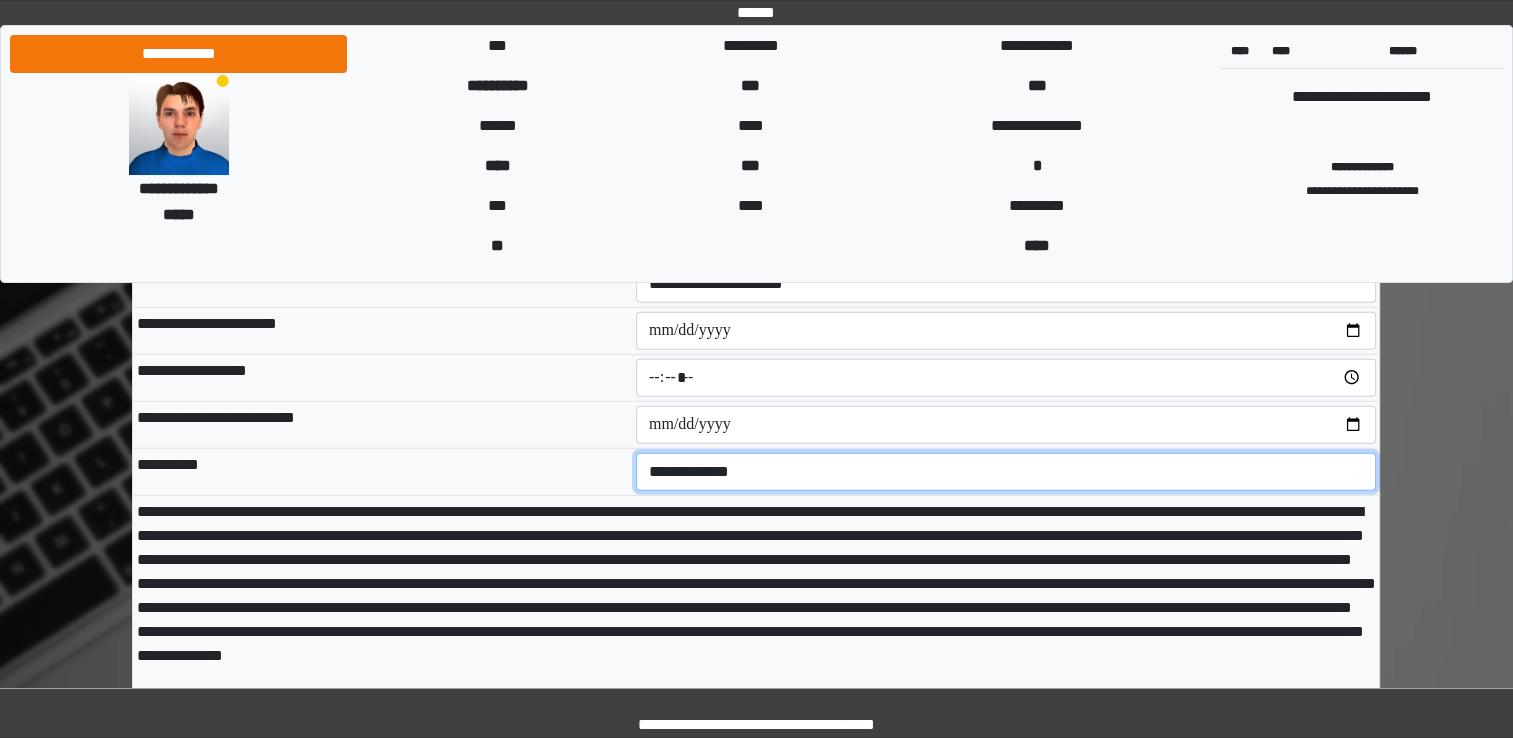 click on "**********" at bounding box center [1006, 472] 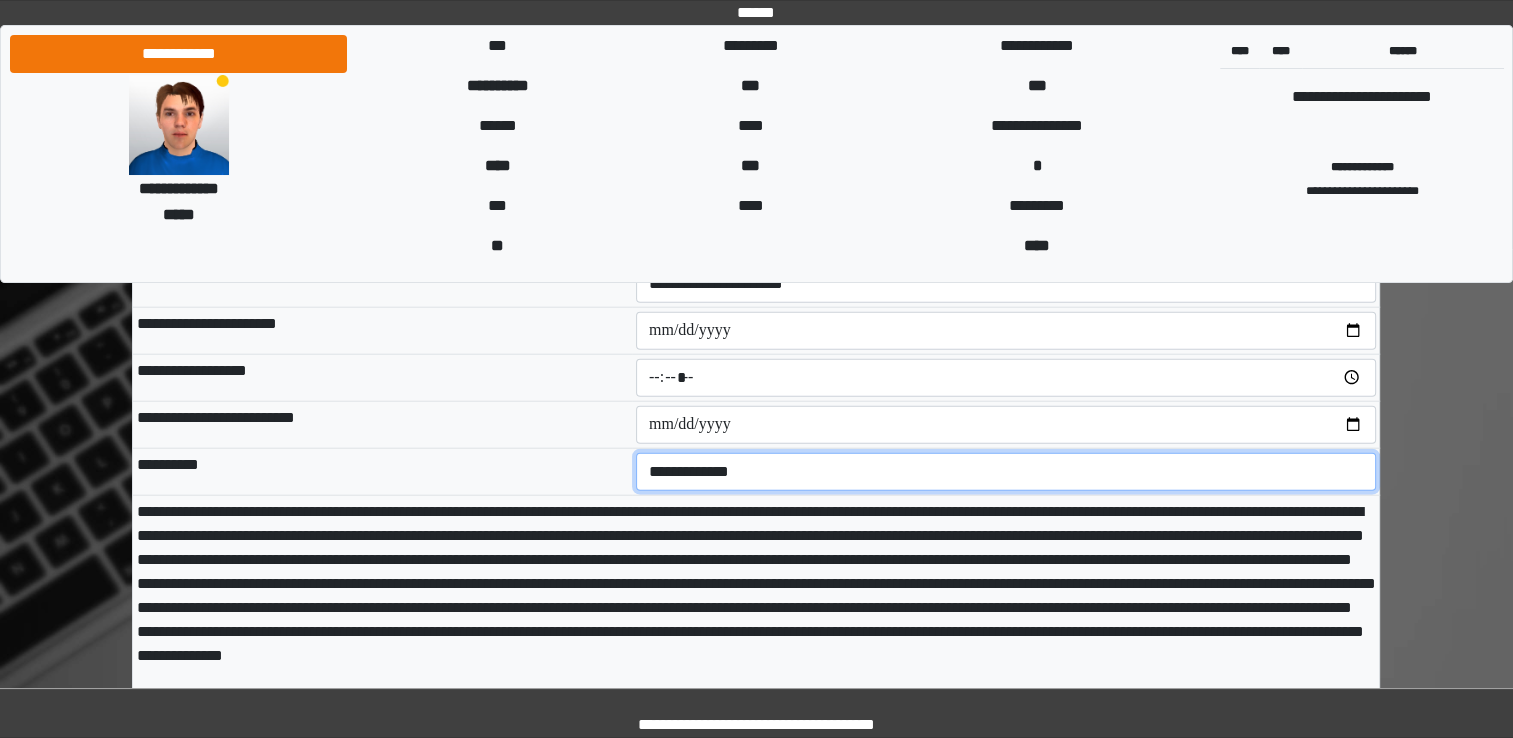 select on "****" 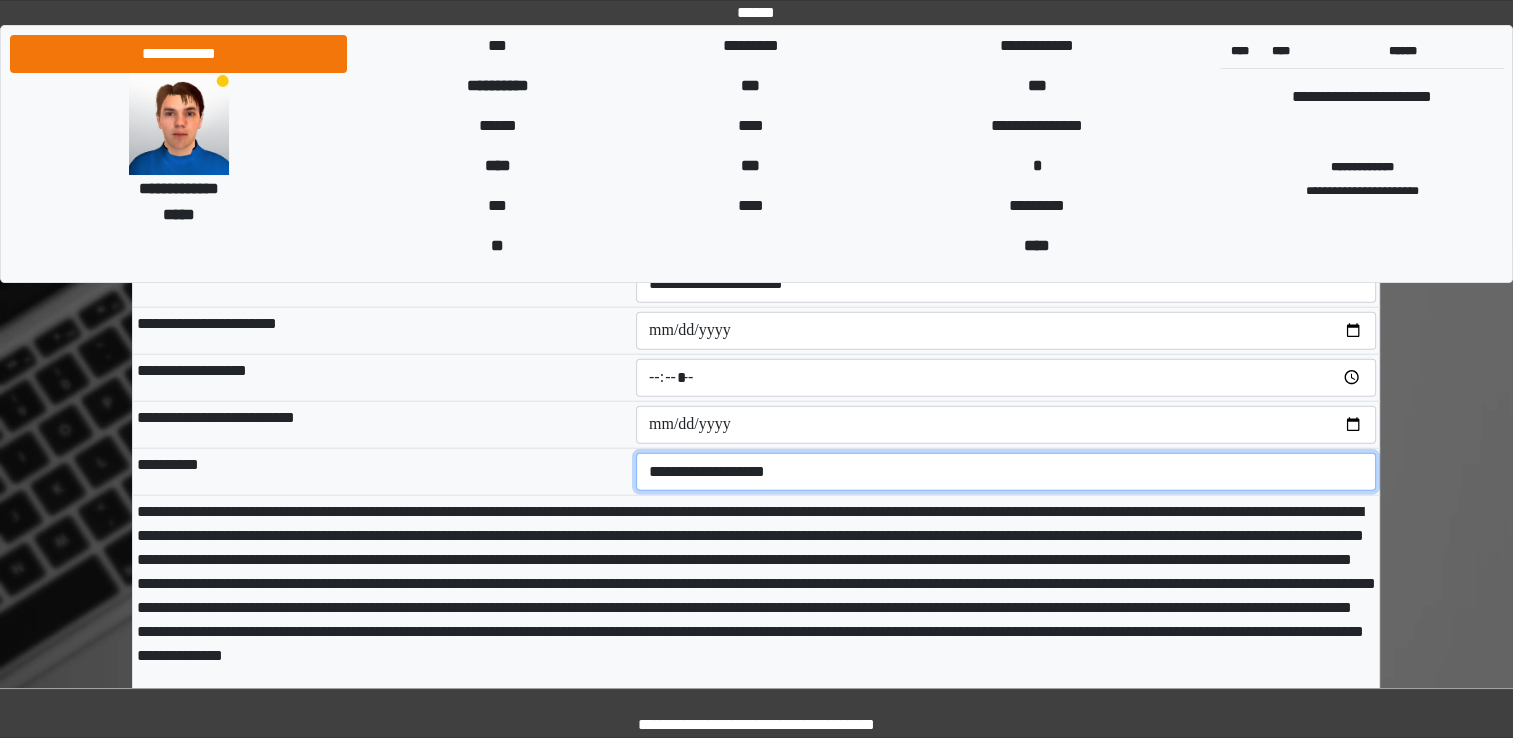 click on "**********" at bounding box center [1006, 472] 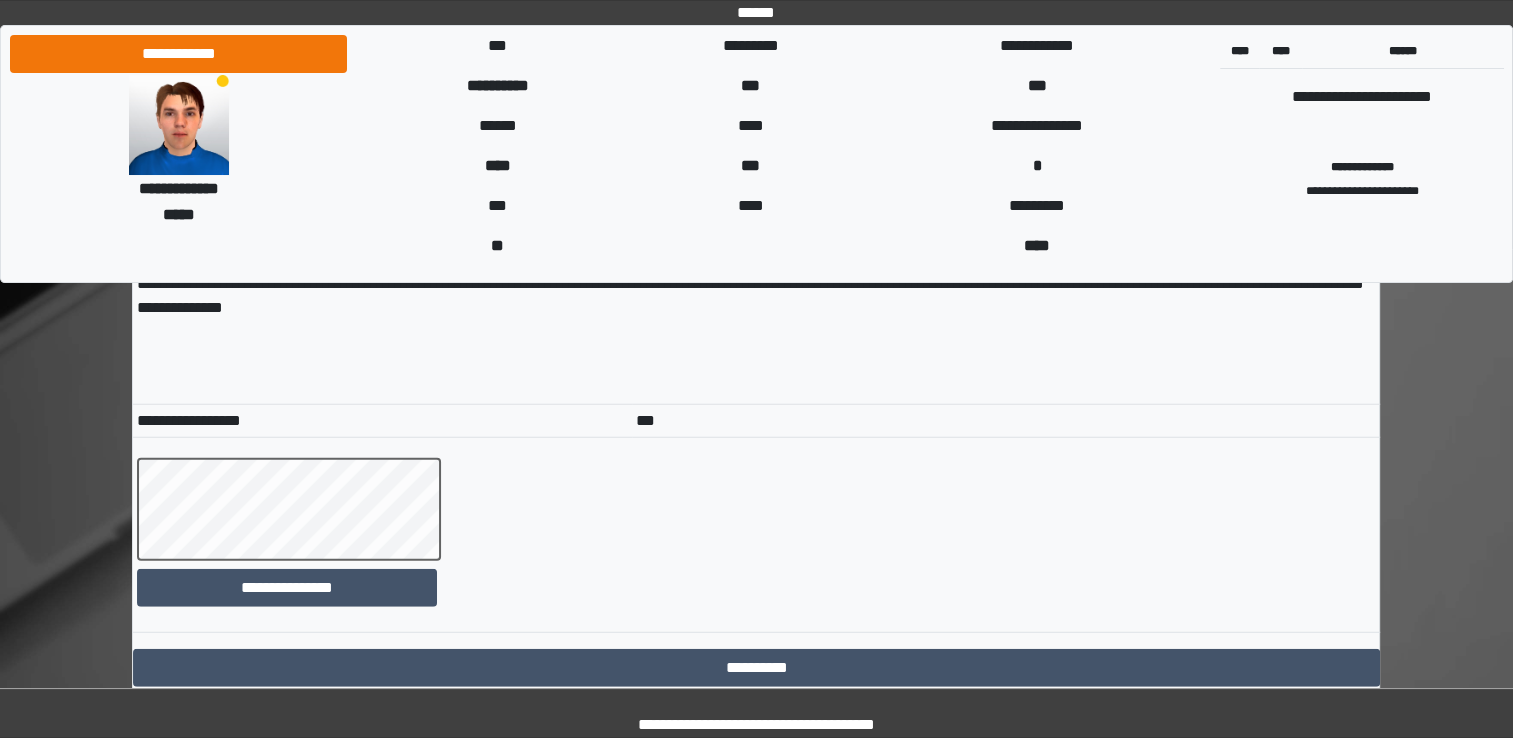 scroll, scrollTop: 12716, scrollLeft: 0, axis: vertical 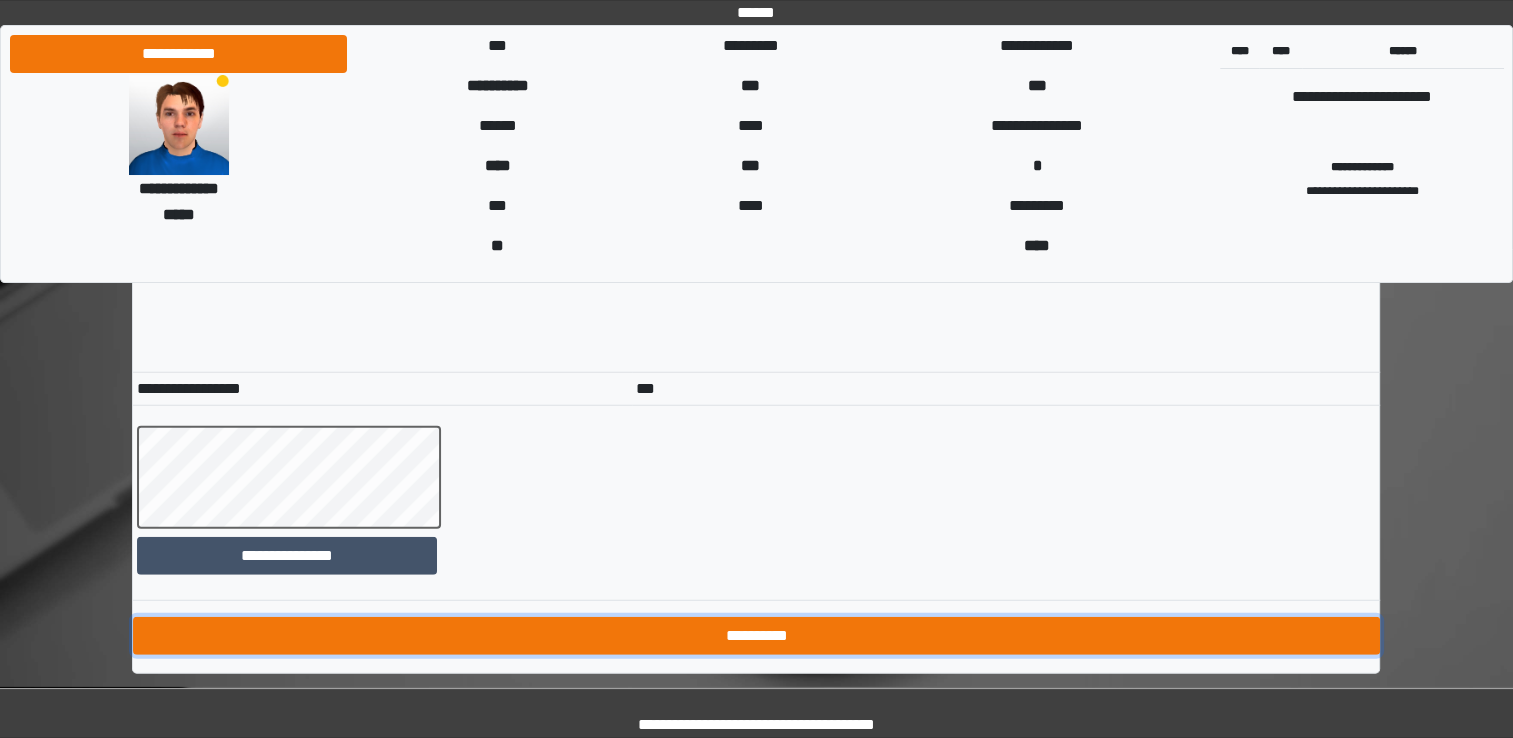 click on "**********" at bounding box center (756, 636) 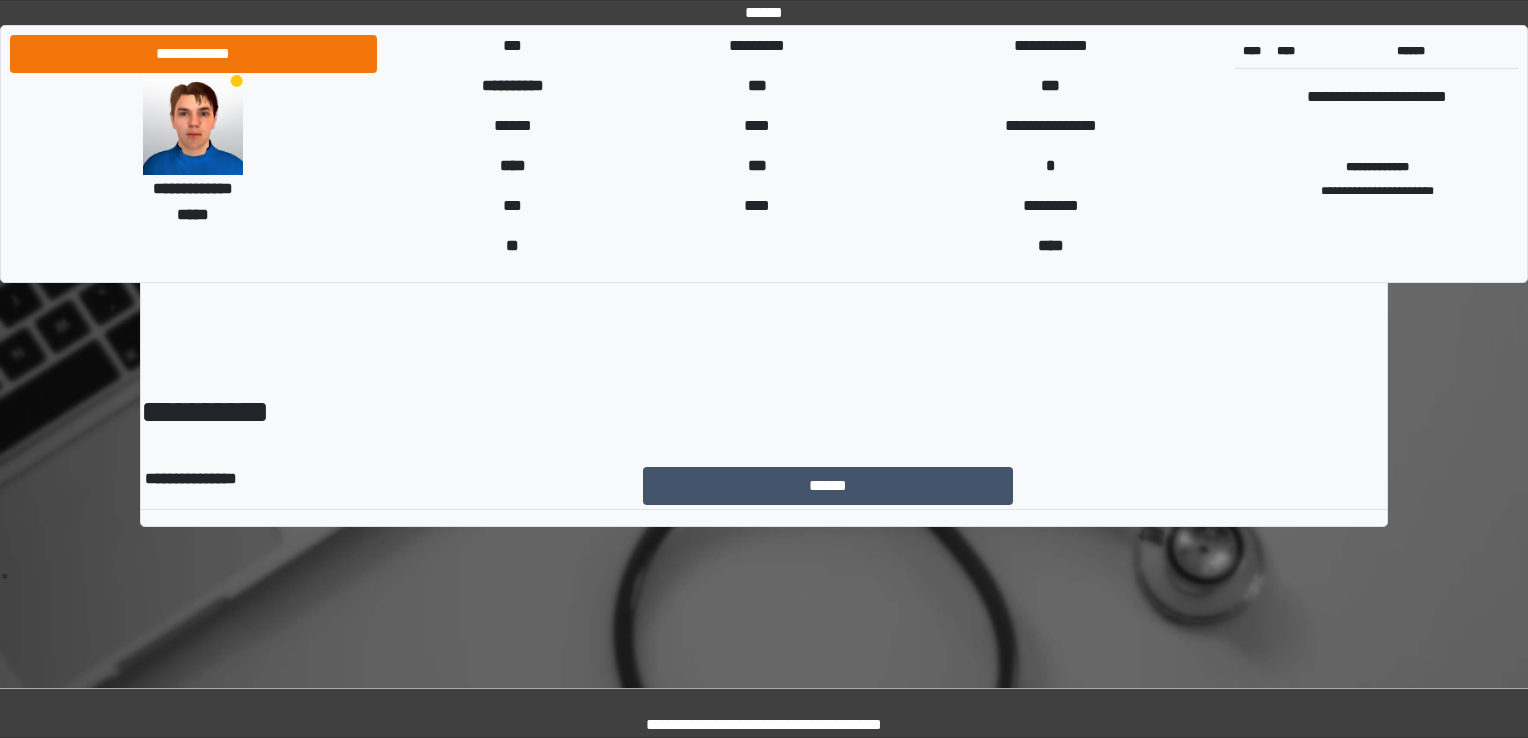 scroll, scrollTop: 0, scrollLeft: 0, axis: both 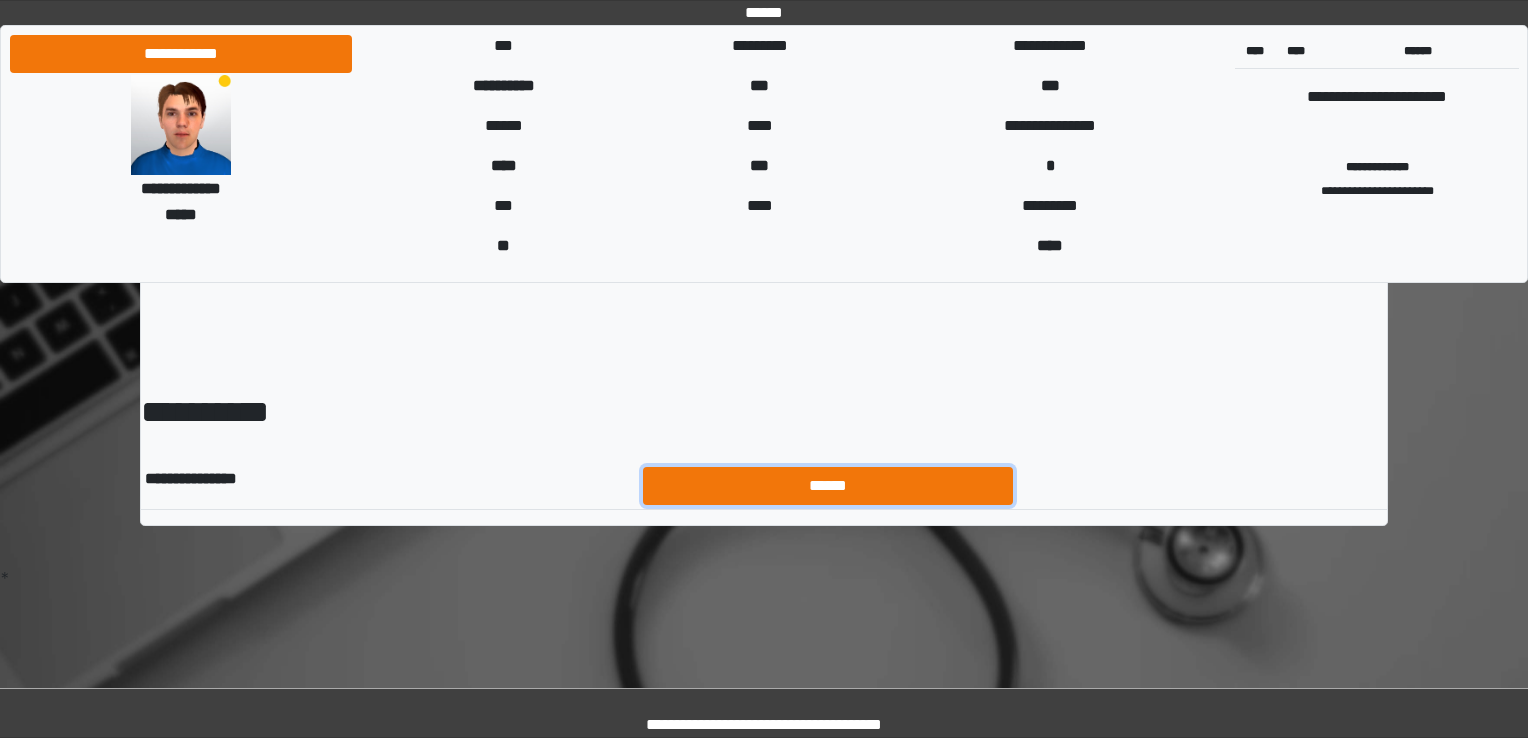 click on "******" at bounding box center (828, 486) 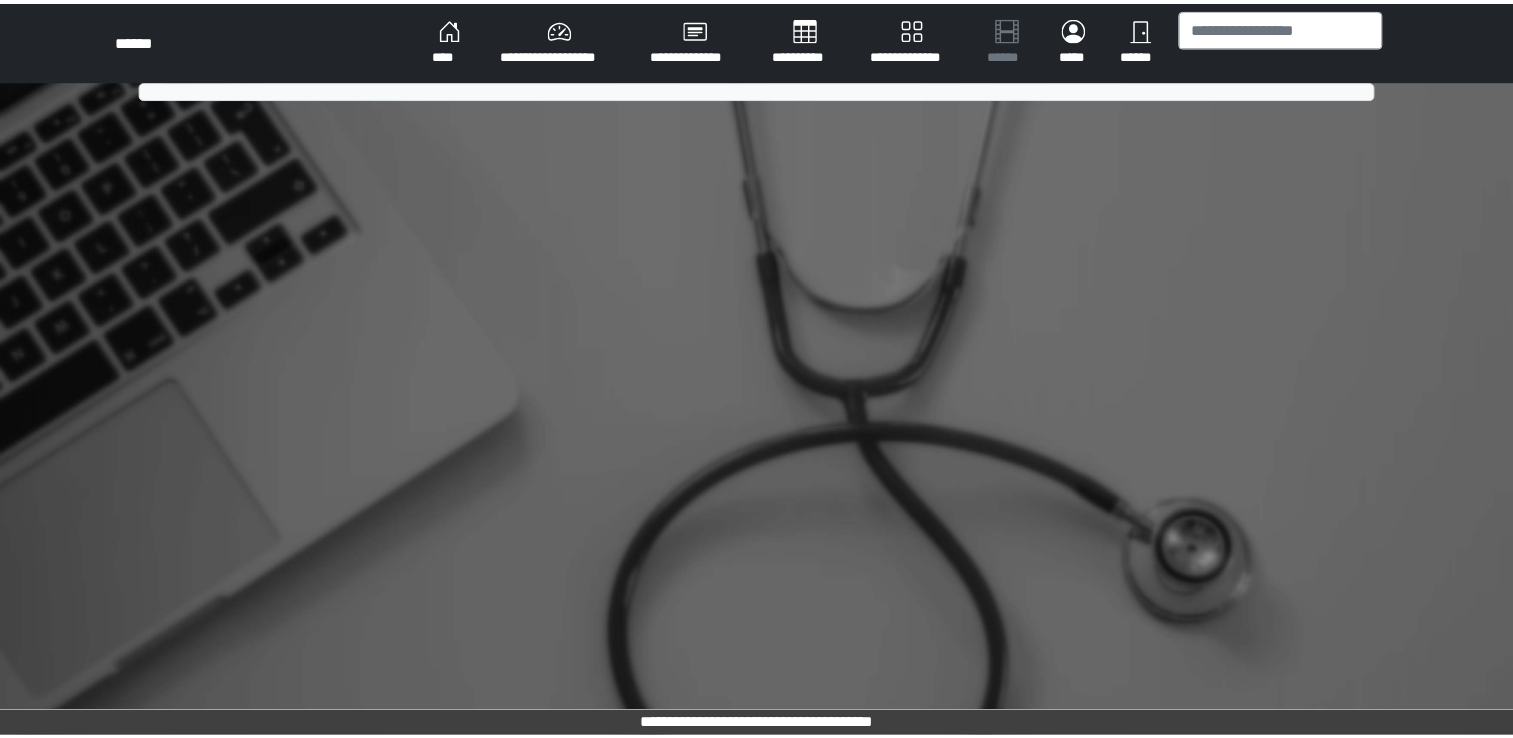 scroll, scrollTop: 0, scrollLeft: 0, axis: both 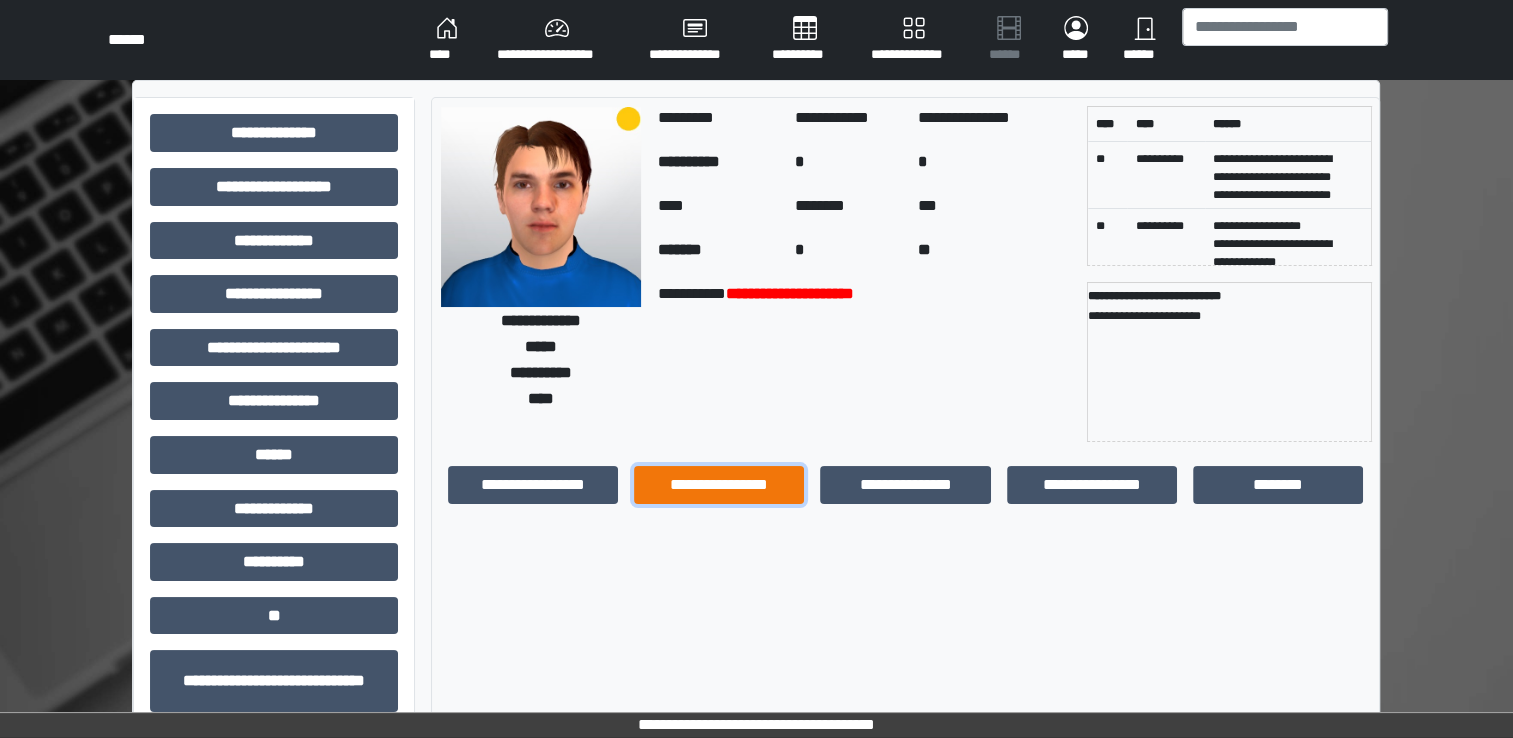 click on "**********" at bounding box center (719, 485) 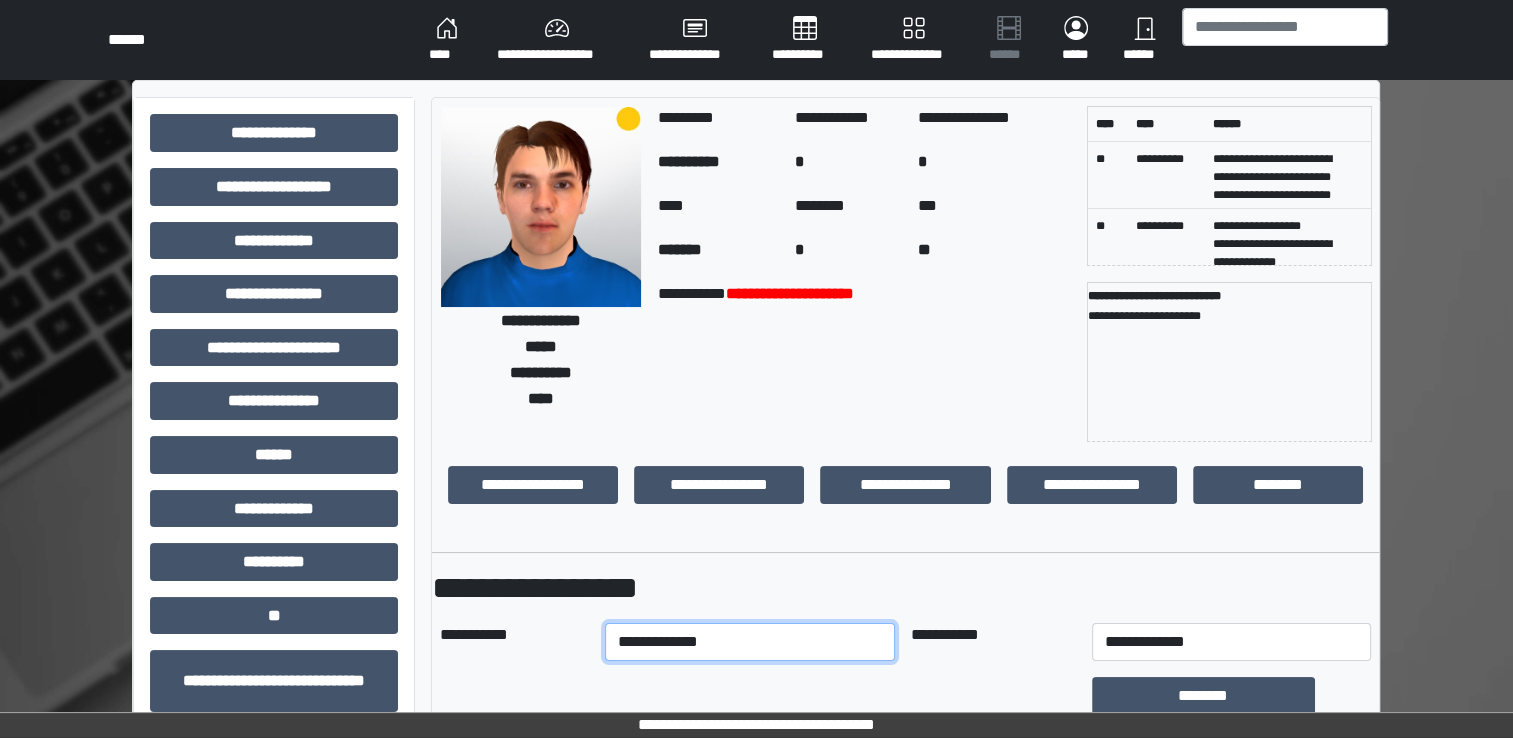 click on "**********" at bounding box center [750, 642] 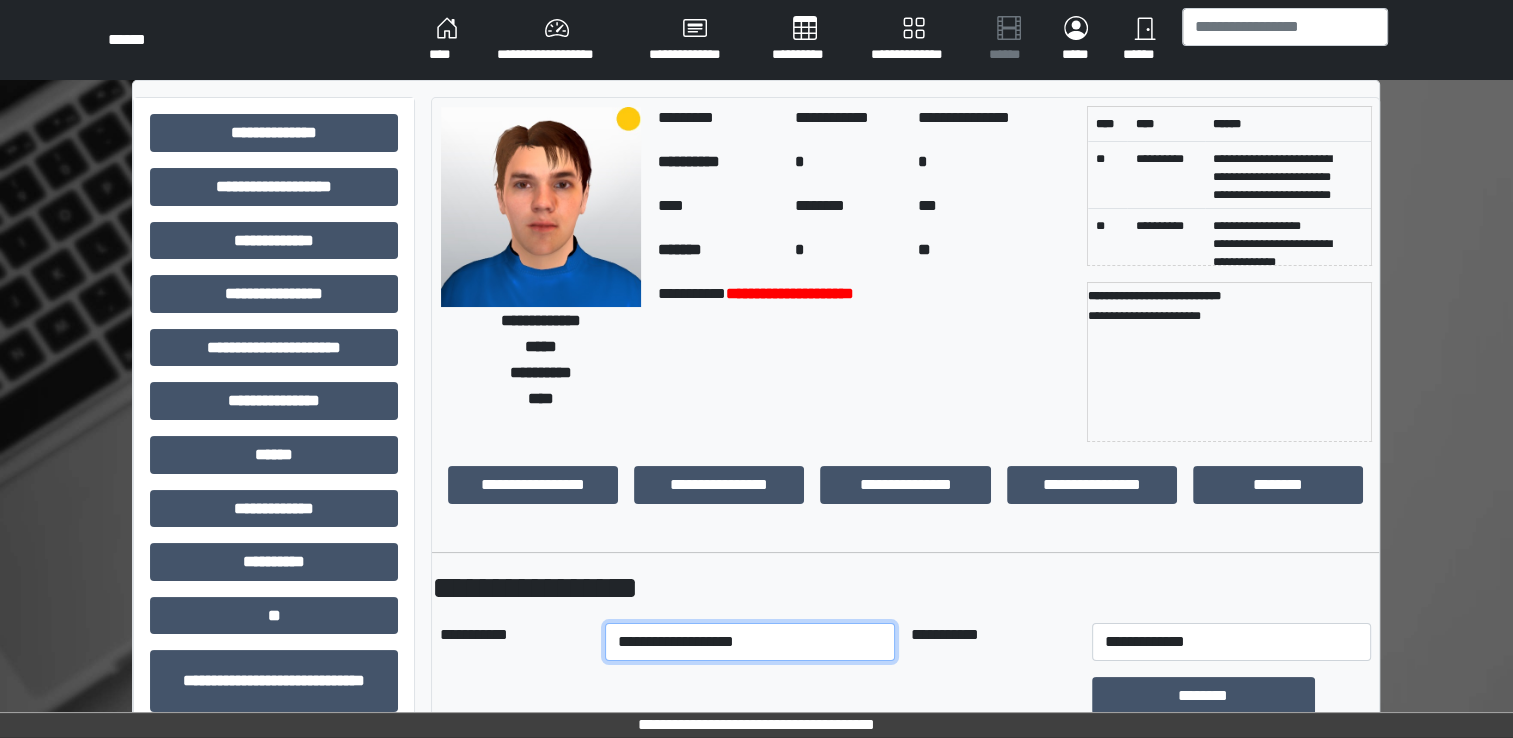 click on "**********" at bounding box center [750, 642] 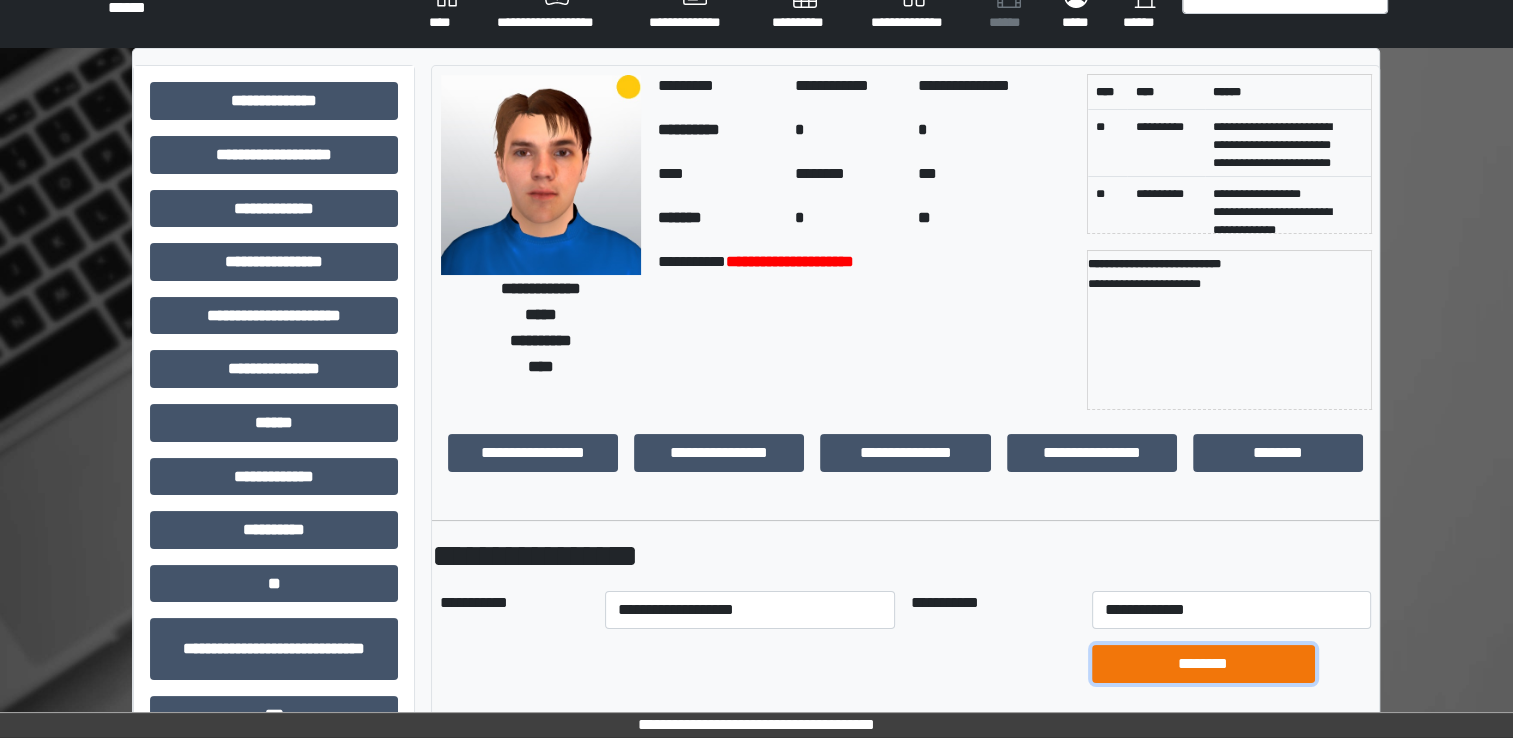 click on "********" at bounding box center (1203, 664) 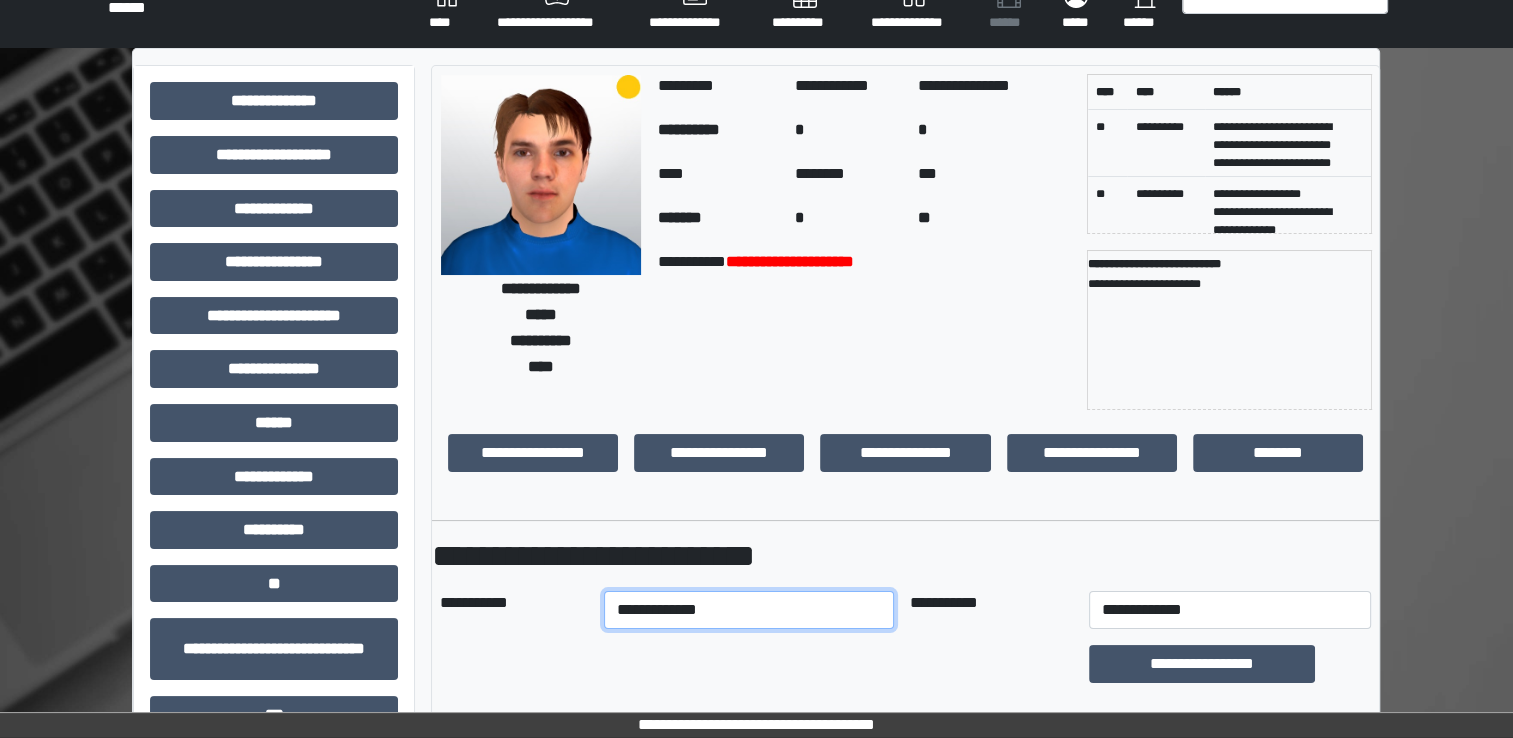click on "**********" at bounding box center (749, 610) 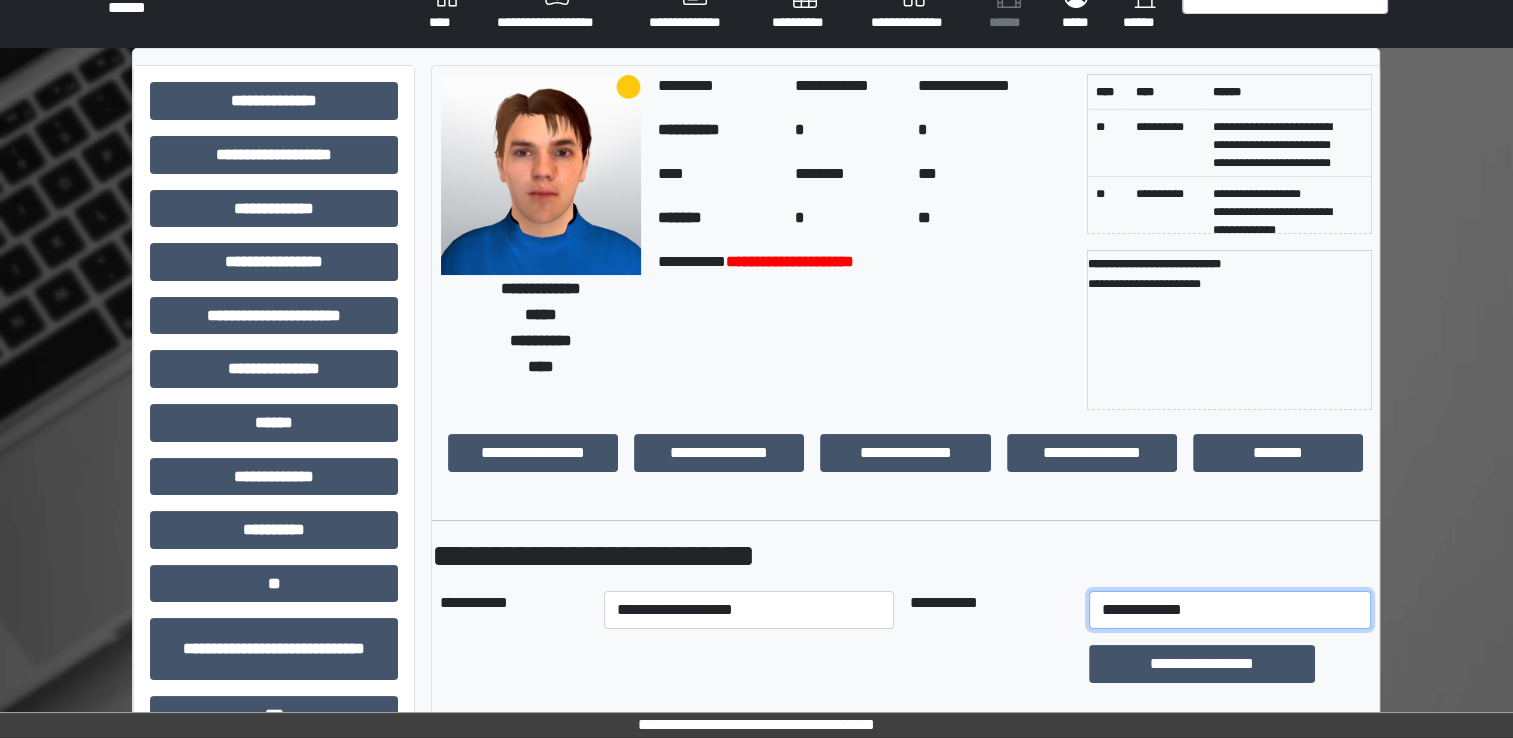click on "**********" at bounding box center (1230, 610) 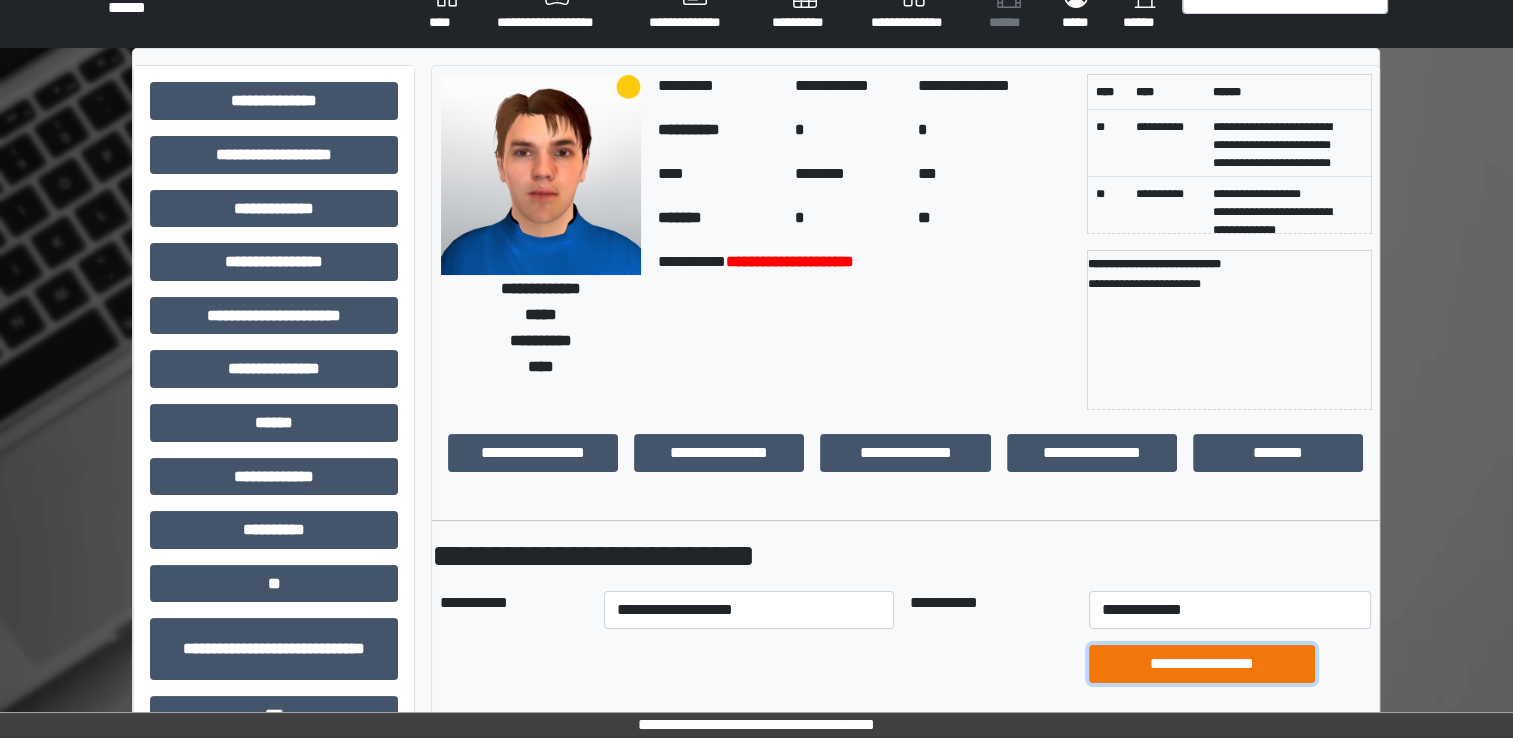 click on "**********" at bounding box center (1201, 664) 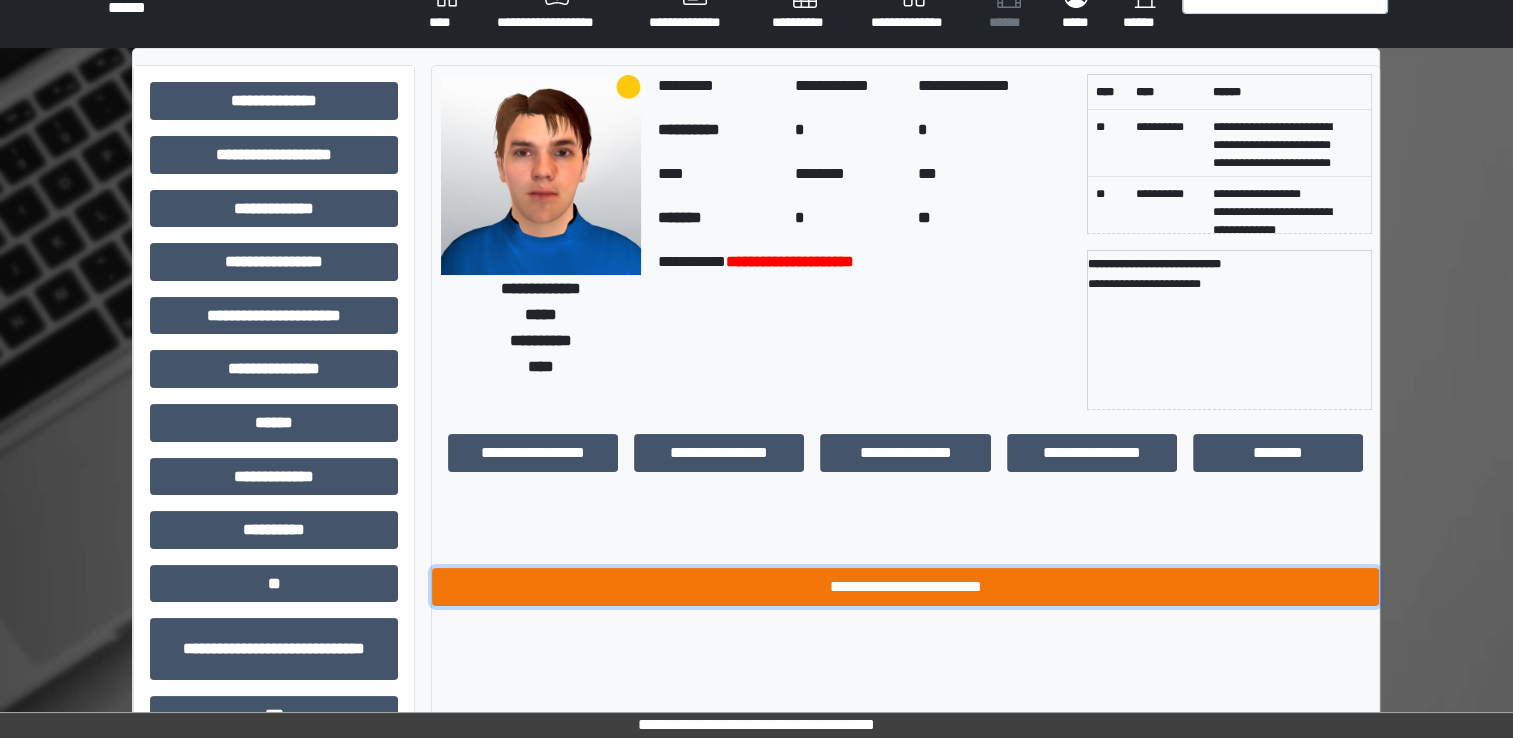 click on "**********" at bounding box center [905, 587] 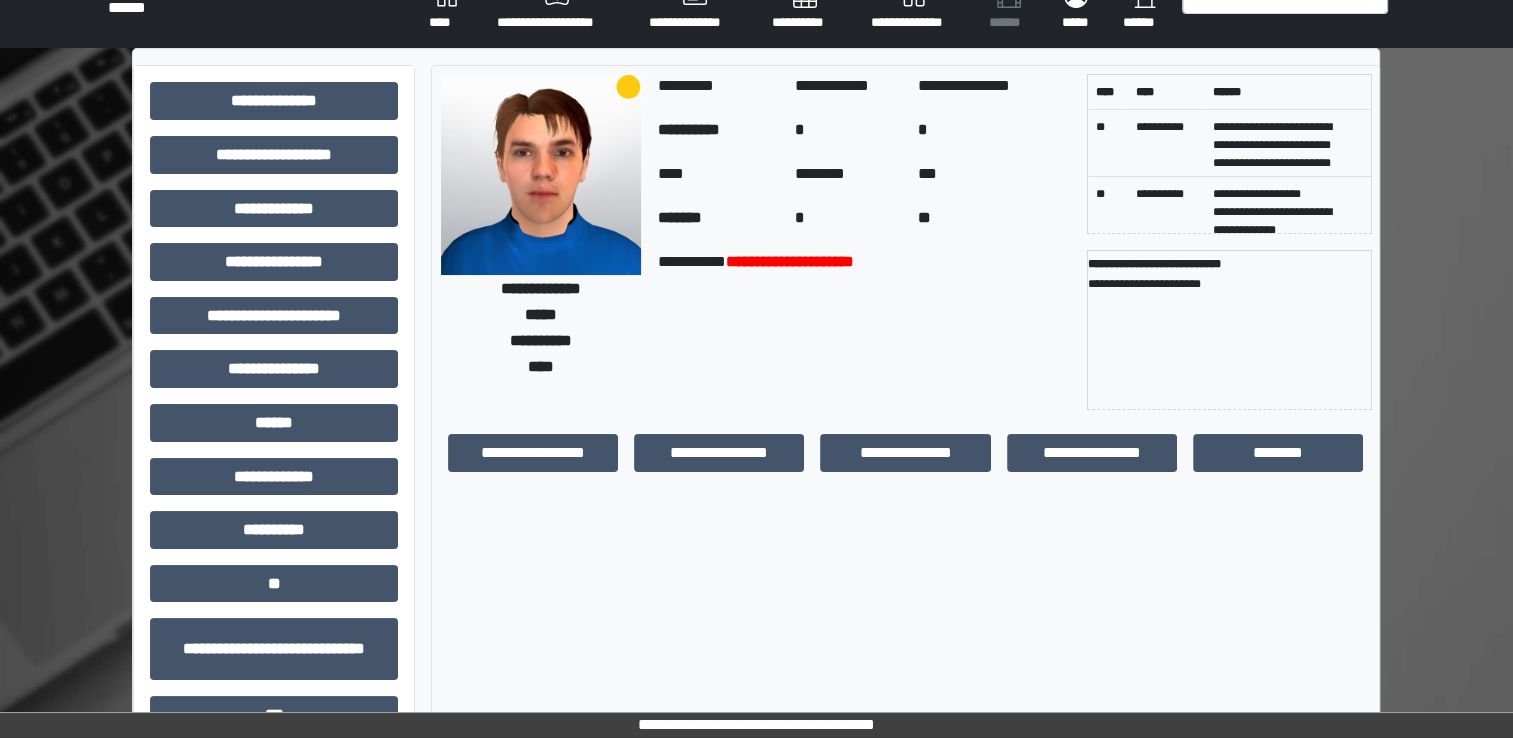 scroll, scrollTop: 0, scrollLeft: 0, axis: both 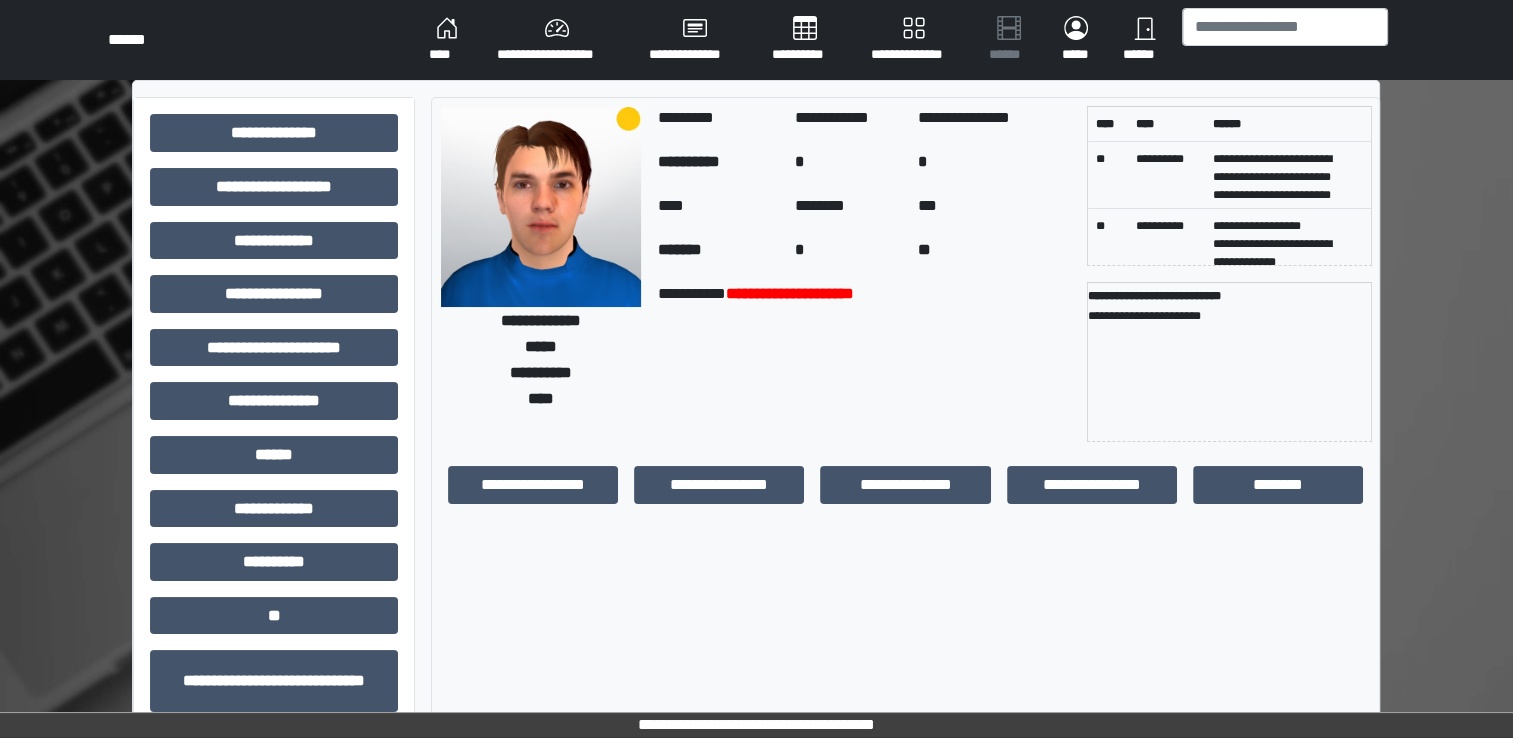 click on "****" at bounding box center (447, 40) 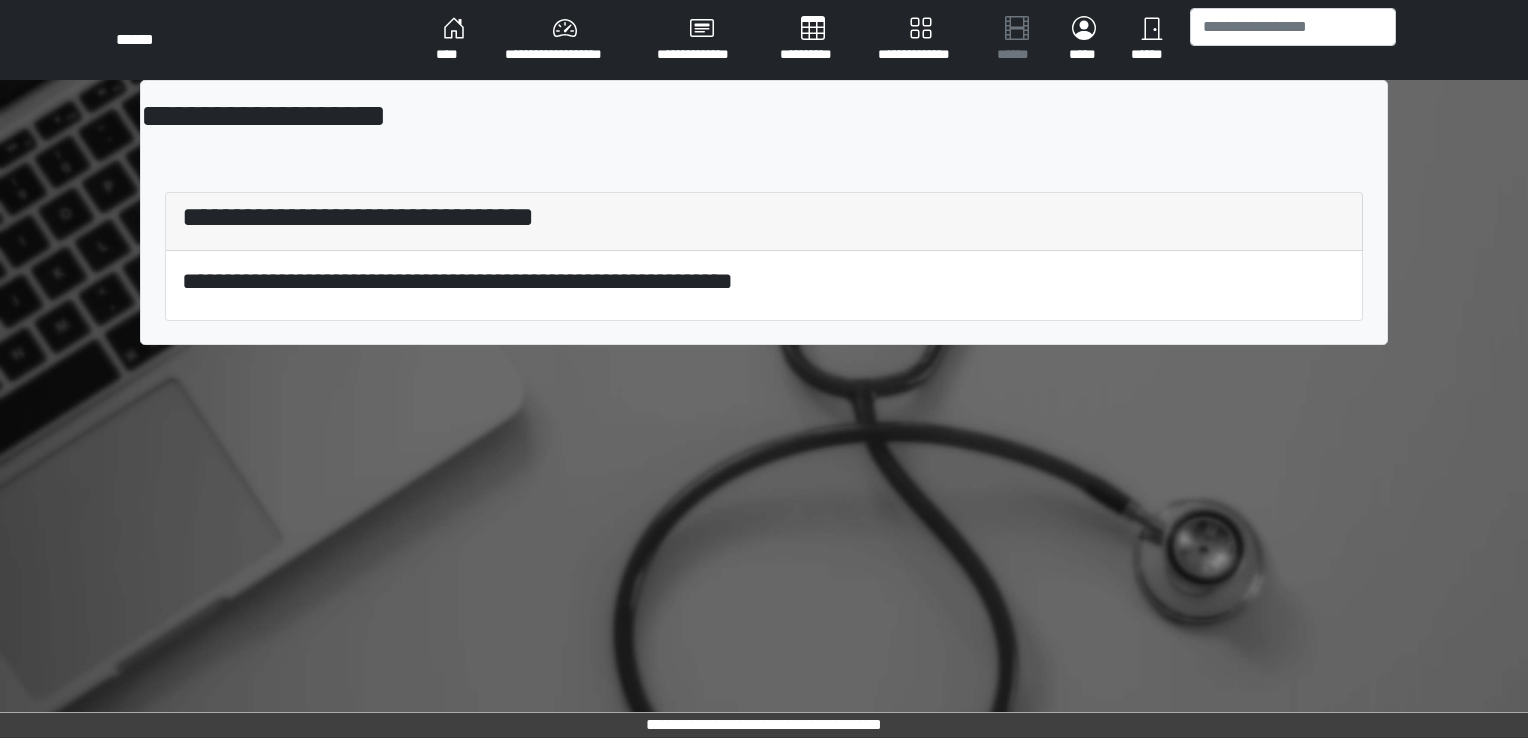 click on "****" at bounding box center (454, 40) 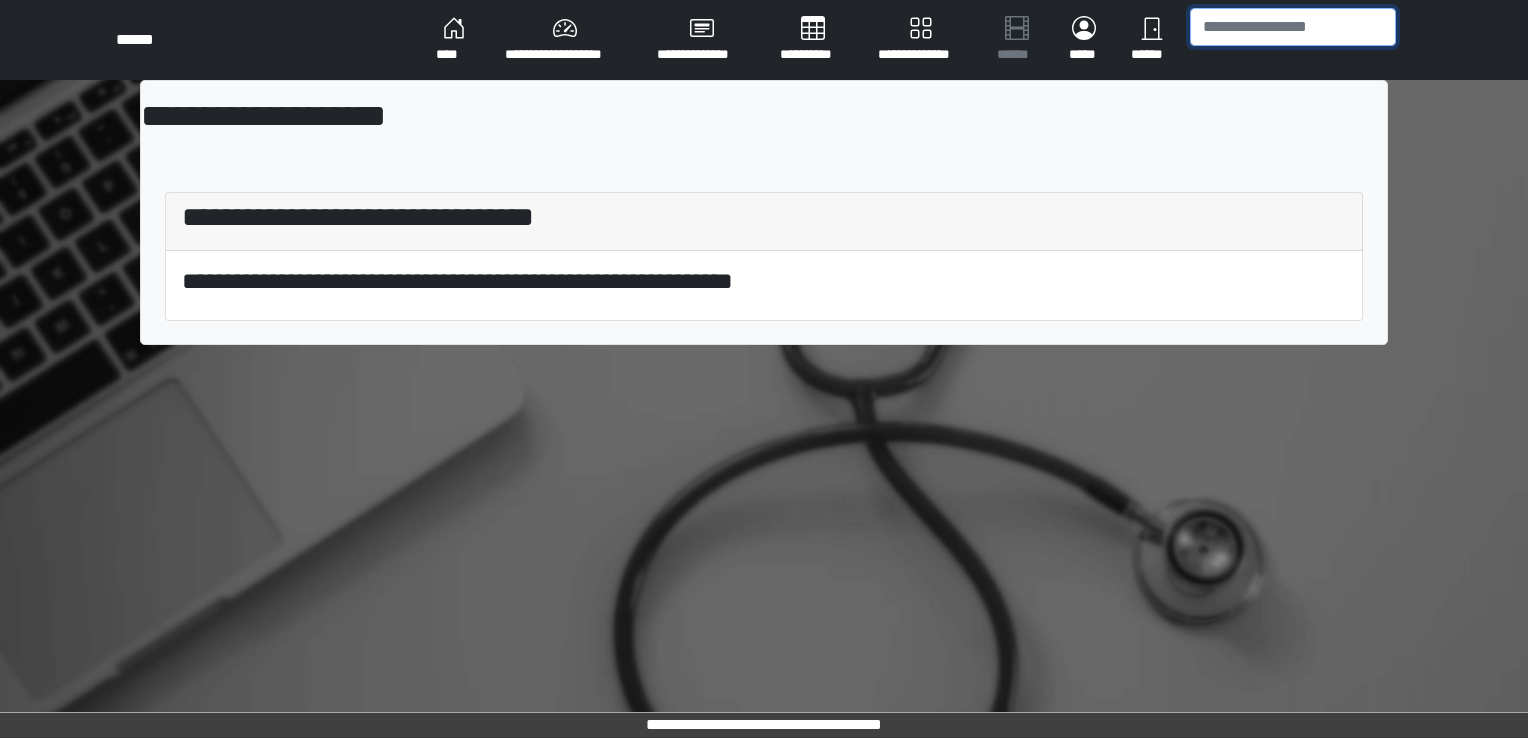click at bounding box center [1293, 27] 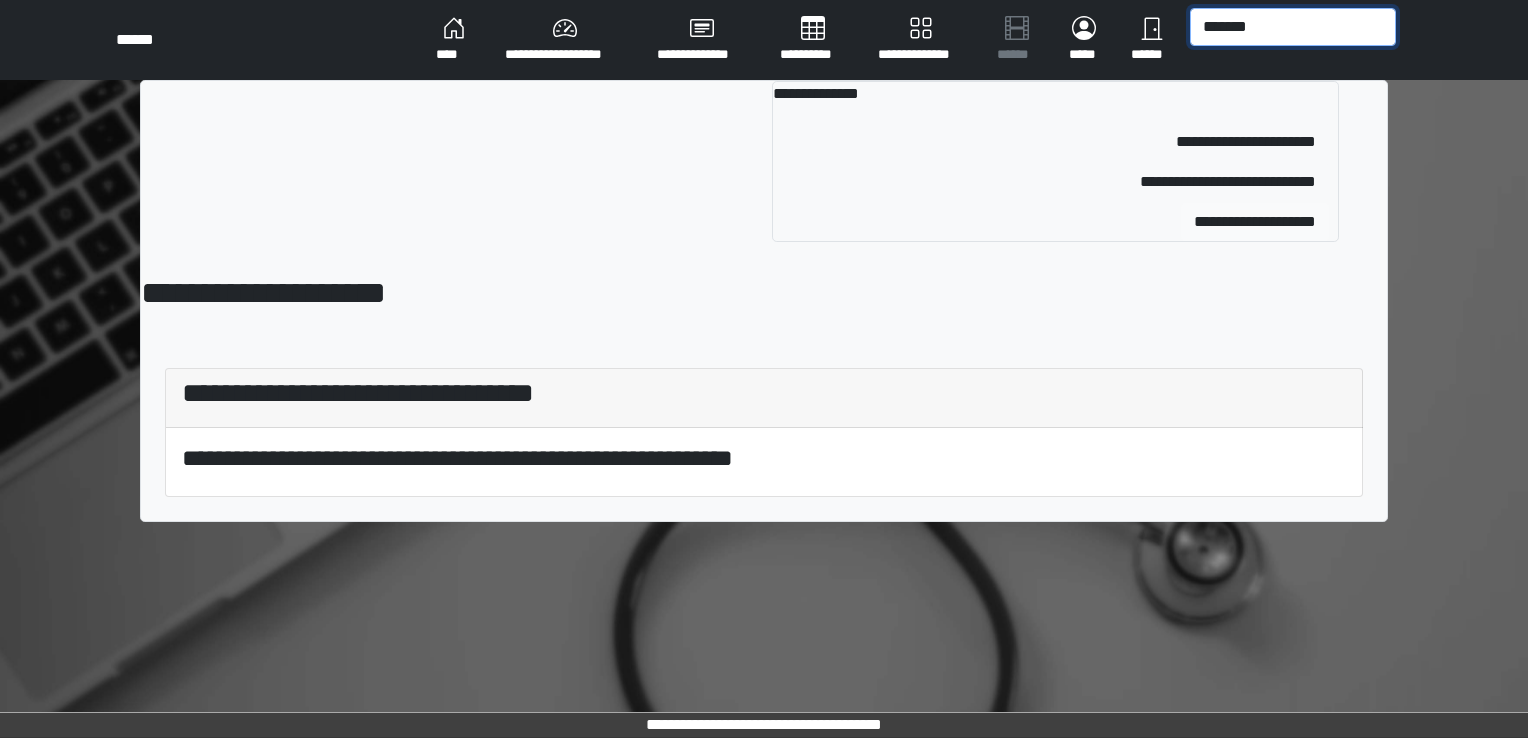type on "*******" 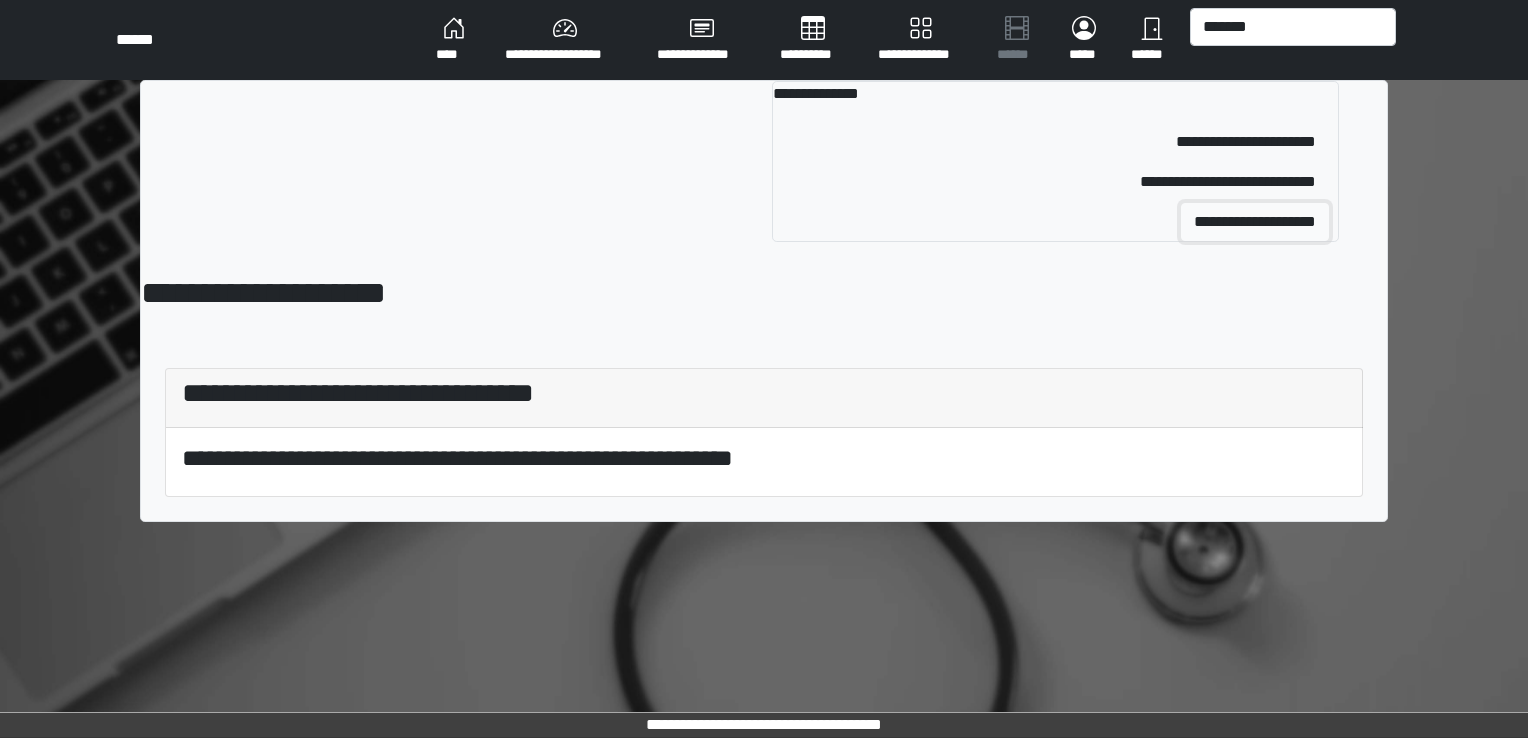 click on "**********" at bounding box center [1255, 222] 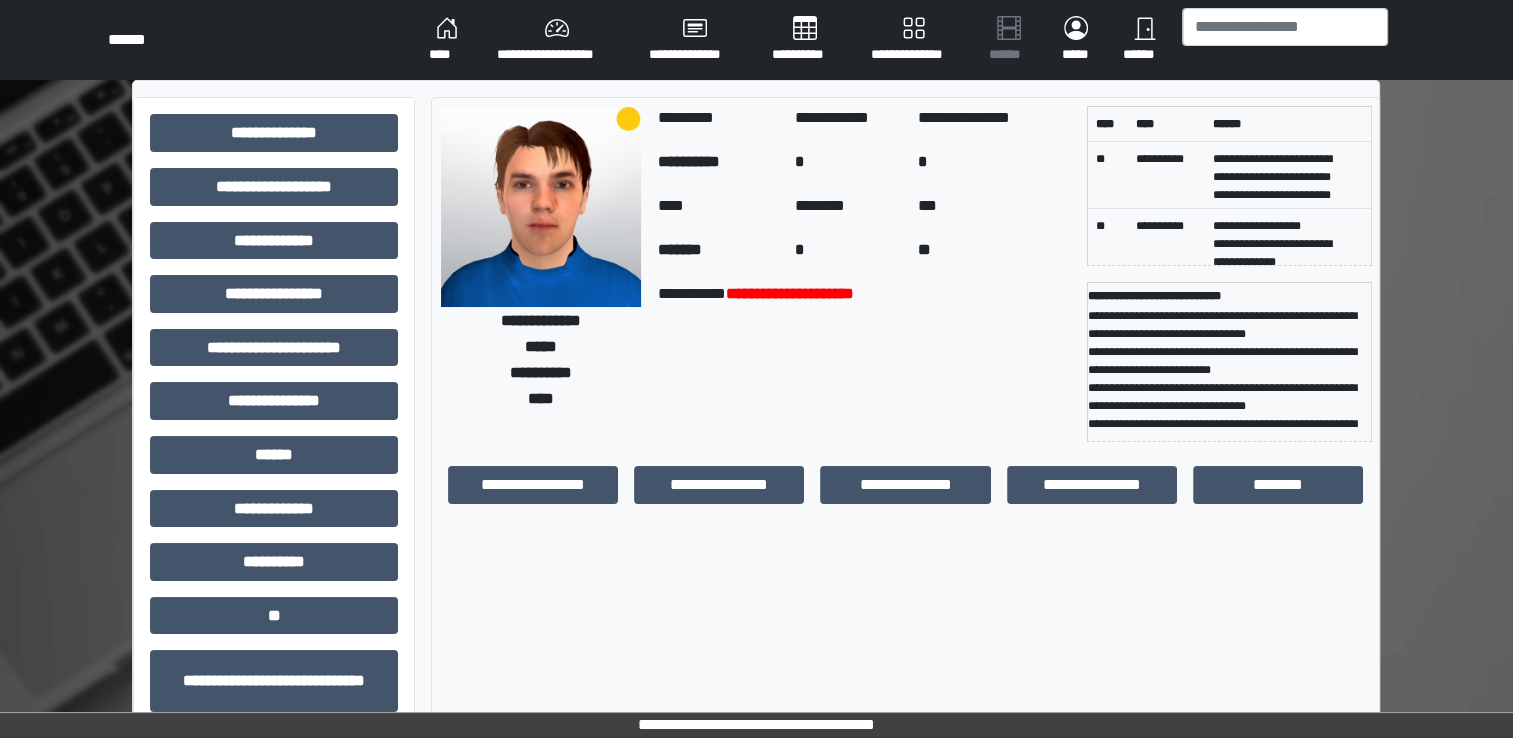 scroll, scrollTop: 27, scrollLeft: 0, axis: vertical 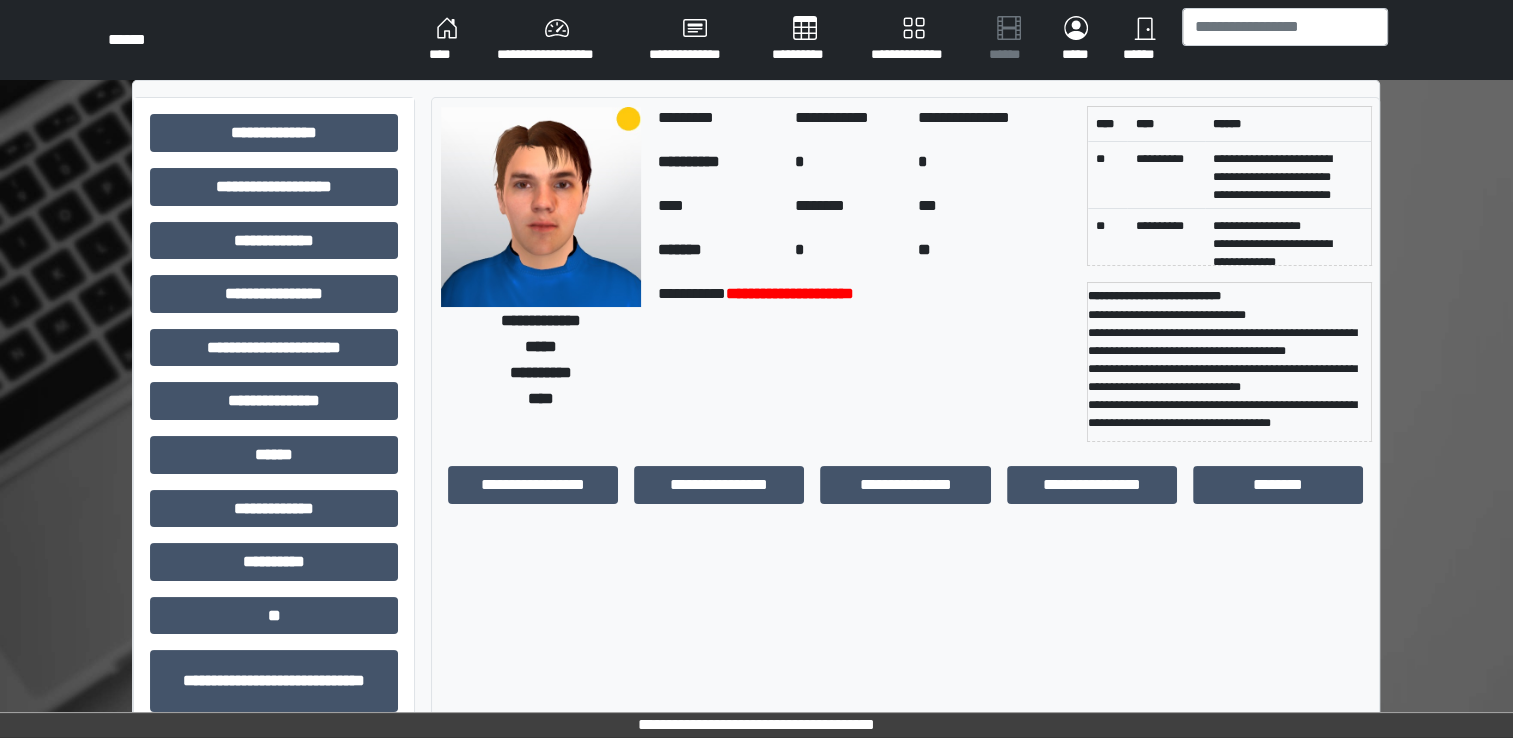 click on "****" at bounding box center [447, 40] 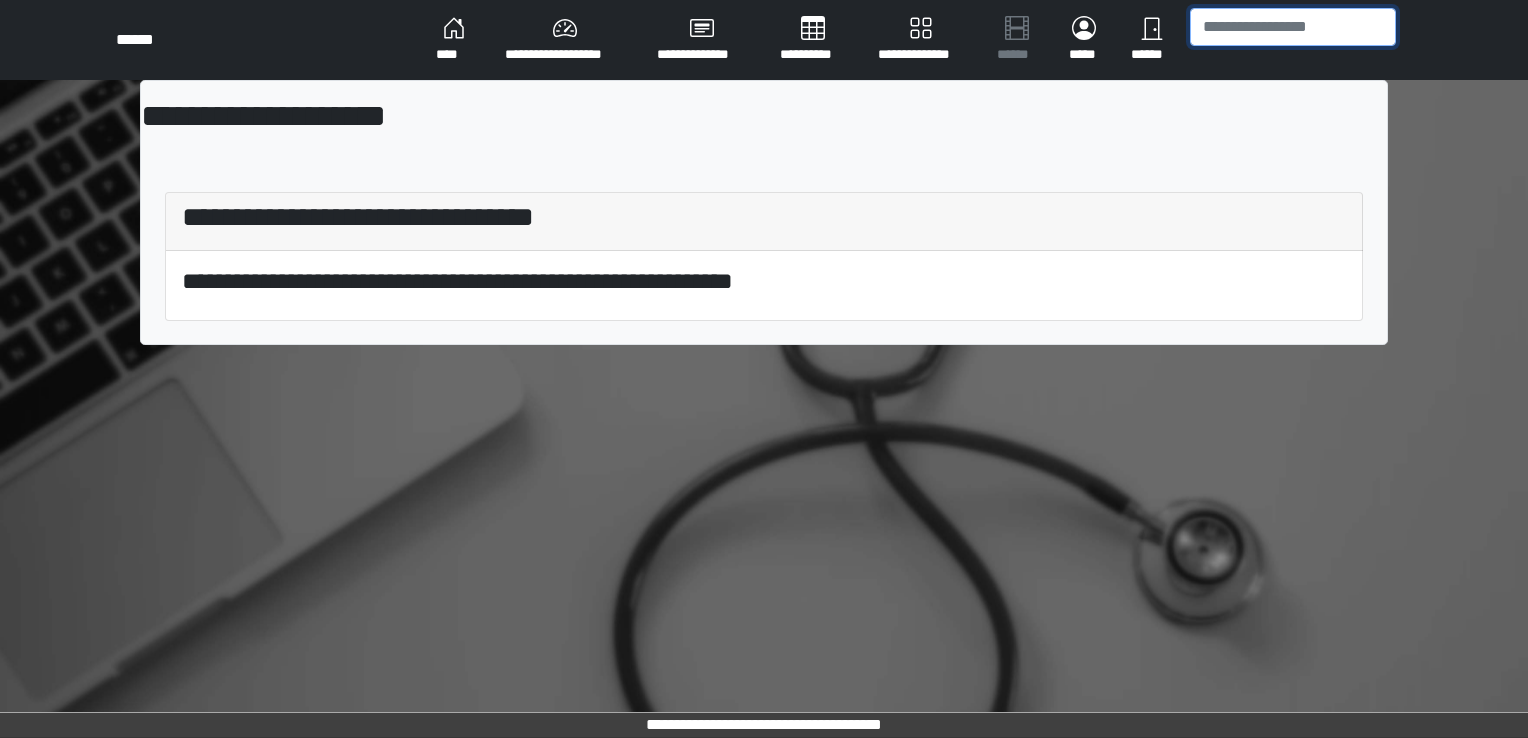 click at bounding box center [1293, 27] 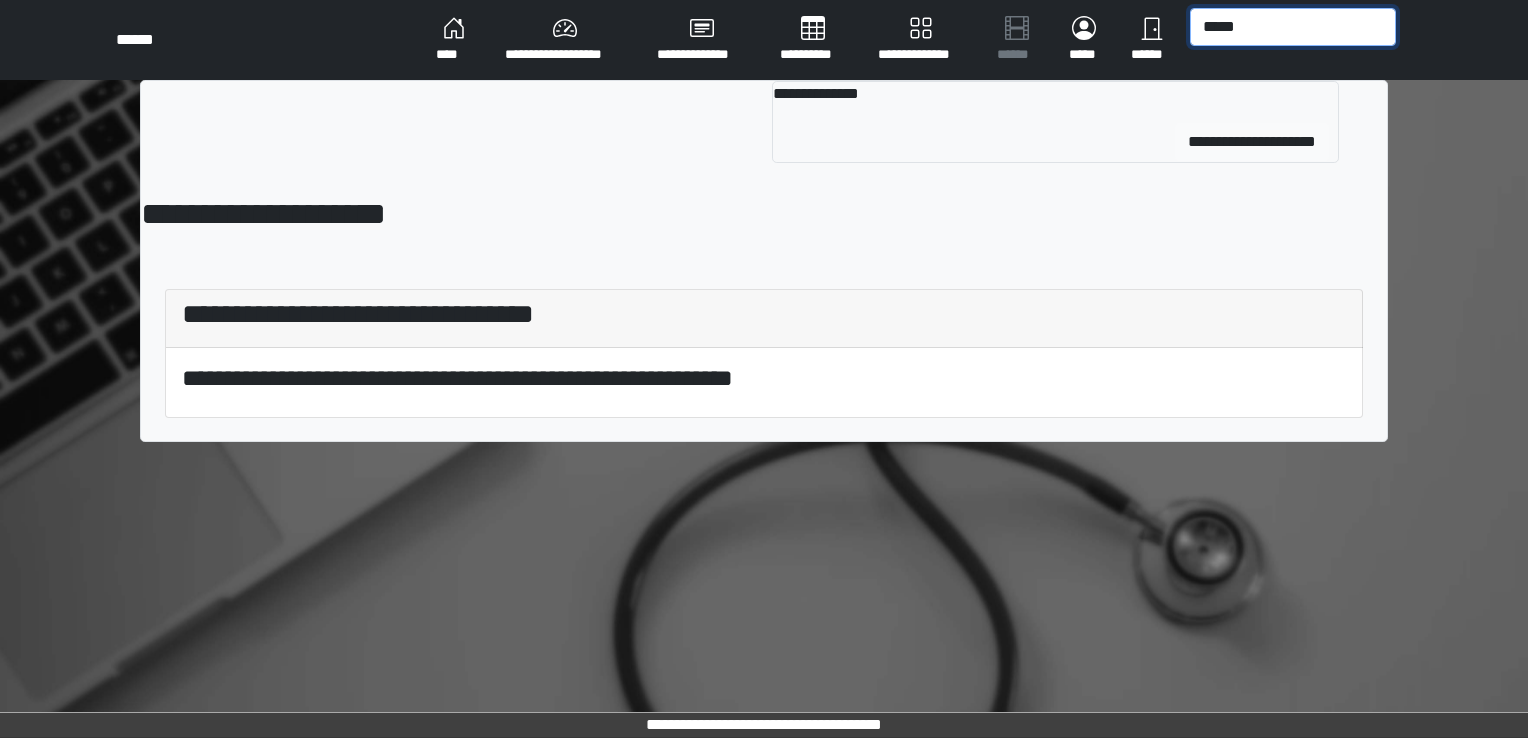 type on "*****" 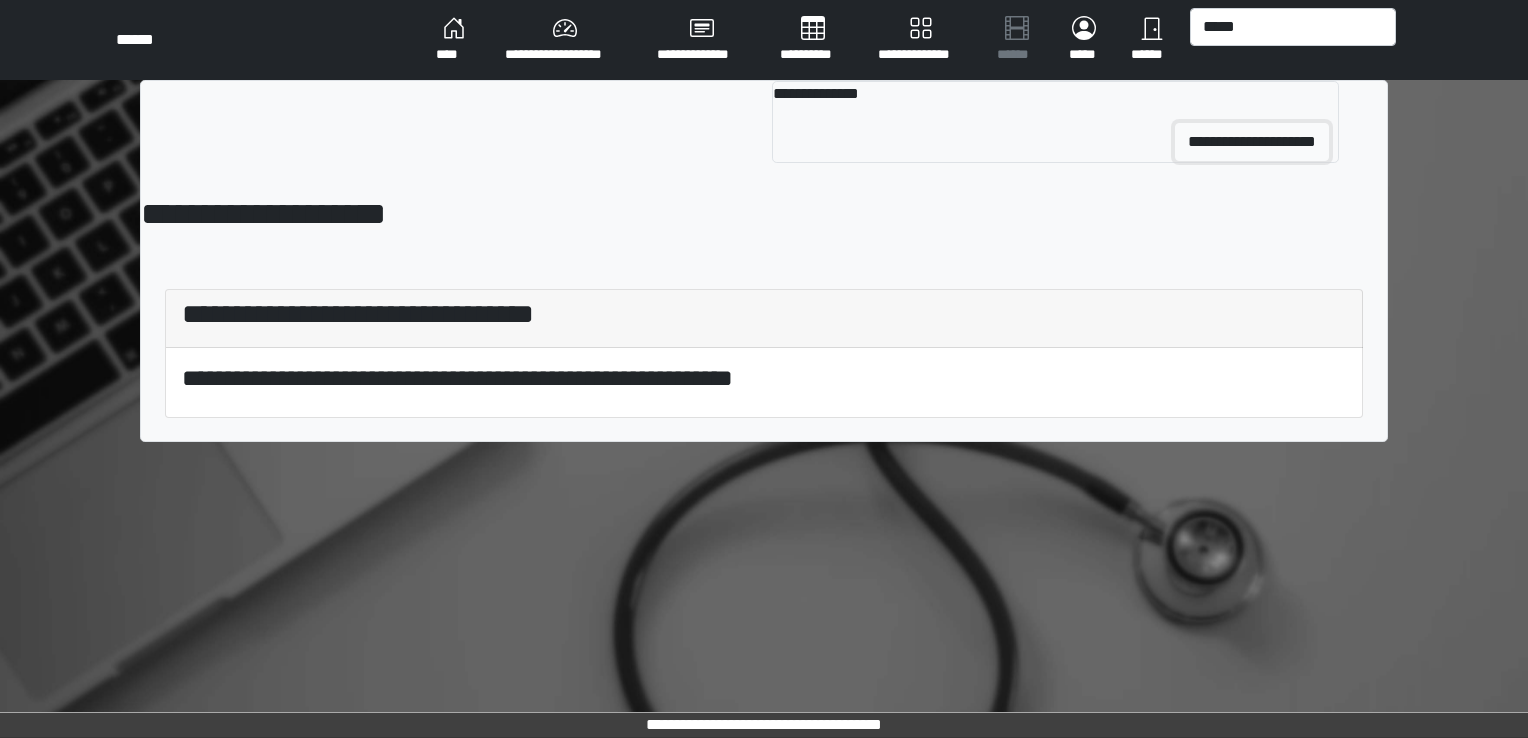 click on "**********" at bounding box center [1252, 142] 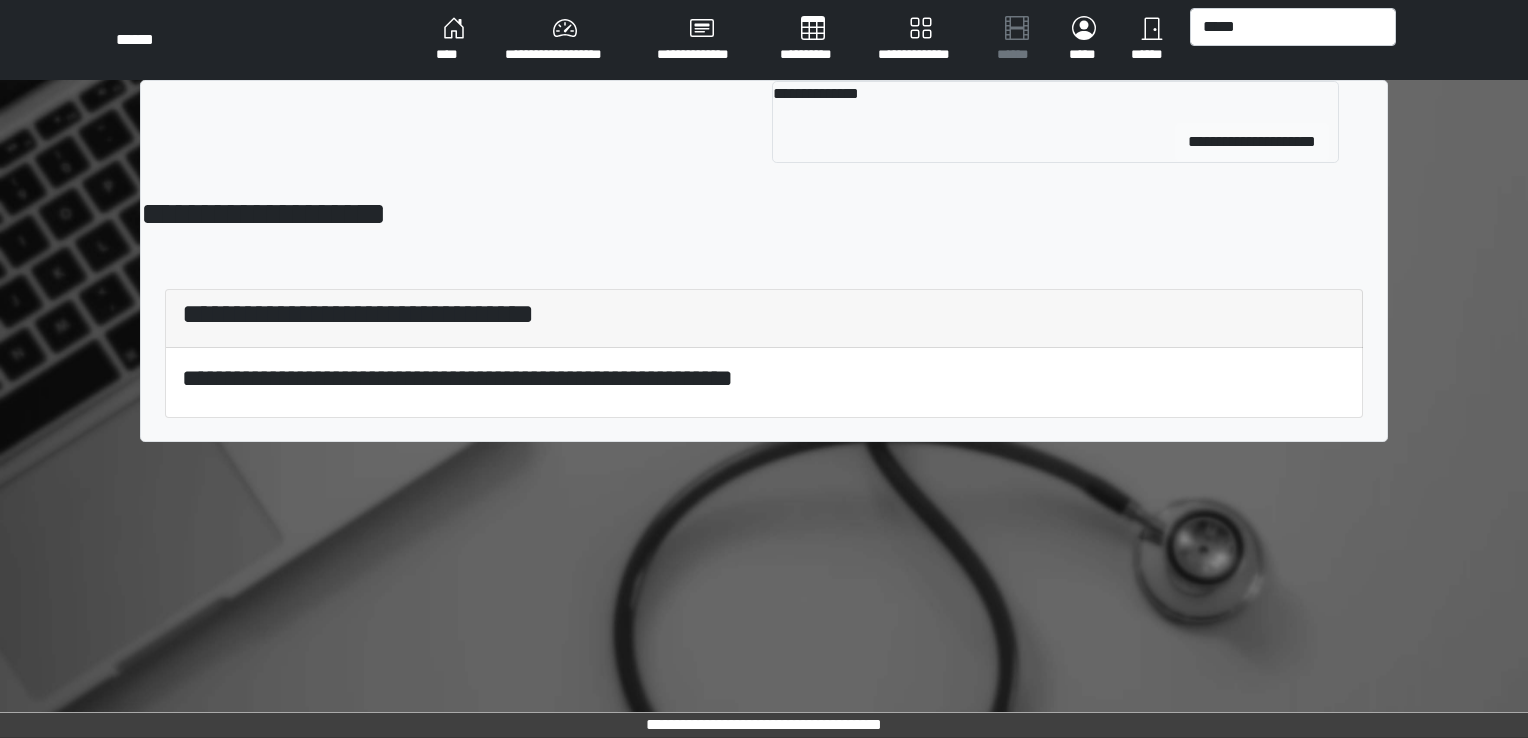 type 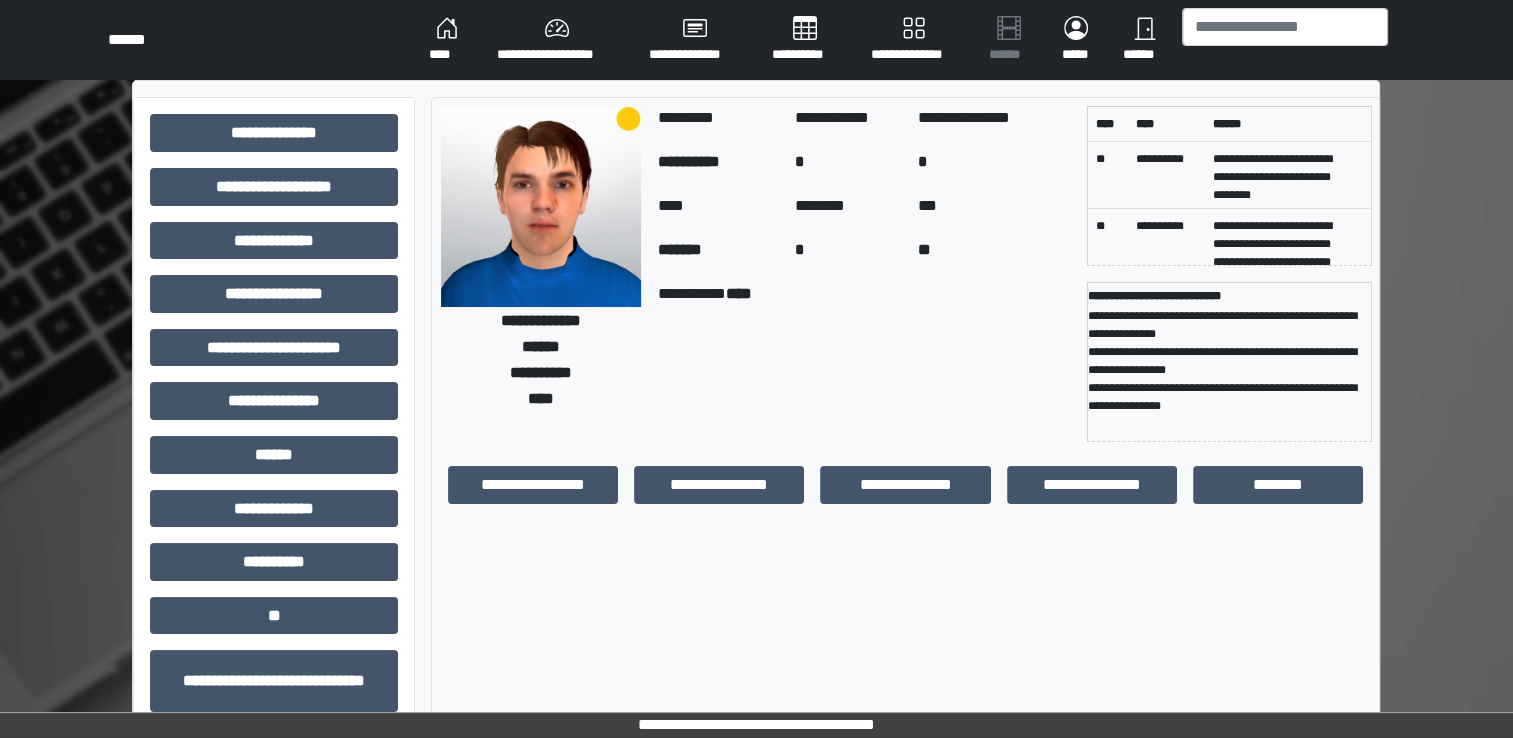 click on "**********" at bounding box center [557, 40] 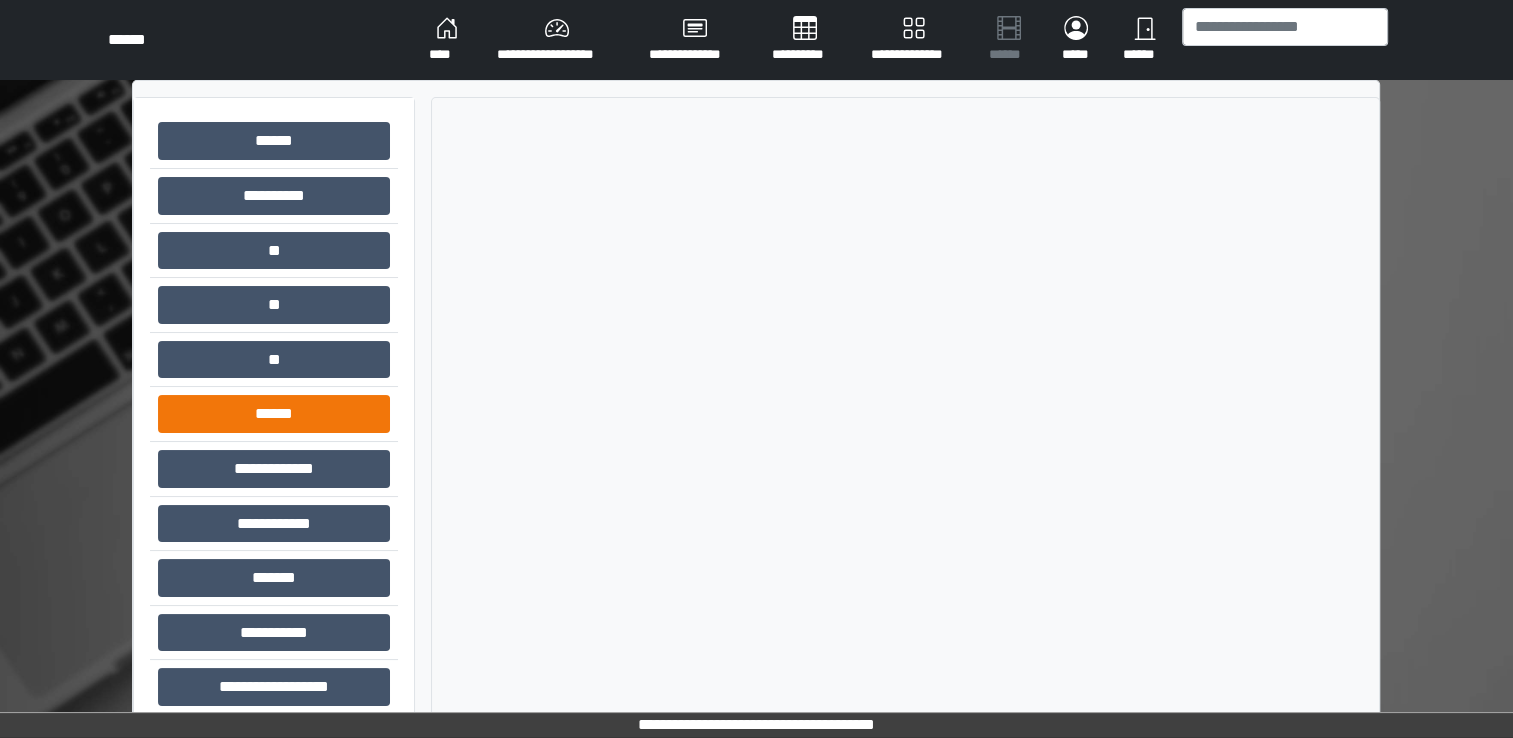 scroll, scrollTop: 78, scrollLeft: 0, axis: vertical 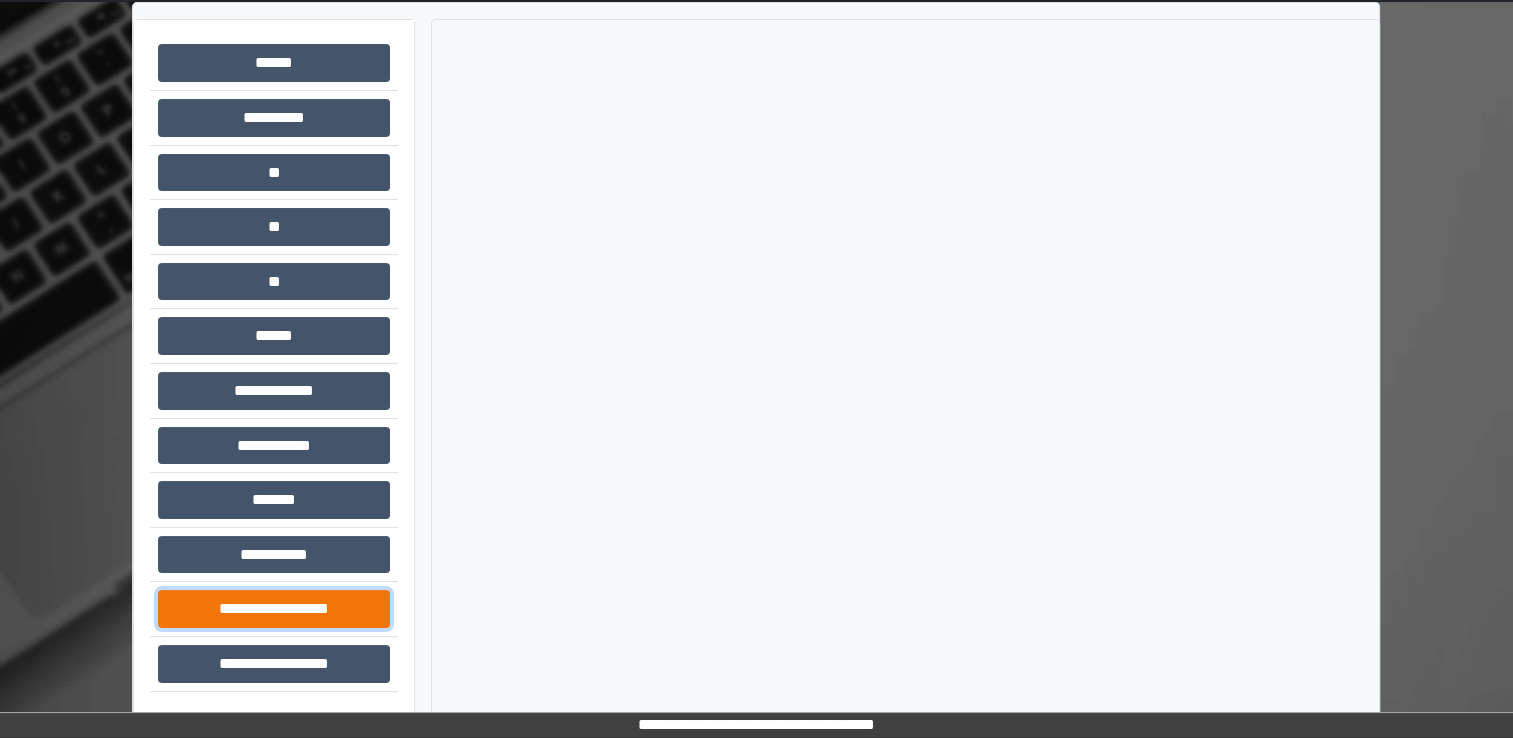 click on "**********" at bounding box center (274, 609) 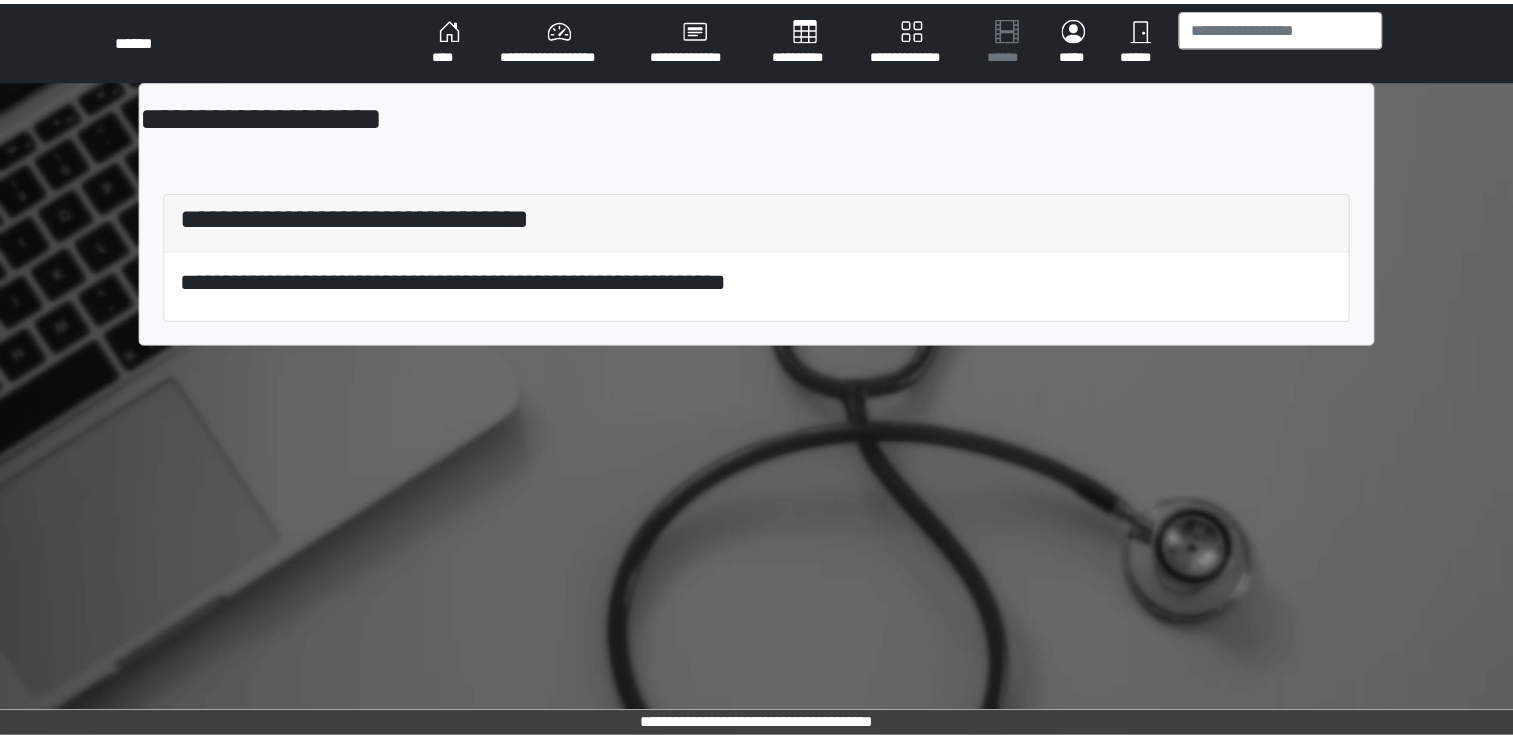 scroll, scrollTop: 0, scrollLeft: 0, axis: both 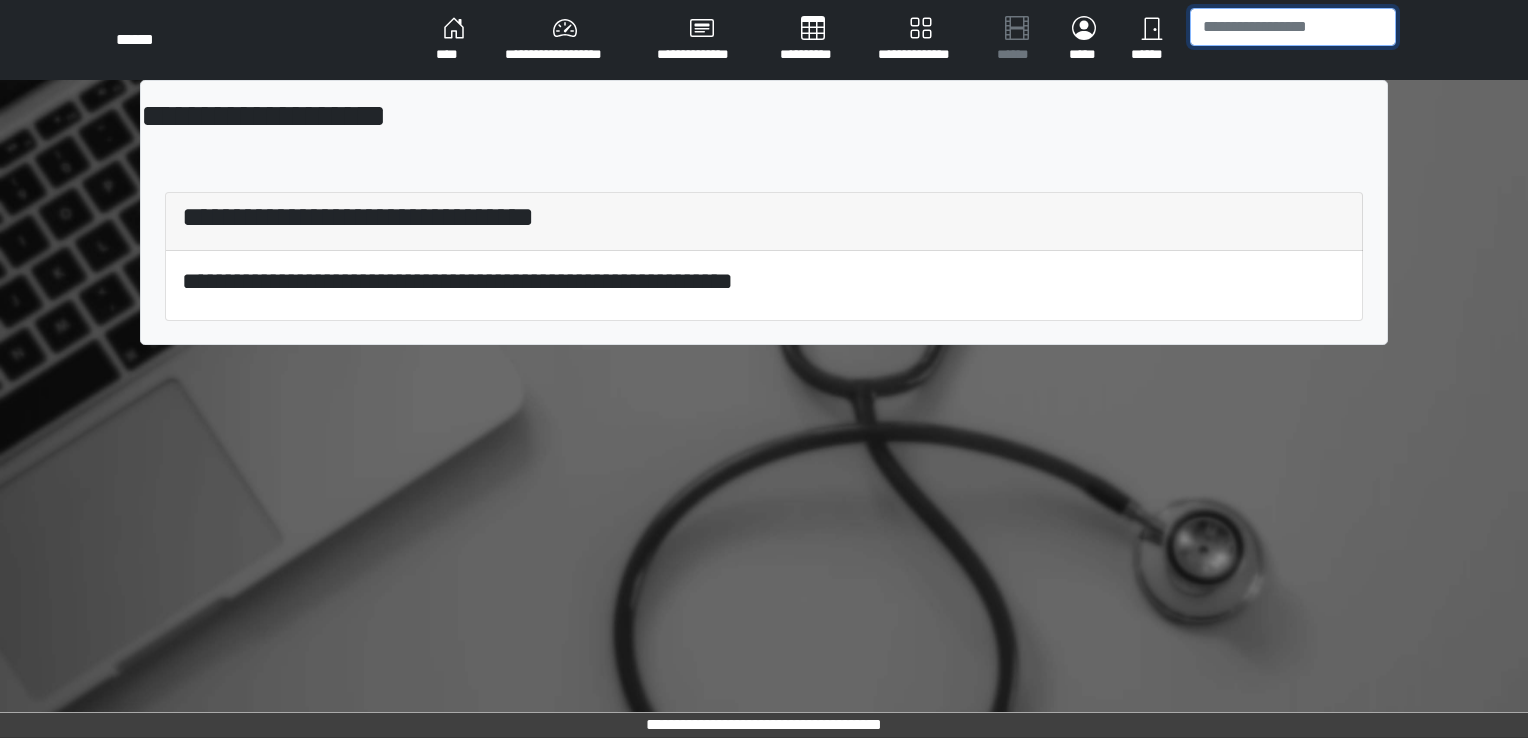 click at bounding box center (1293, 27) 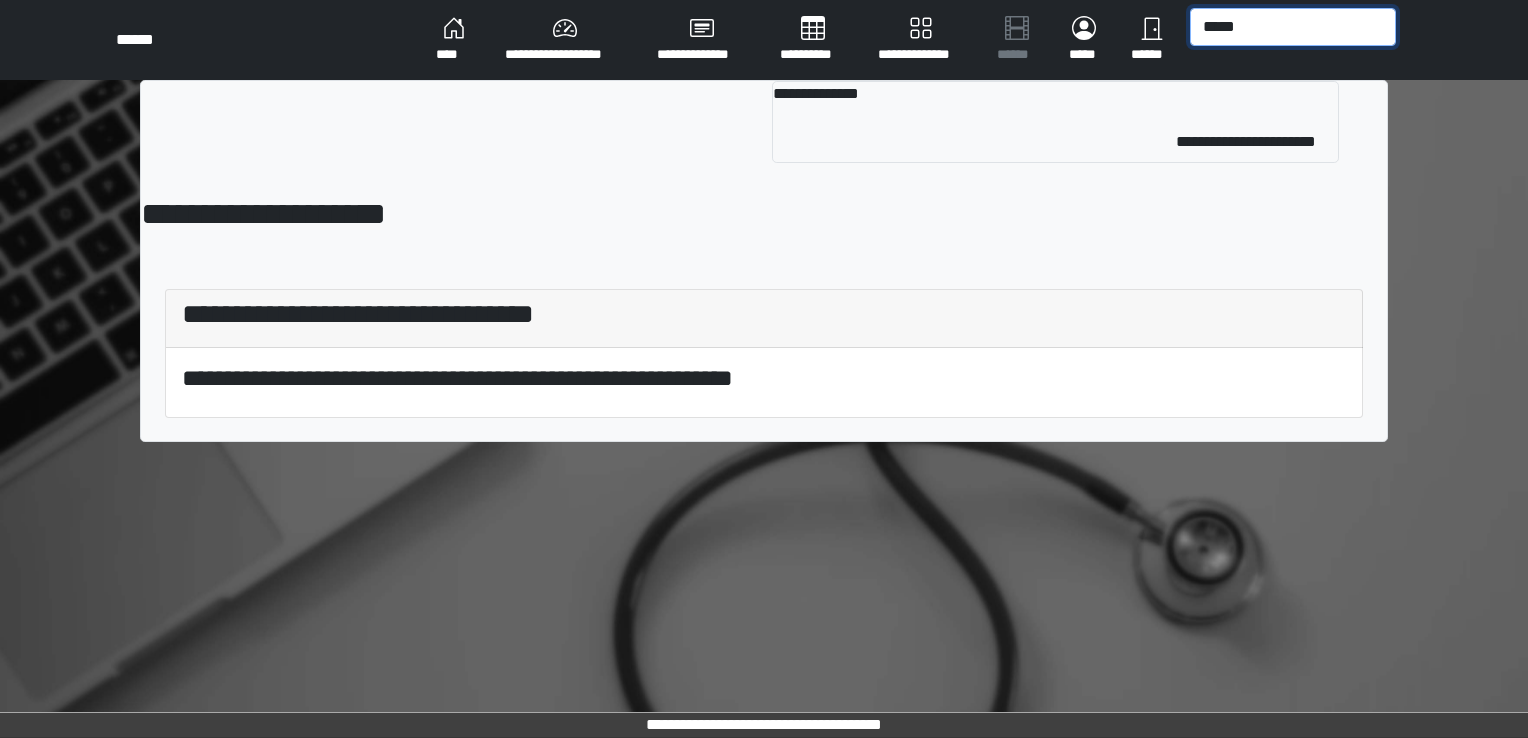 type on "*****" 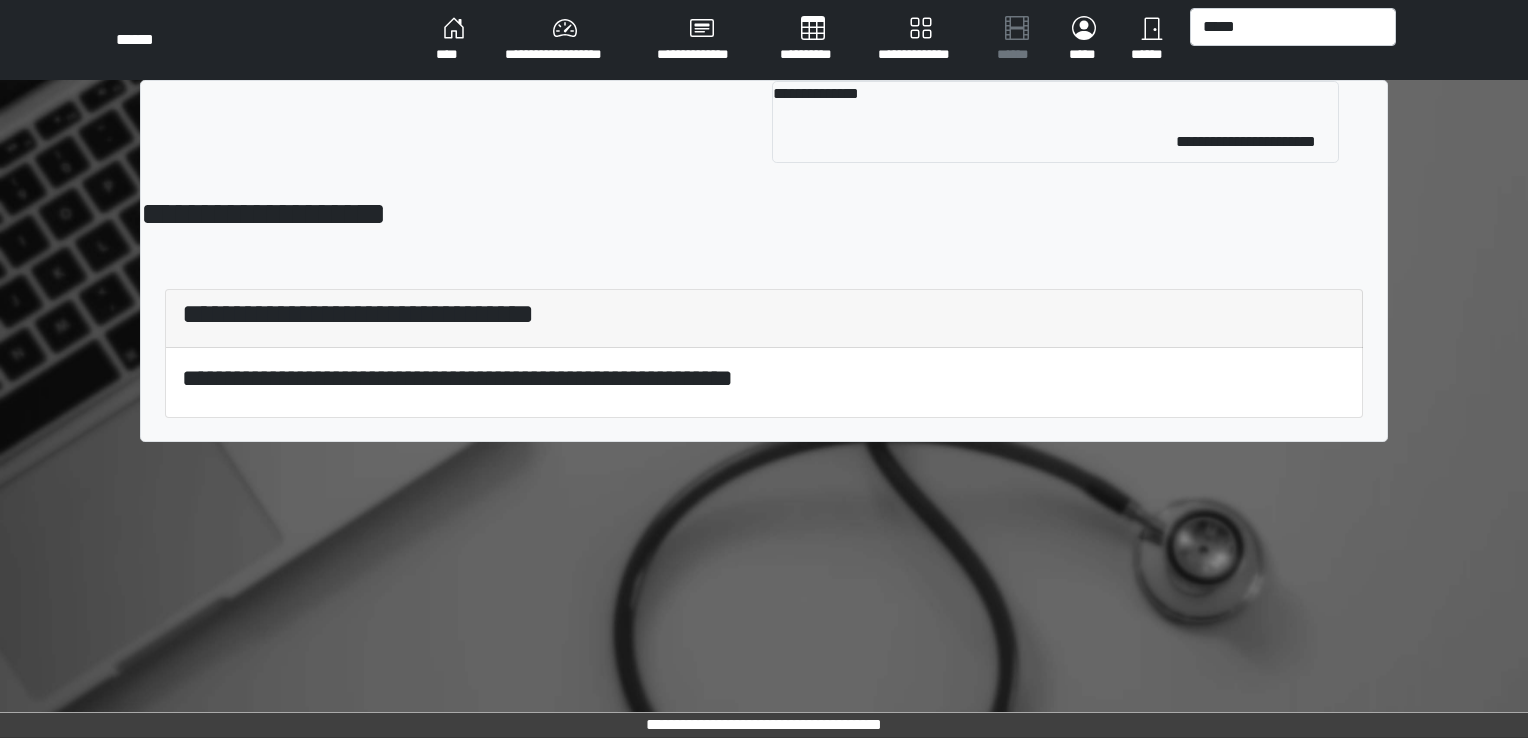 click on "**********" at bounding box center [1055, 121] 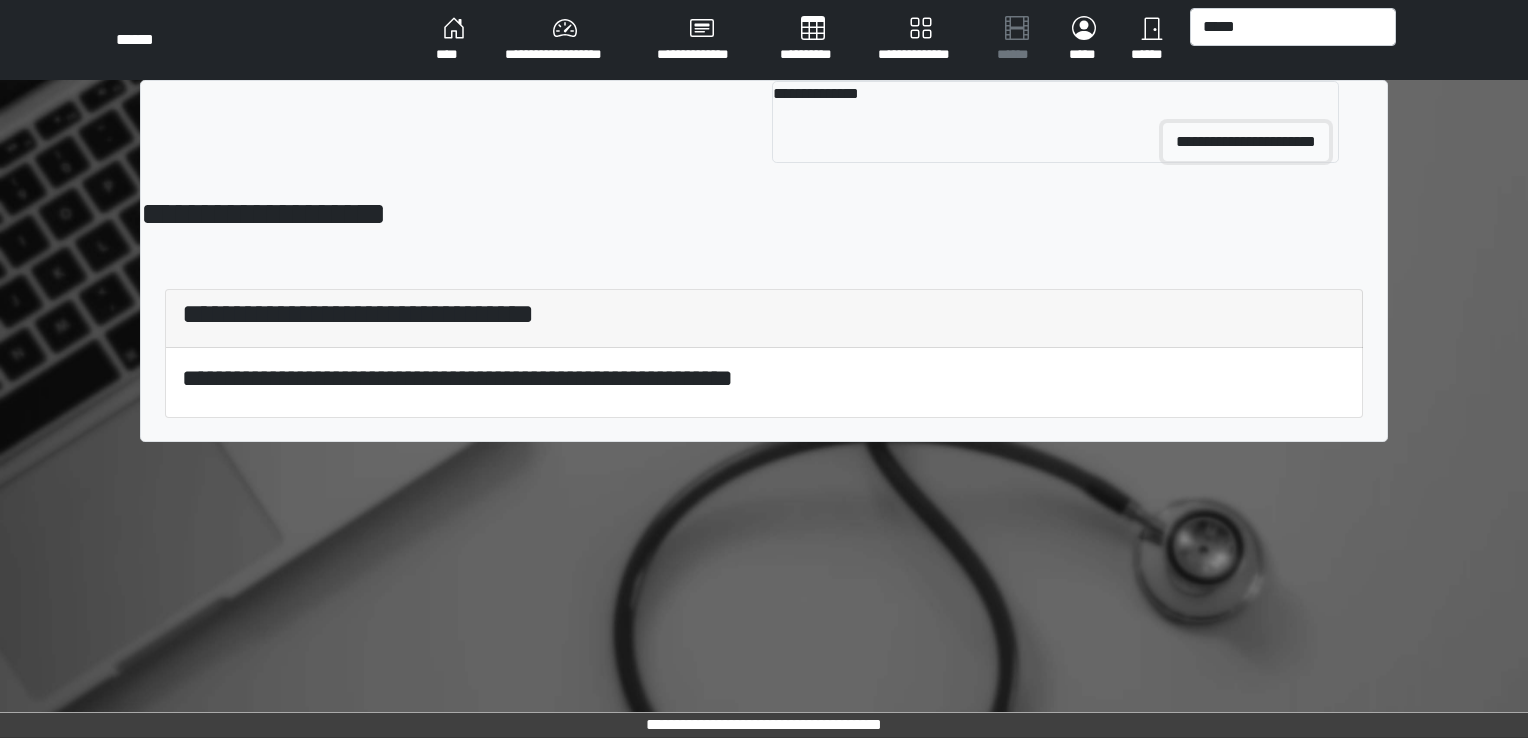 click on "**********" at bounding box center [1246, 142] 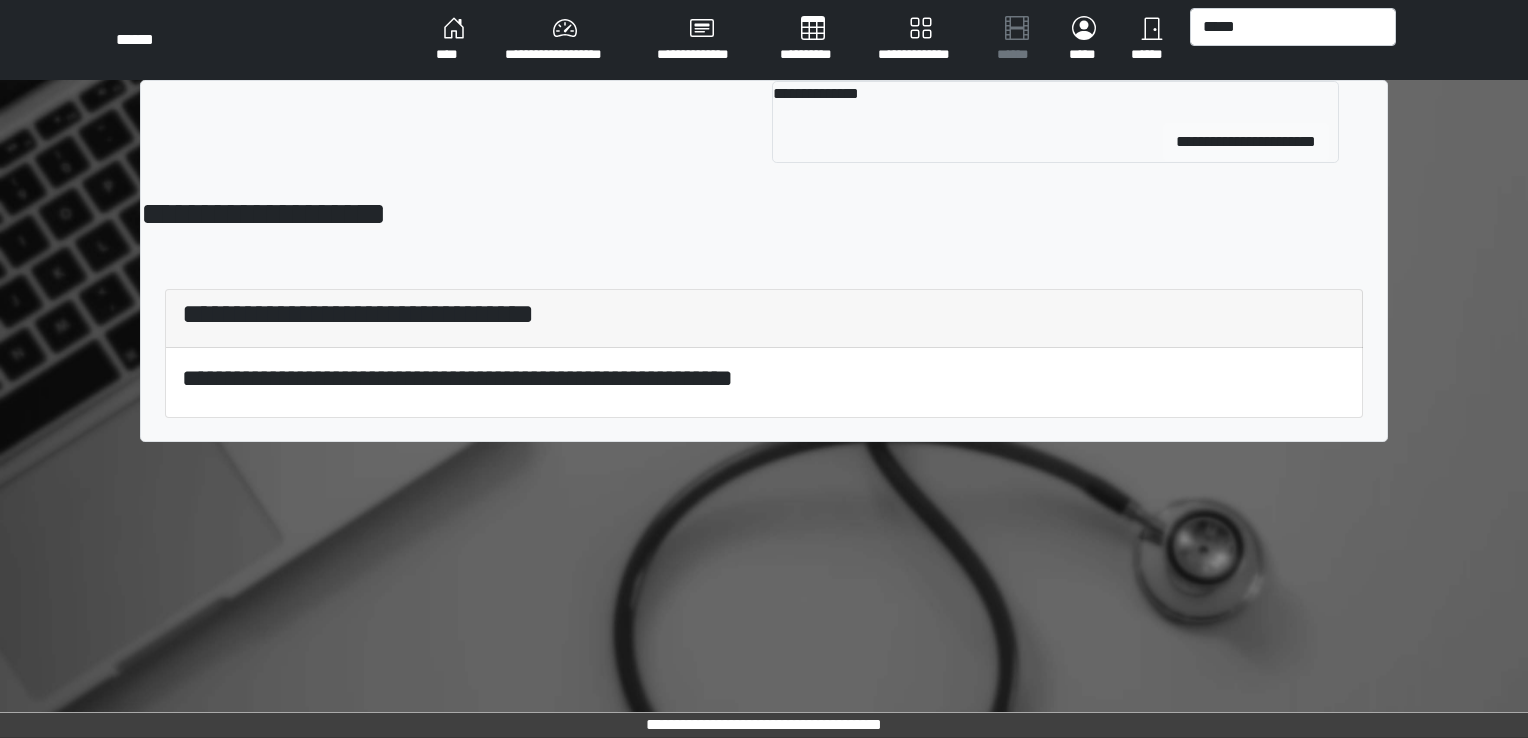 type 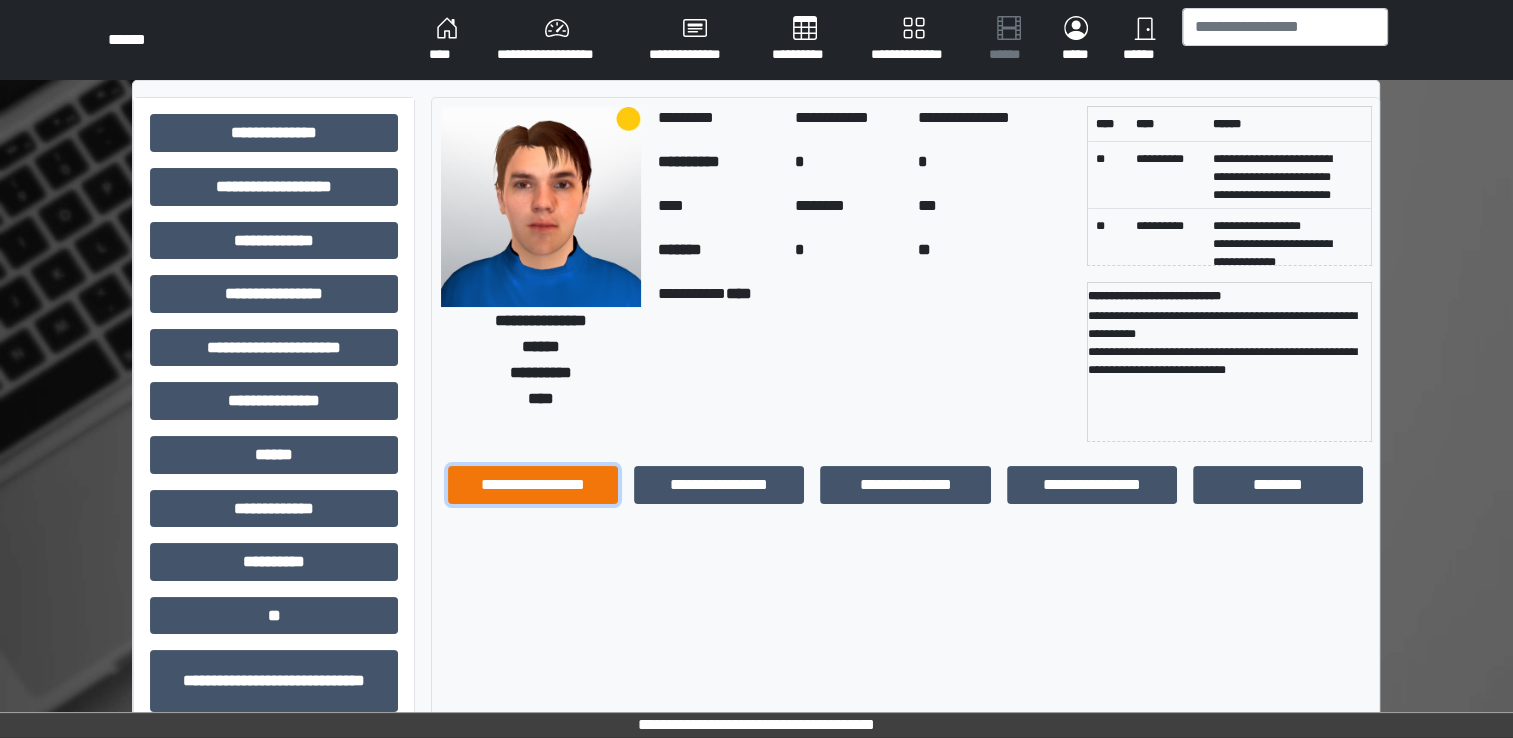 click on "**********" at bounding box center [533, 485] 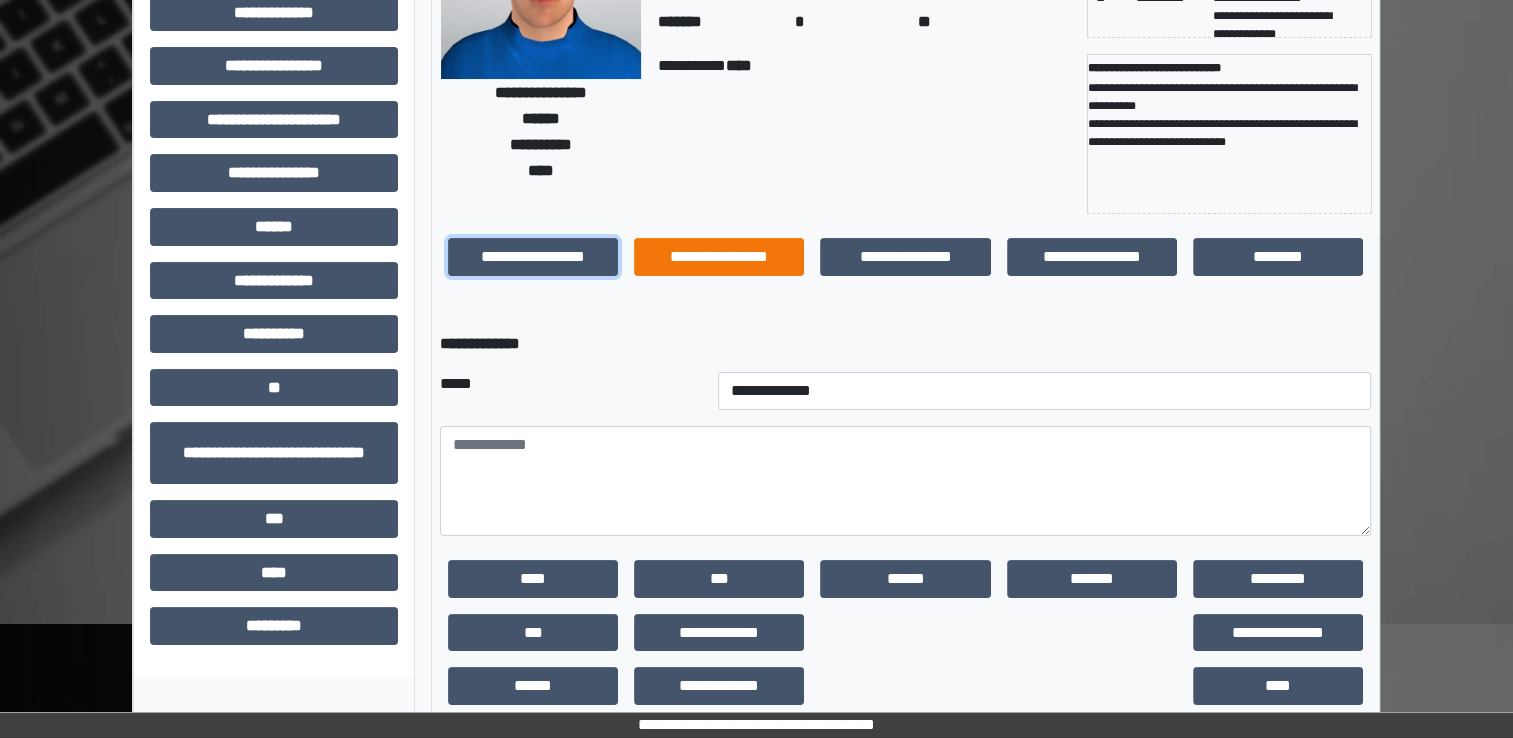 scroll, scrollTop: 259, scrollLeft: 0, axis: vertical 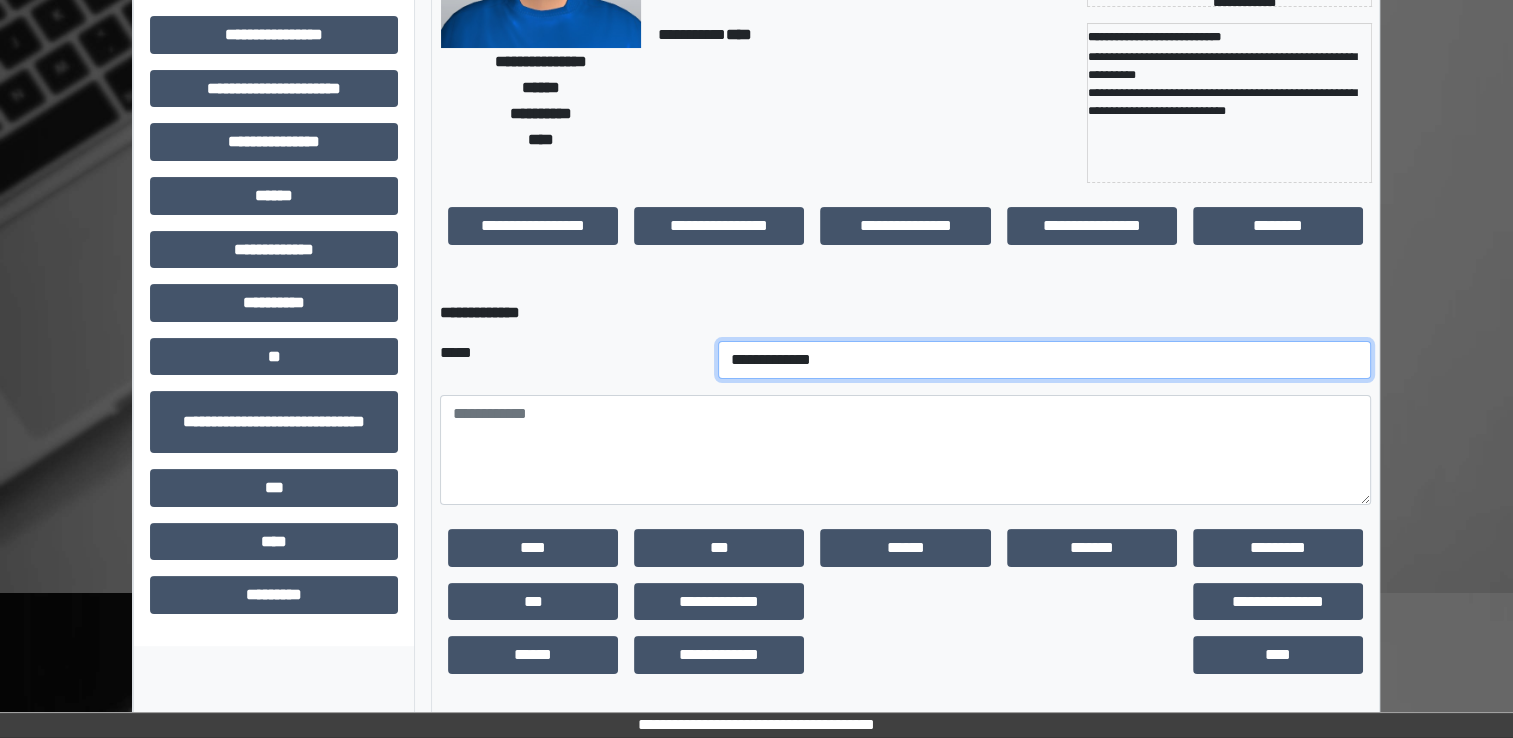 click on "**********" at bounding box center (1045, 360) 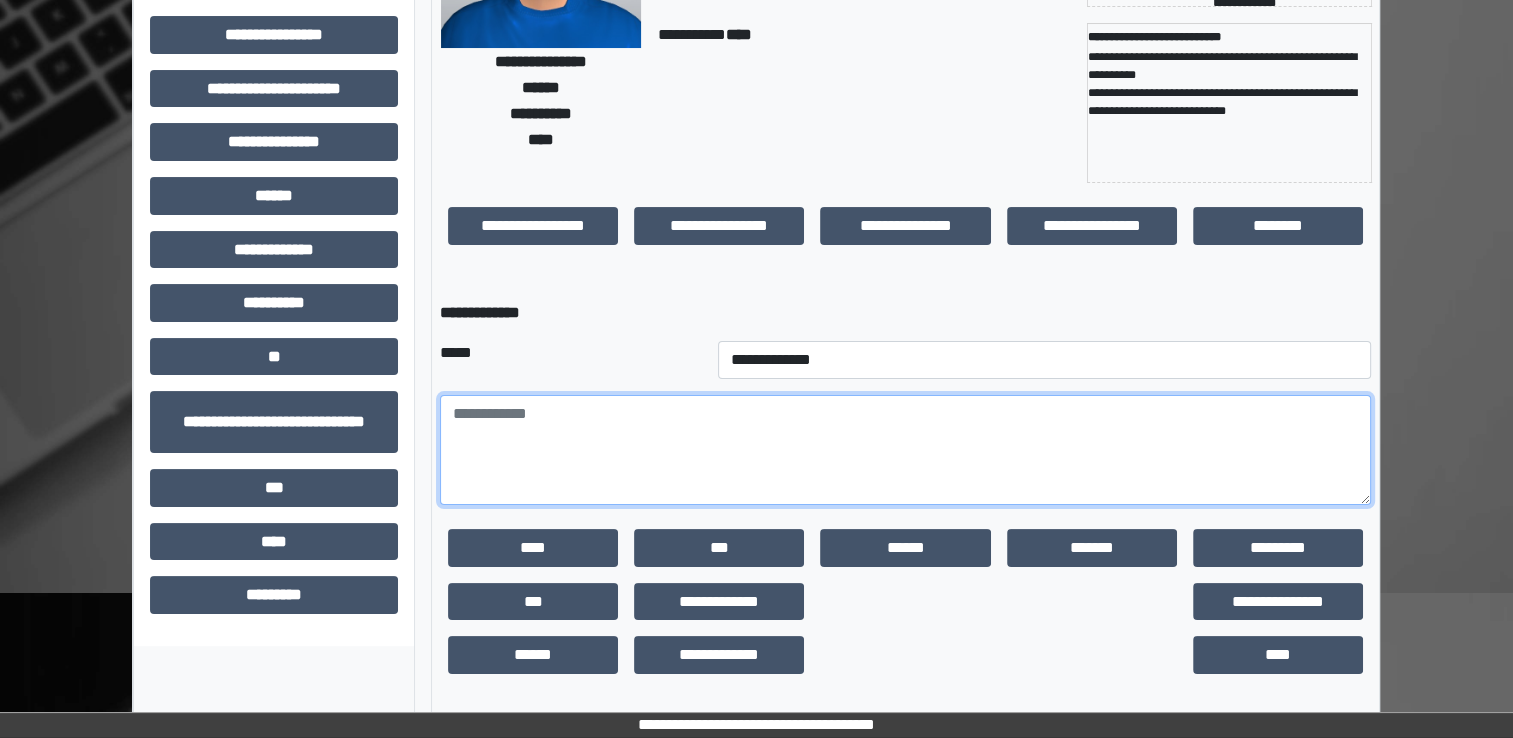 click at bounding box center (905, 450) 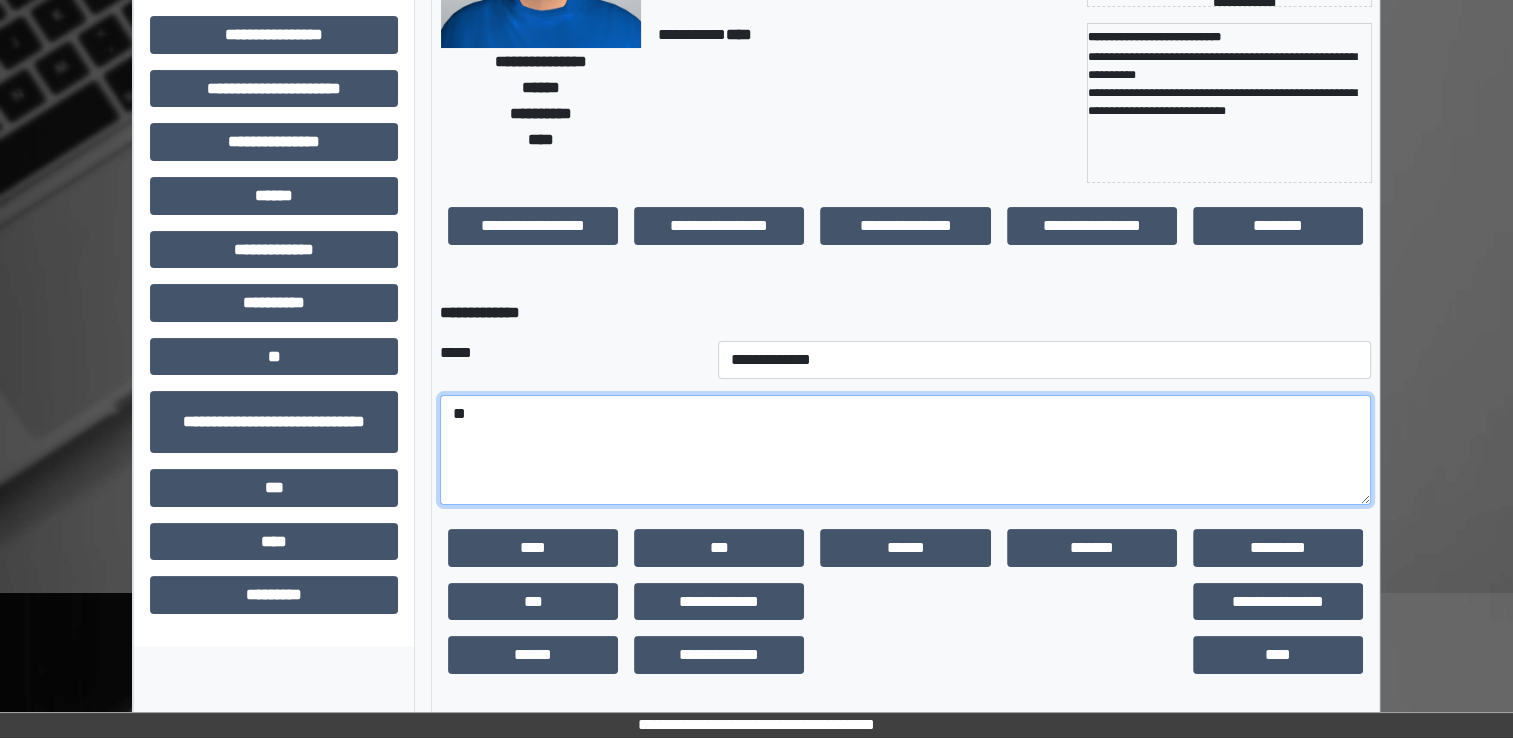 type on "*" 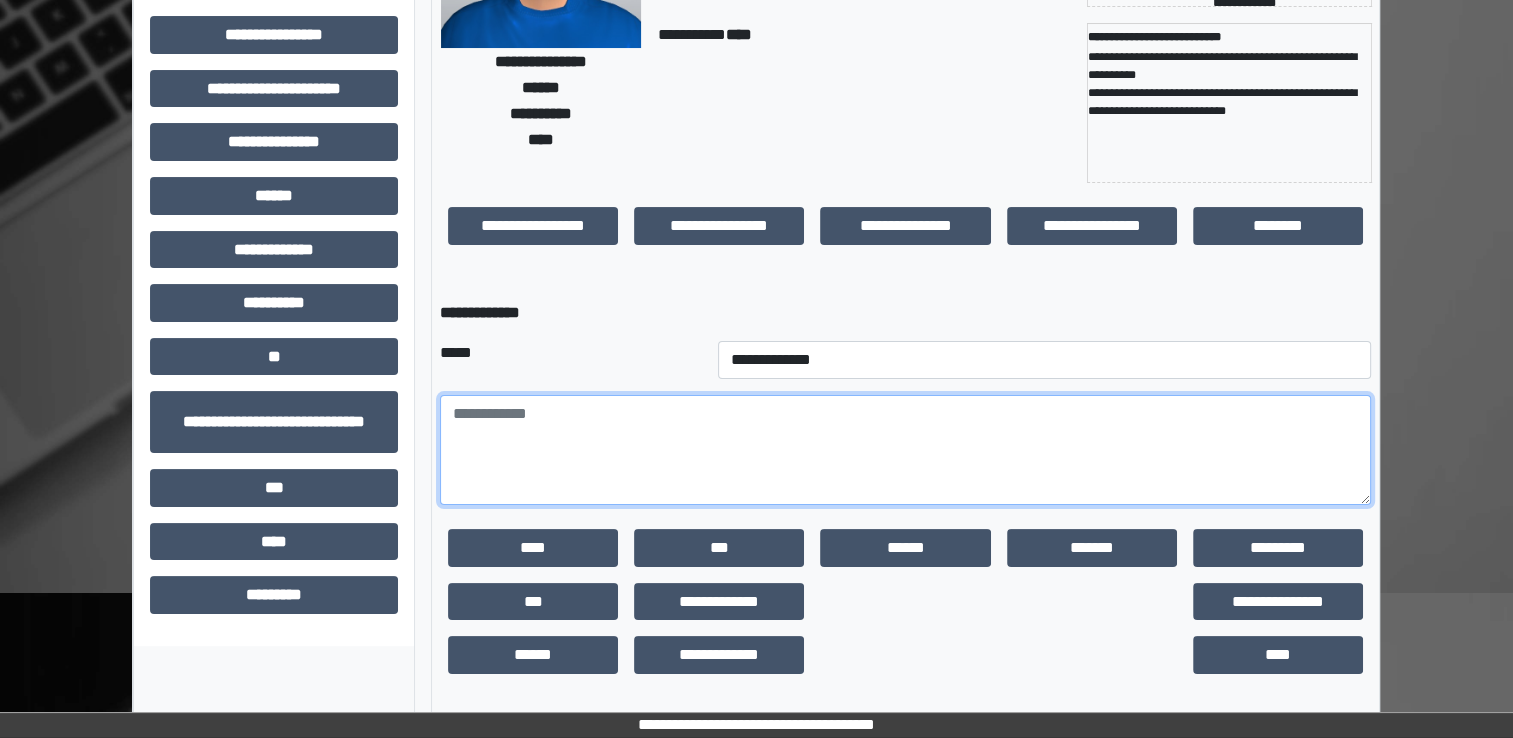 type on "*" 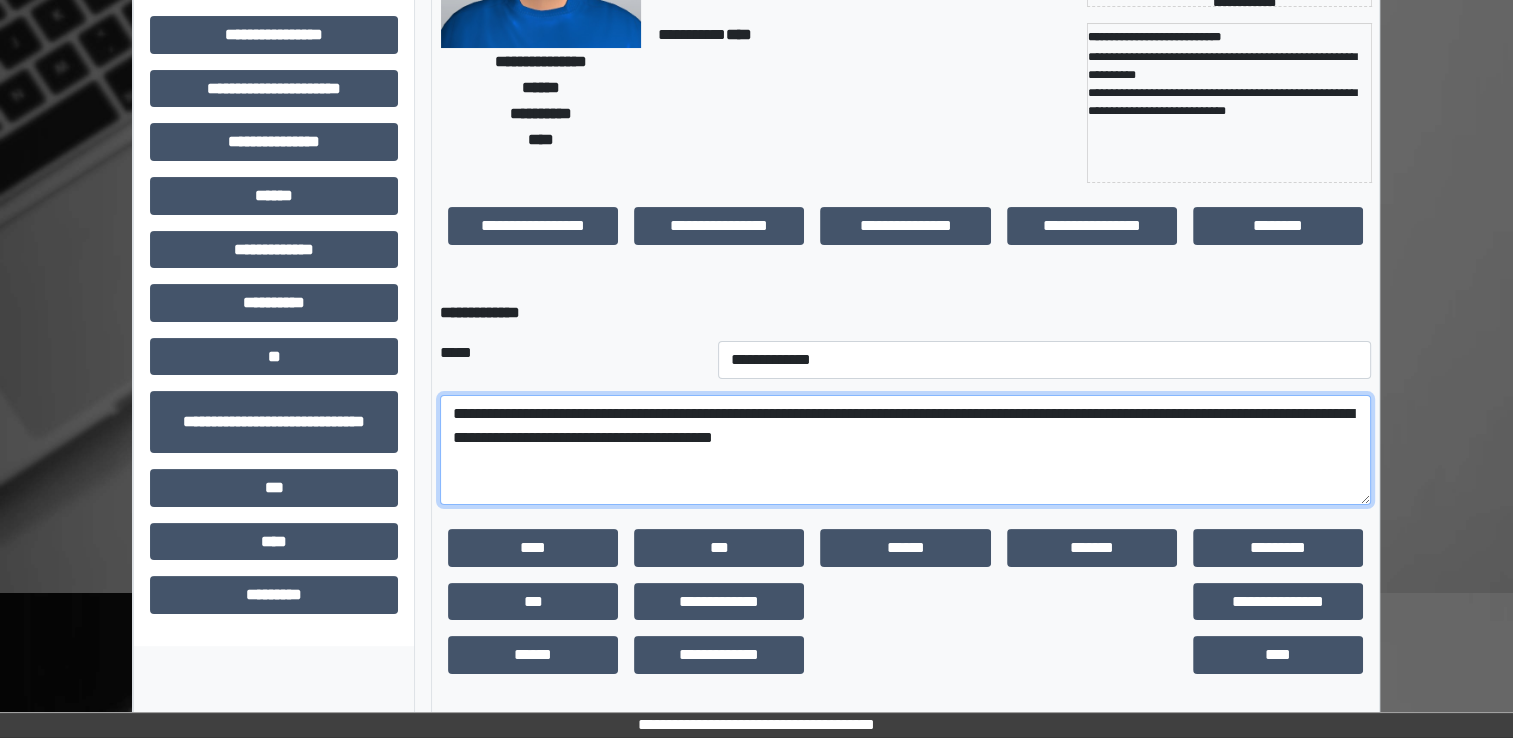 click on "**********" at bounding box center (905, 450) 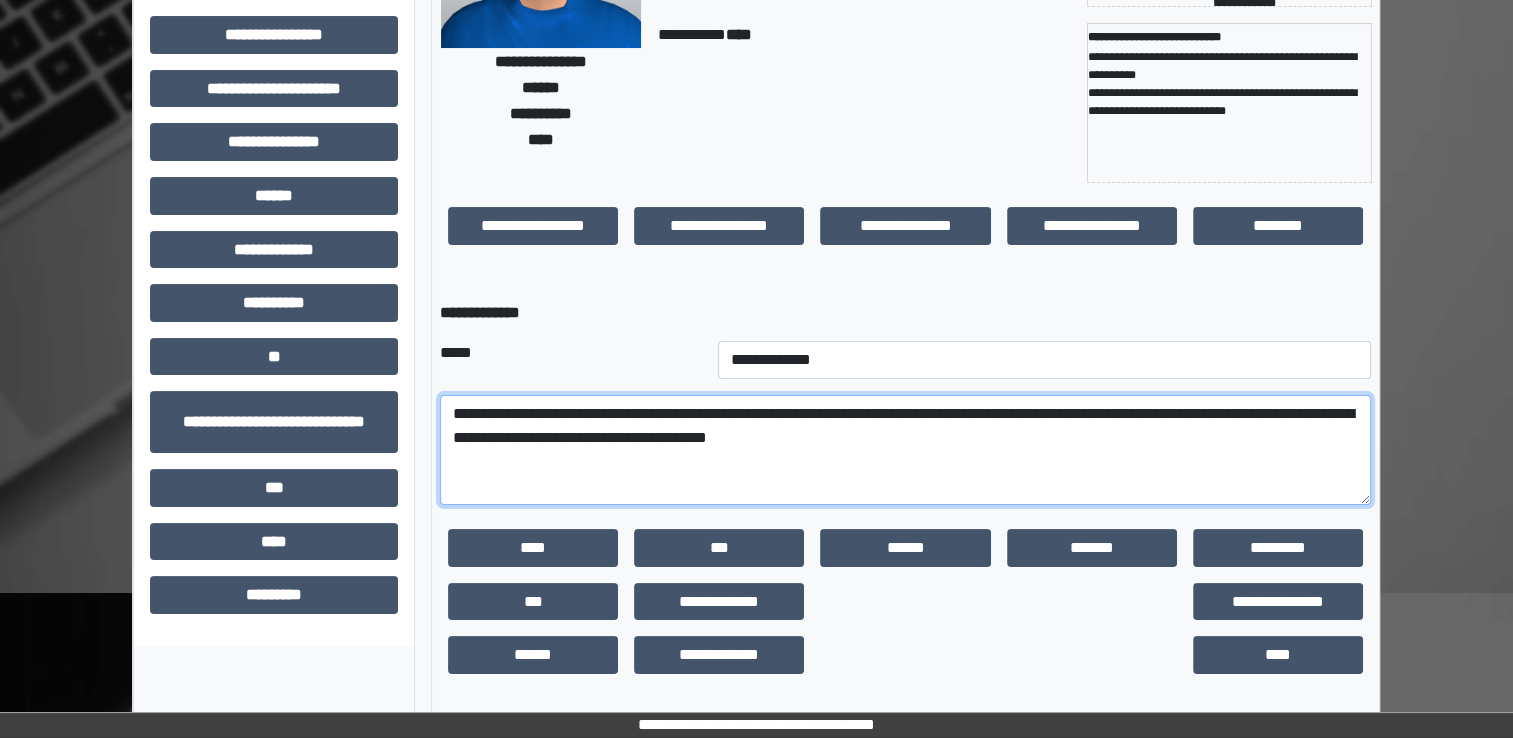 click on "**********" at bounding box center (905, 450) 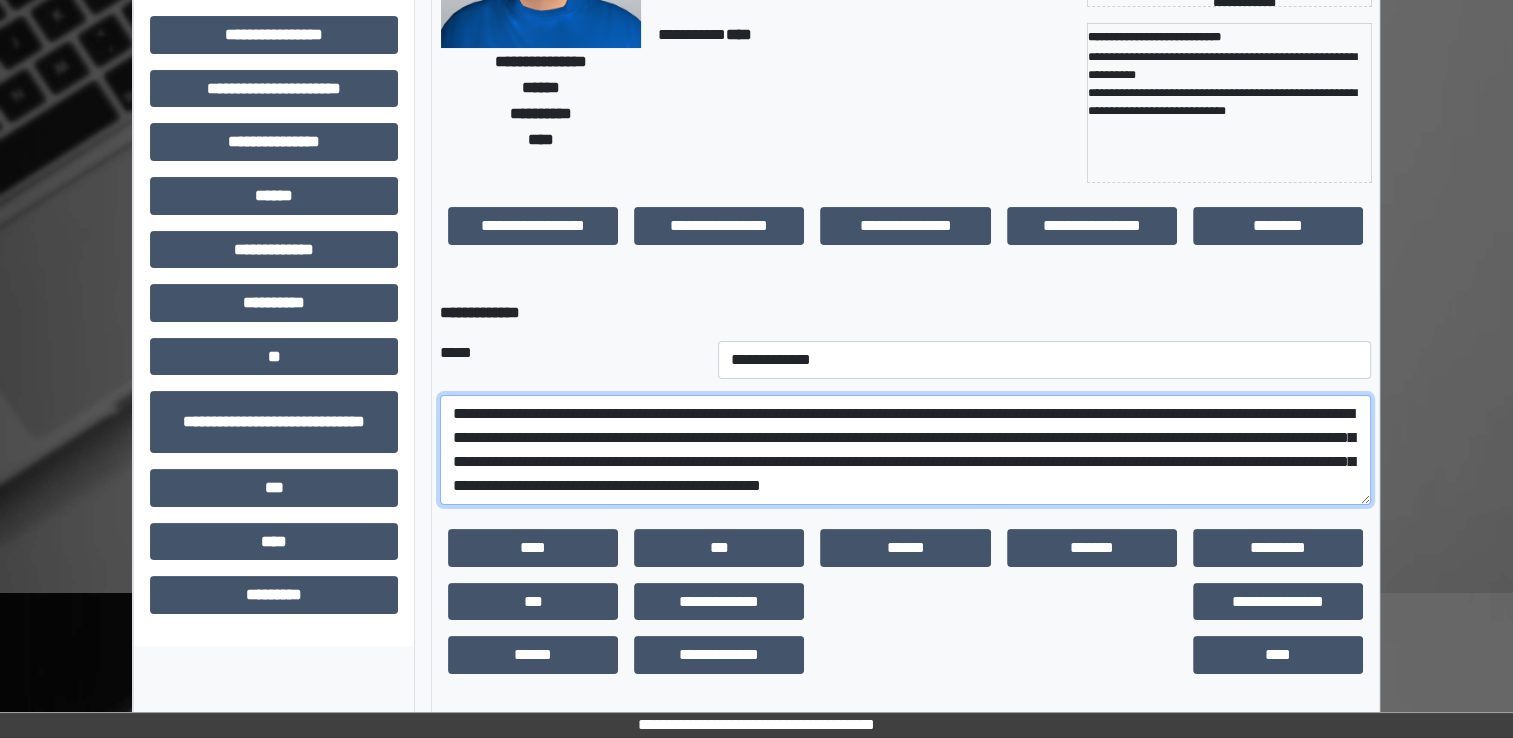 scroll, scrollTop: 16, scrollLeft: 0, axis: vertical 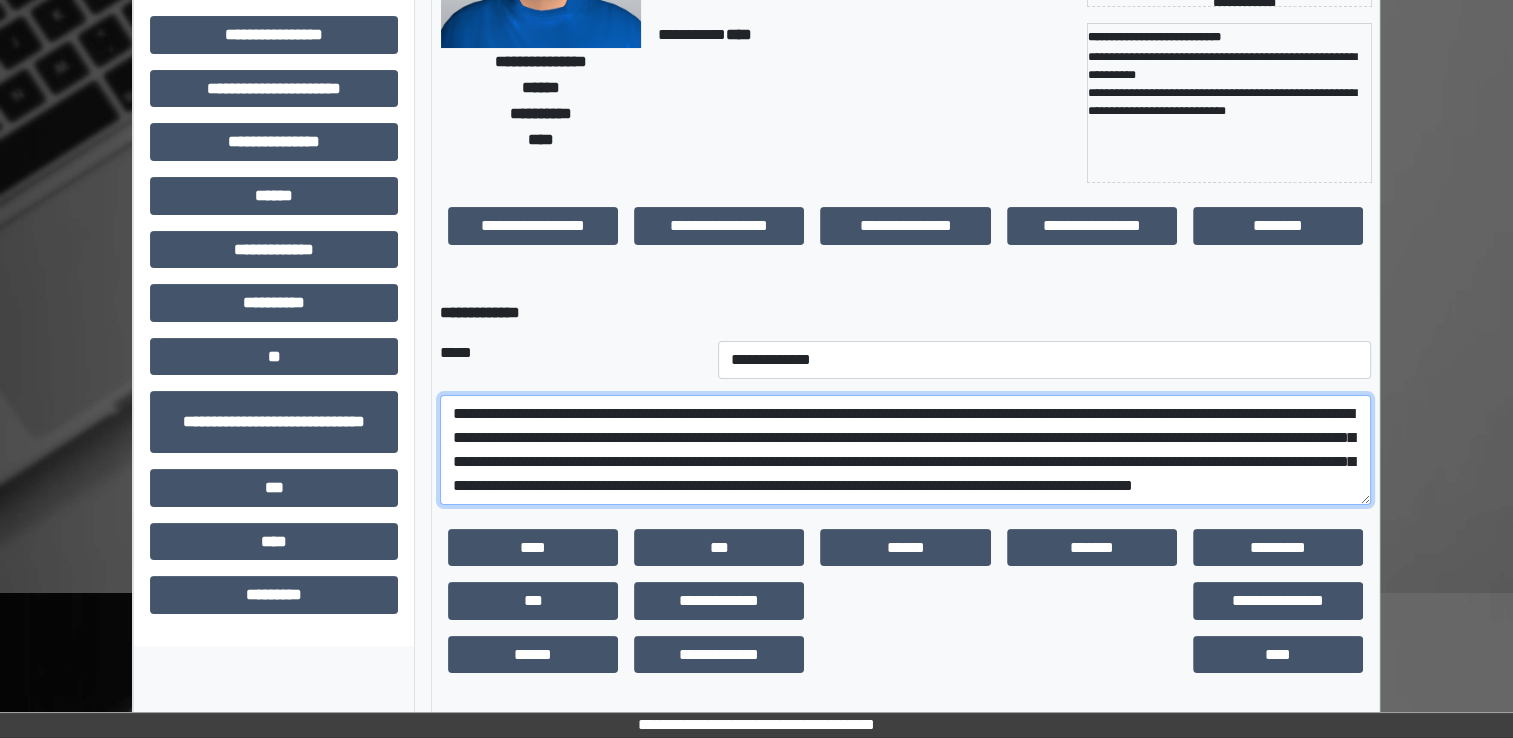 click on "**********" at bounding box center (905, 450) 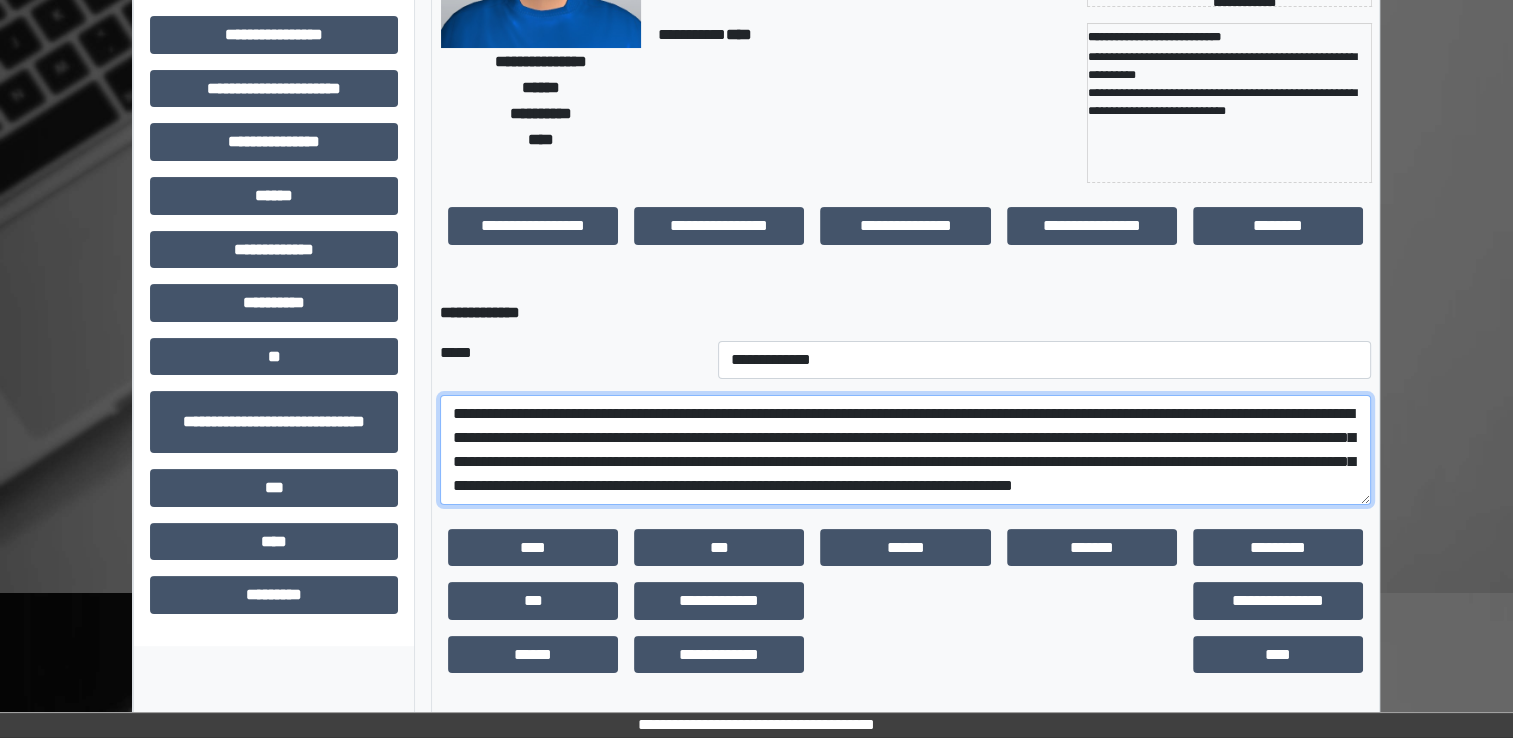 click on "**********" at bounding box center [905, 450] 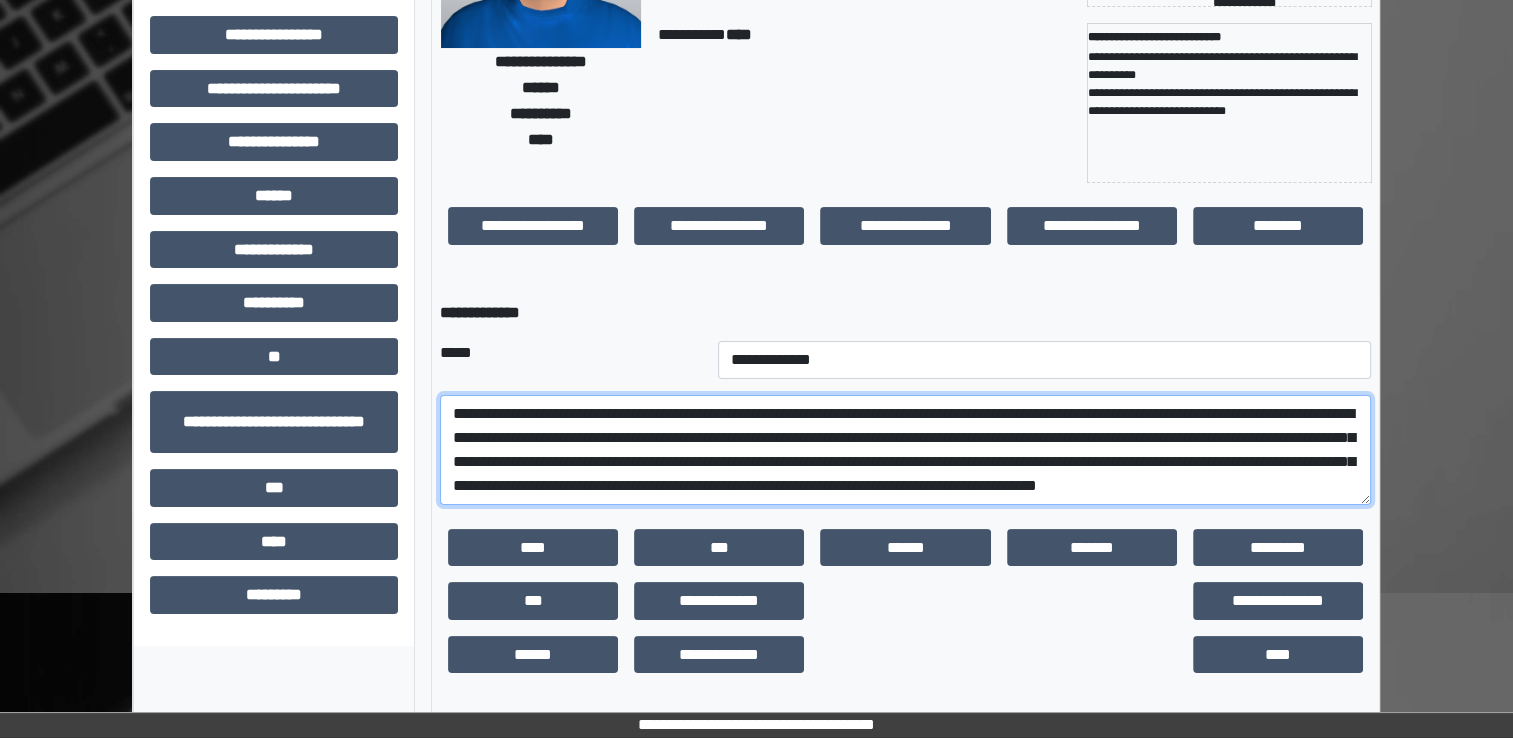 drag, startPoint x: 797, startPoint y: 488, endPoint x: 539, endPoint y: 493, distance: 258.04843 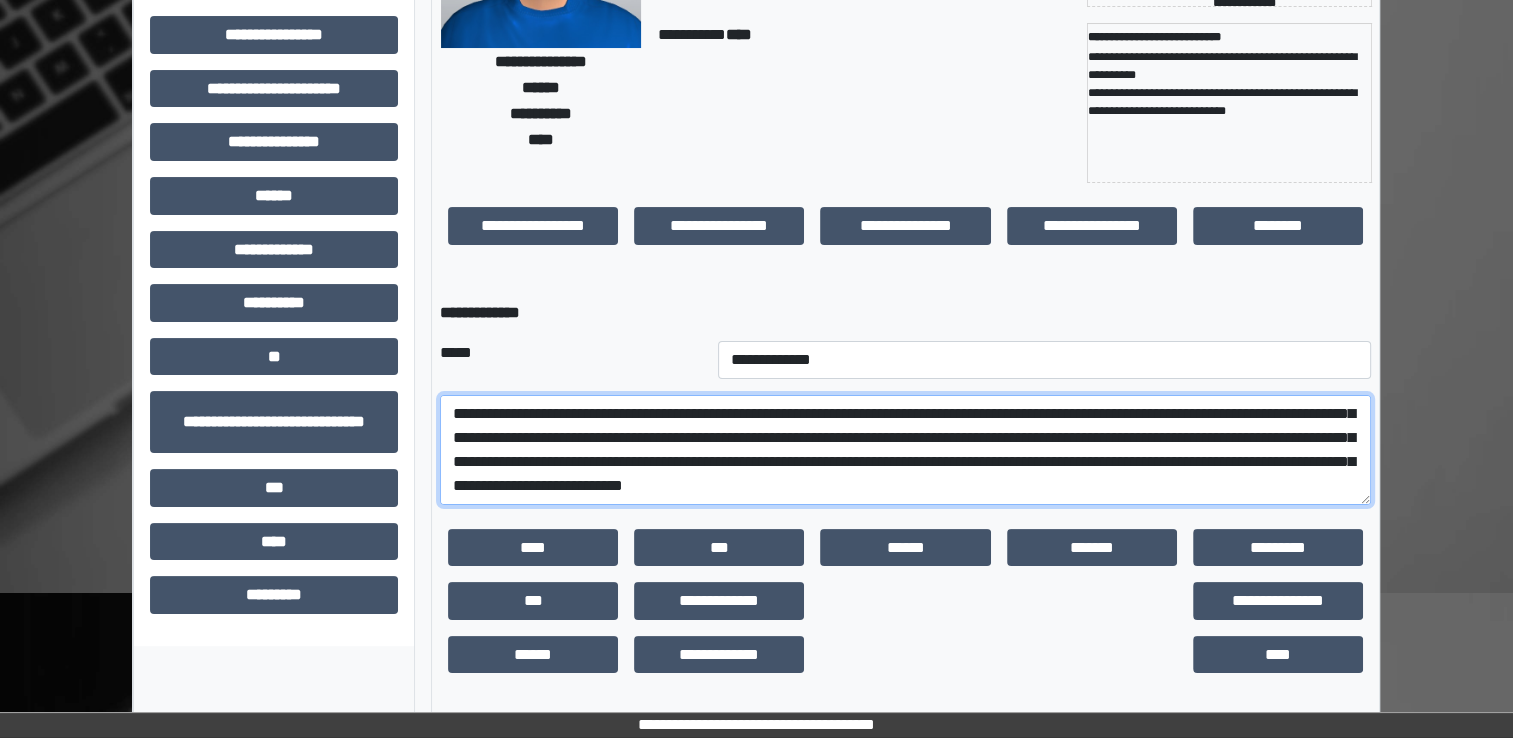 scroll, scrollTop: 40, scrollLeft: 0, axis: vertical 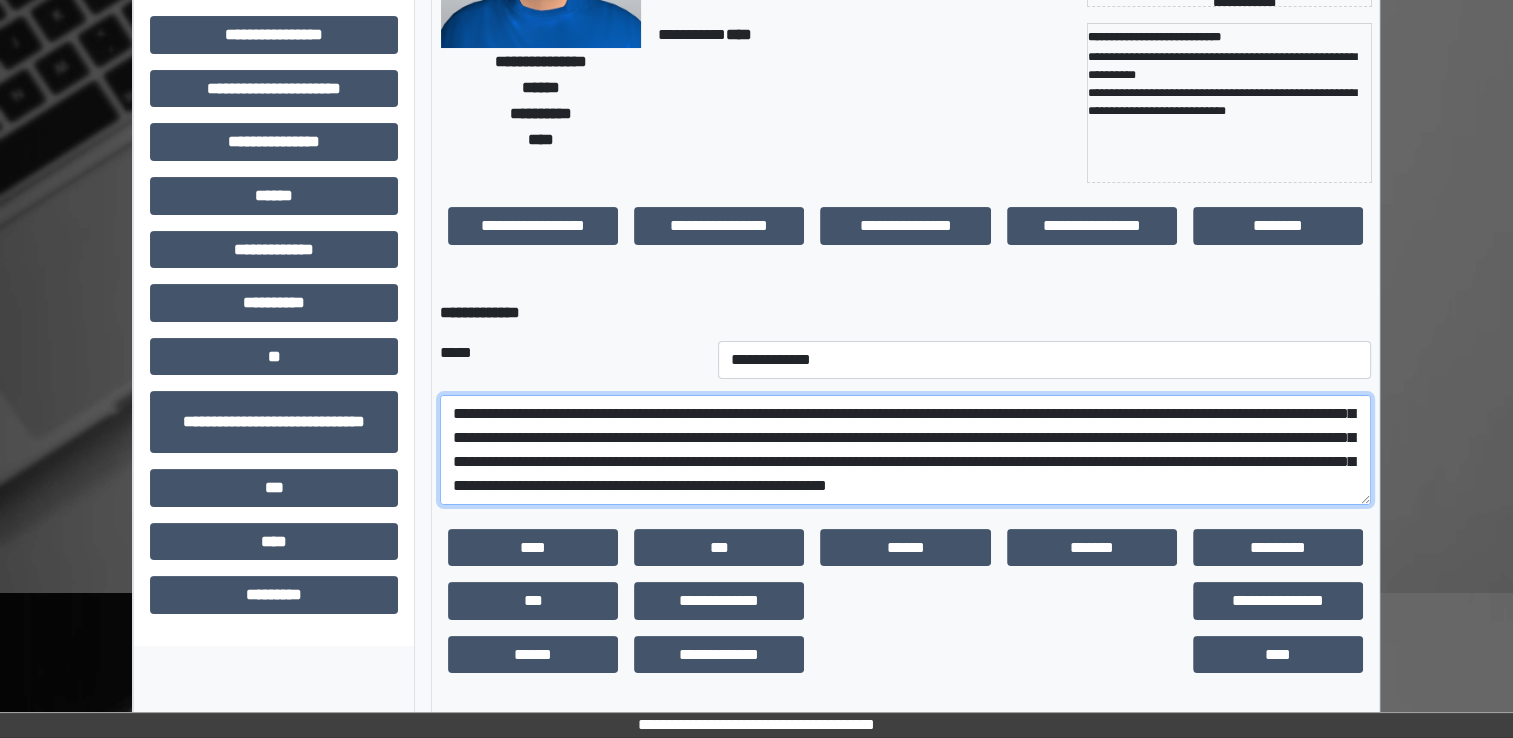 click on "**********" at bounding box center [905, 450] 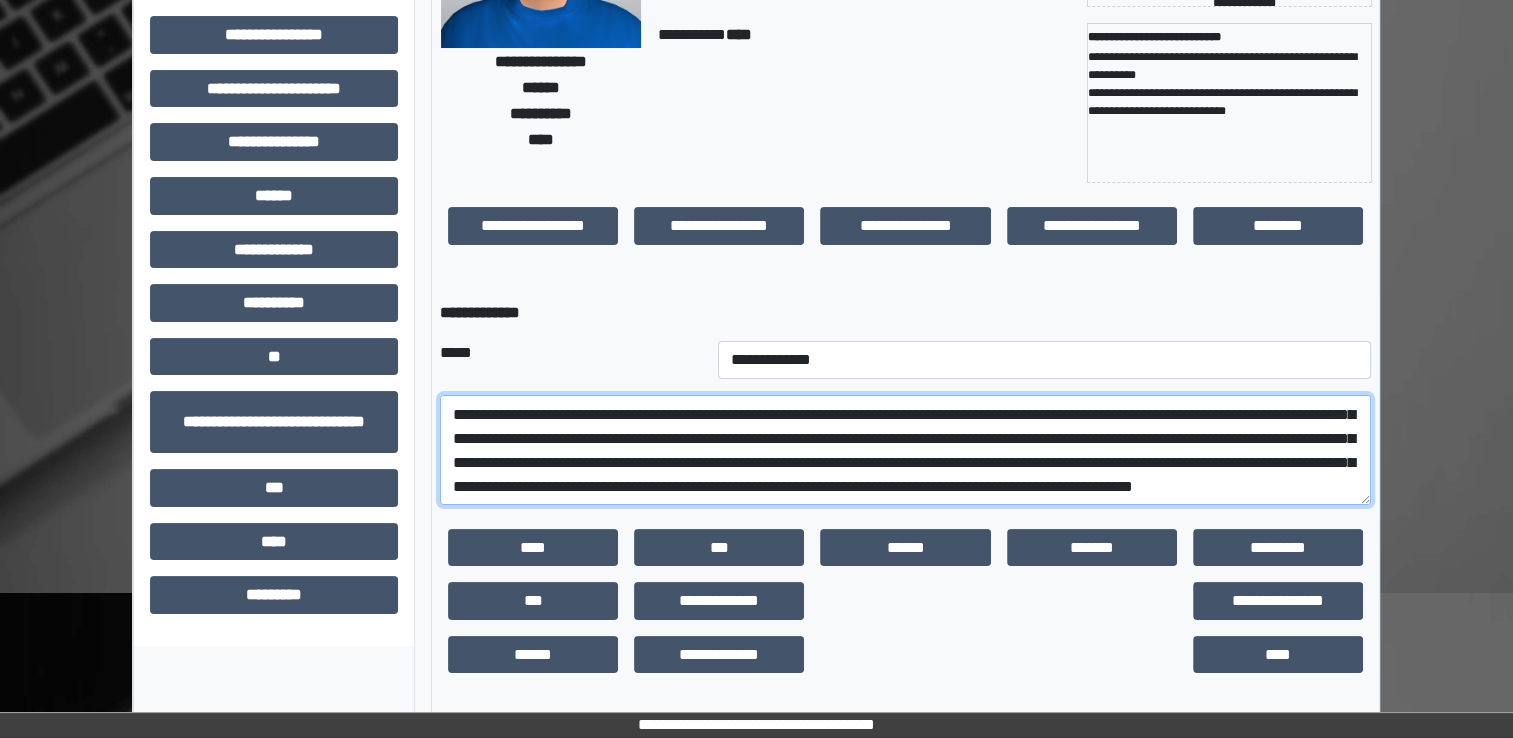 scroll, scrollTop: 48, scrollLeft: 0, axis: vertical 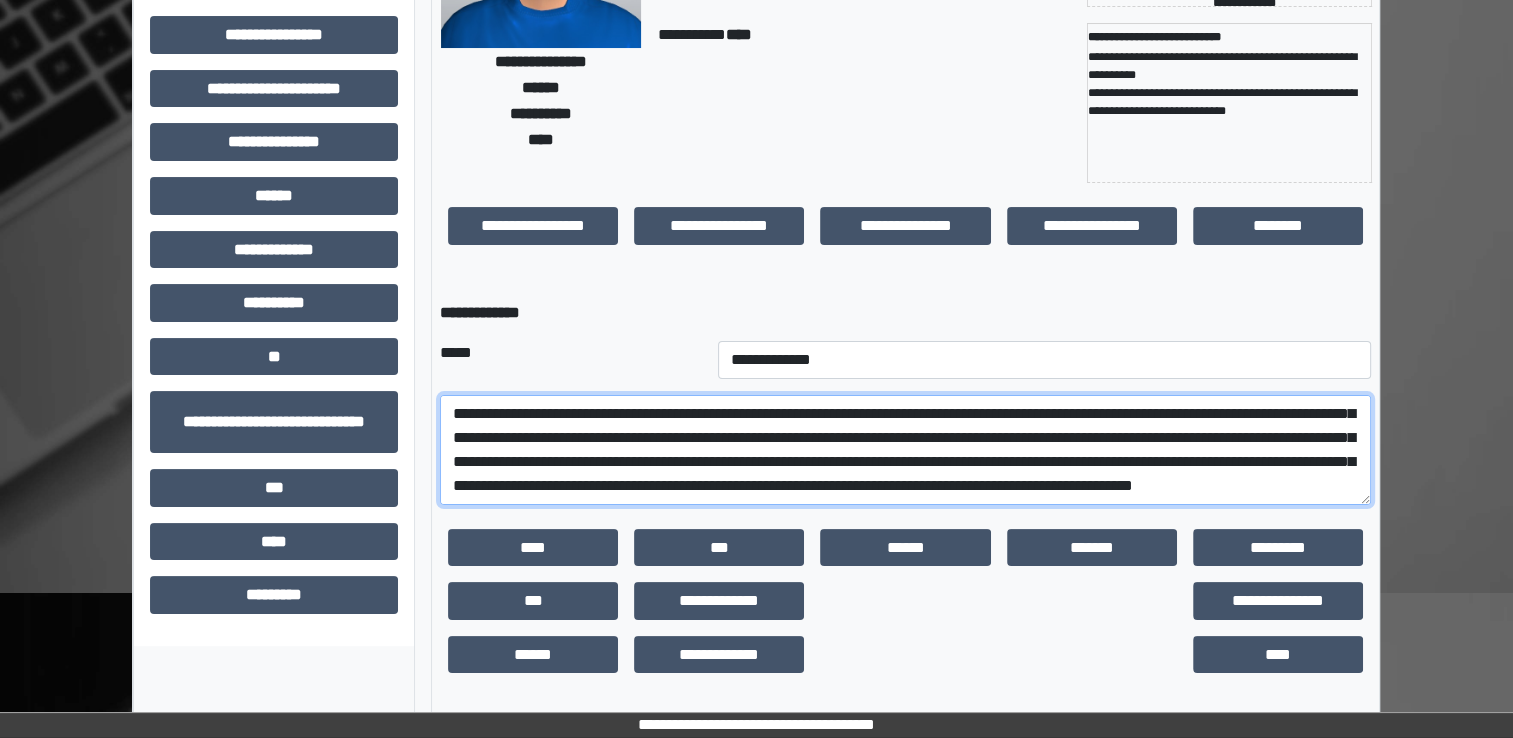 click on "**********" at bounding box center (905, 450) 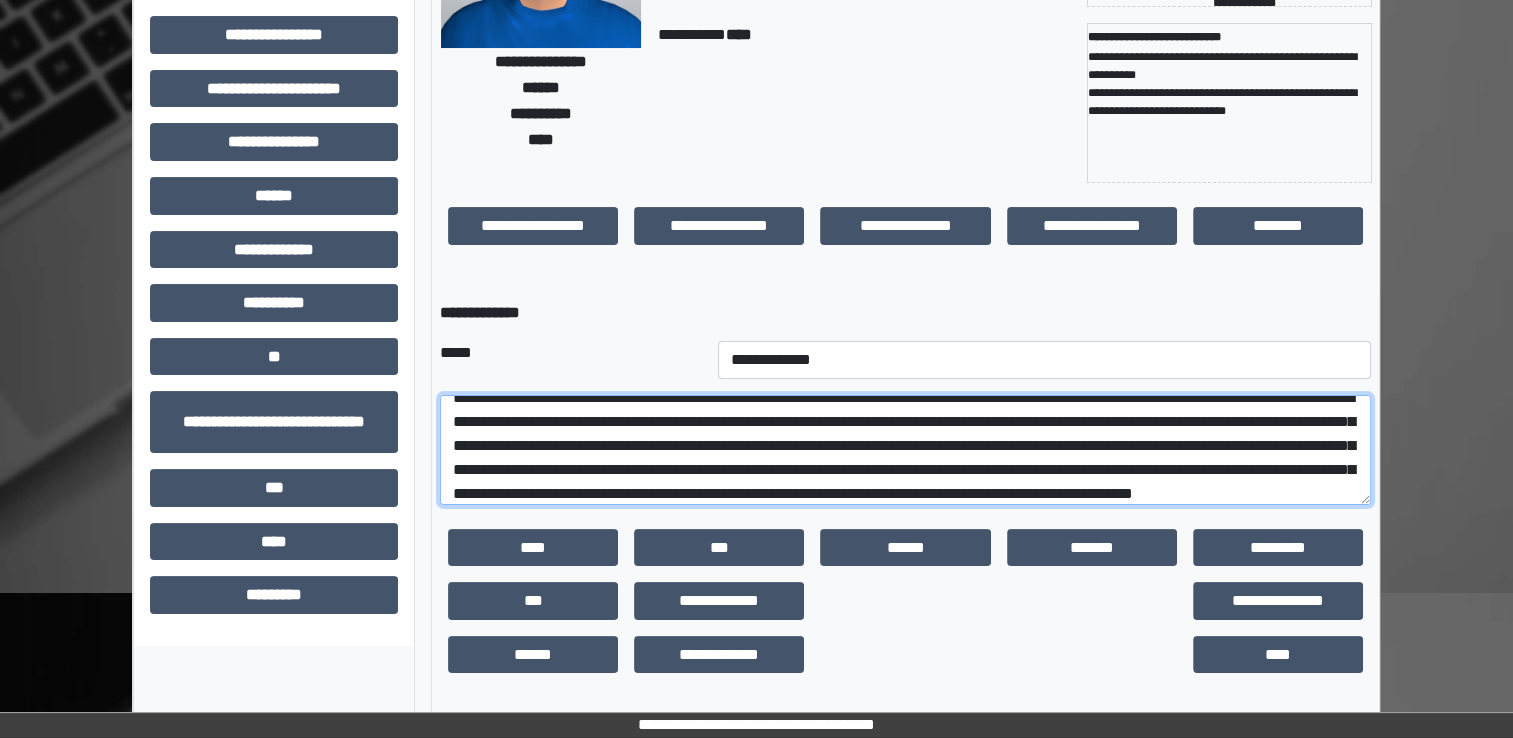 scroll, scrollTop: 0, scrollLeft: 0, axis: both 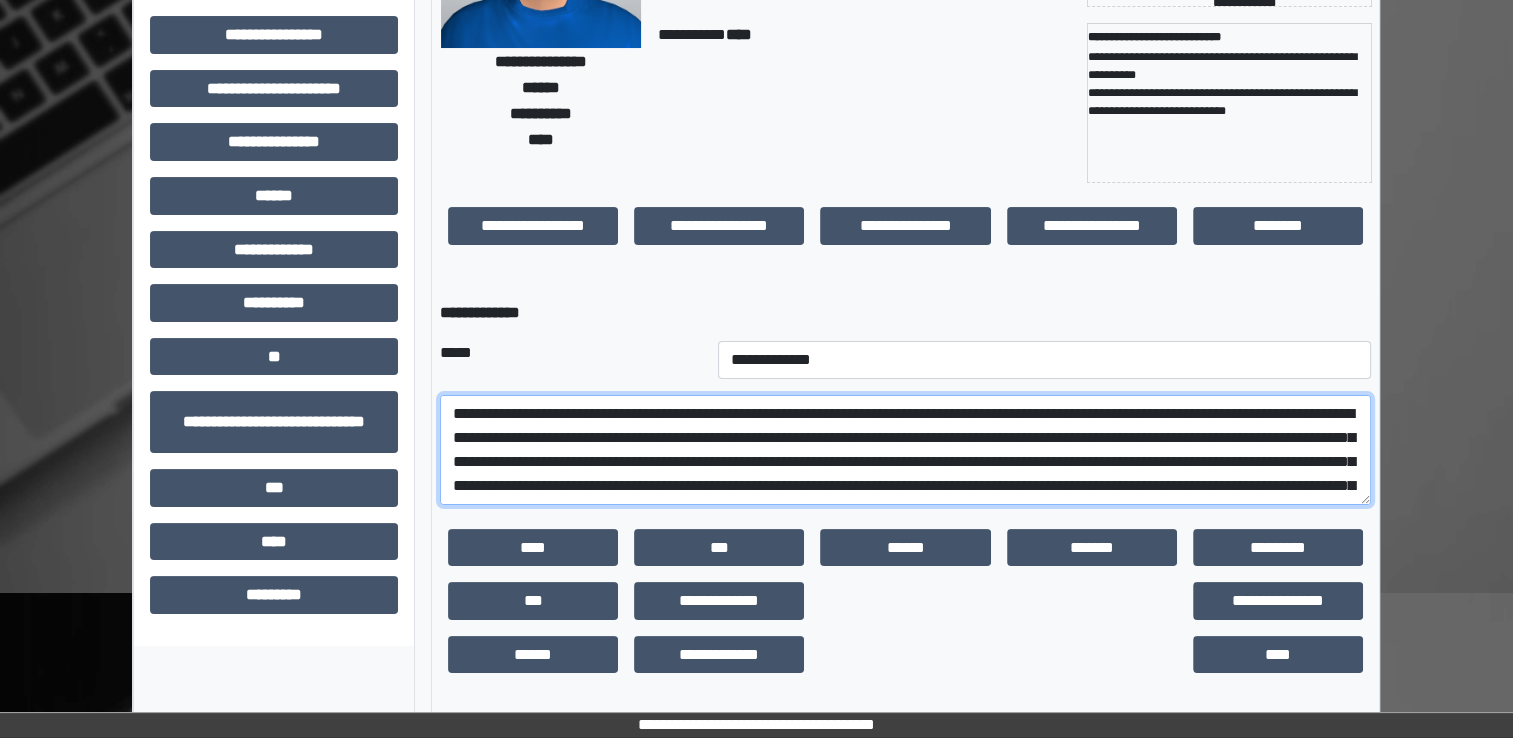 click on "**********" at bounding box center [905, 450] 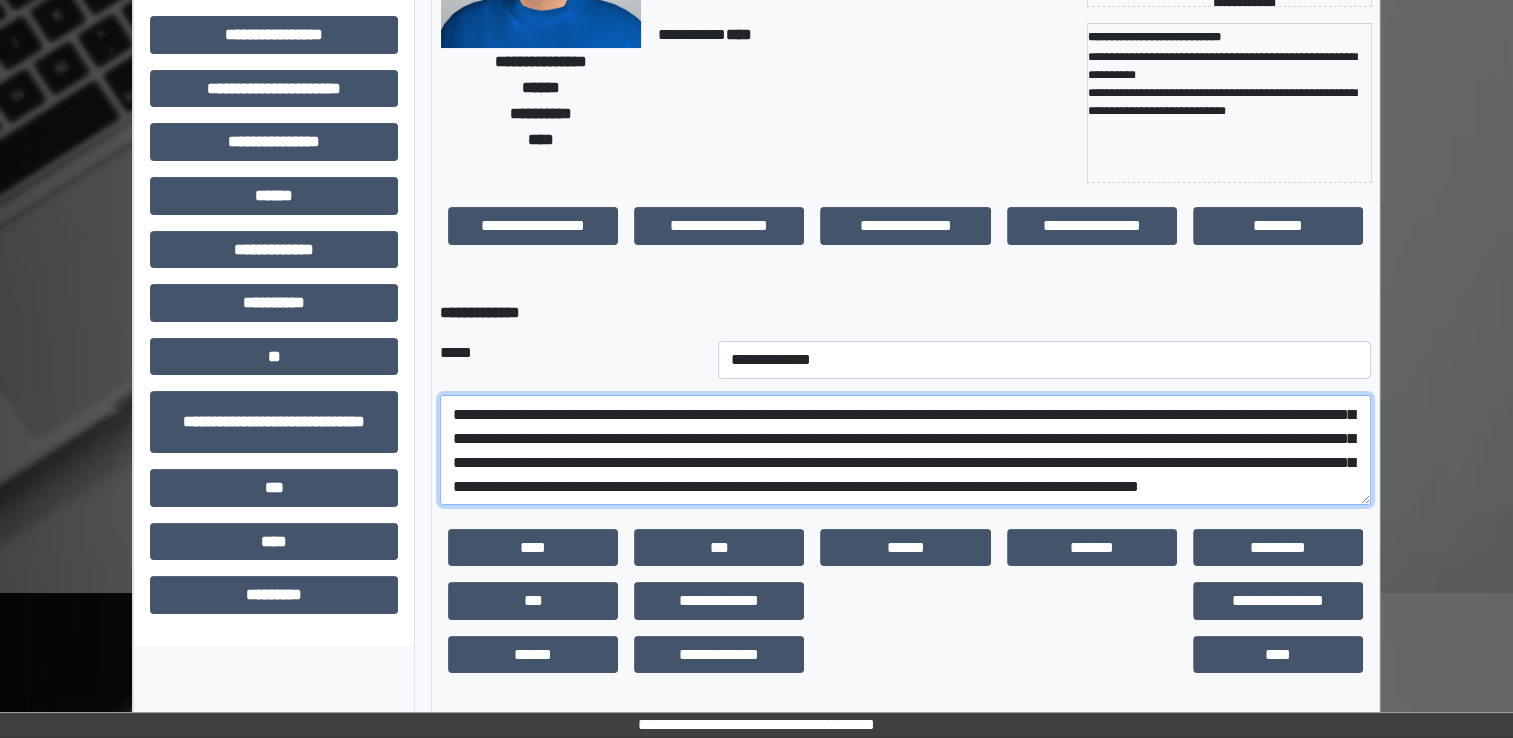 scroll, scrollTop: 22, scrollLeft: 0, axis: vertical 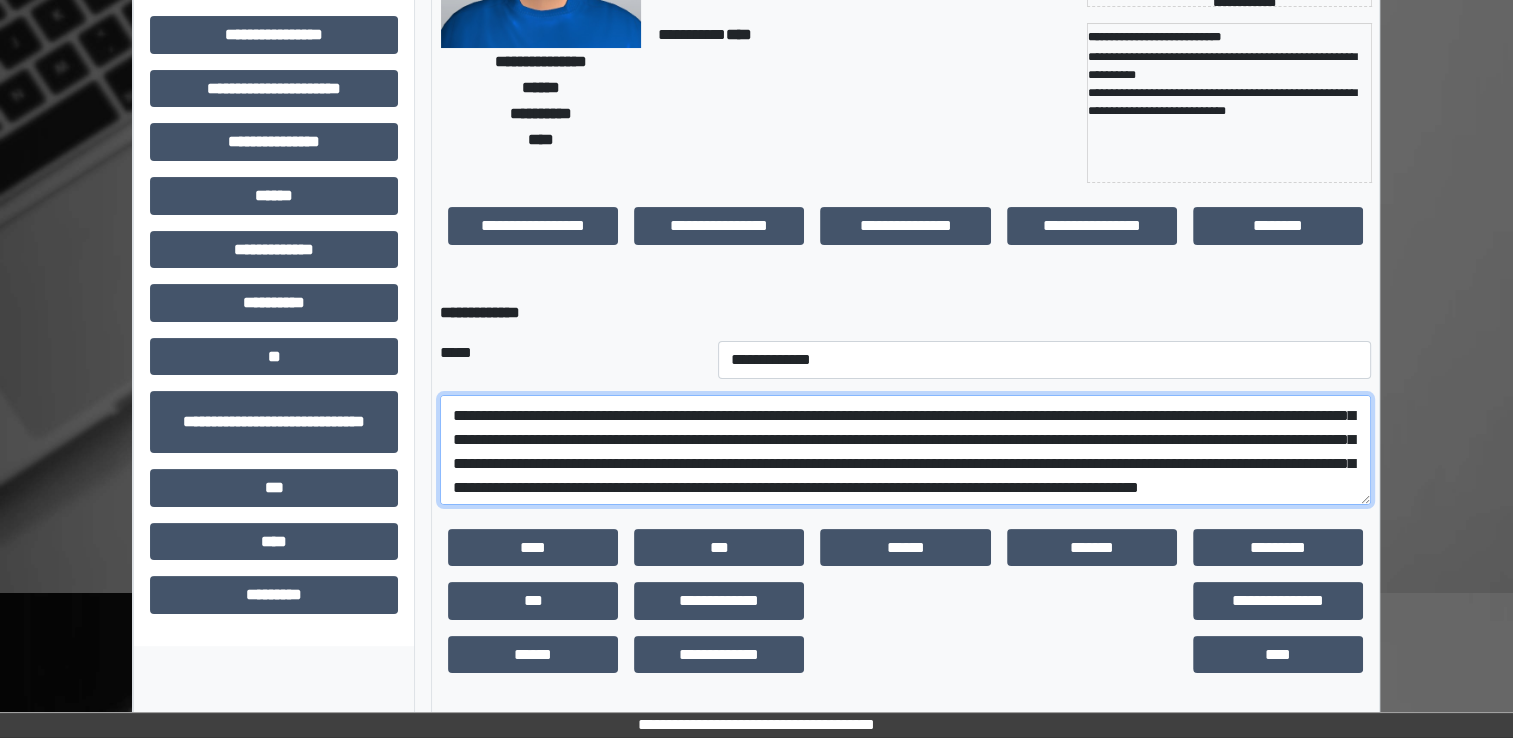 click on "**********" at bounding box center [905, 450] 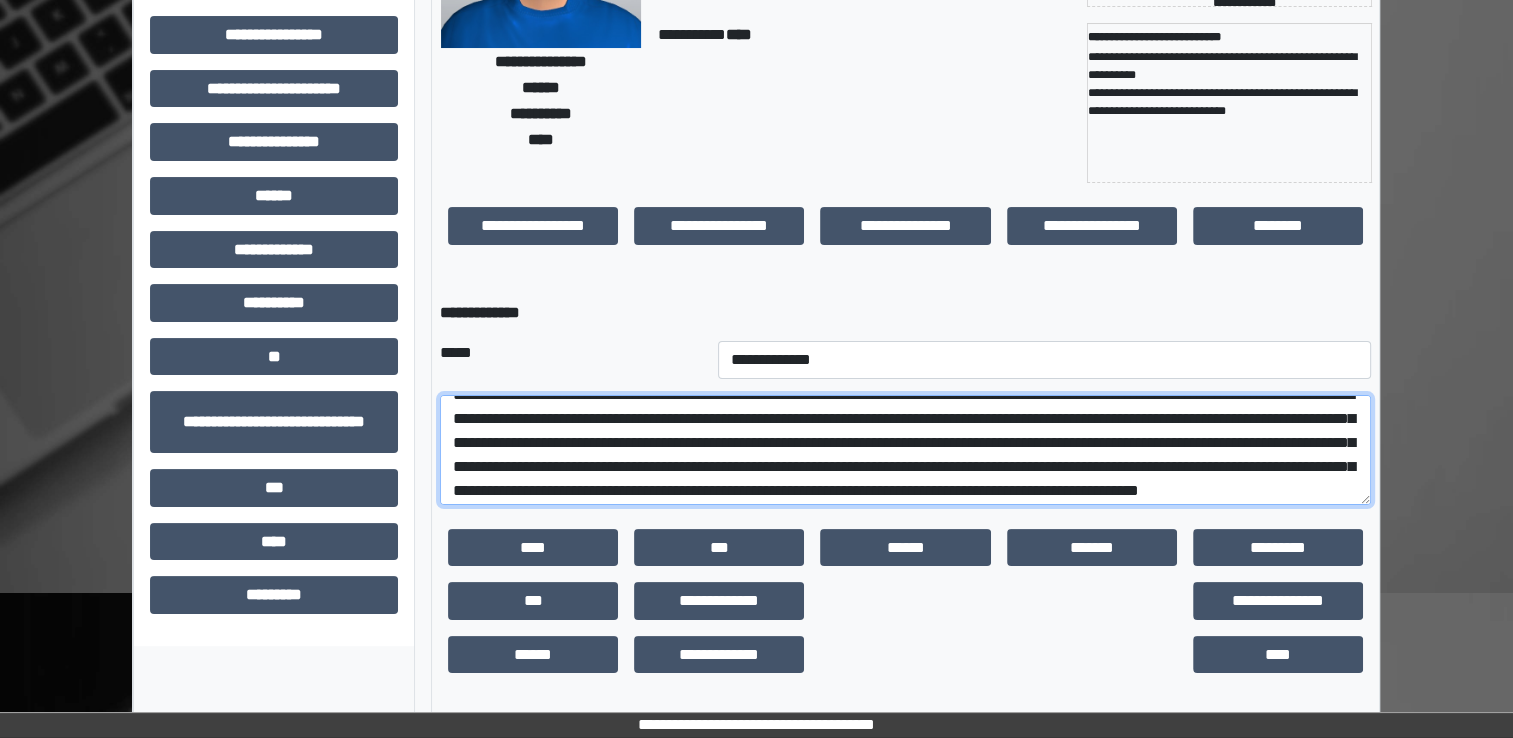 scroll, scrollTop: 12, scrollLeft: 0, axis: vertical 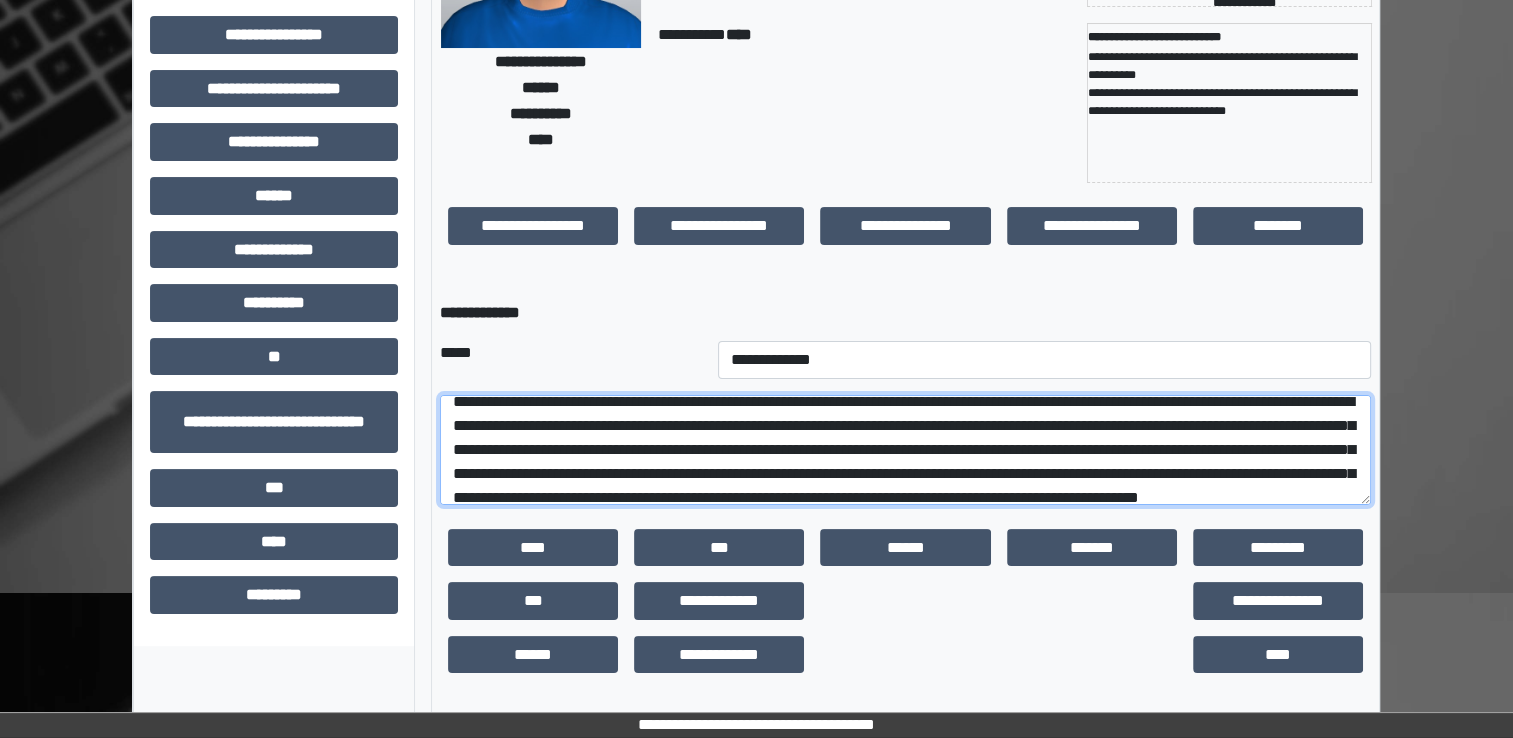 click on "**********" at bounding box center [905, 450] 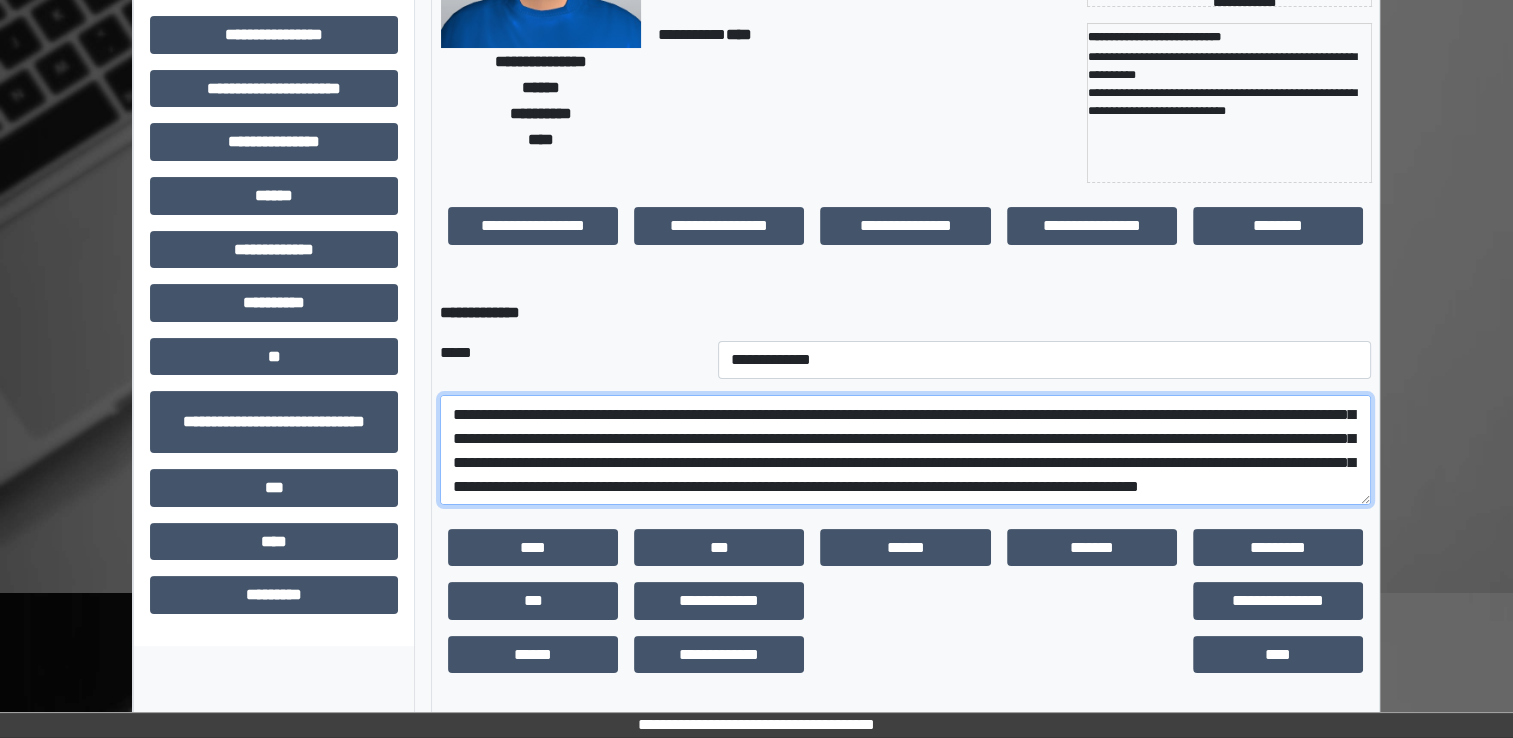 scroll, scrollTop: 24, scrollLeft: 0, axis: vertical 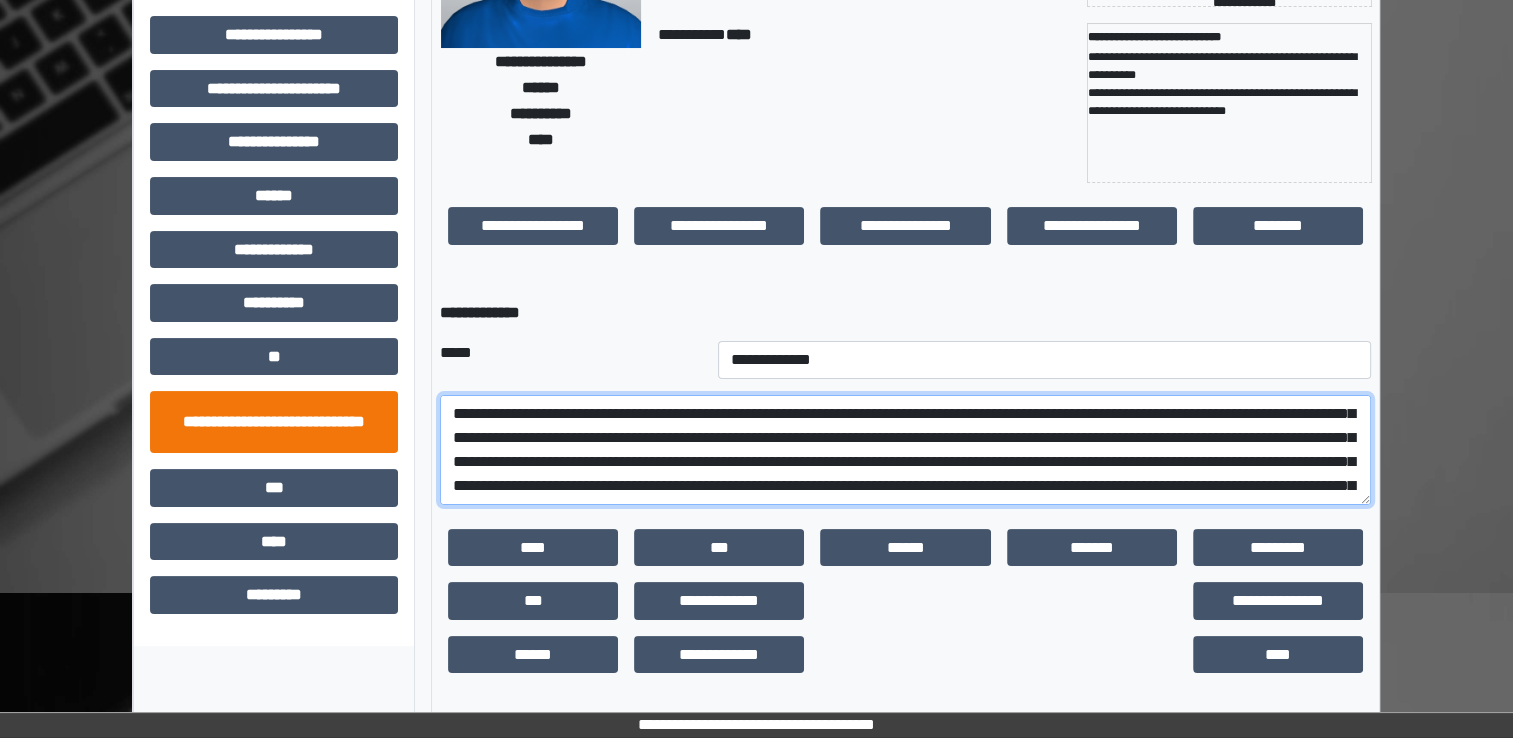 drag, startPoint x: 1059, startPoint y: 442, endPoint x: 397, endPoint y: 436, distance: 662.02716 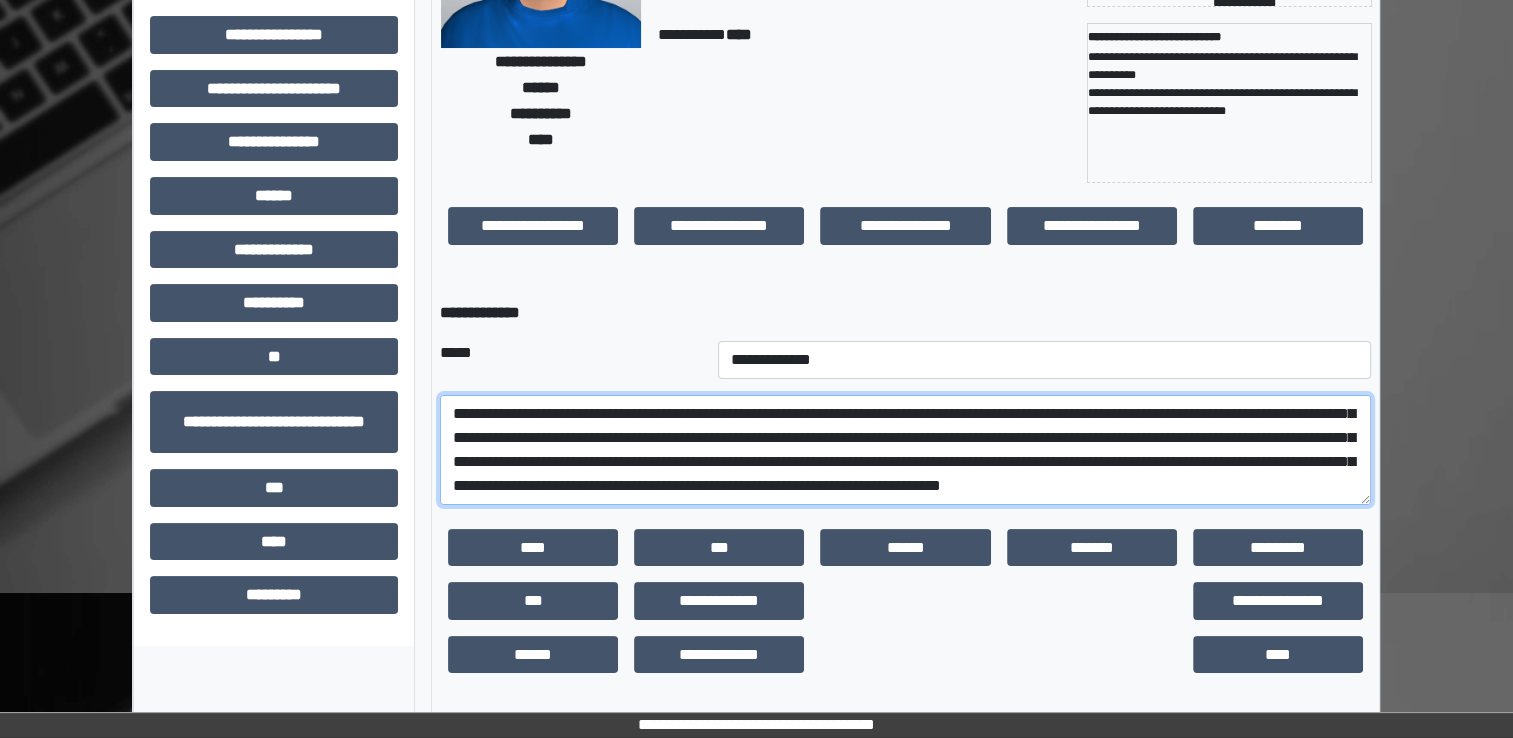 click on "**********" at bounding box center [905, 450] 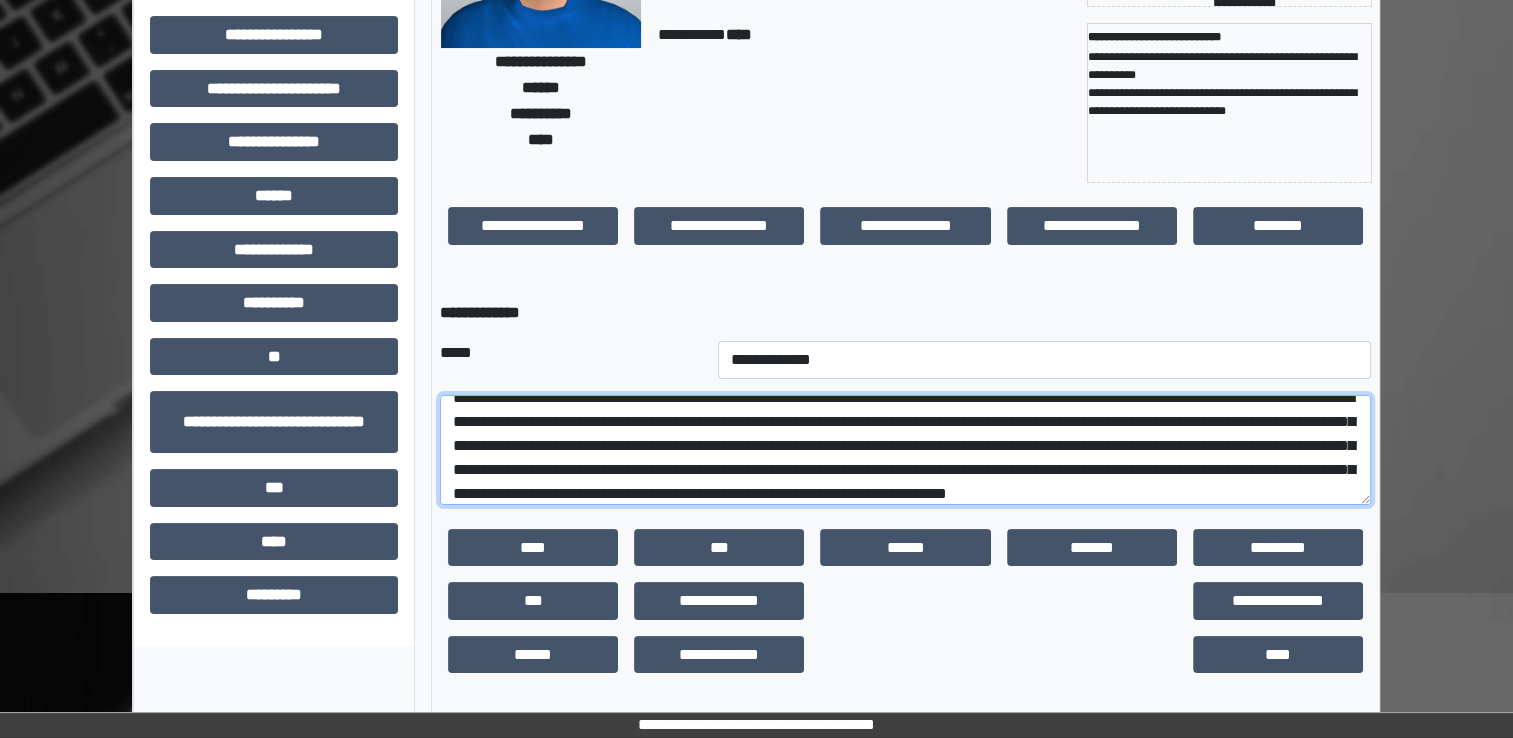 scroll, scrollTop: 7, scrollLeft: 0, axis: vertical 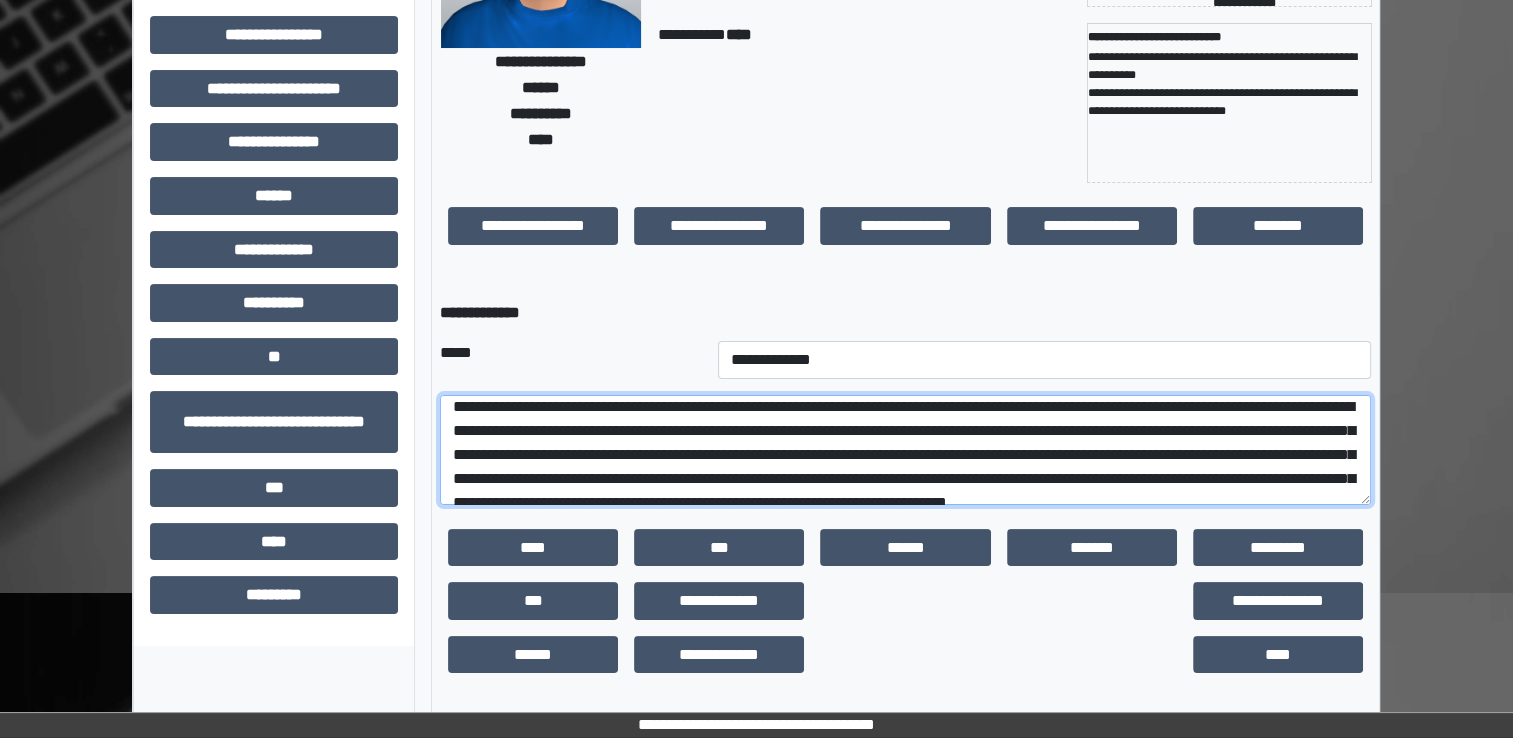 click on "**********" at bounding box center [905, 450] 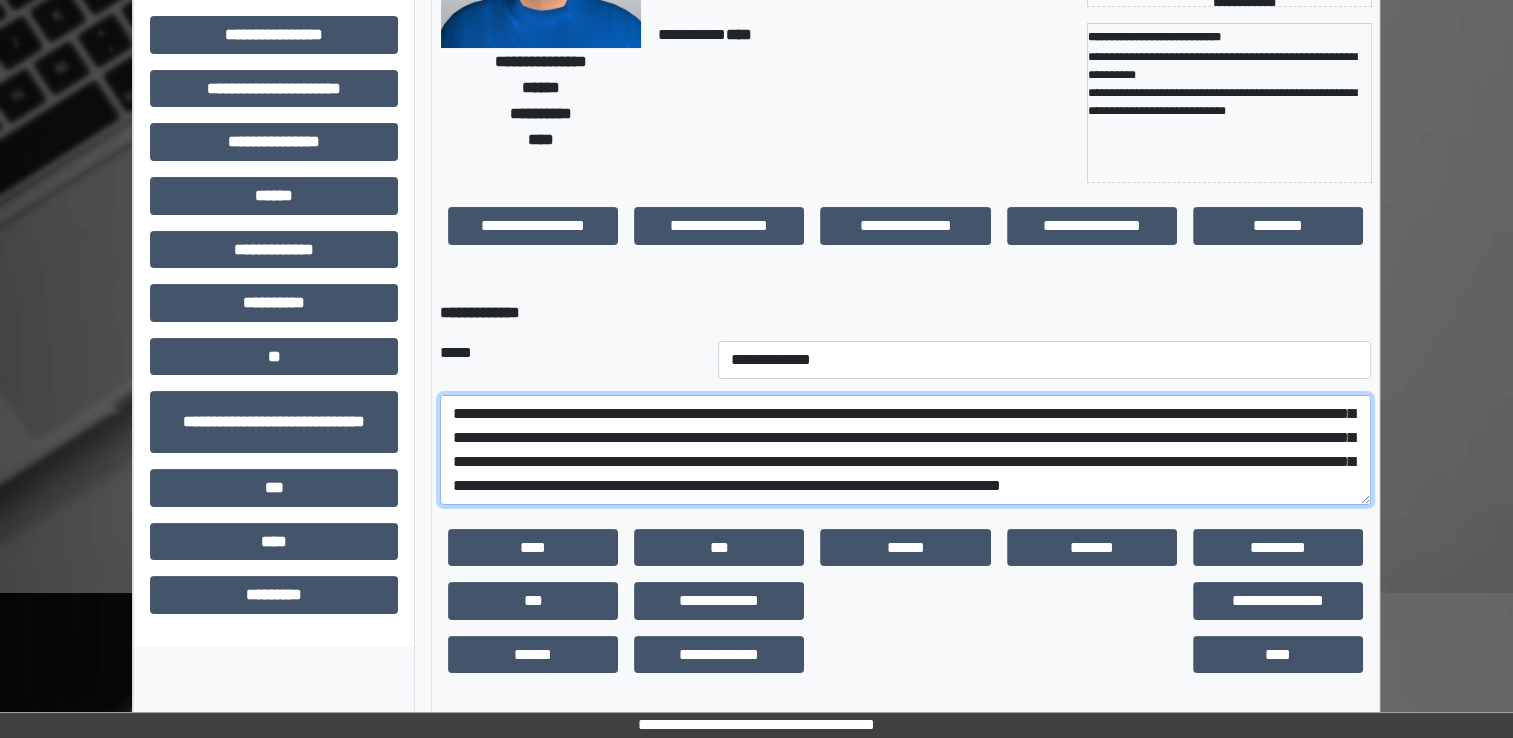 scroll, scrollTop: 48, scrollLeft: 0, axis: vertical 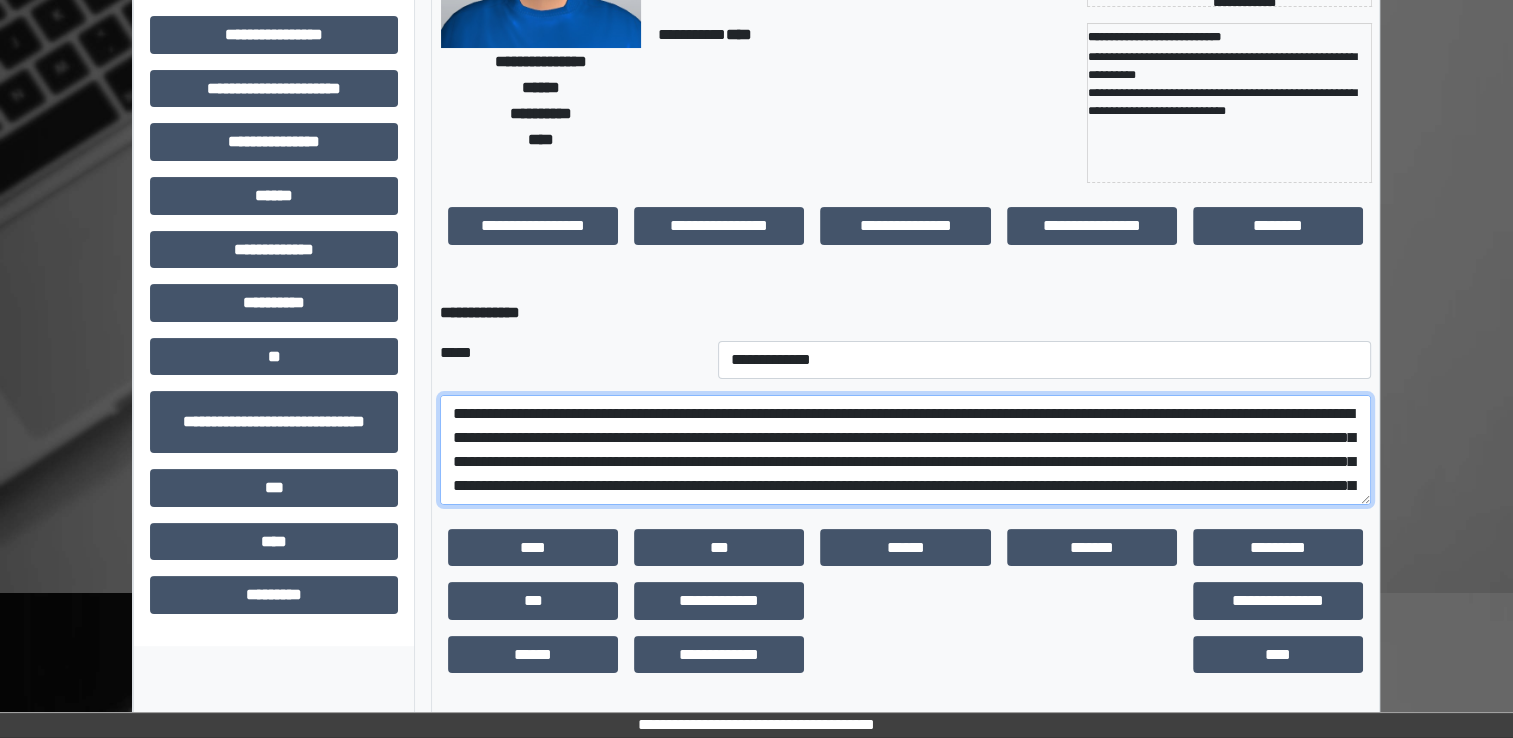 drag, startPoint x: 975, startPoint y: 486, endPoint x: 452, endPoint y: 371, distance: 535.49414 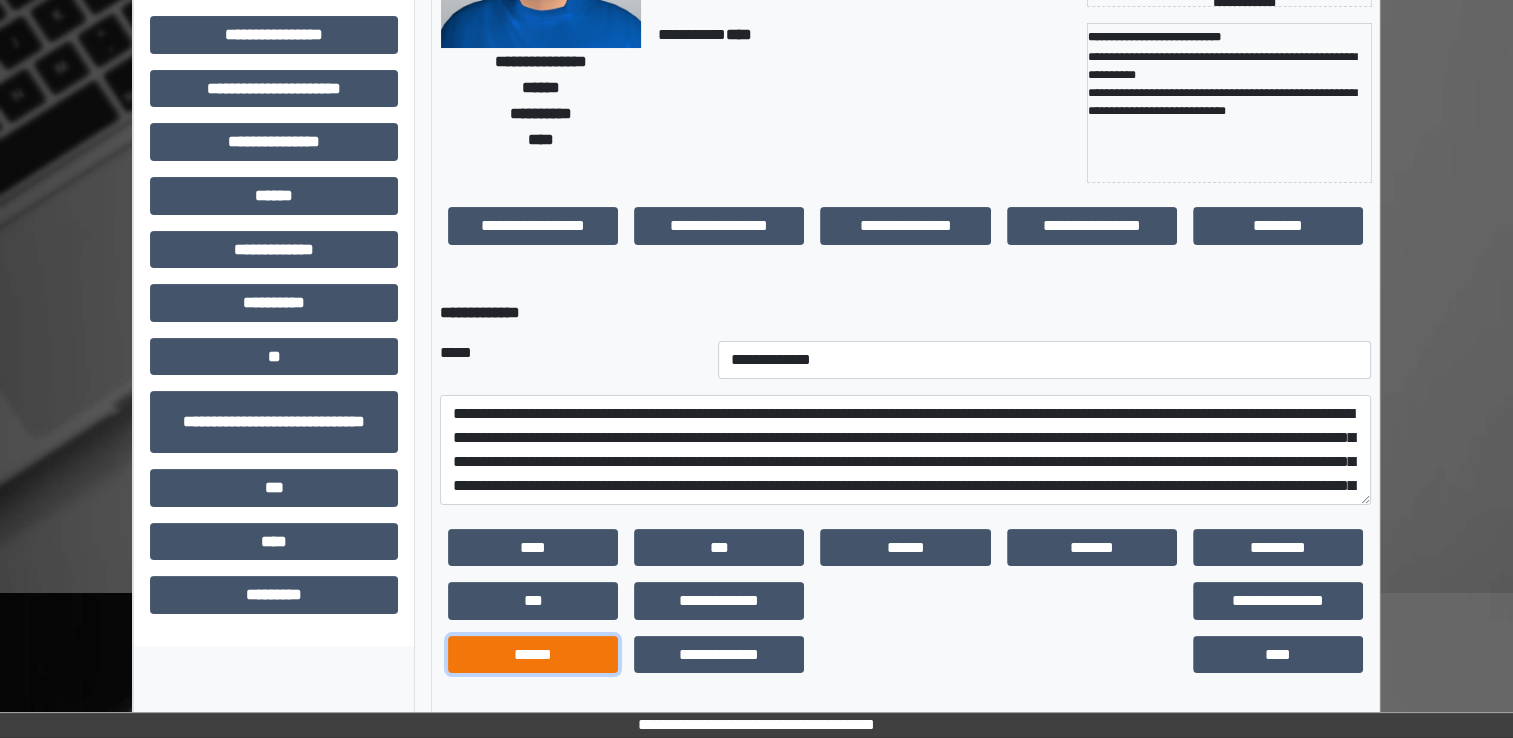 click on "******" at bounding box center [533, 655] 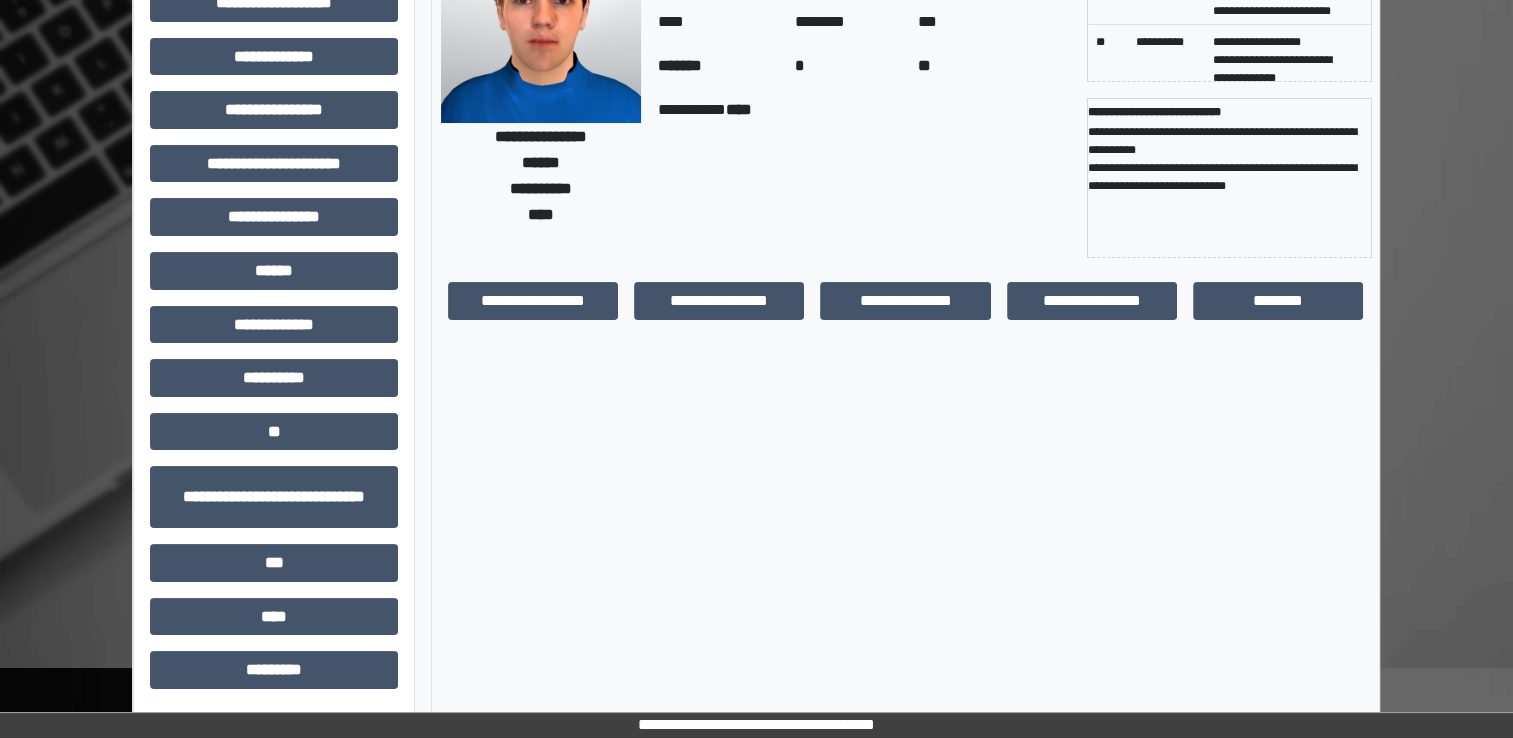 scroll, scrollTop: 0, scrollLeft: 0, axis: both 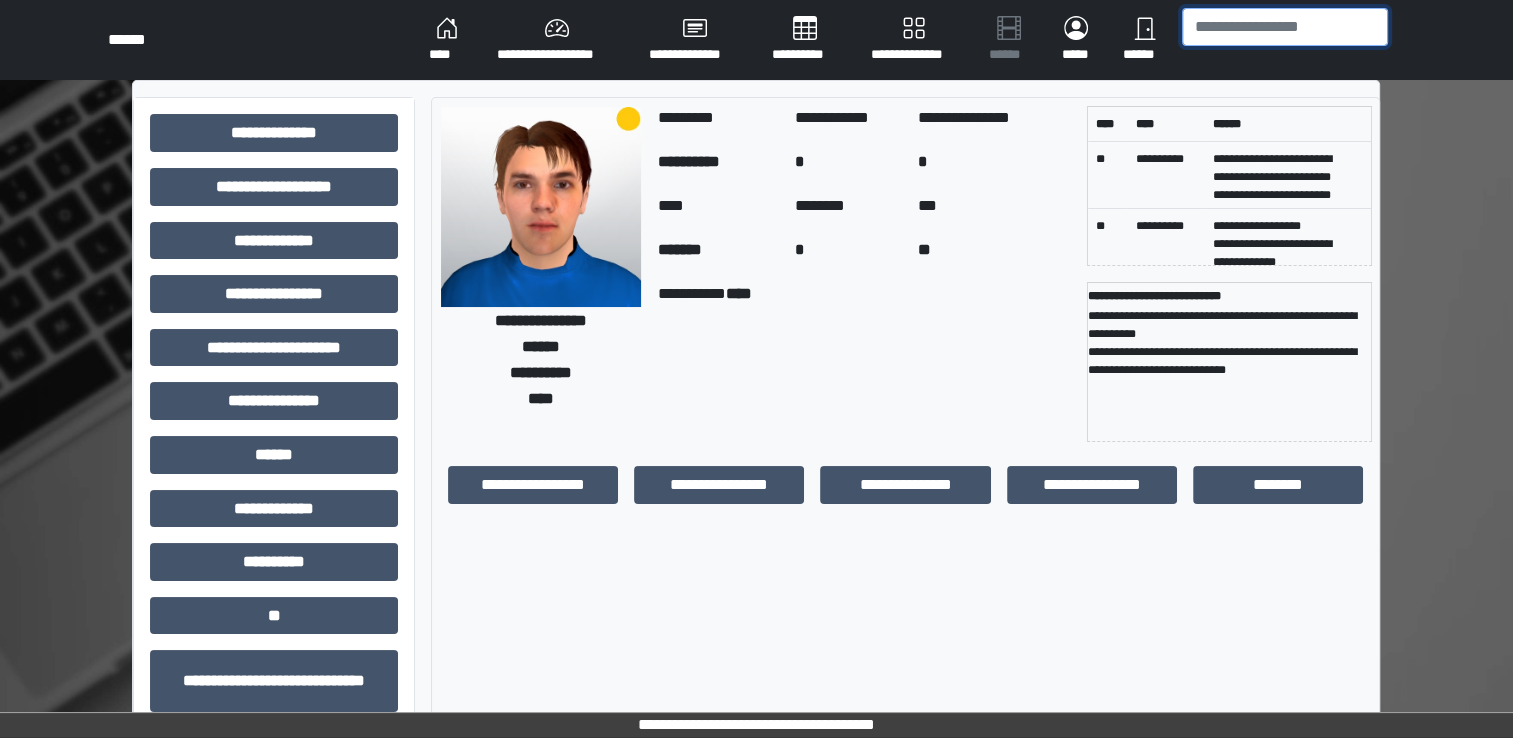 click at bounding box center [1285, 27] 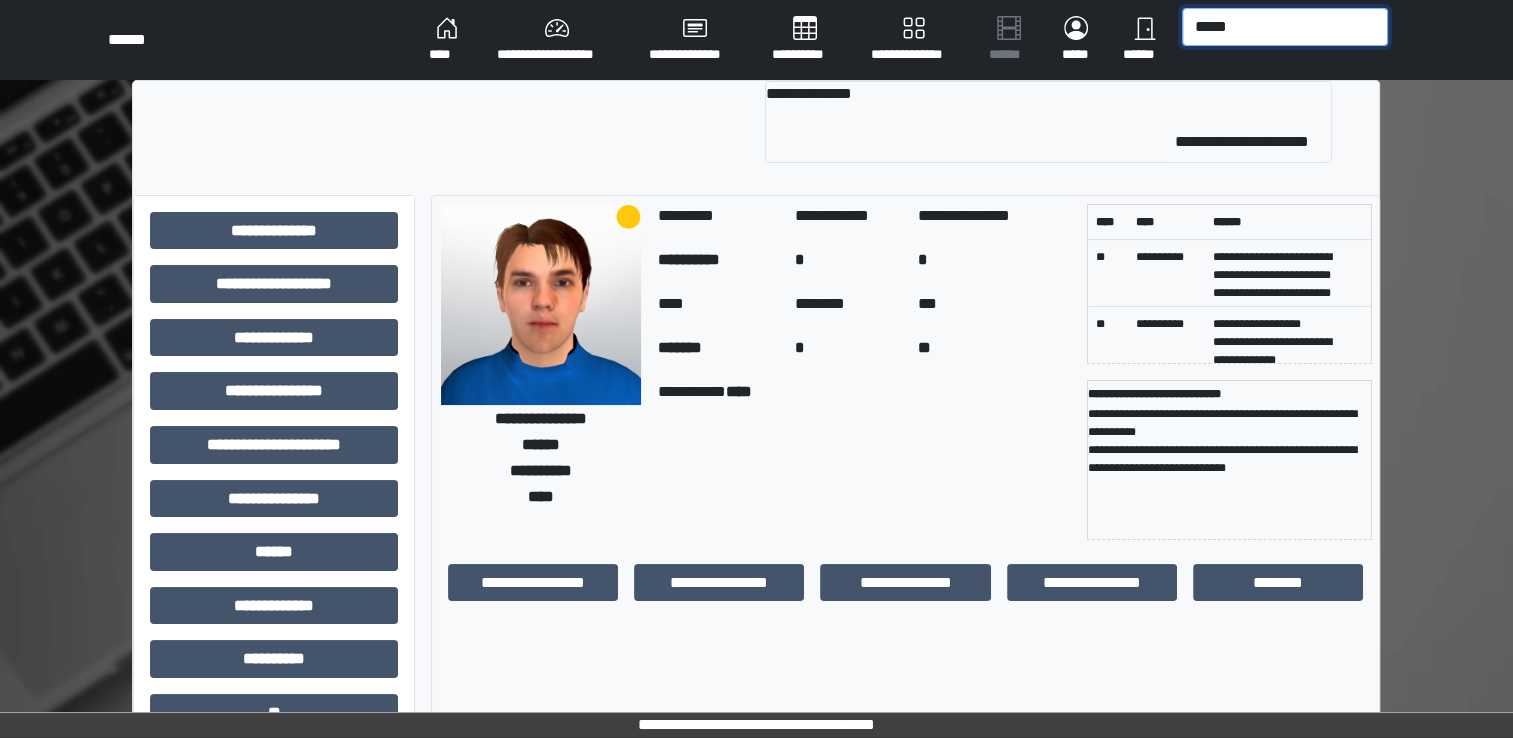 type on "*****" 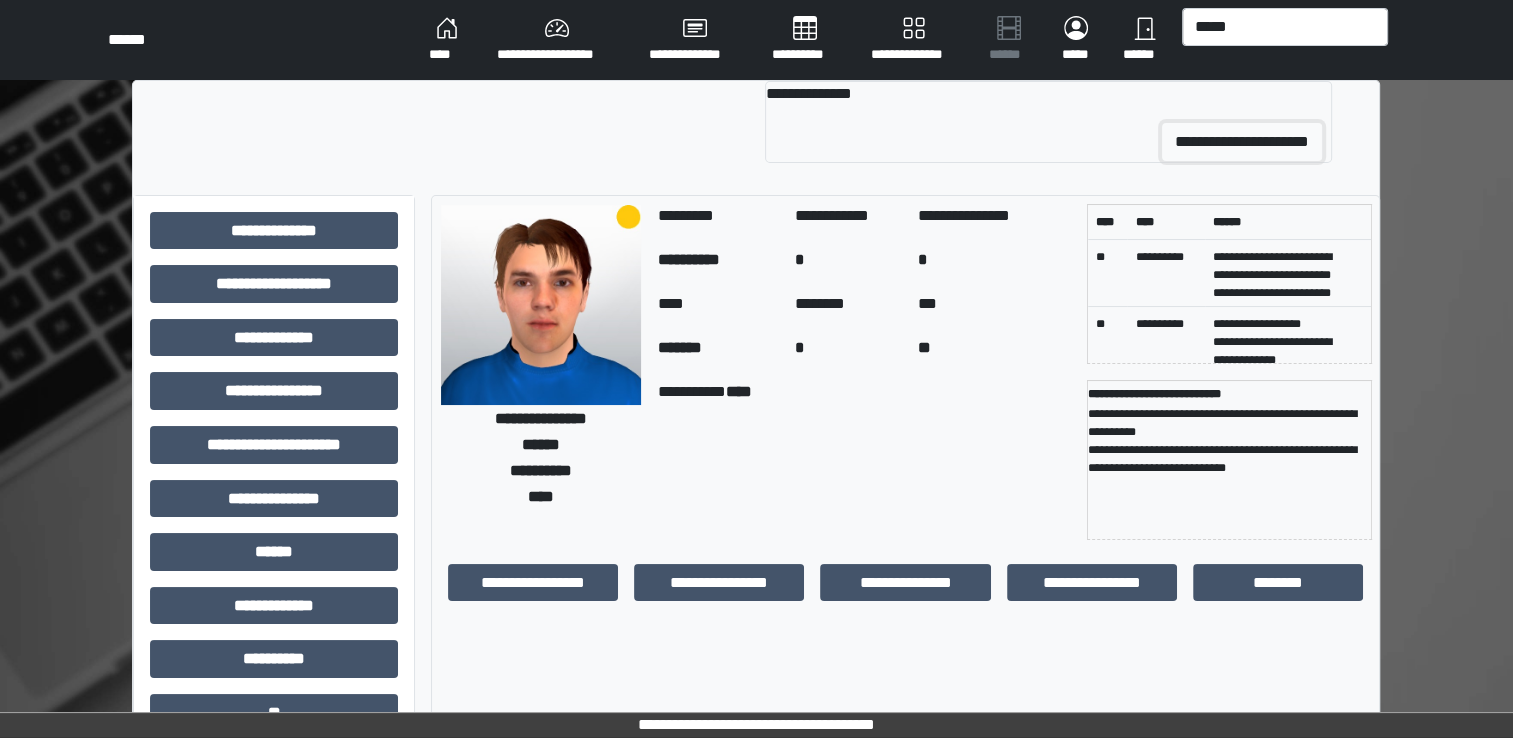 click on "**********" at bounding box center (1242, 142) 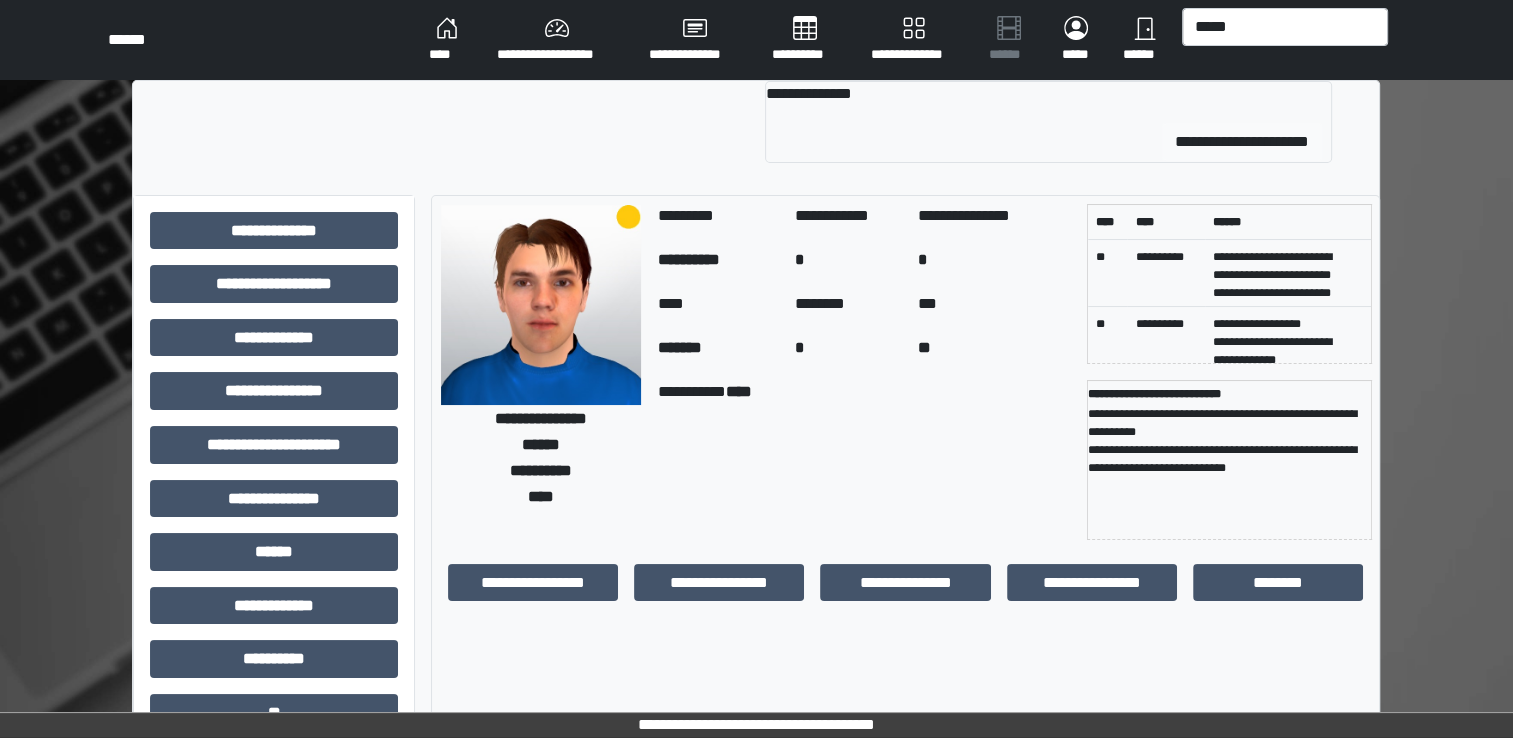type 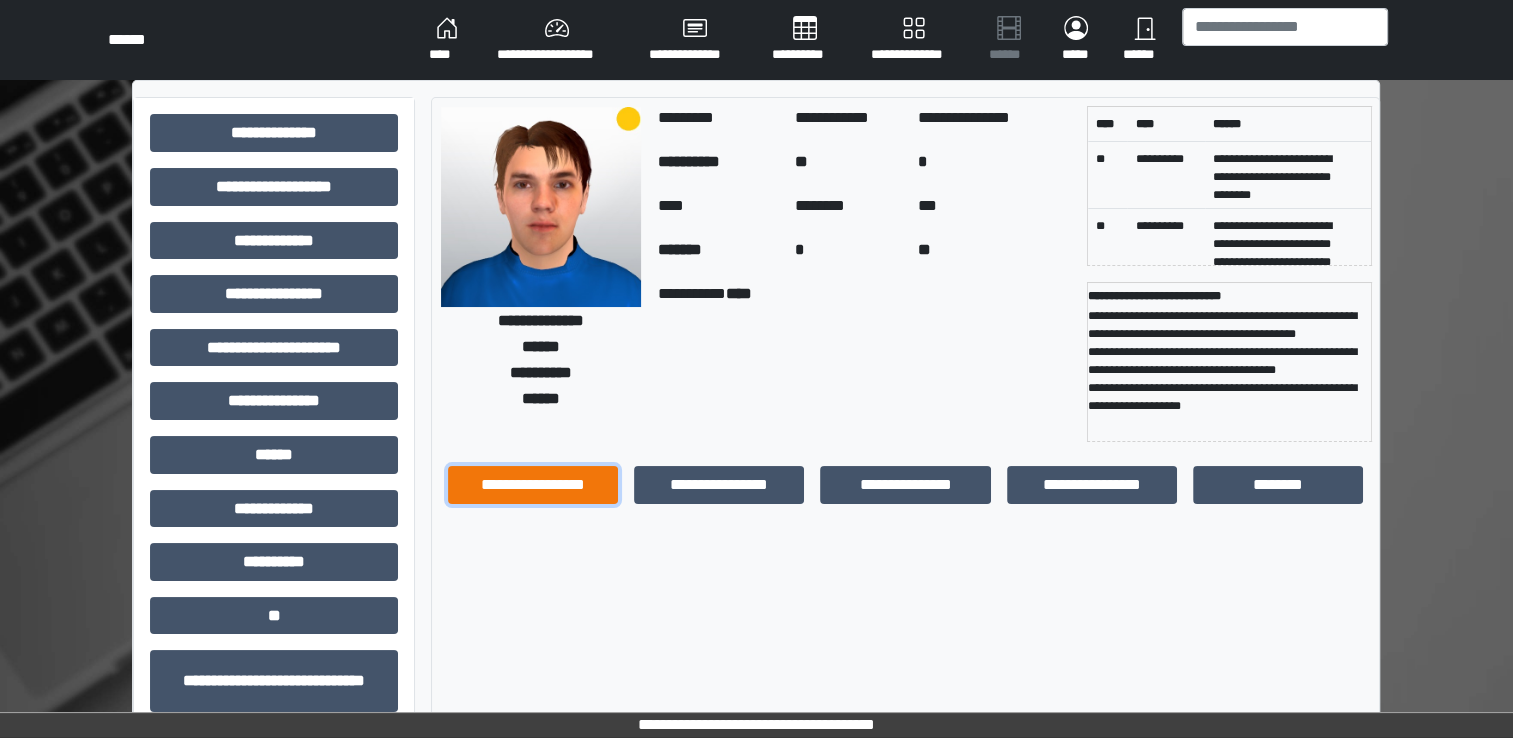 click on "**********" at bounding box center (533, 485) 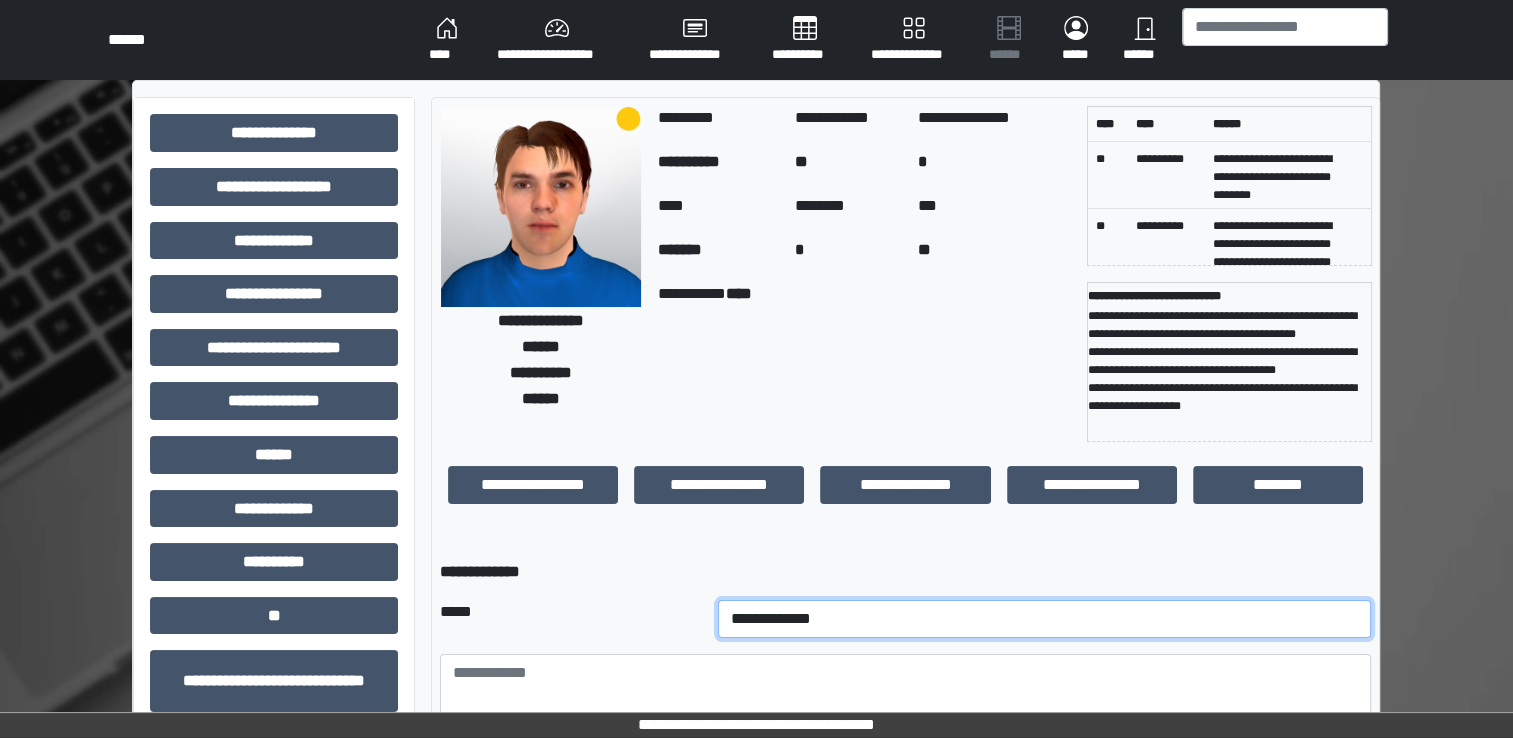 click on "**********" at bounding box center [1045, 619] 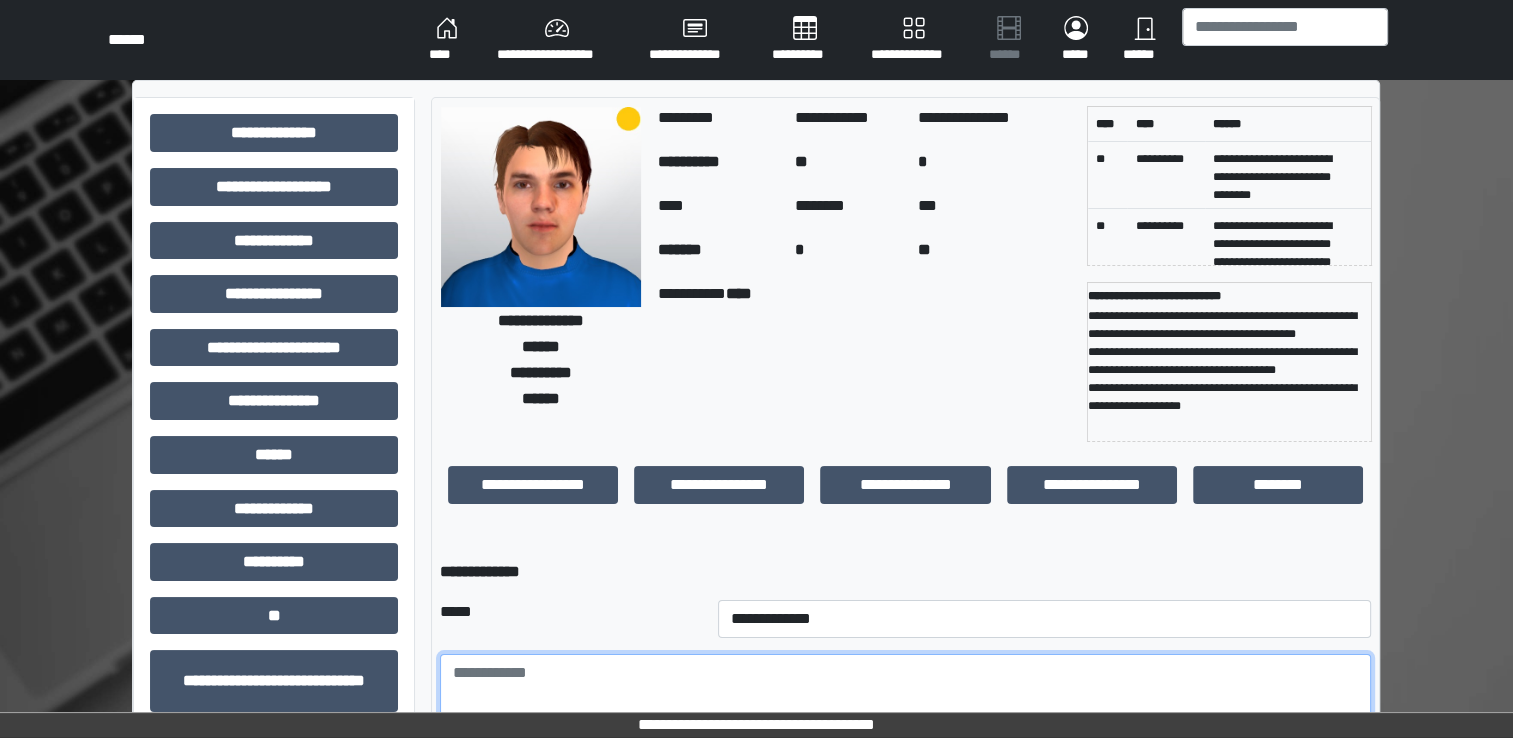 click at bounding box center (905, 709) 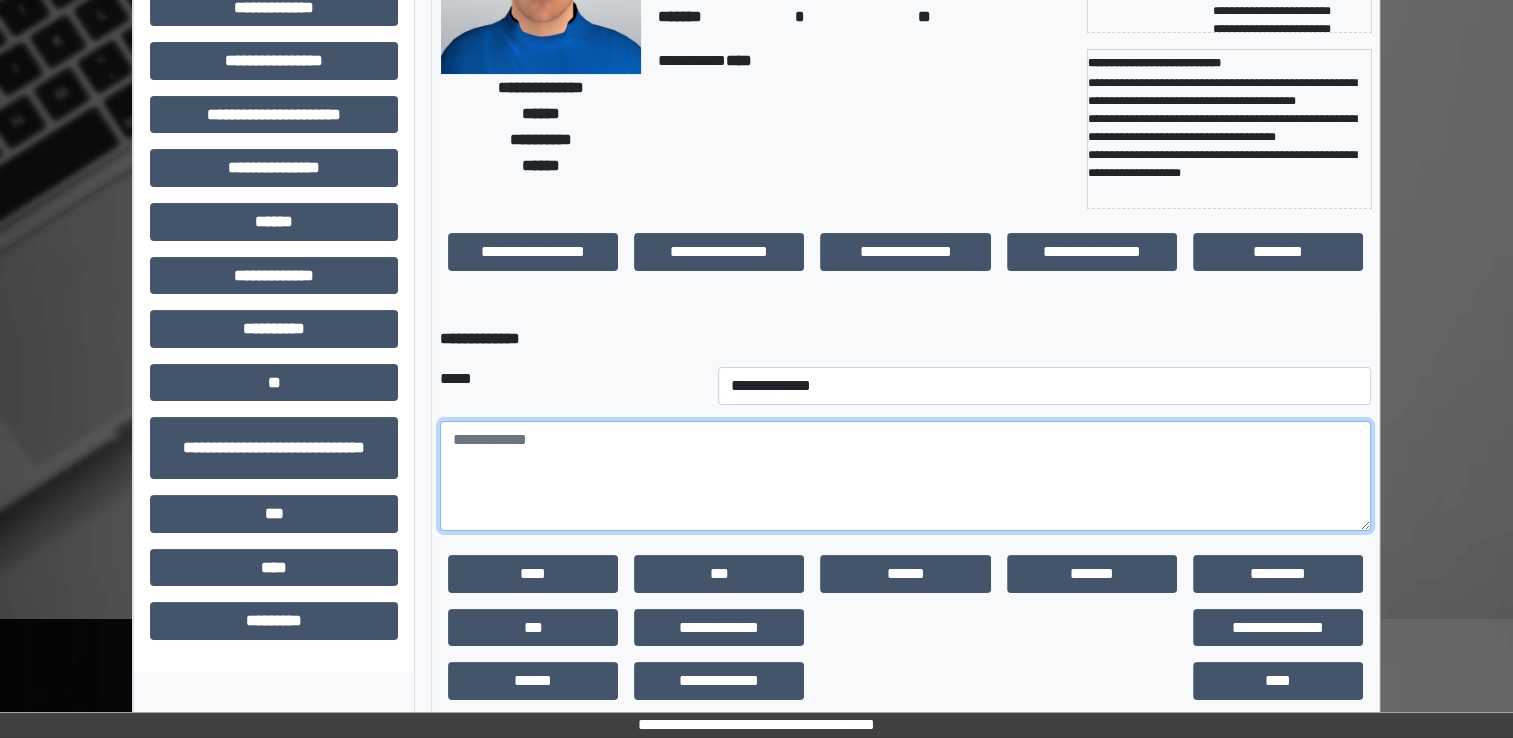 scroll, scrollTop: 259, scrollLeft: 0, axis: vertical 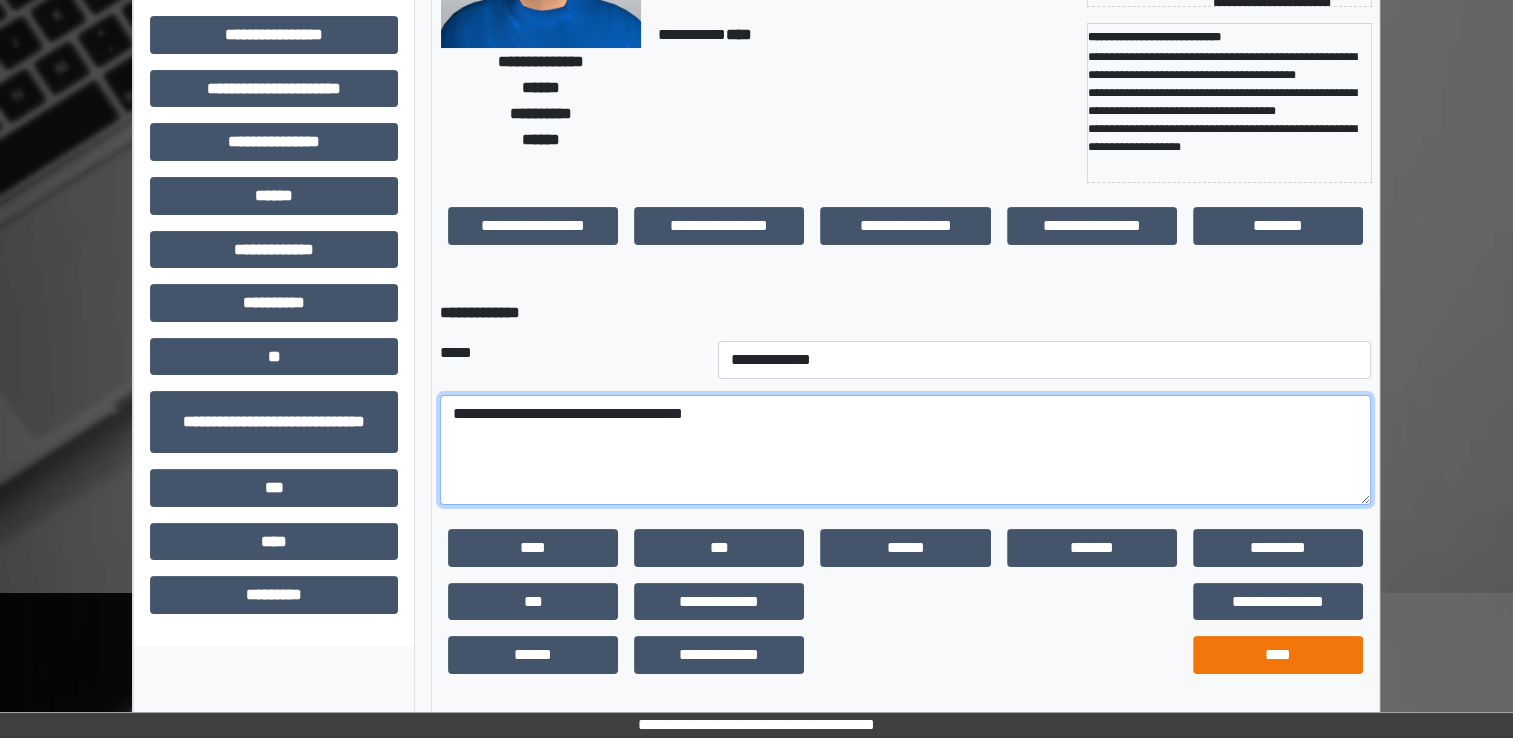 type on "**********" 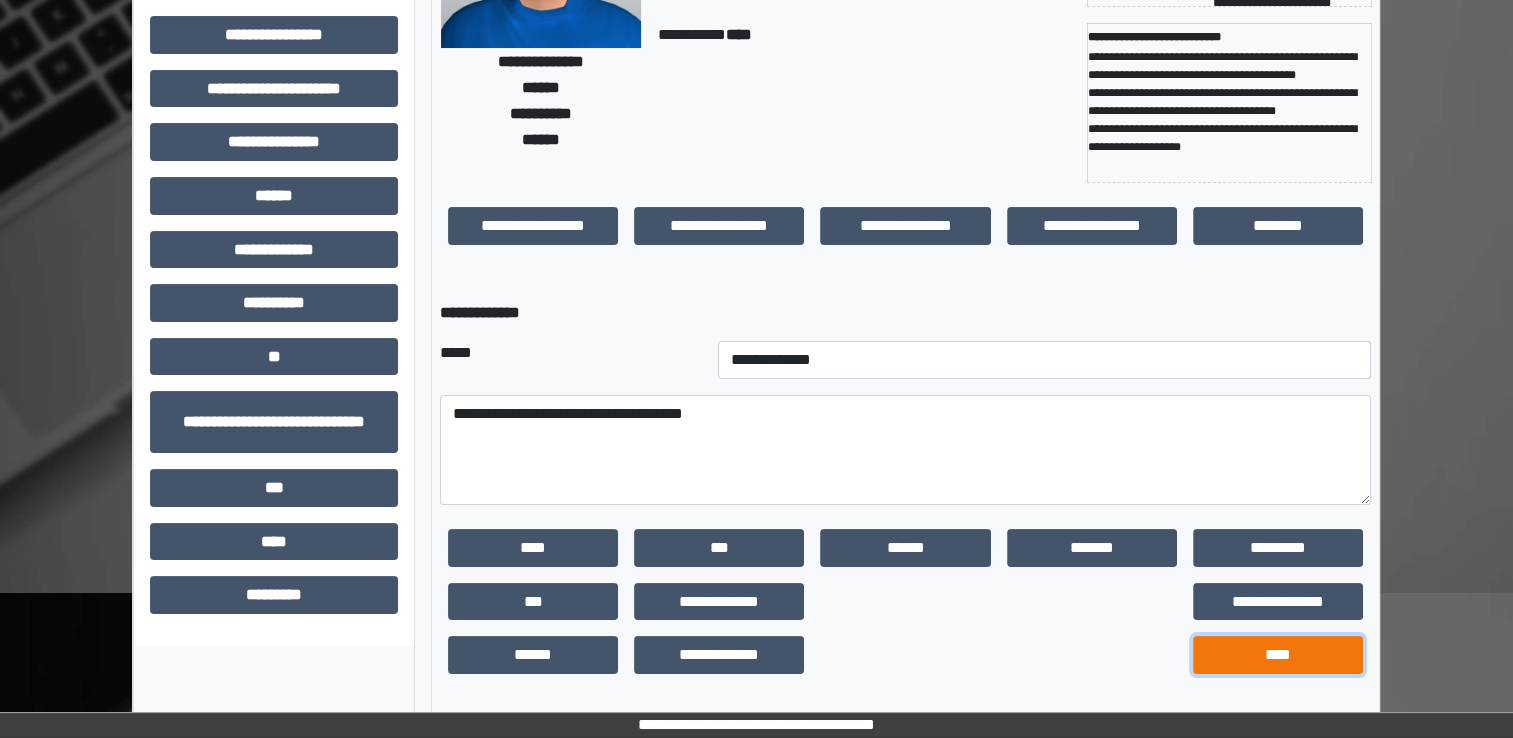 click on "****" at bounding box center [1278, 655] 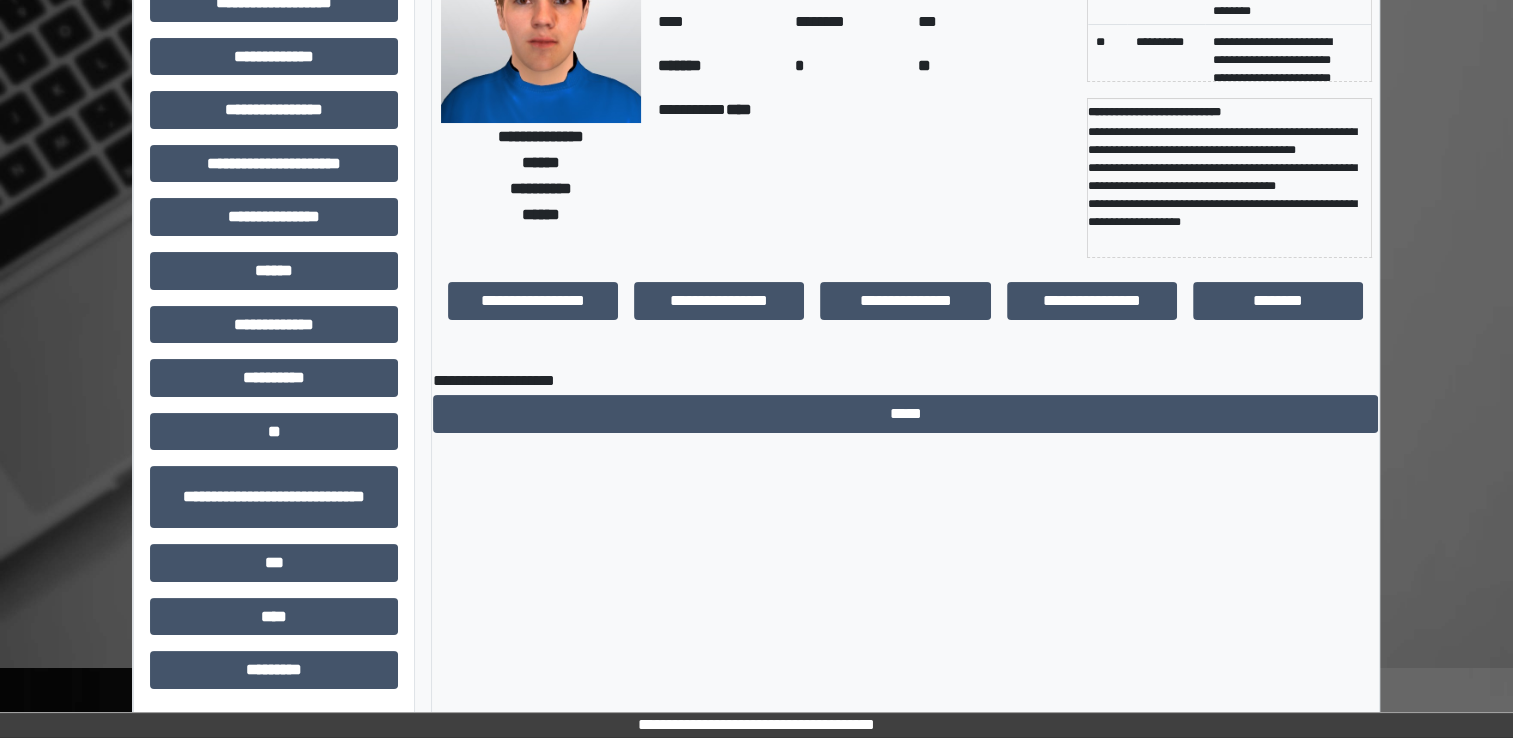 scroll, scrollTop: 184, scrollLeft: 0, axis: vertical 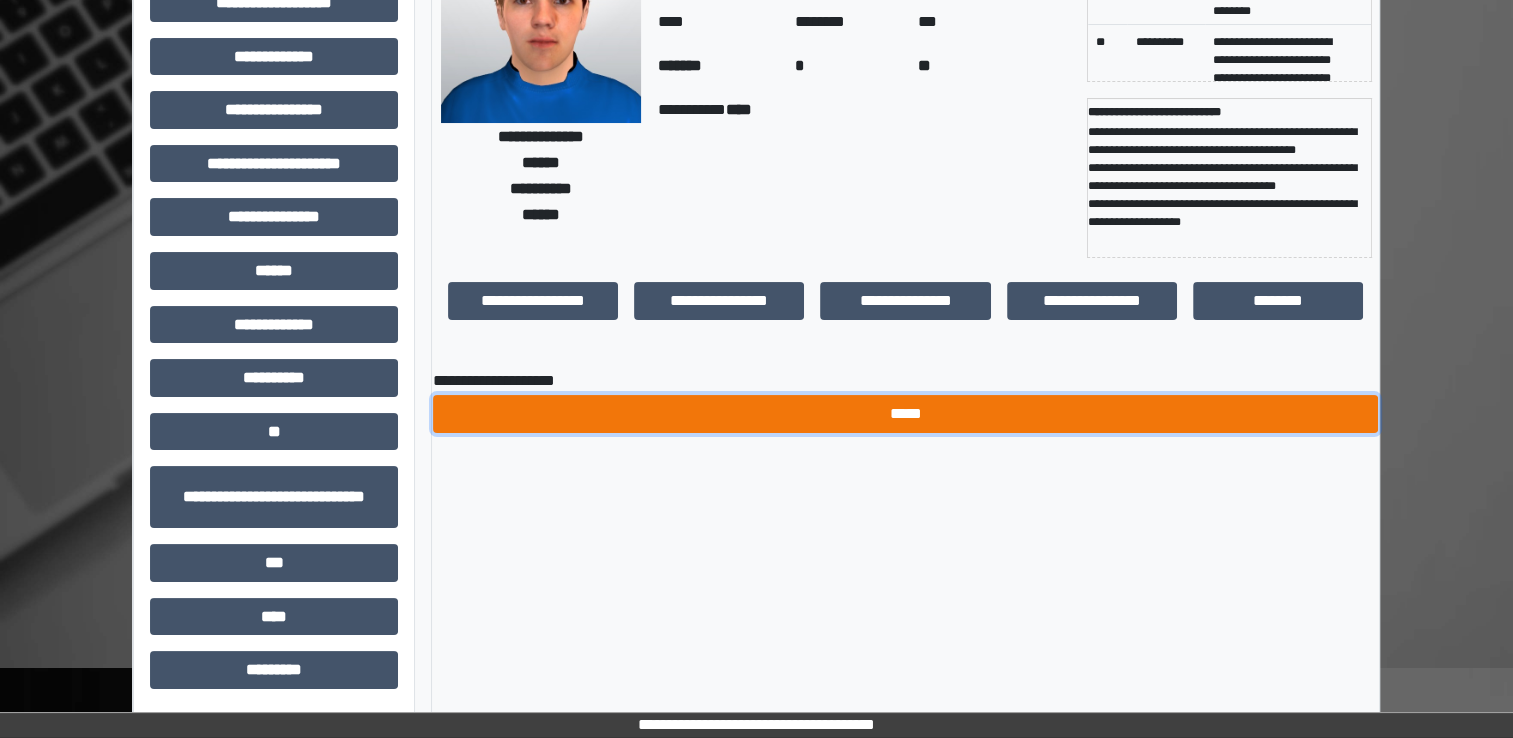click on "*****" at bounding box center [905, 414] 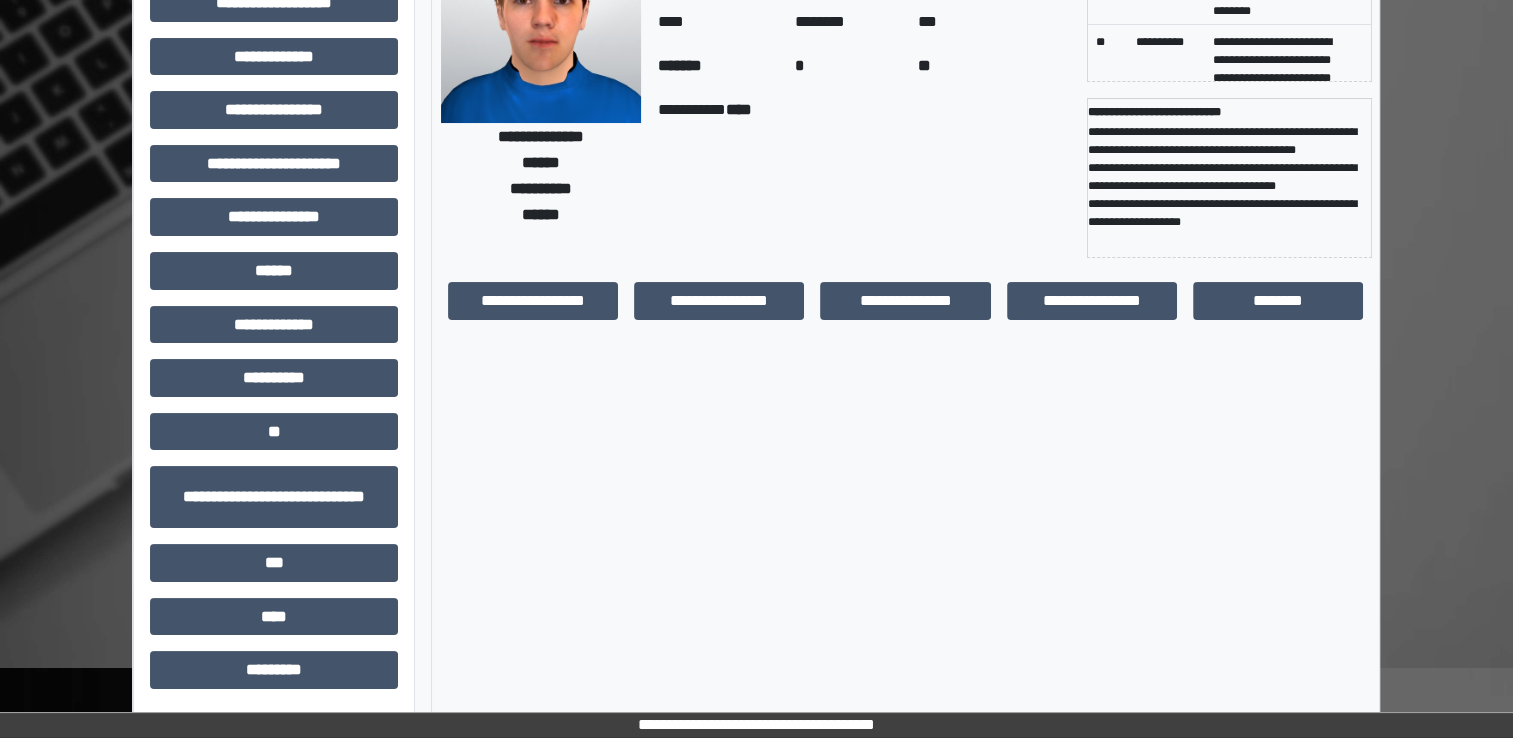 scroll, scrollTop: 0, scrollLeft: 0, axis: both 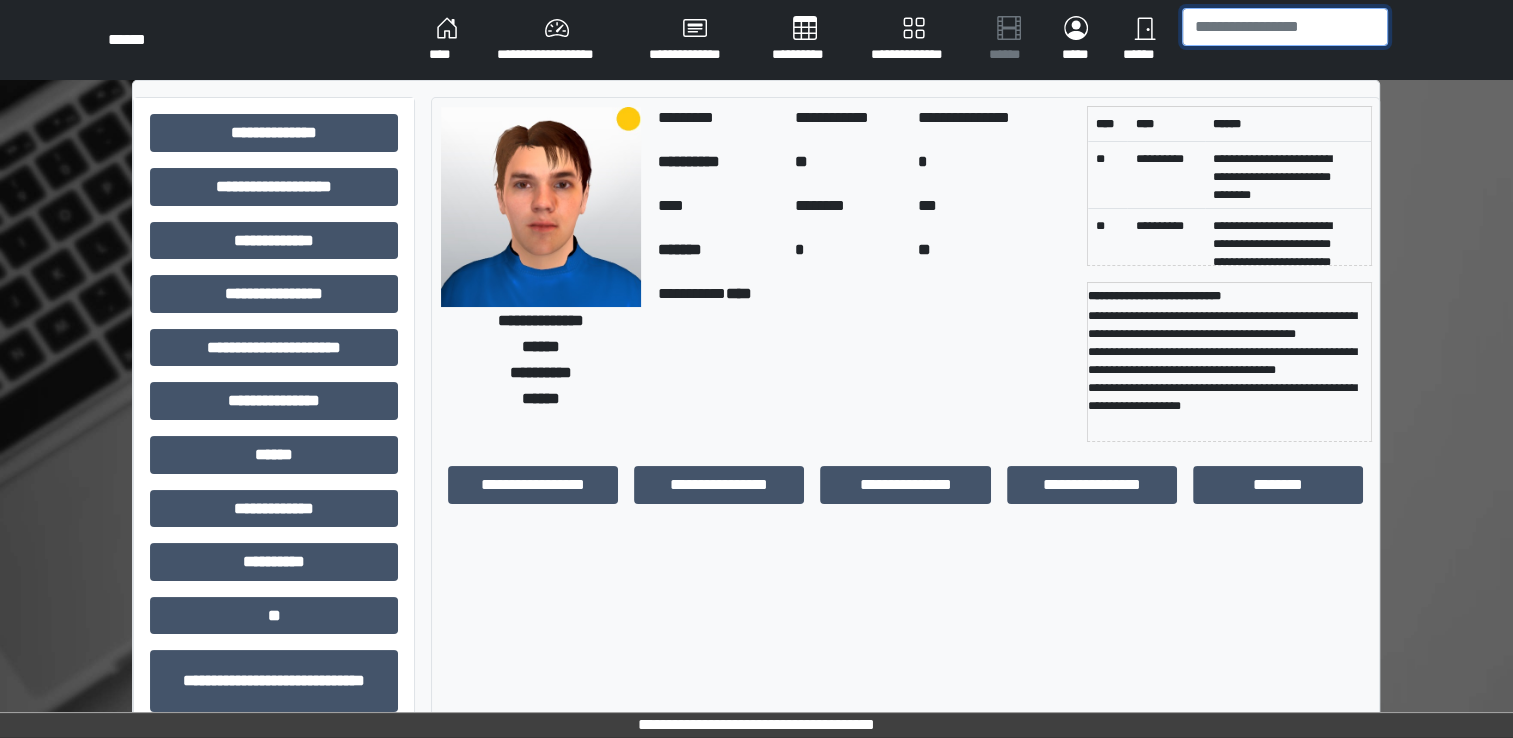 click at bounding box center [1285, 27] 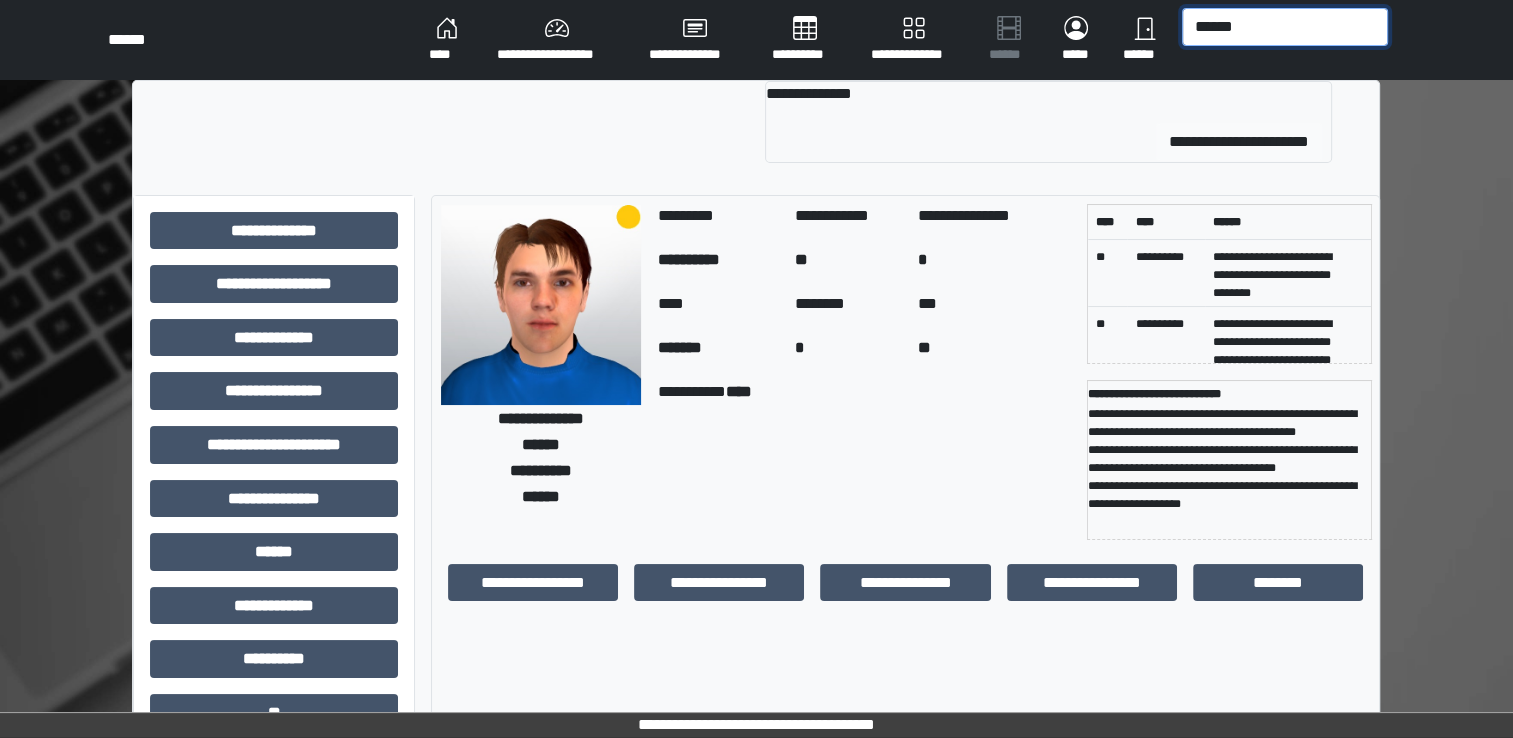type on "******" 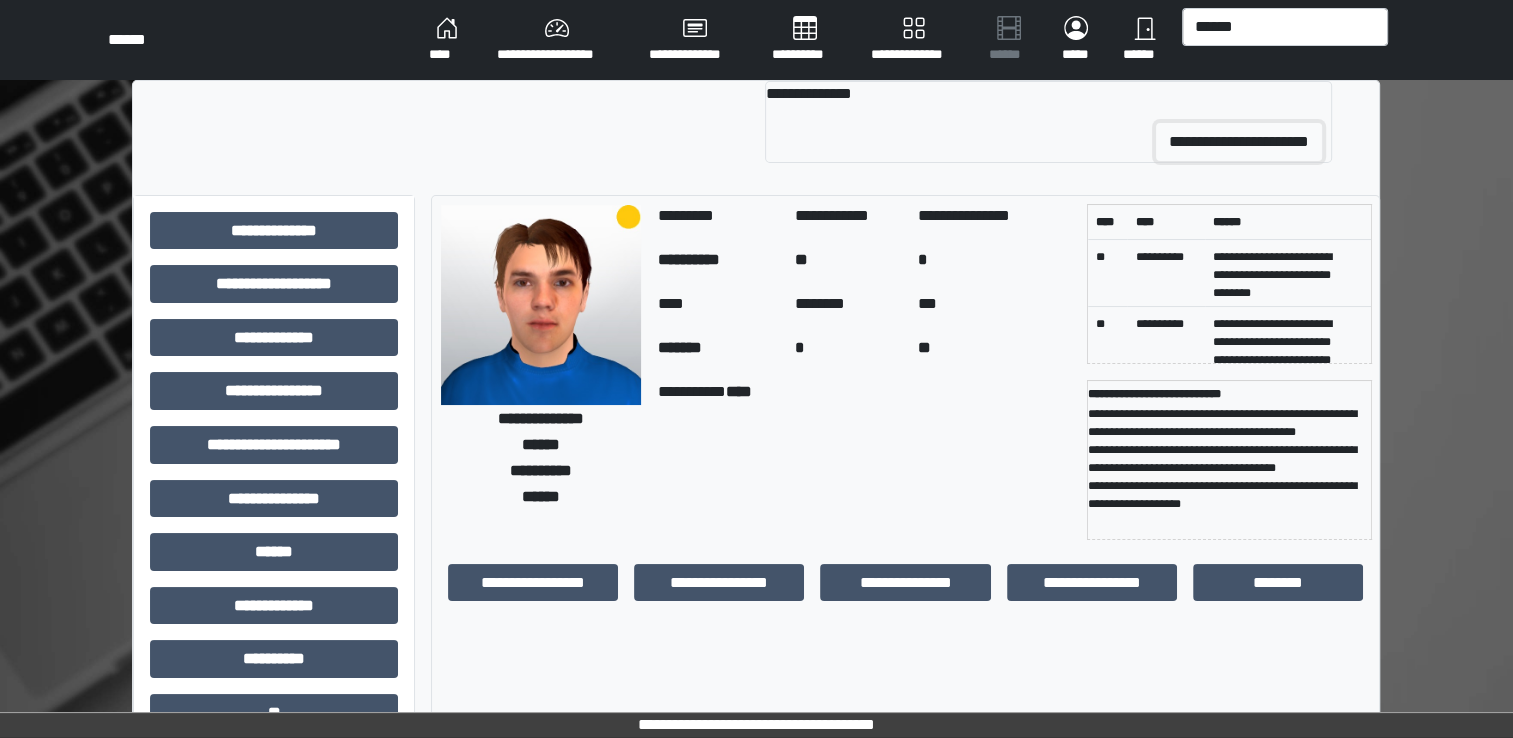 click on "**********" at bounding box center [1239, 142] 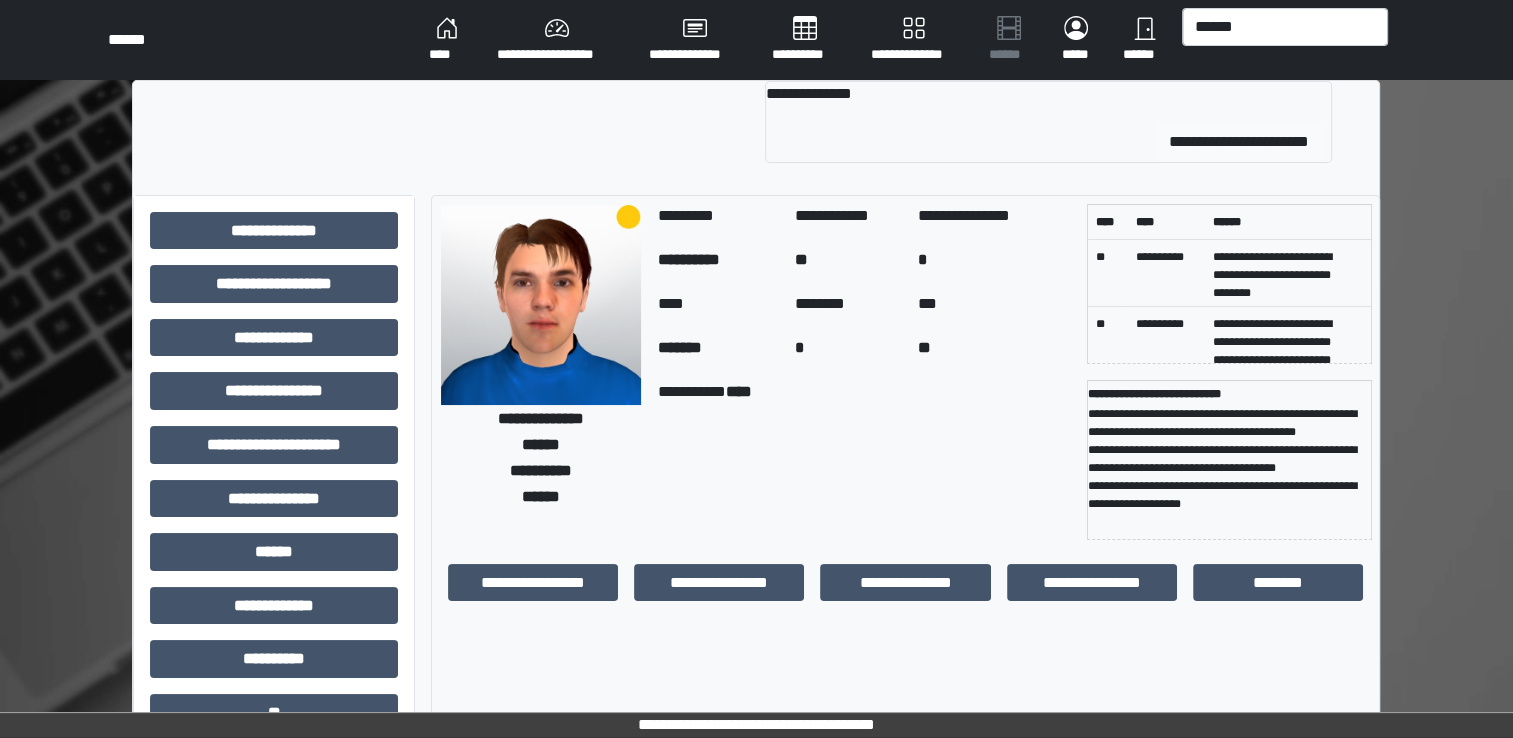 type 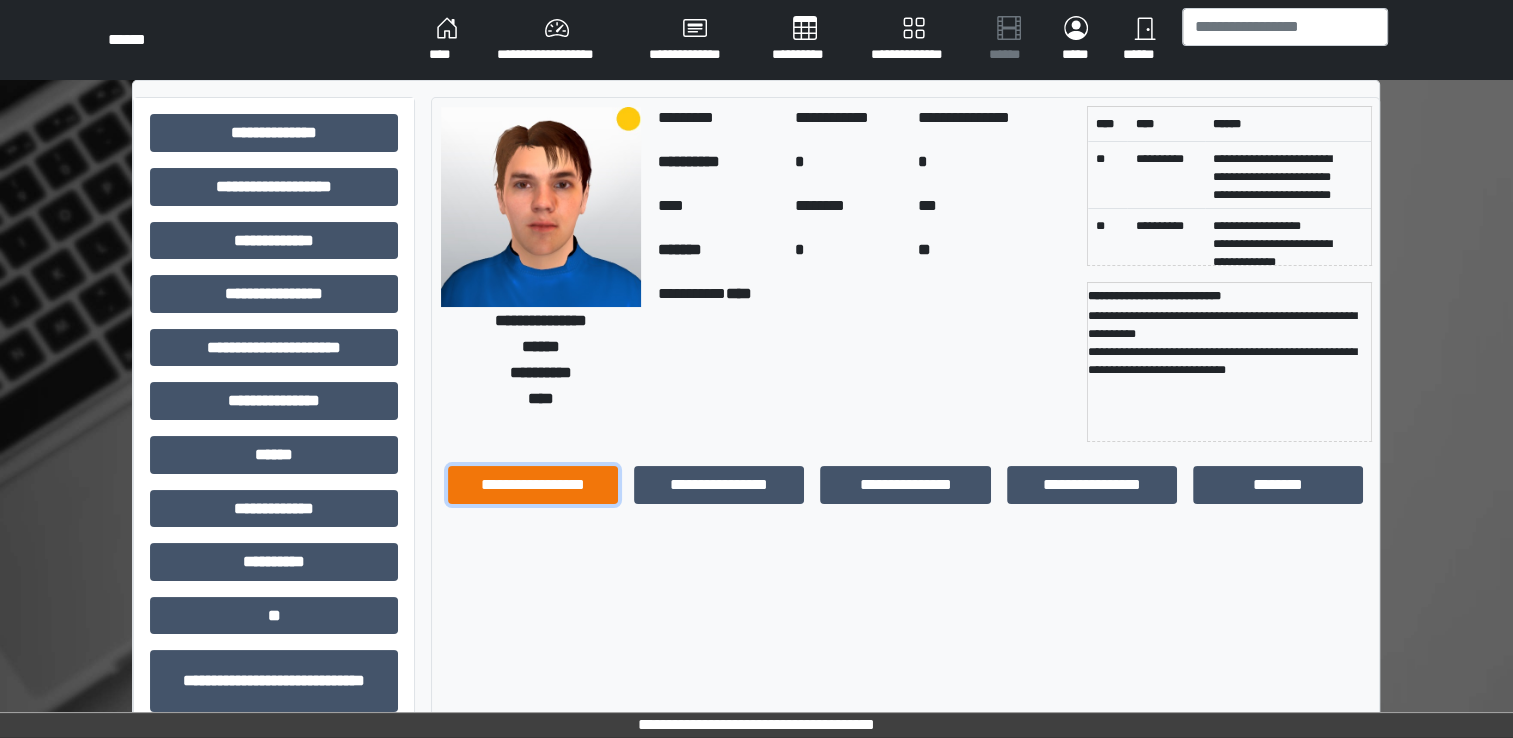 click on "**********" at bounding box center [533, 485] 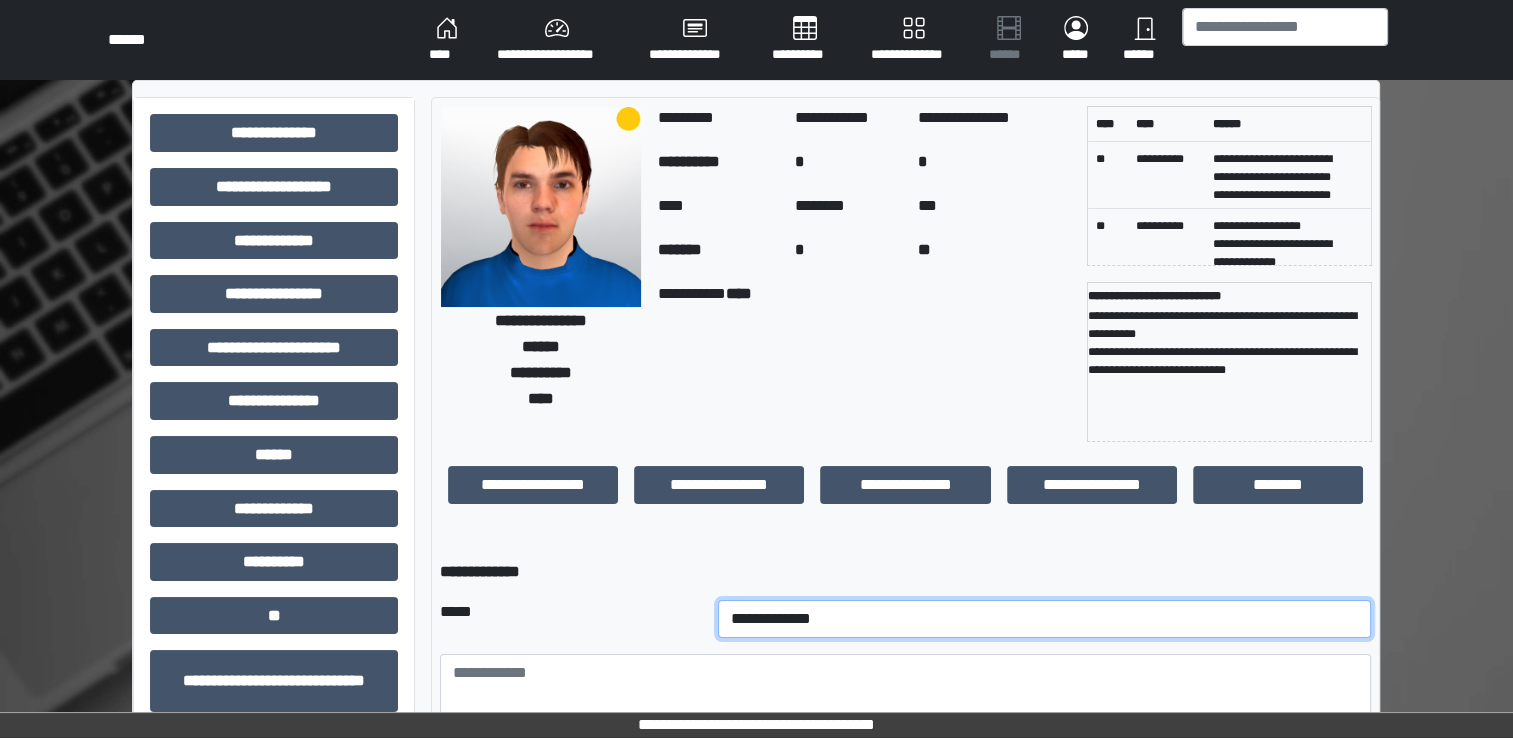 click on "**********" at bounding box center [1045, 619] 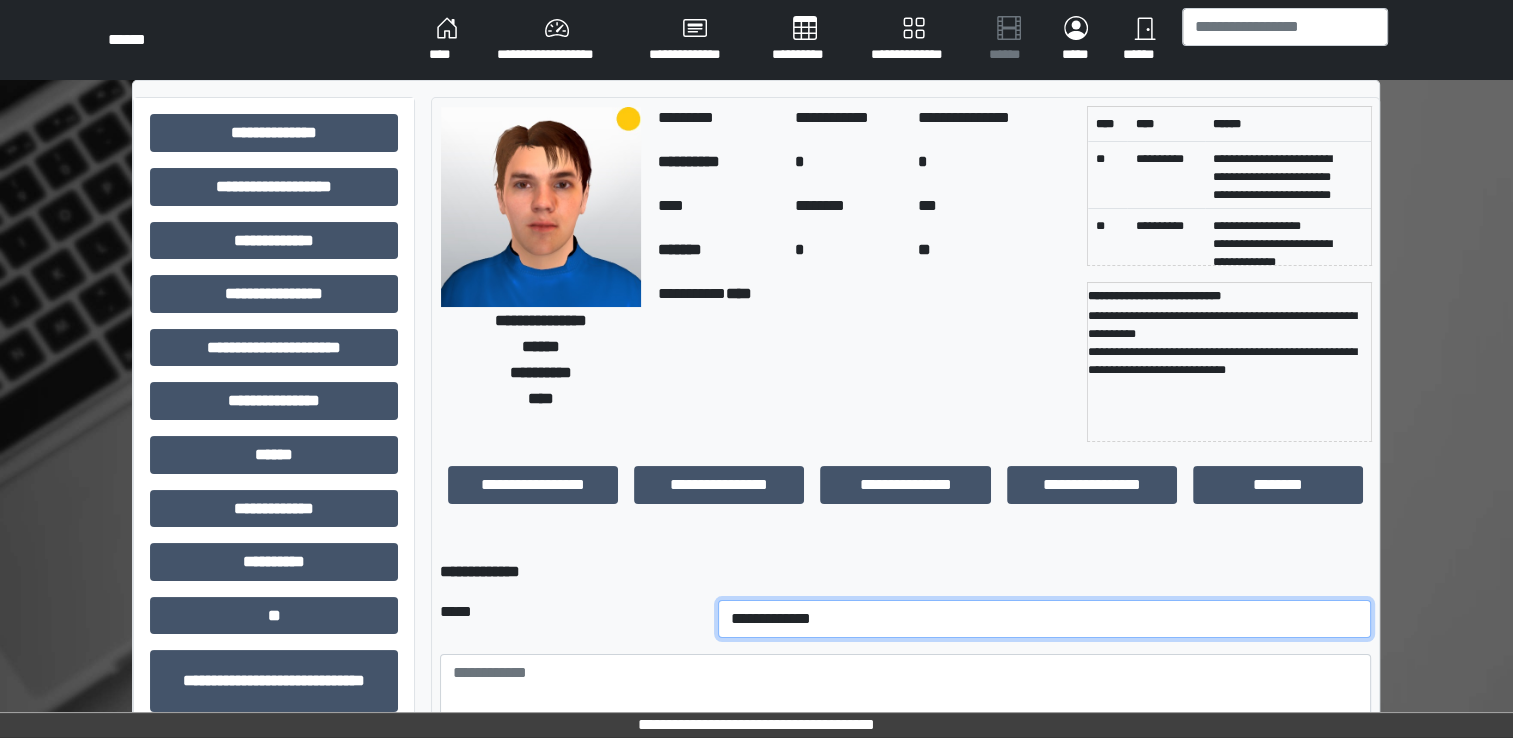 select on "*" 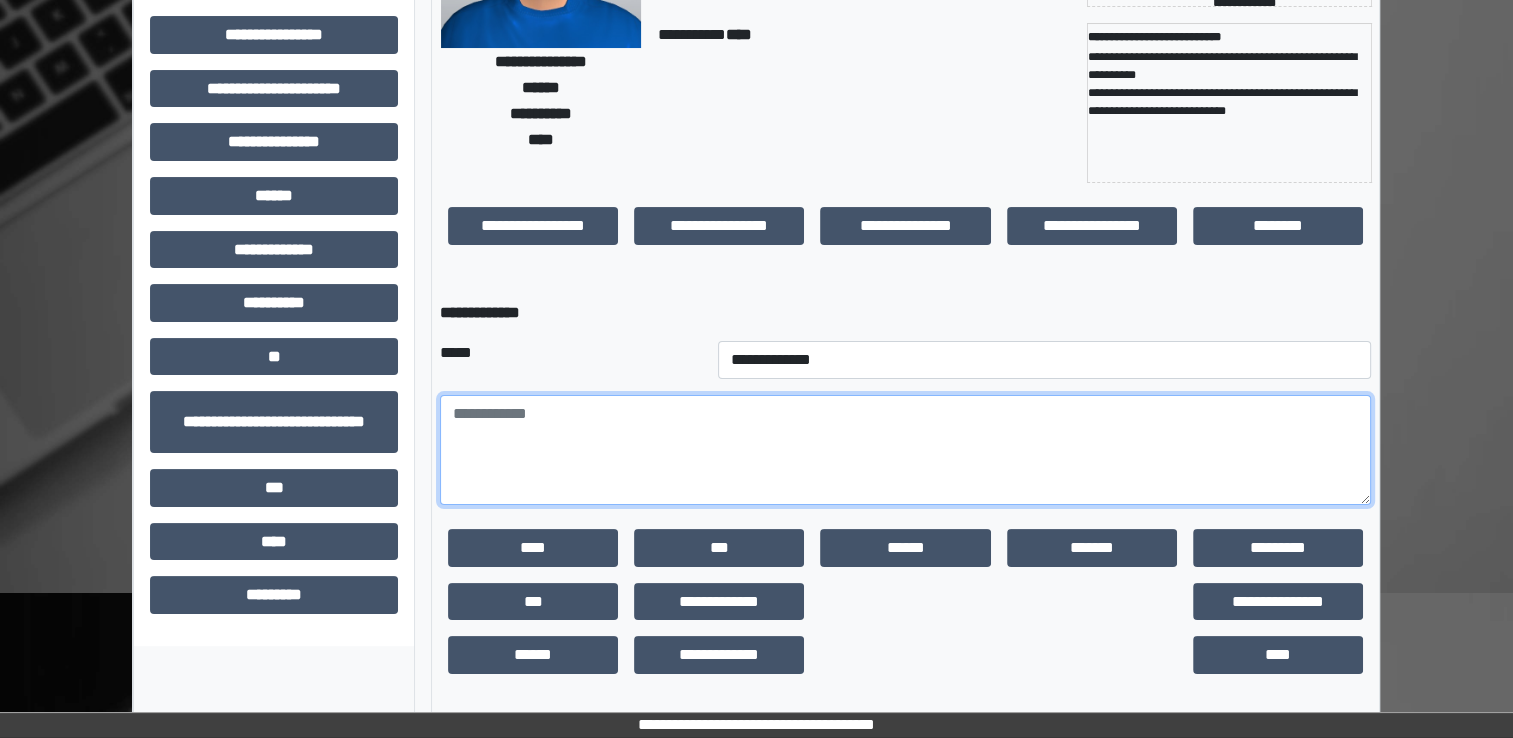 click at bounding box center (905, 450) 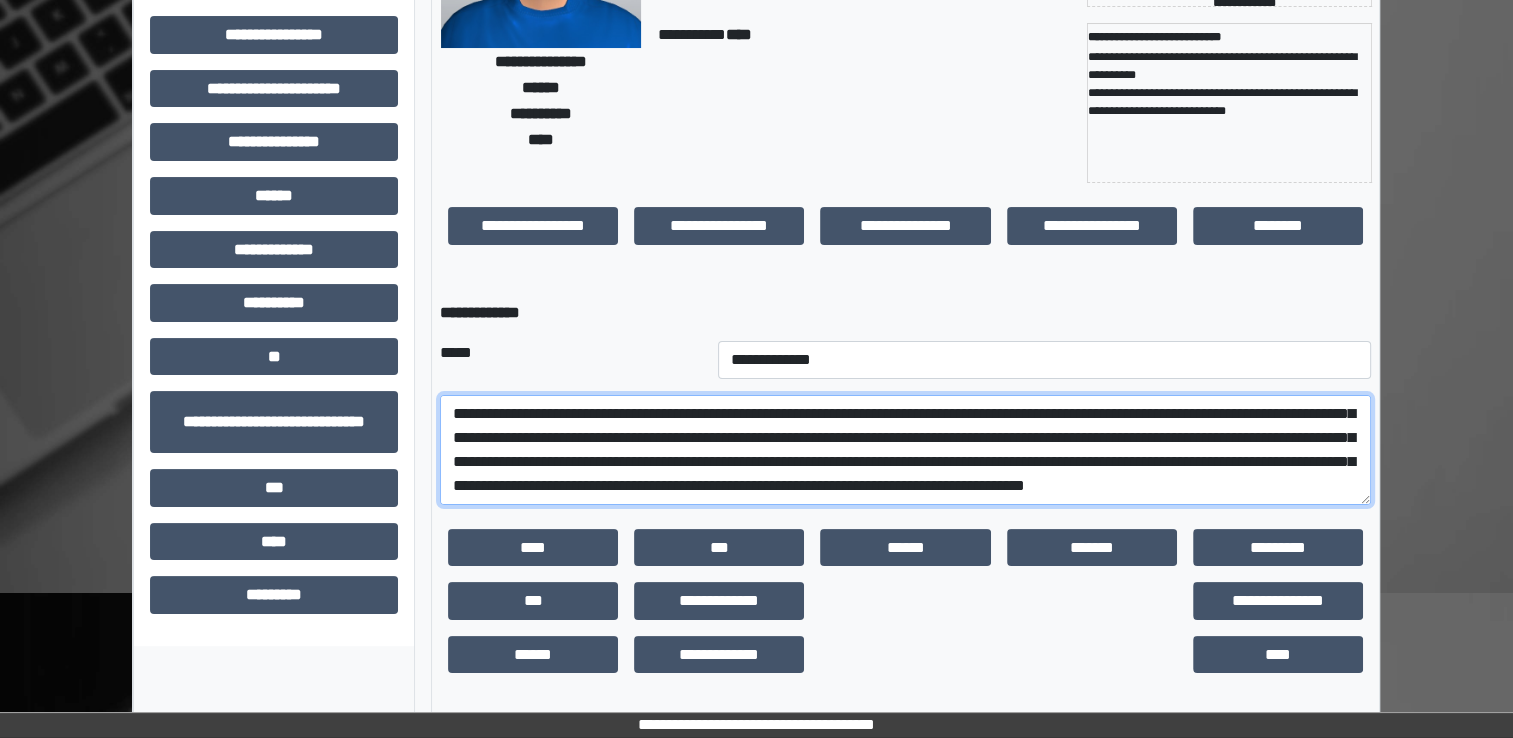 scroll, scrollTop: 0, scrollLeft: 0, axis: both 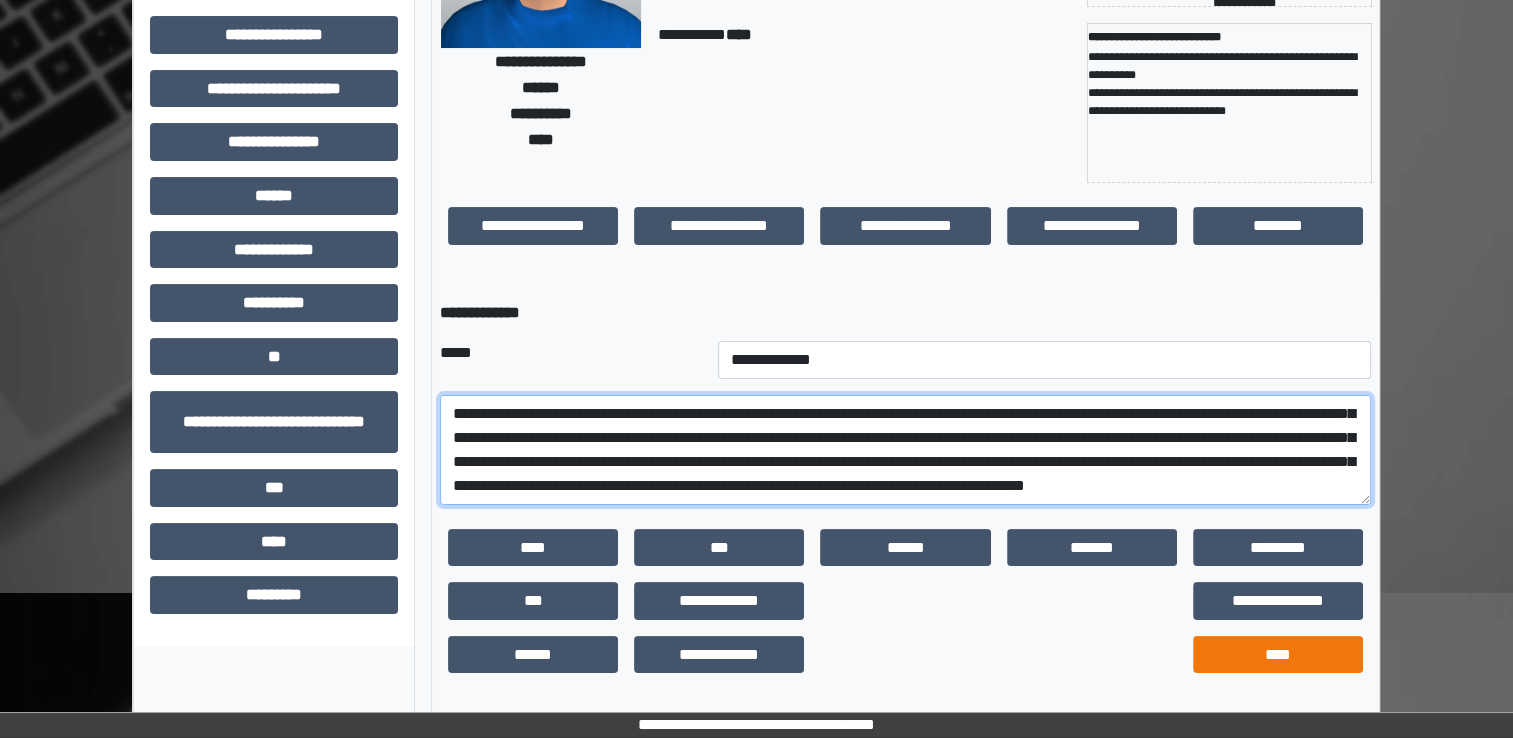 type on "**********" 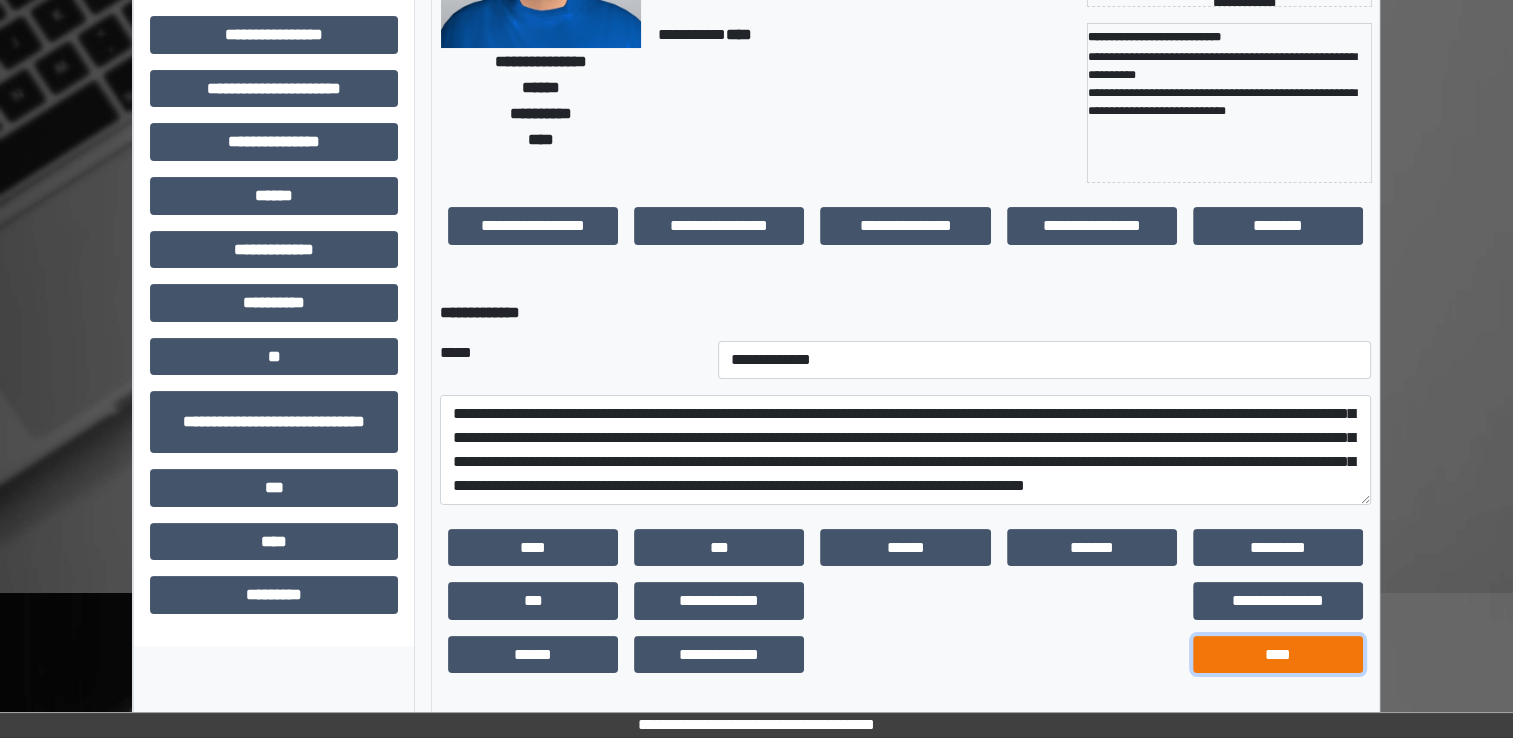 click on "****" at bounding box center [1278, 655] 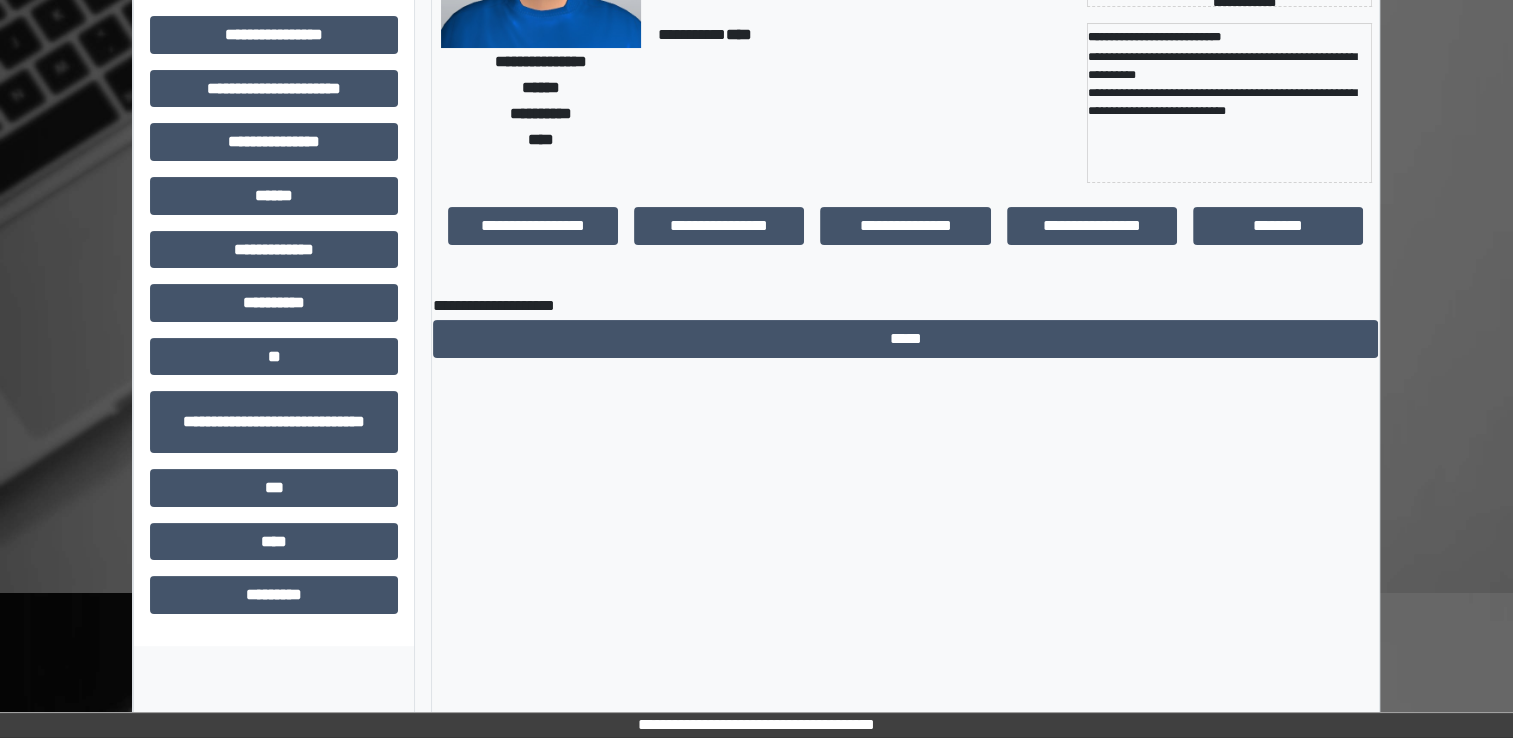 scroll, scrollTop: 184, scrollLeft: 0, axis: vertical 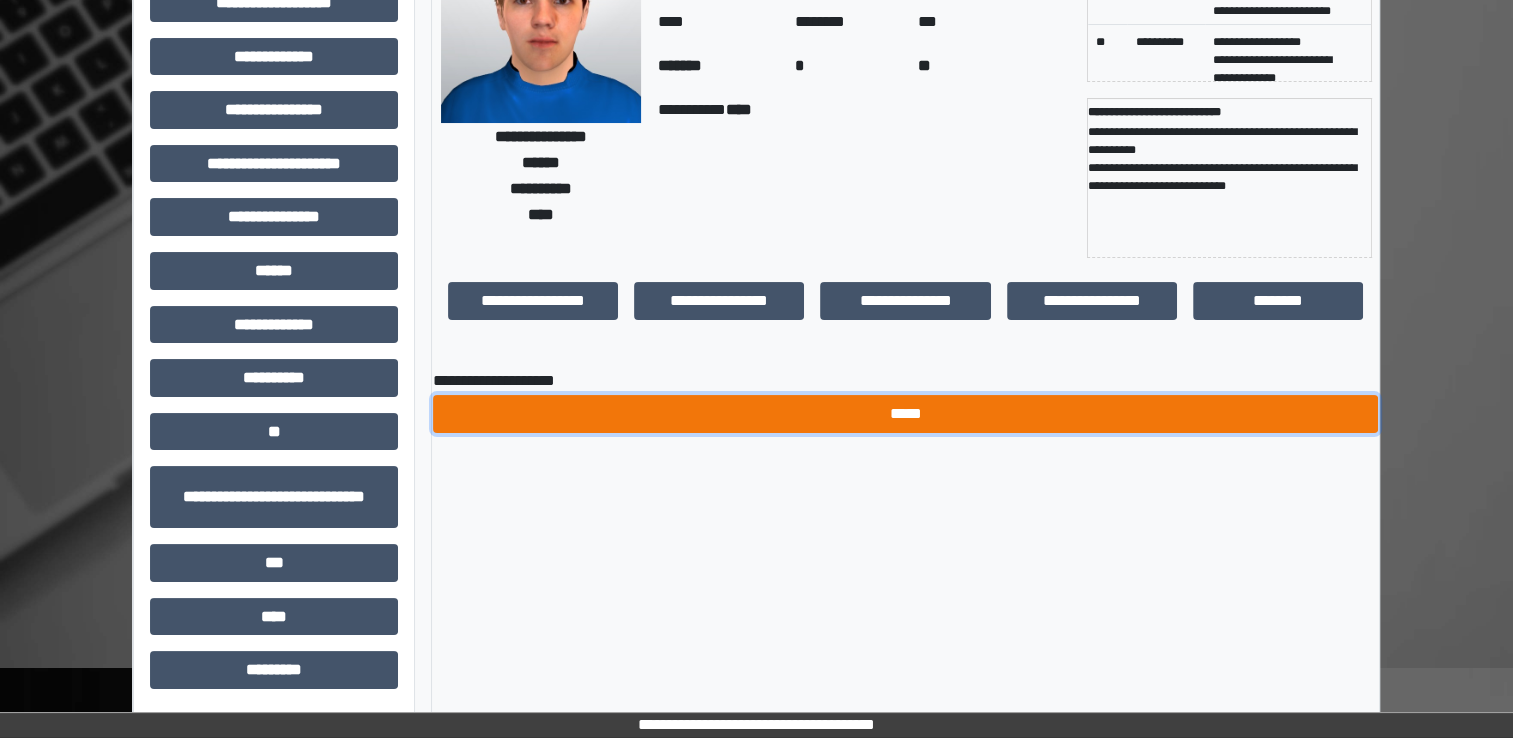 click on "*****" at bounding box center (905, 414) 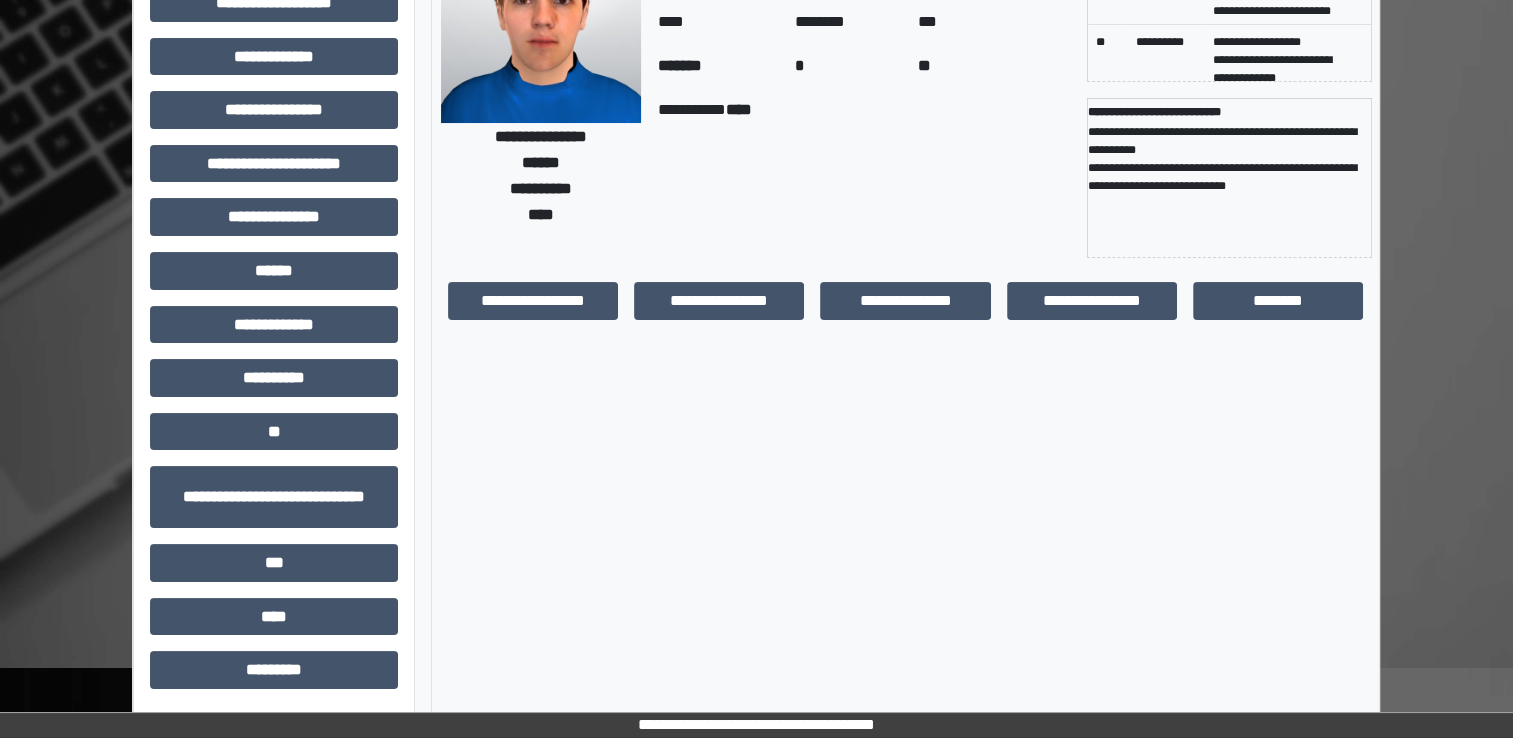scroll, scrollTop: 0, scrollLeft: 0, axis: both 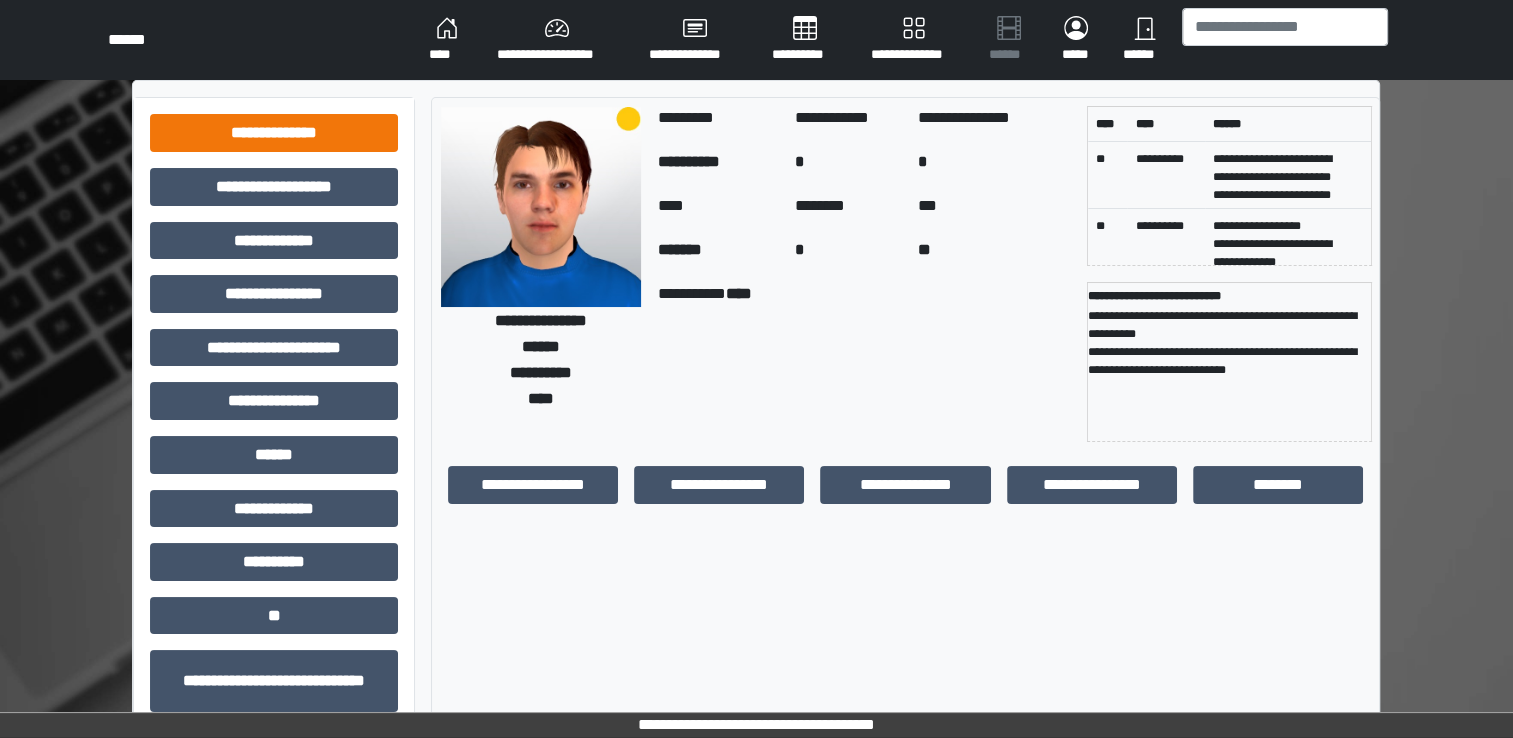 drag, startPoint x: 267, startPoint y: 112, endPoint x: 267, endPoint y: 142, distance: 30 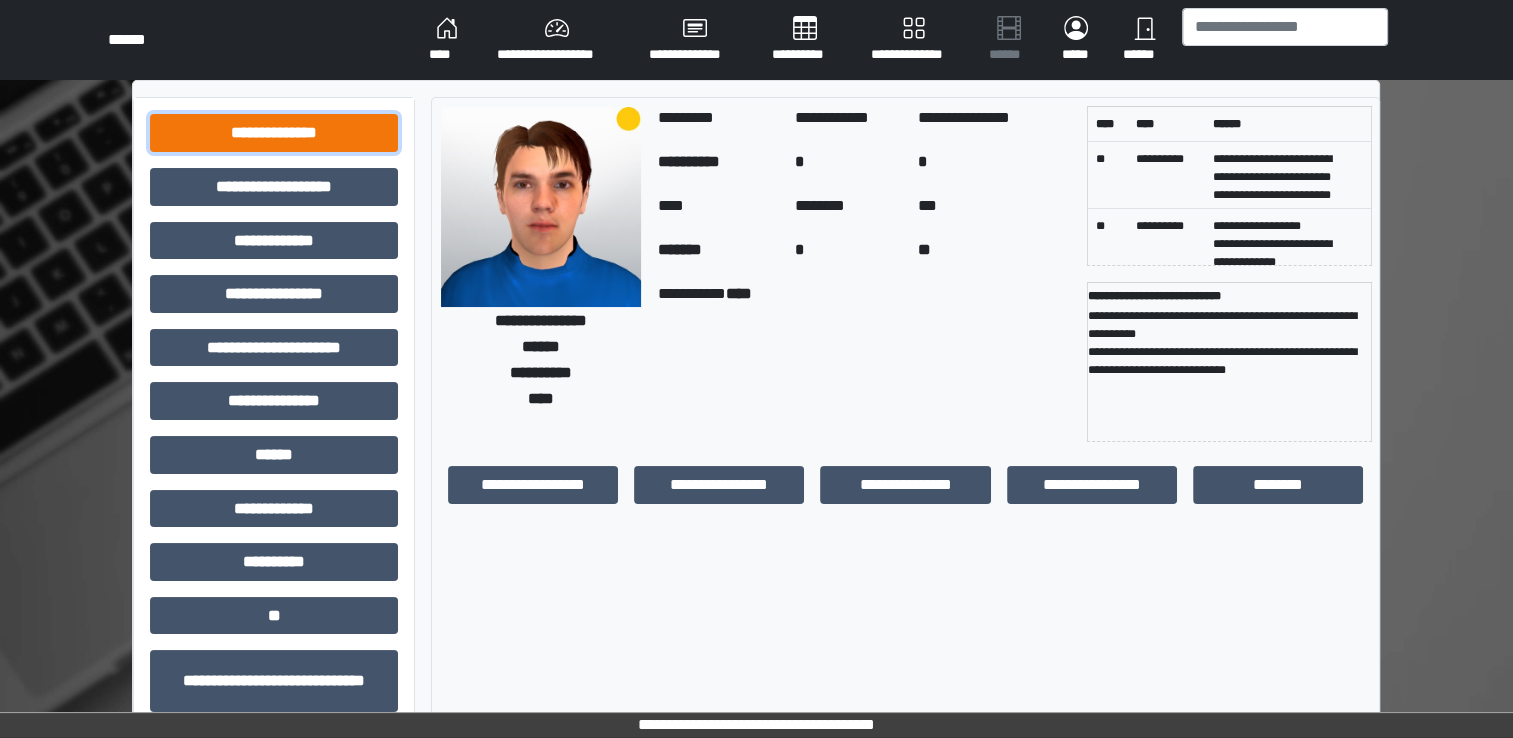 click on "**********" at bounding box center (274, 133) 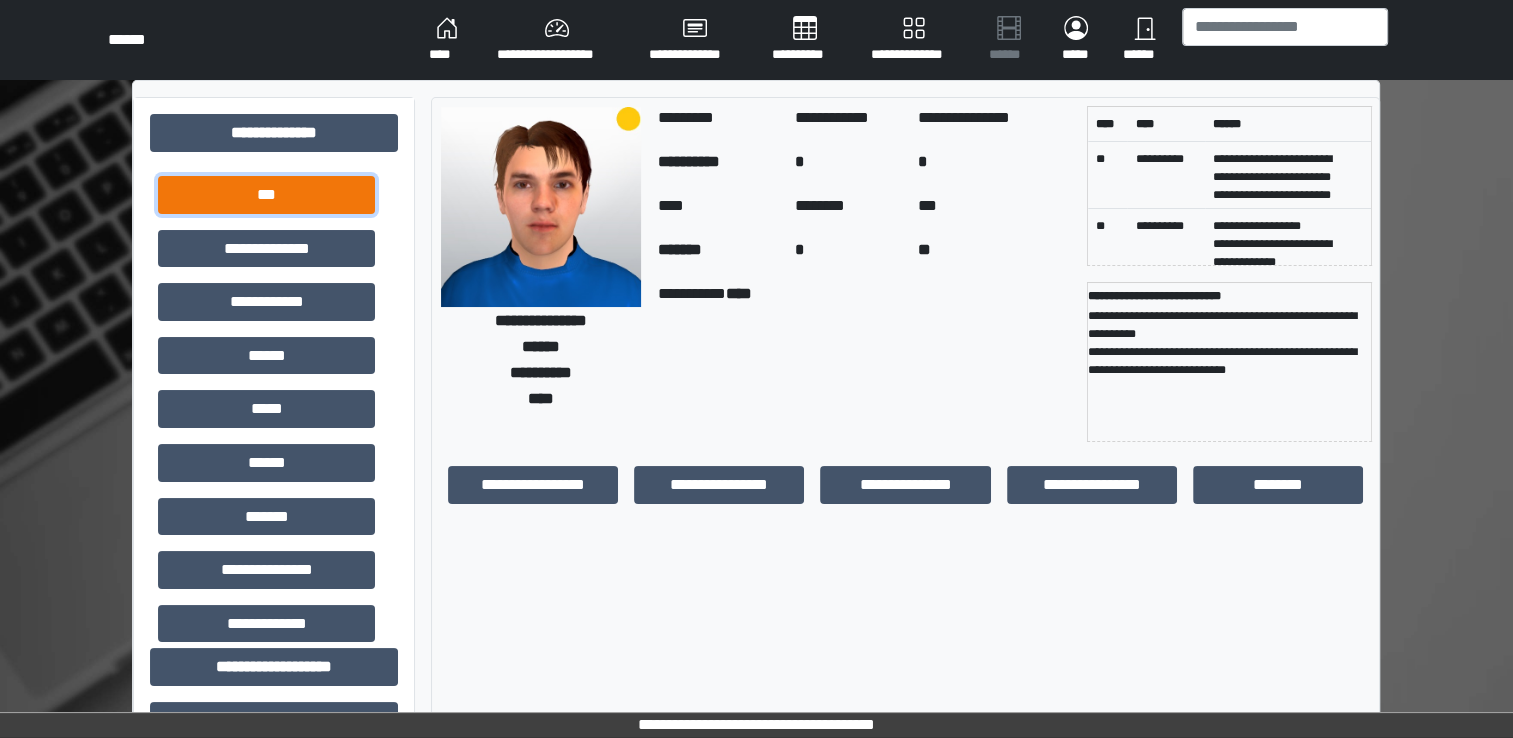 click on "***" at bounding box center [266, 195] 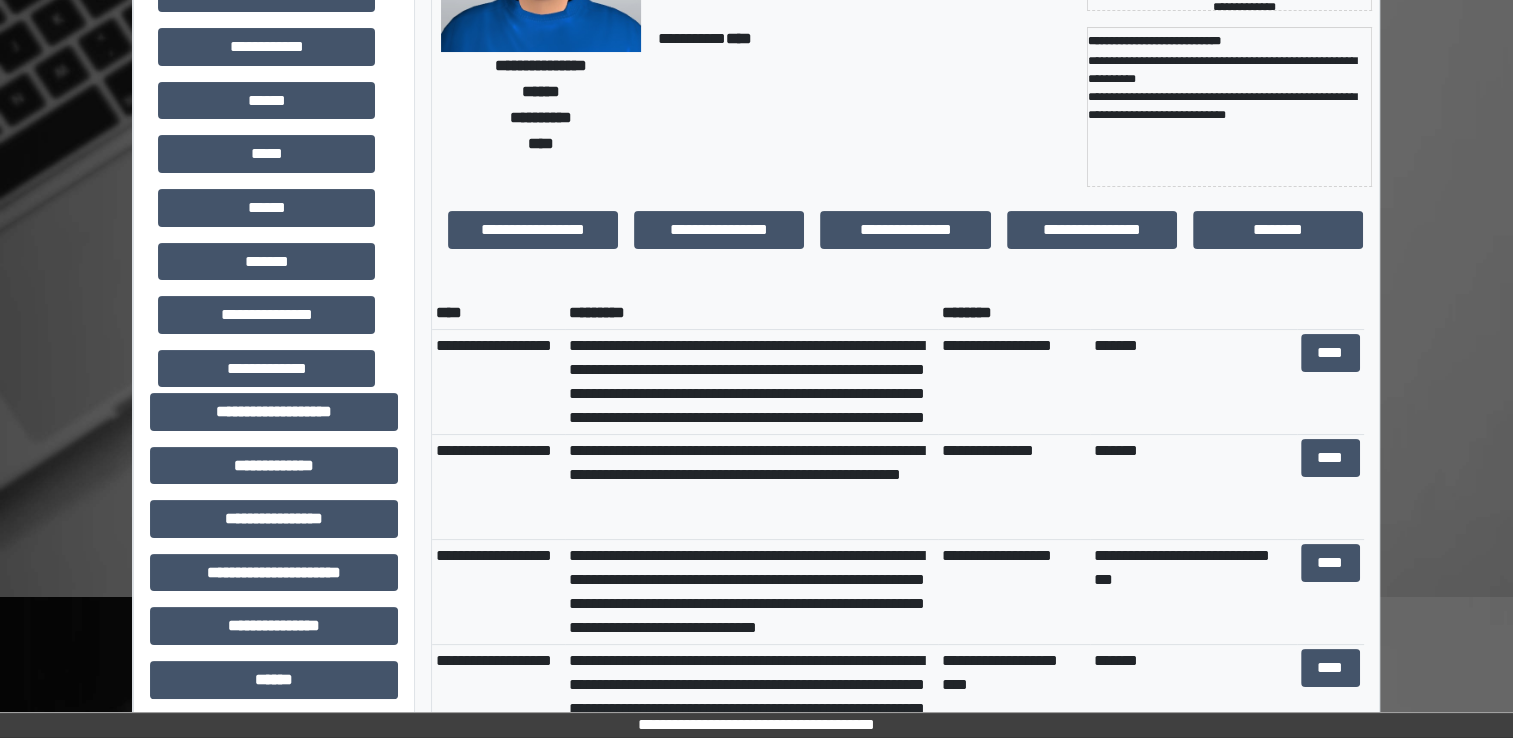 scroll, scrollTop: 256, scrollLeft: 0, axis: vertical 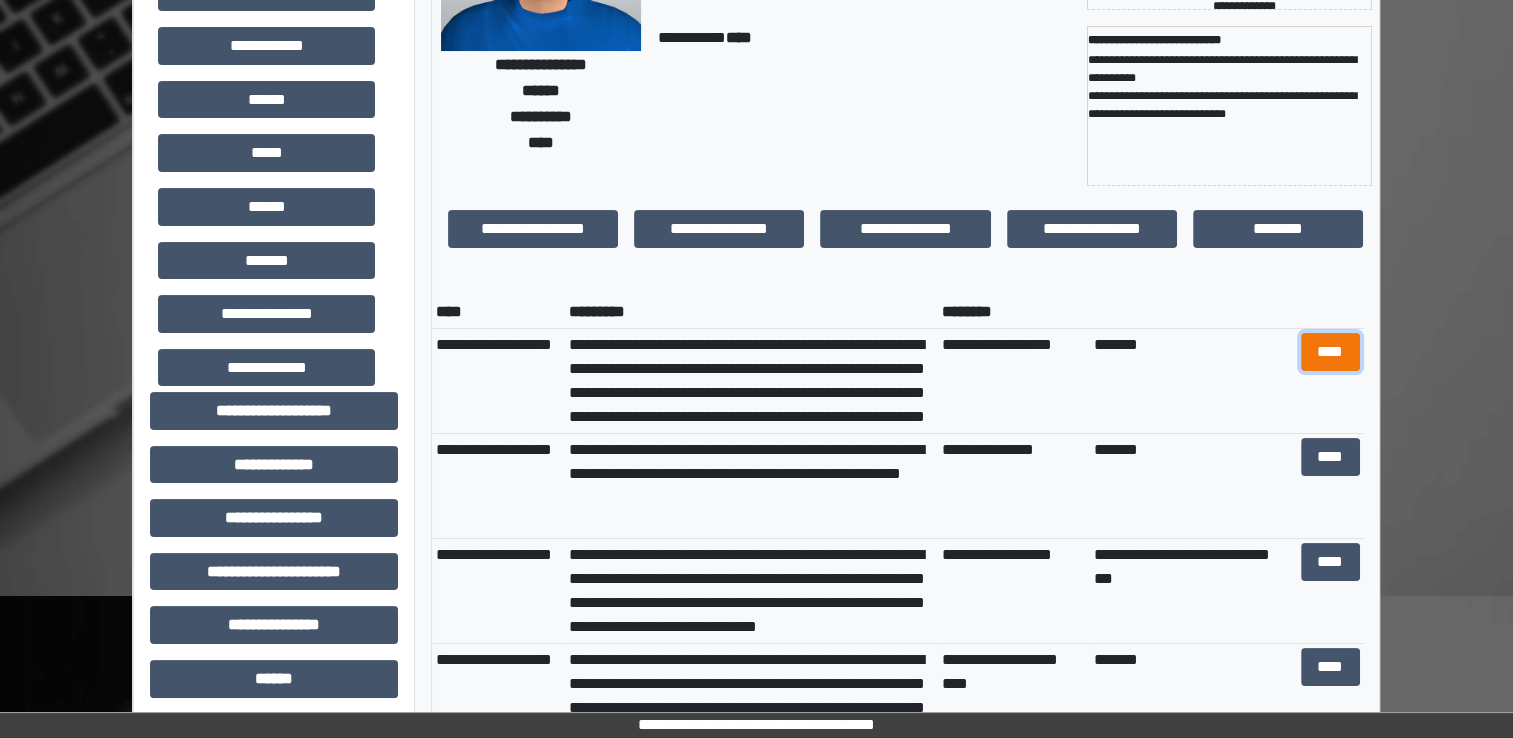 click on "****" at bounding box center (1330, 352) 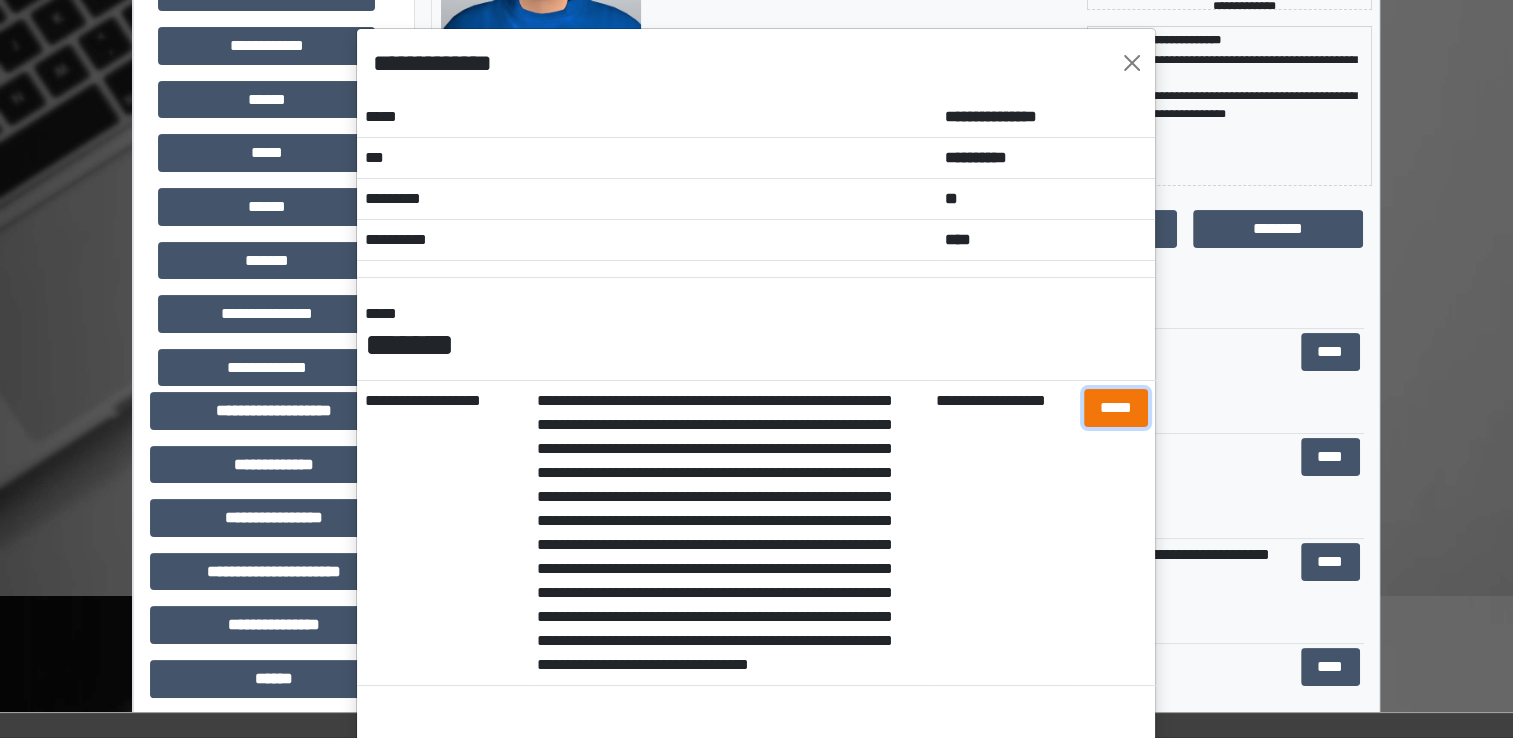 click on "*****" at bounding box center (1115, 408) 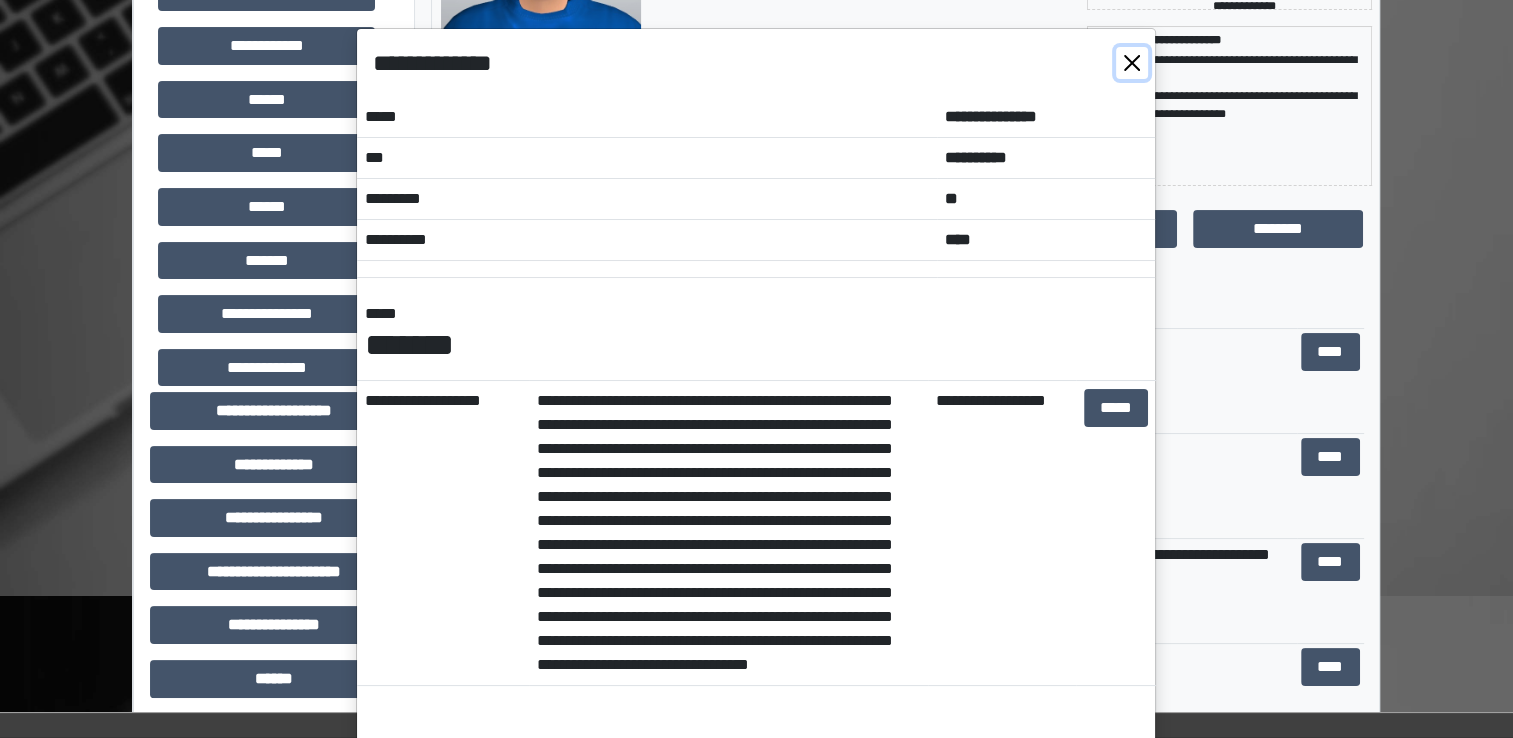click at bounding box center (1132, 63) 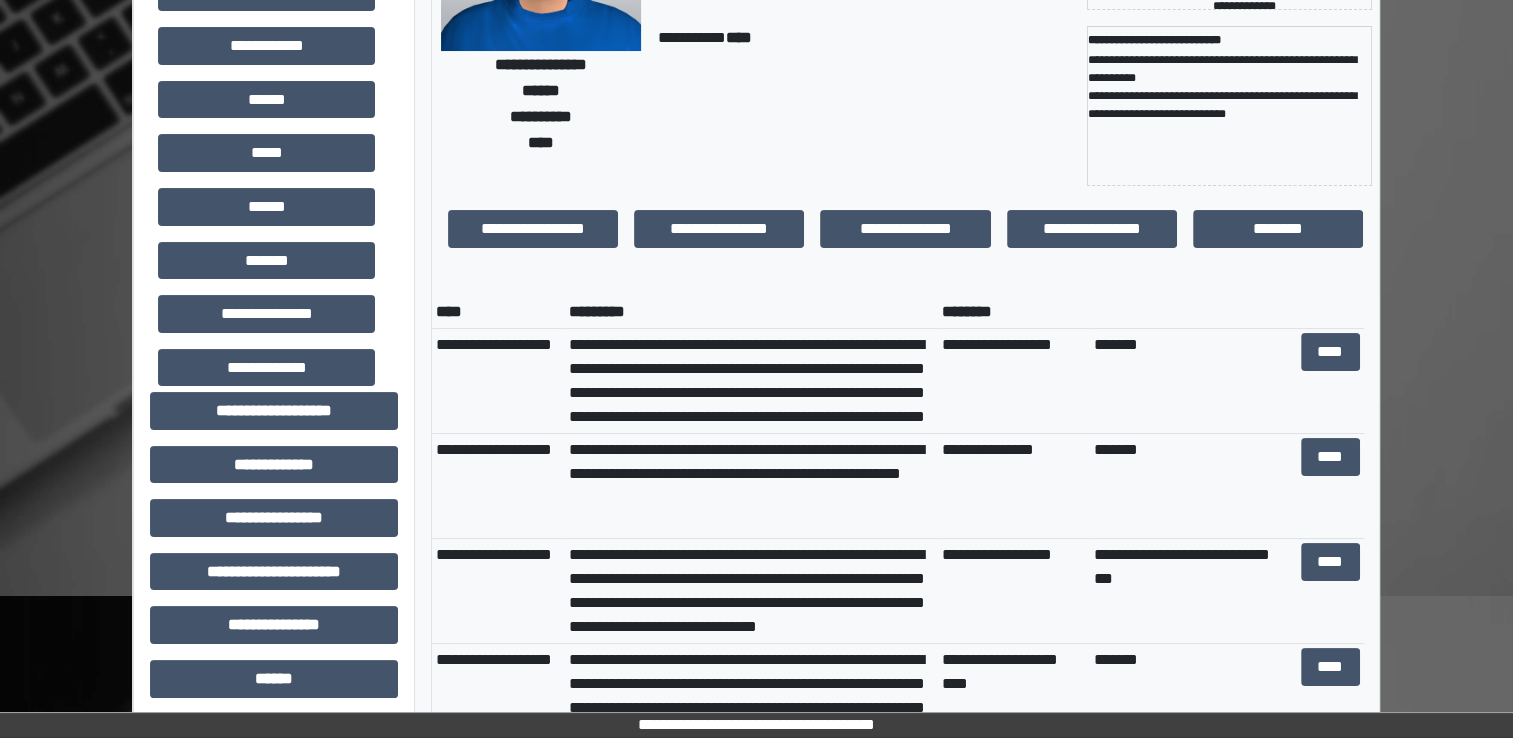 scroll, scrollTop: 0, scrollLeft: 0, axis: both 